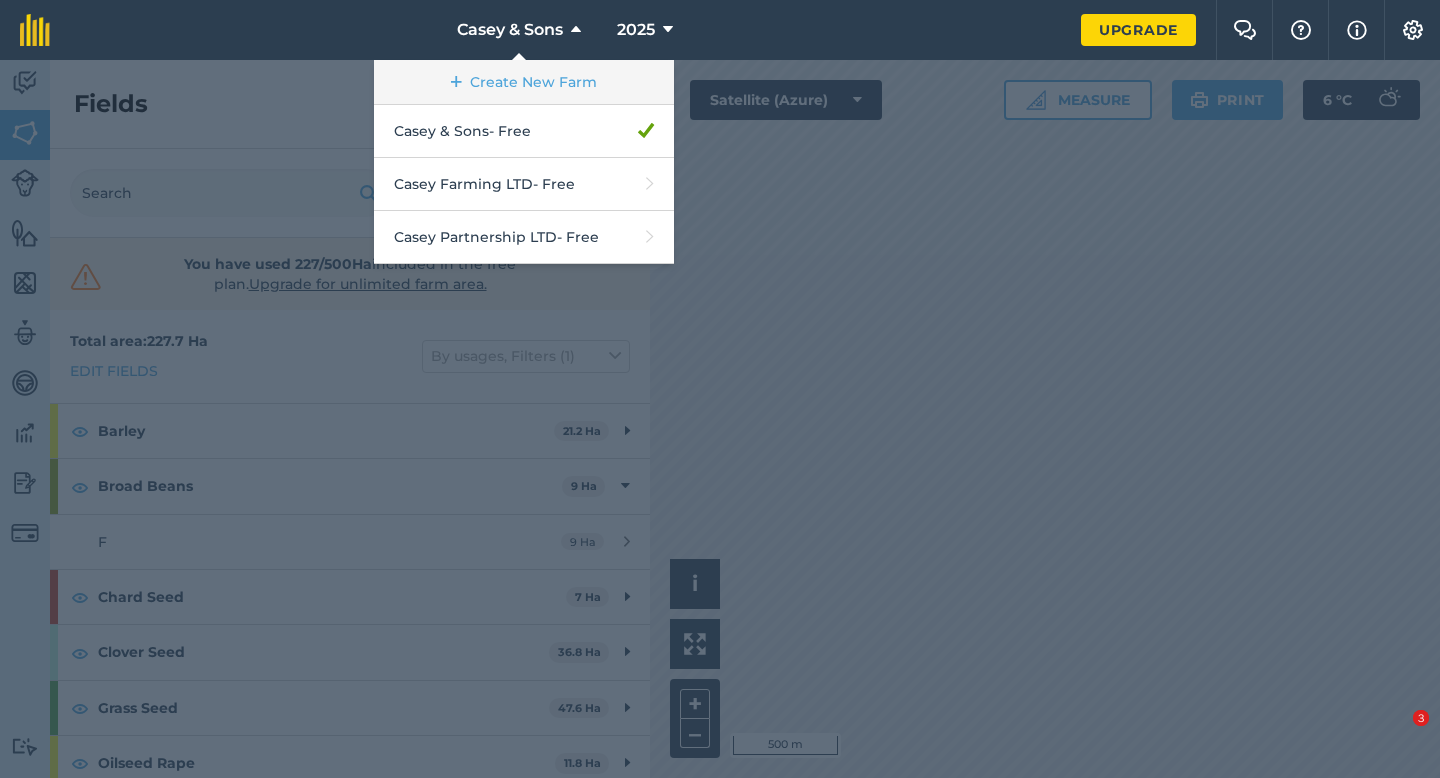scroll, scrollTop: 0, scrollLeft: 0, axis: both 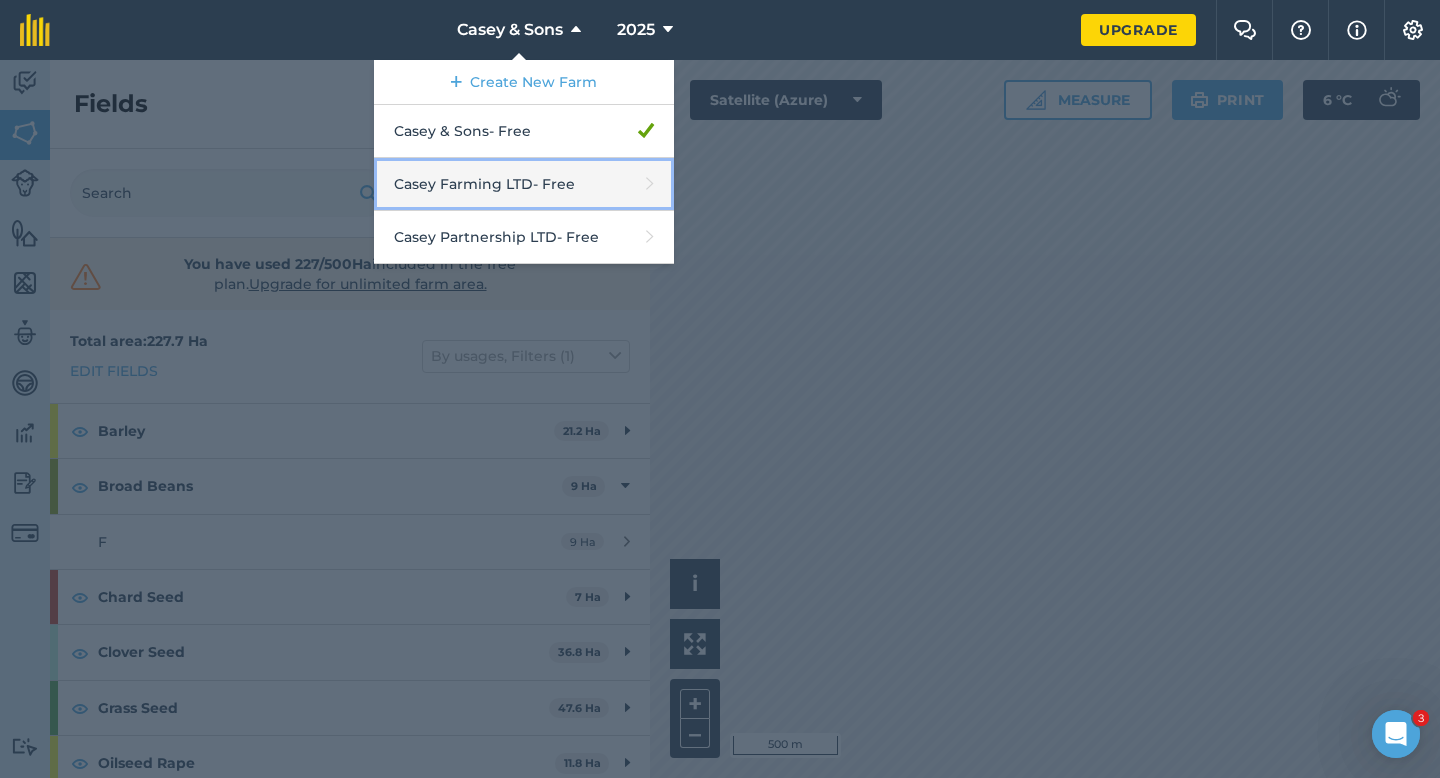 click on "[LAST] Farming LTD  - Free" at bounding box center [524, 184] 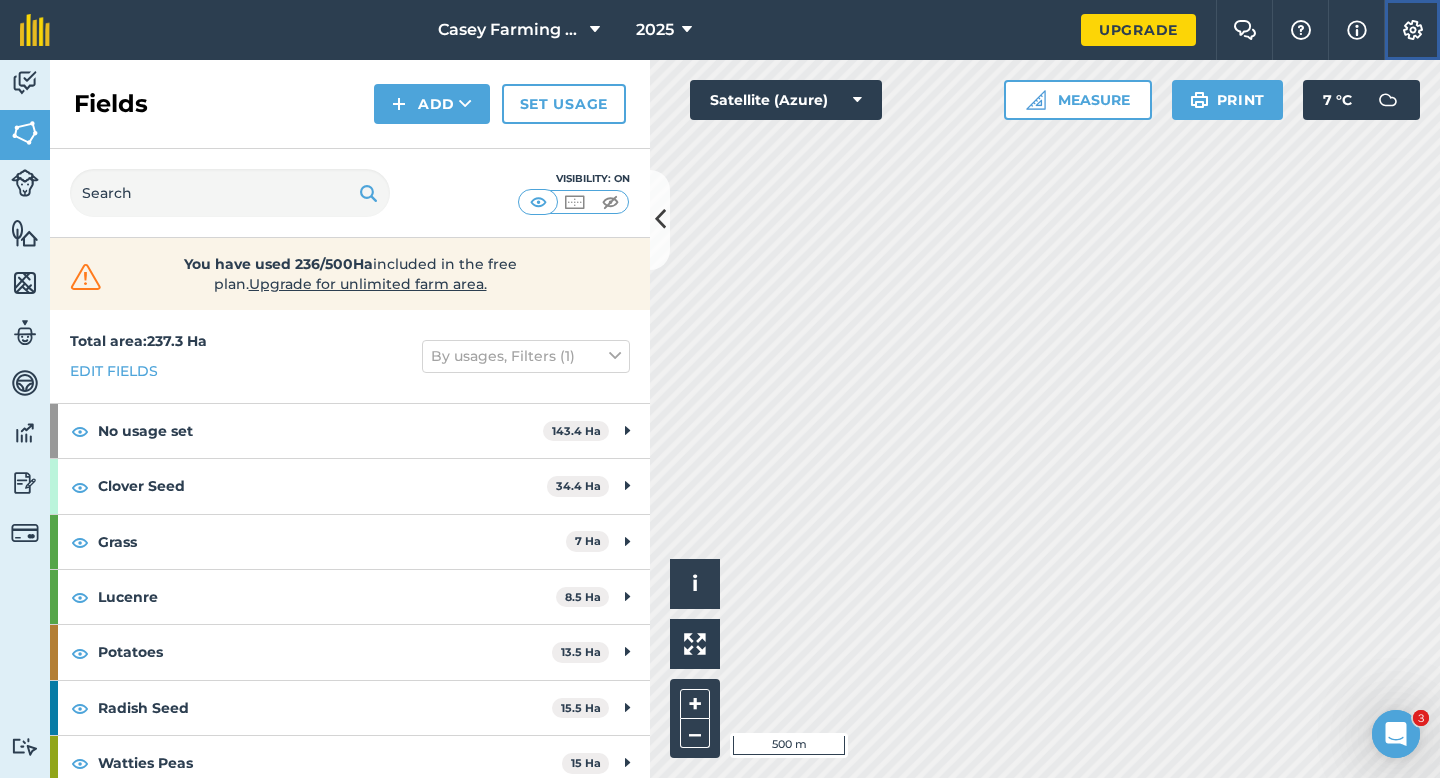 click on "Settings" at bounding box center [1412, 30] 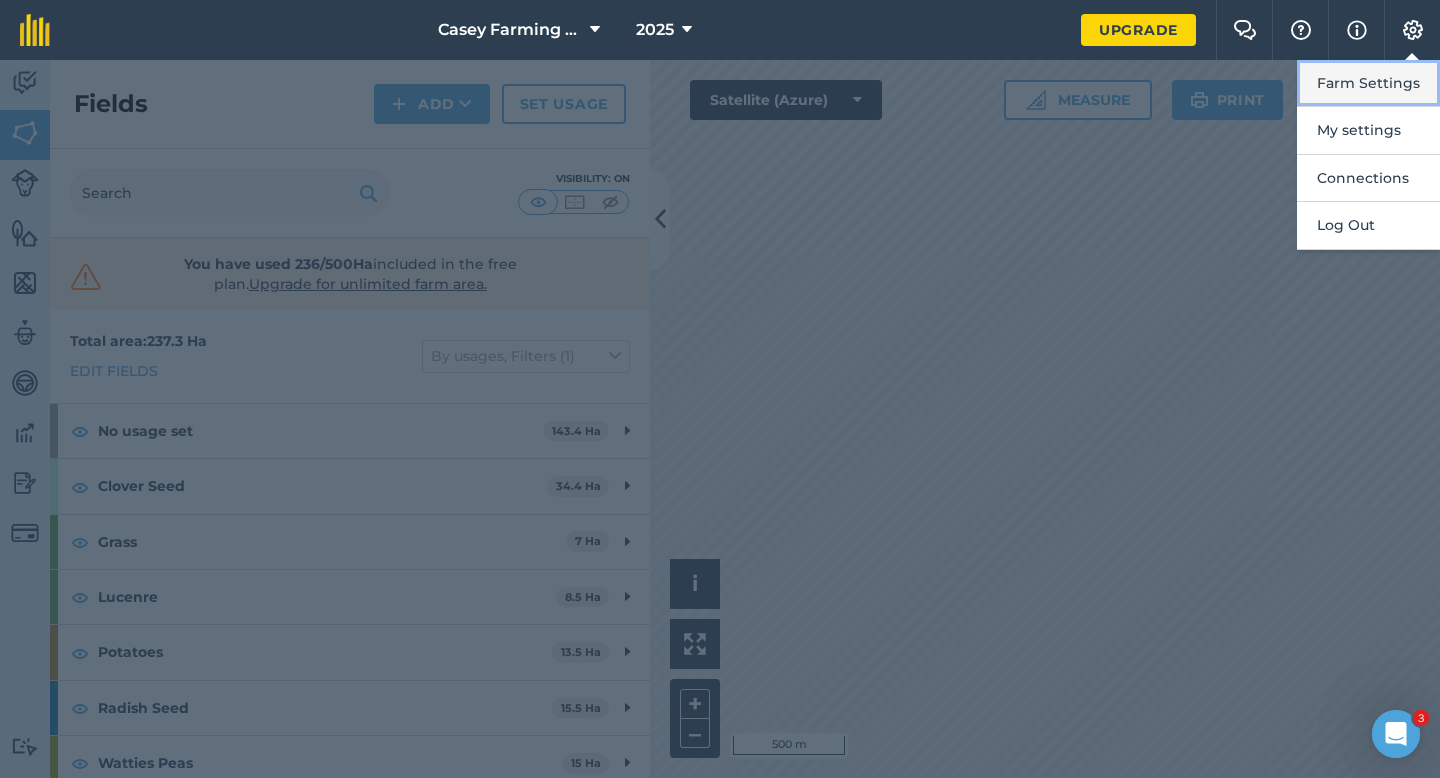 click on "Farm Settings" at bounding box center (1368, 83) 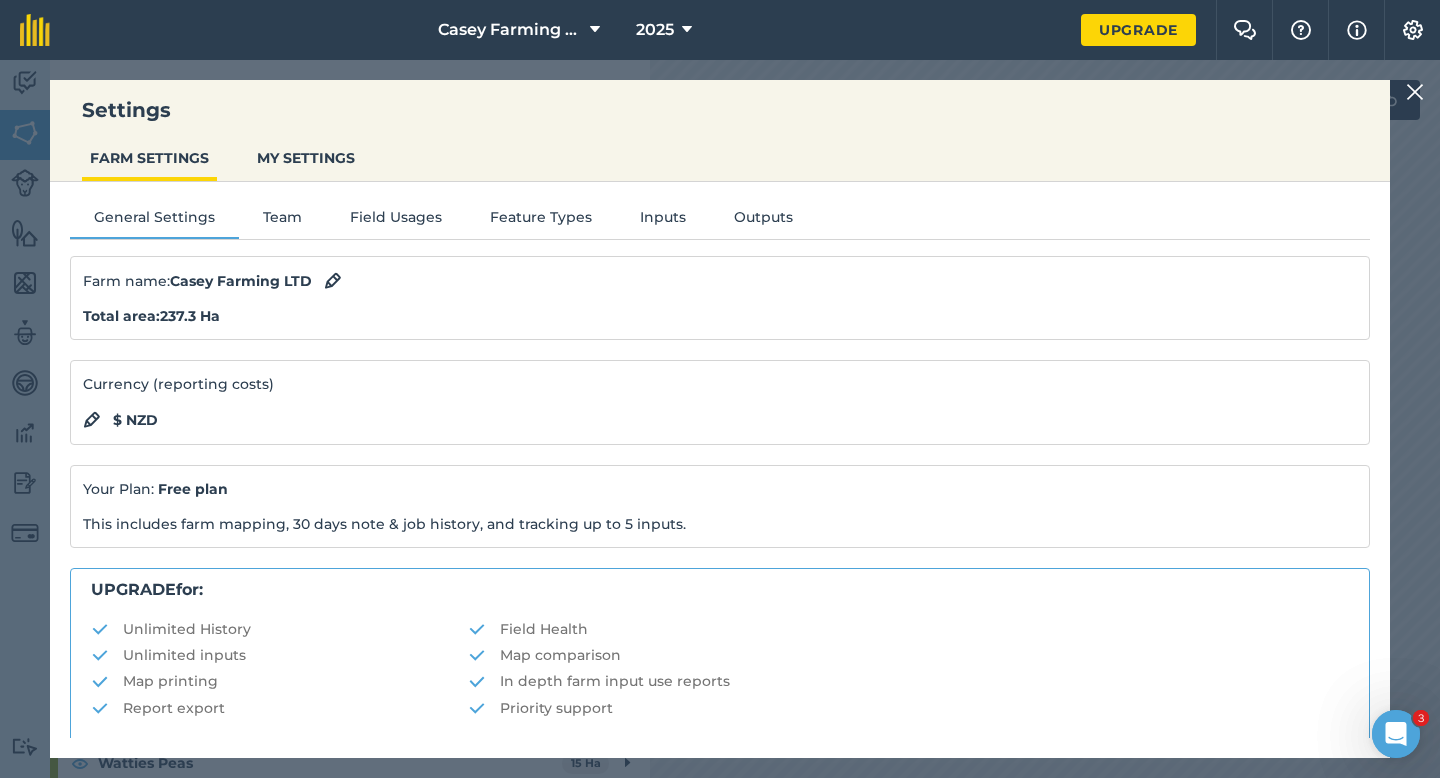 scroll, scrollTop: 384, scrollLeft: 0, axis: vertical 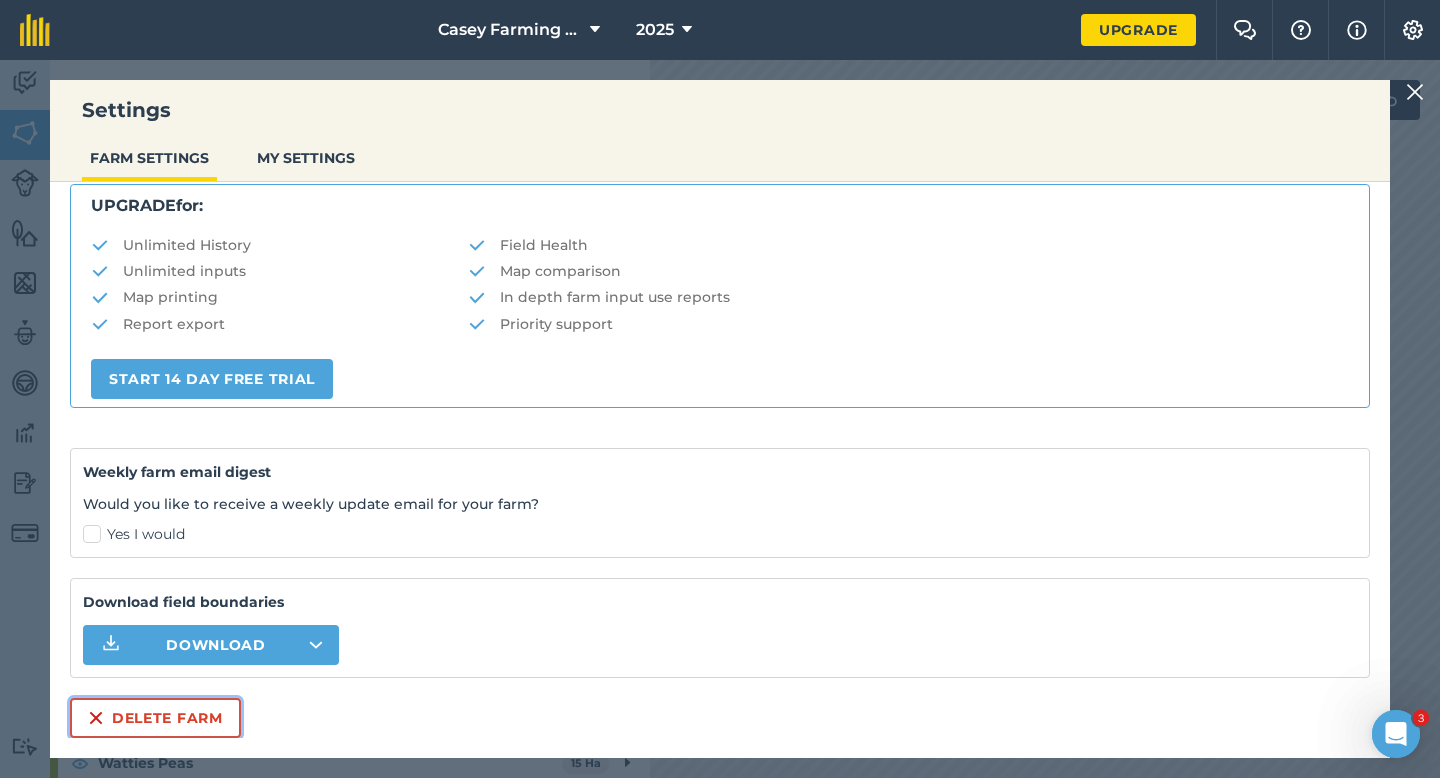 click on "Delete farm" at bounding box center (155, 718) 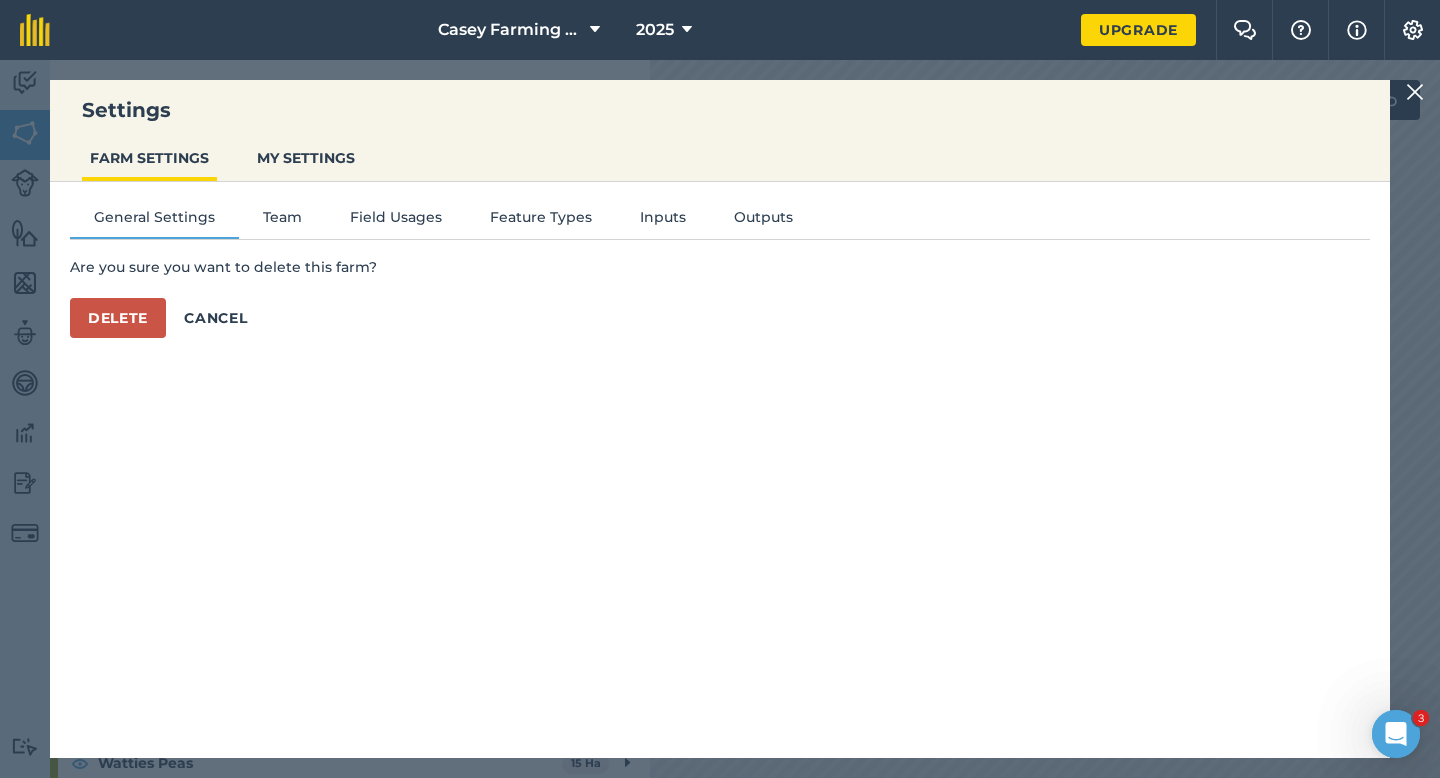 scroll, scrollTop: 0, scrollLeft: 0, axis: both 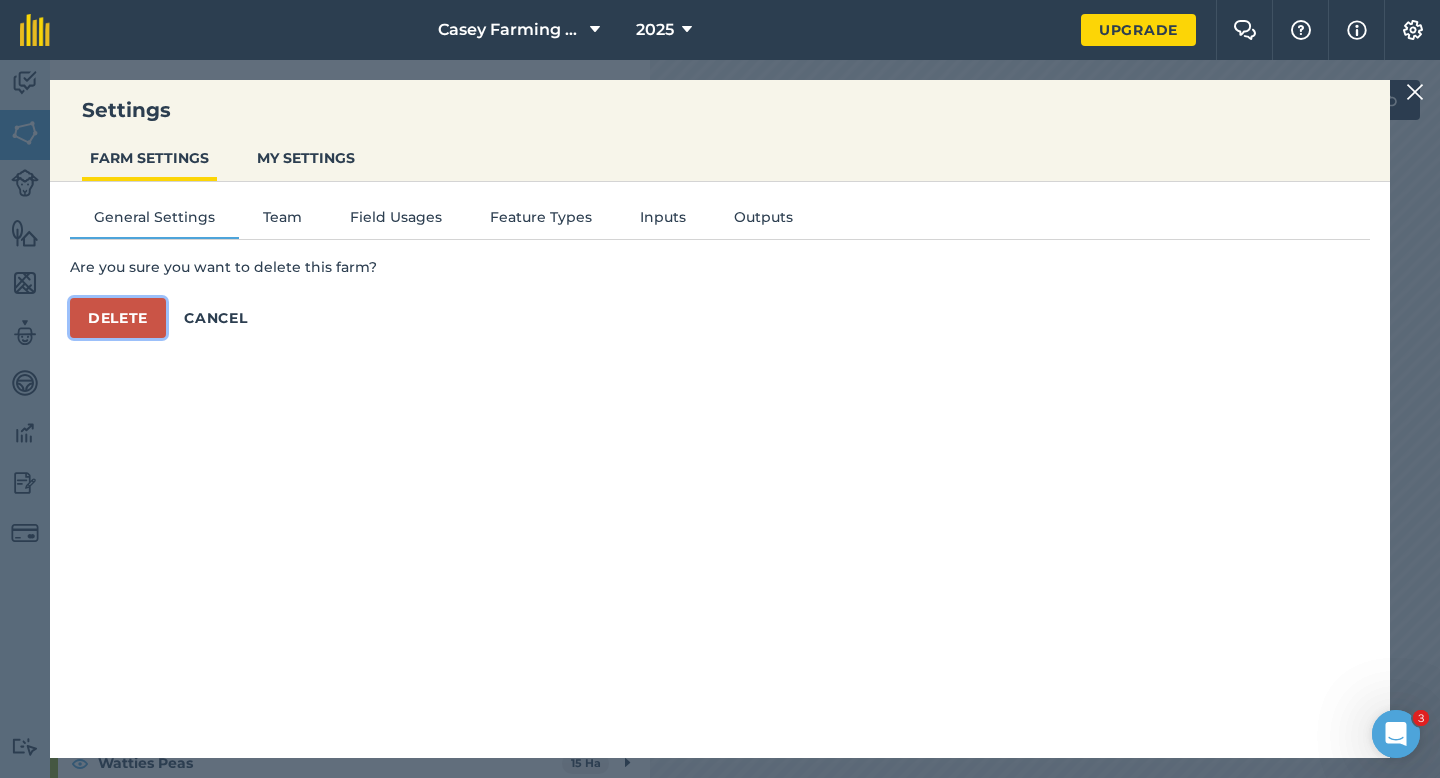 click on "Delete" at bounding box center (118, 318) 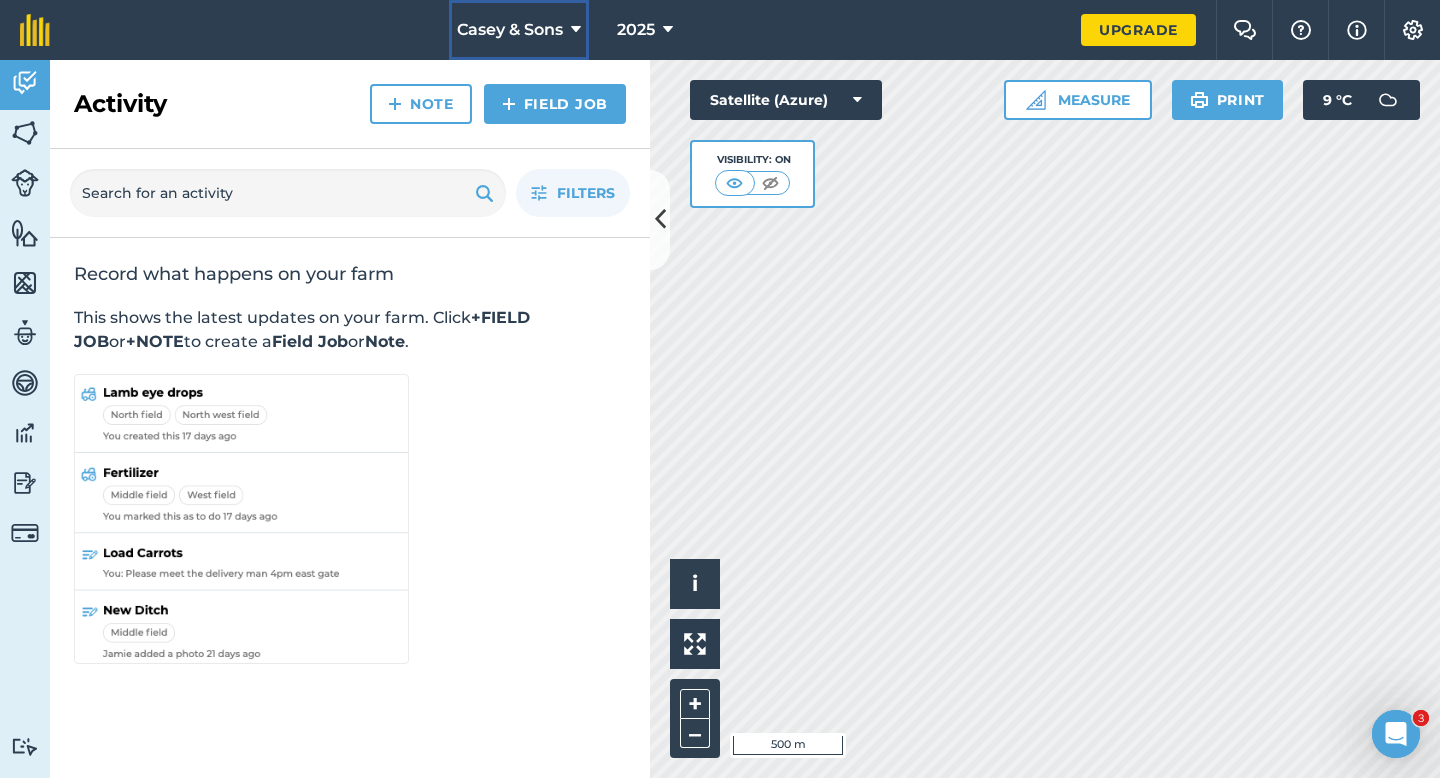 click on "Casey & Sons" at bounding box center (519, 30) 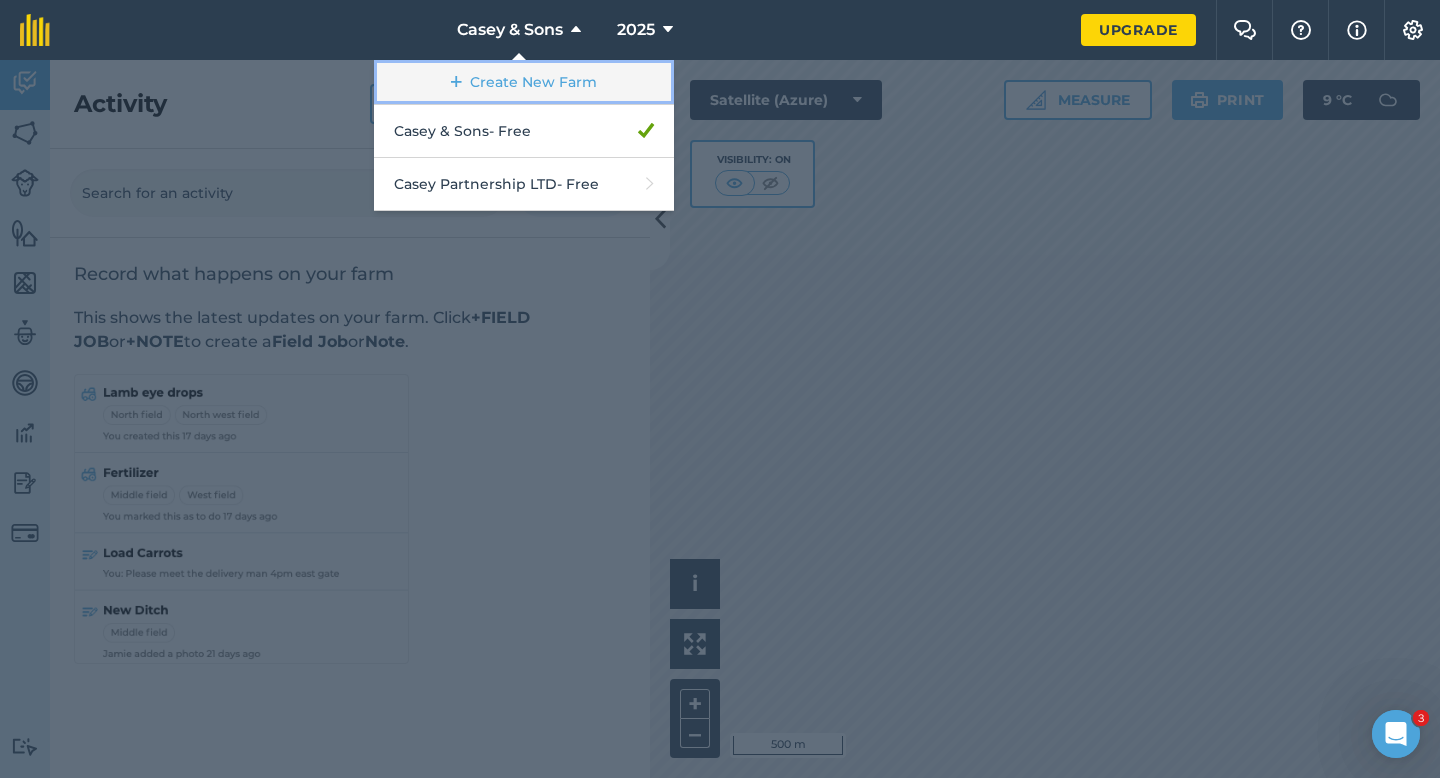 click on "Create New Farm" at bounding box center [524, 82] 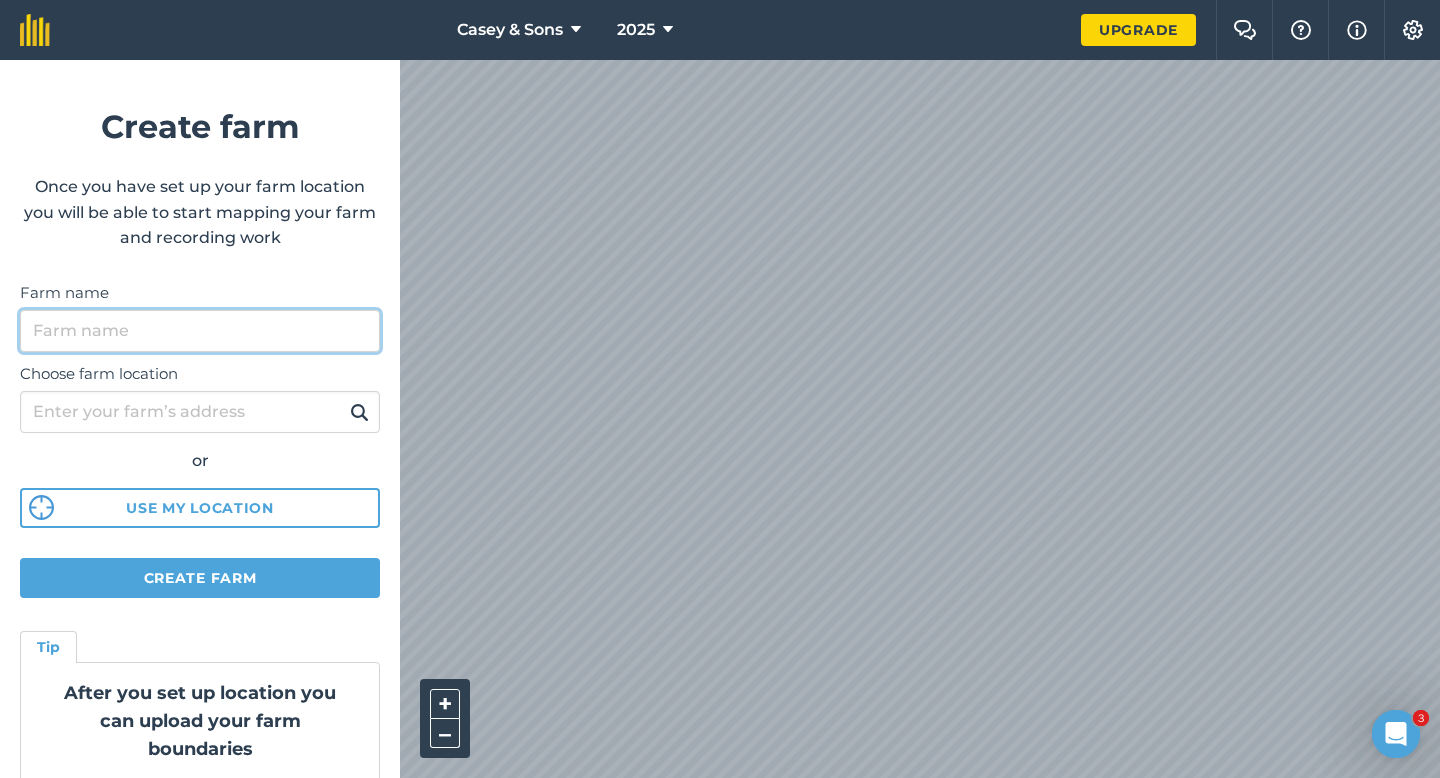 click on "Farm name" at bounding box center [200, 331] 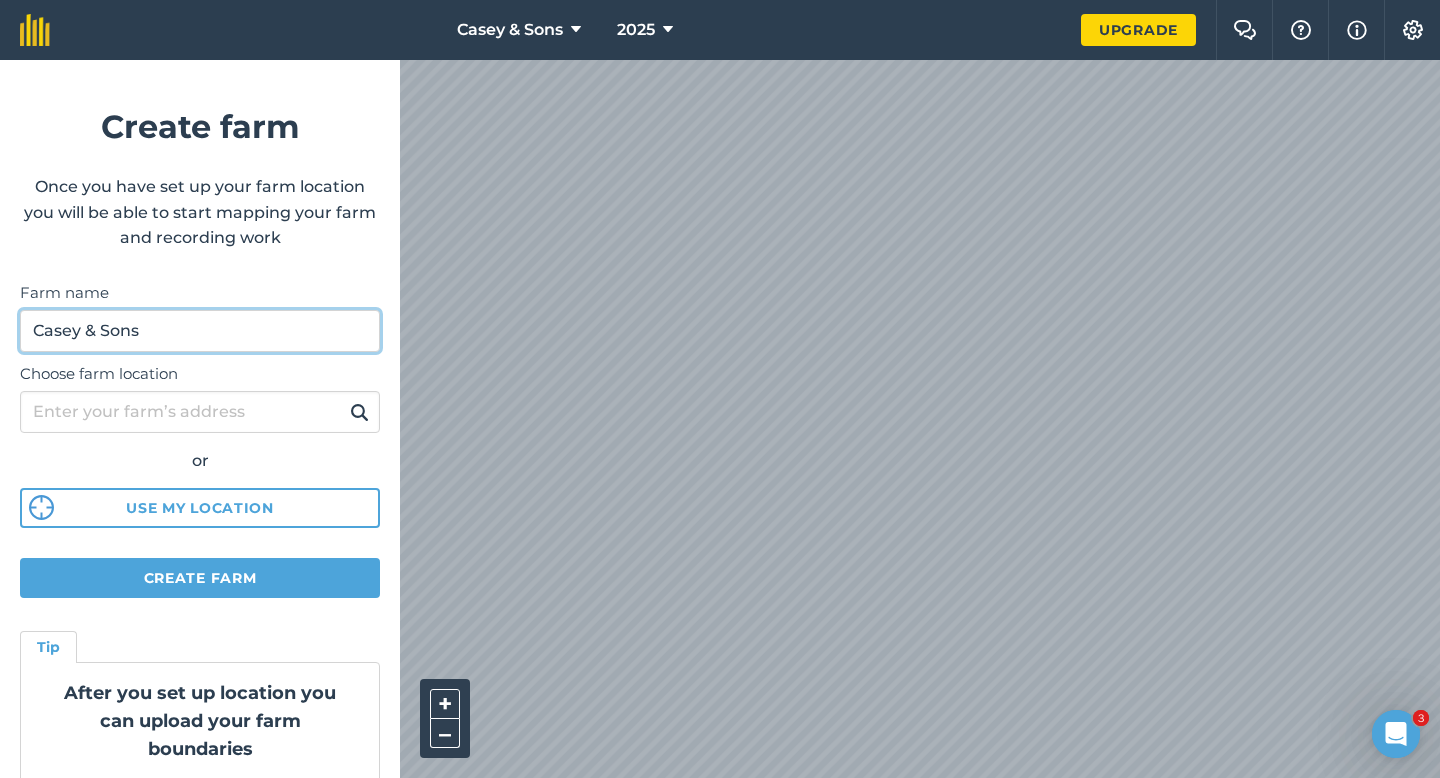 drag, startPoint x: 179, startPoint y: 338, endPoint x: 0, endPoint y: 335, distance: 179.02513 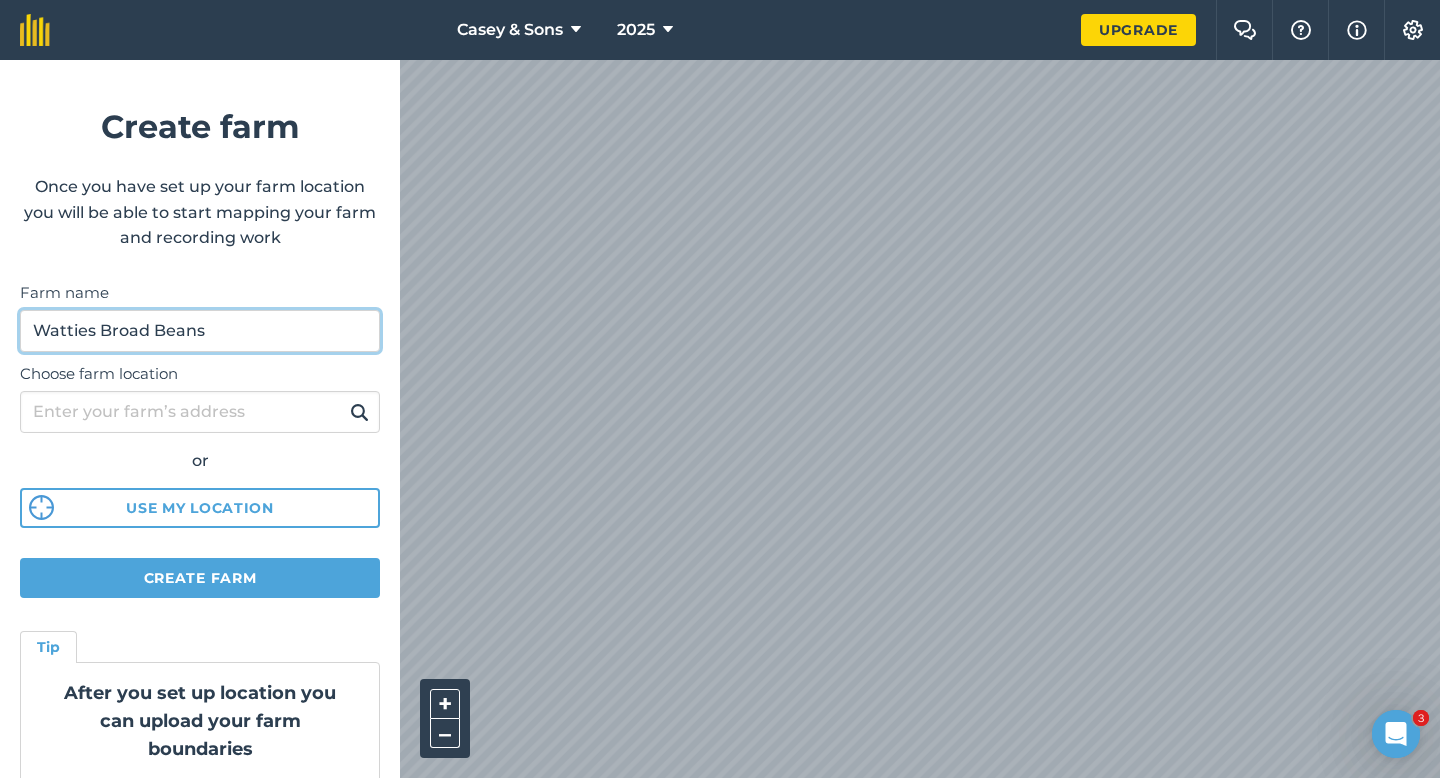 type on "Watties Broad Beans" 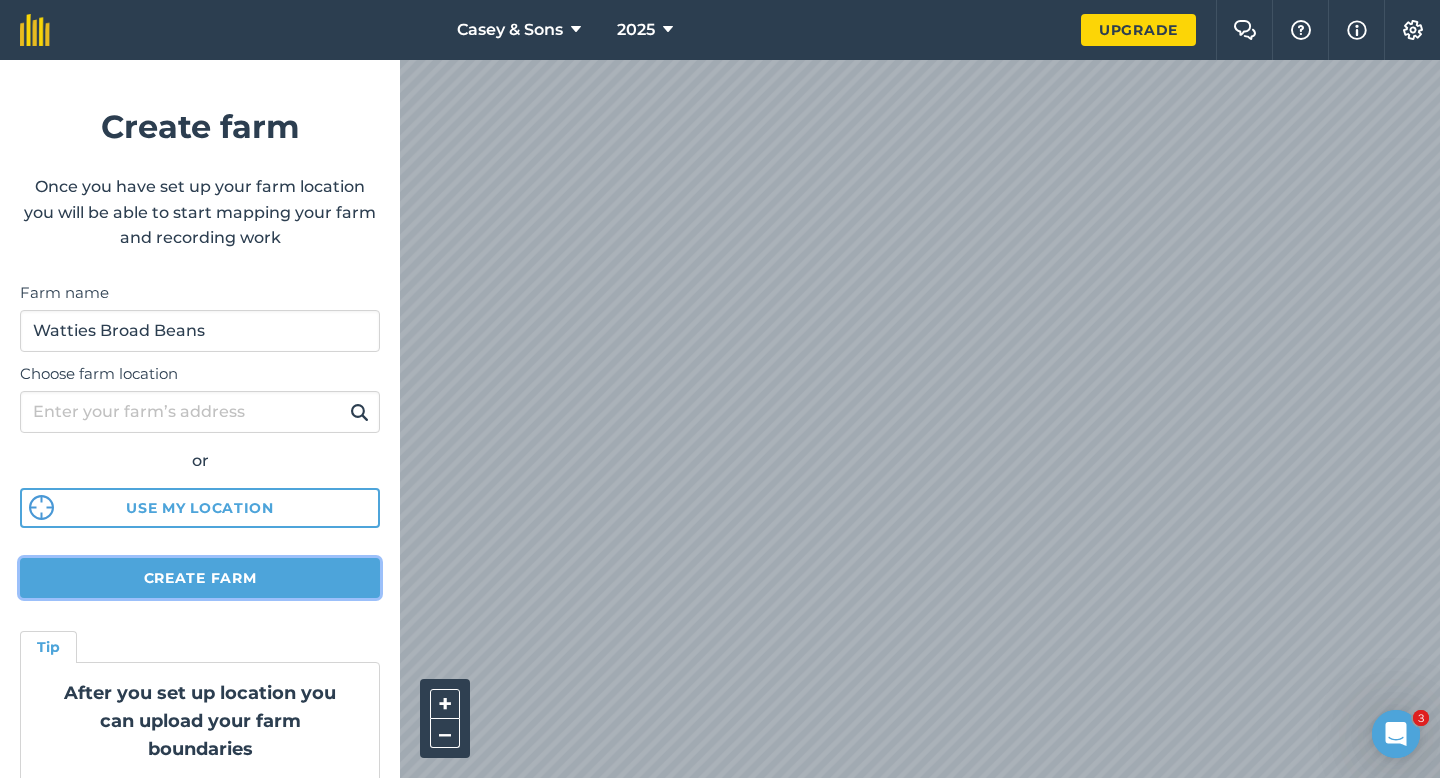 click on "Create farm" at bounding box center (200, 578) 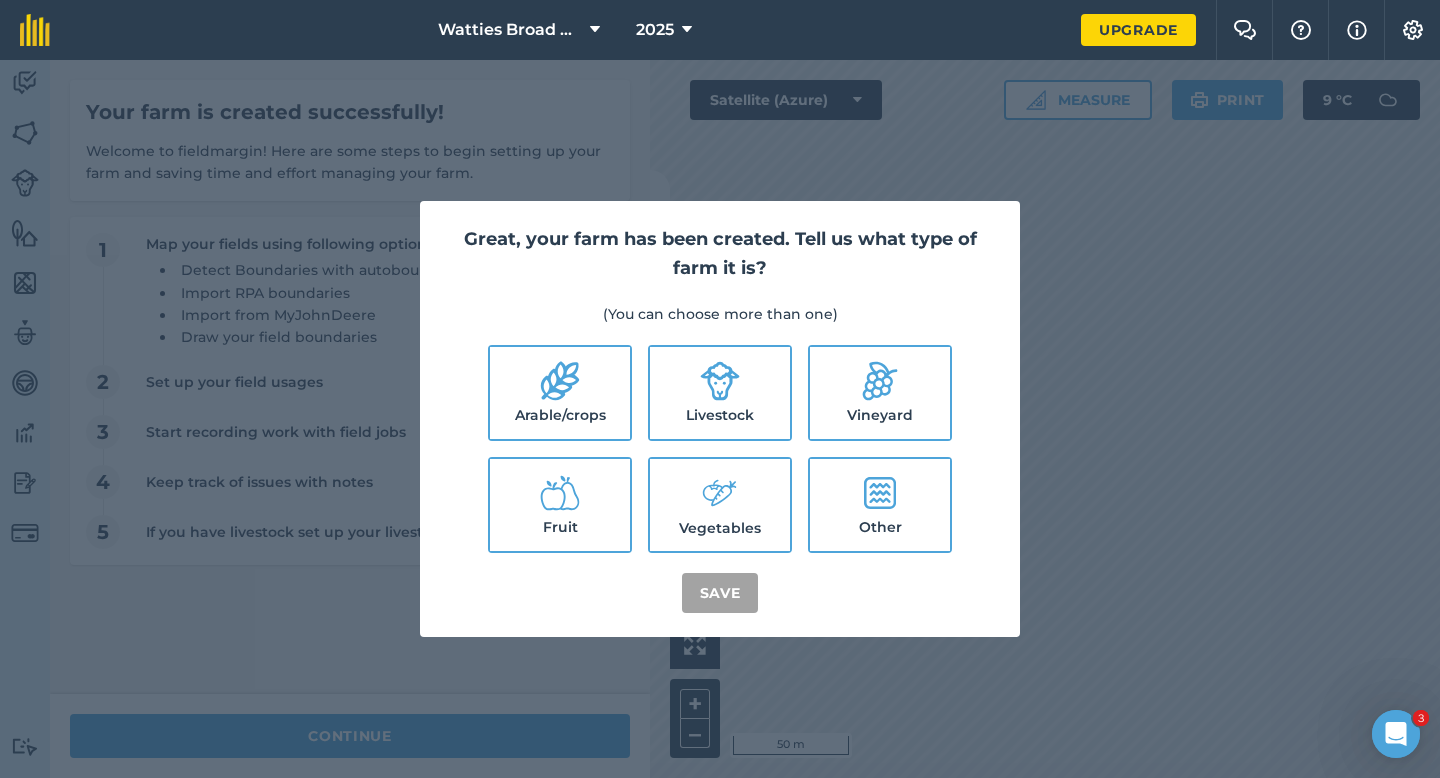click on "Arable/crops" at bounding box center (560, 393) 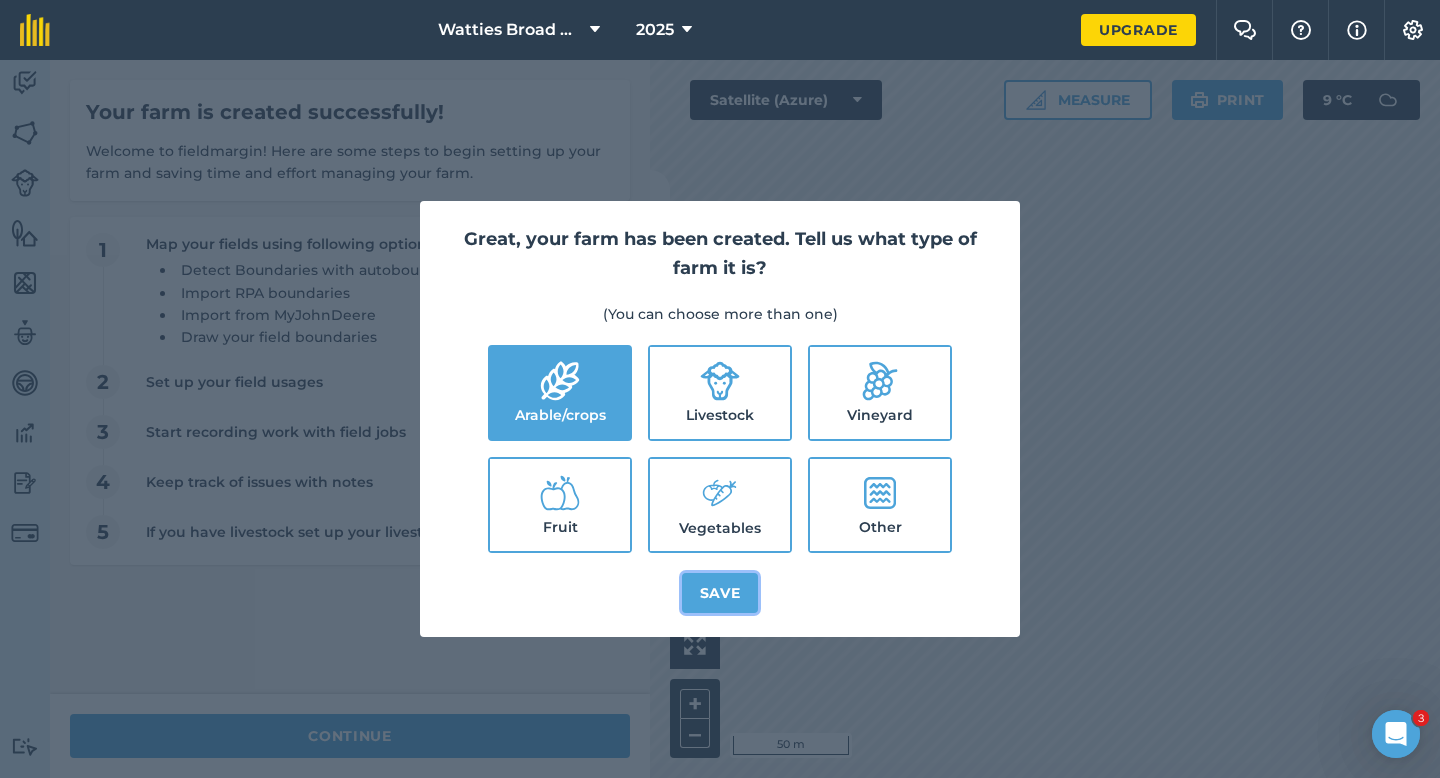 click on "Save" at bounding box center (720, 593) 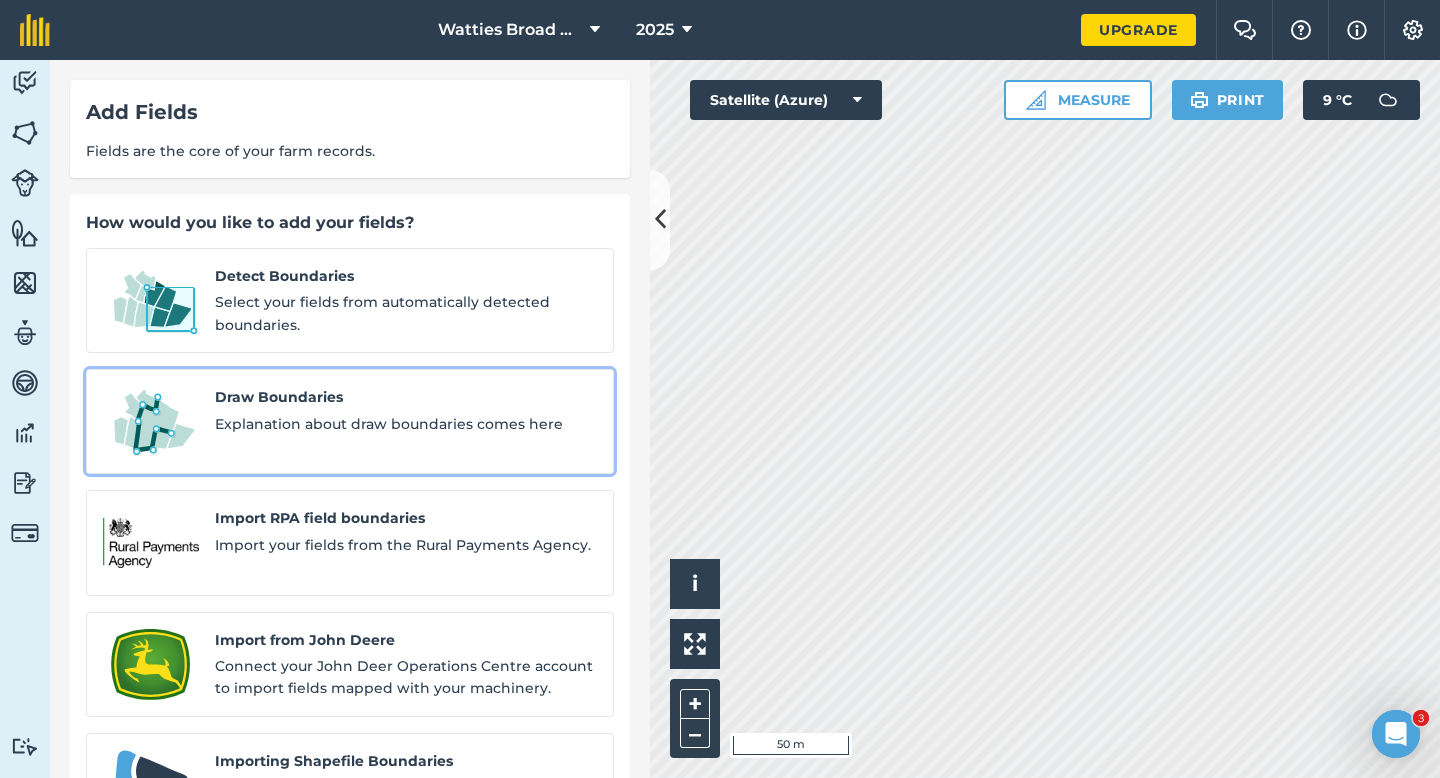 click on "Draw Boundaries" at bounding box center (406, 397) 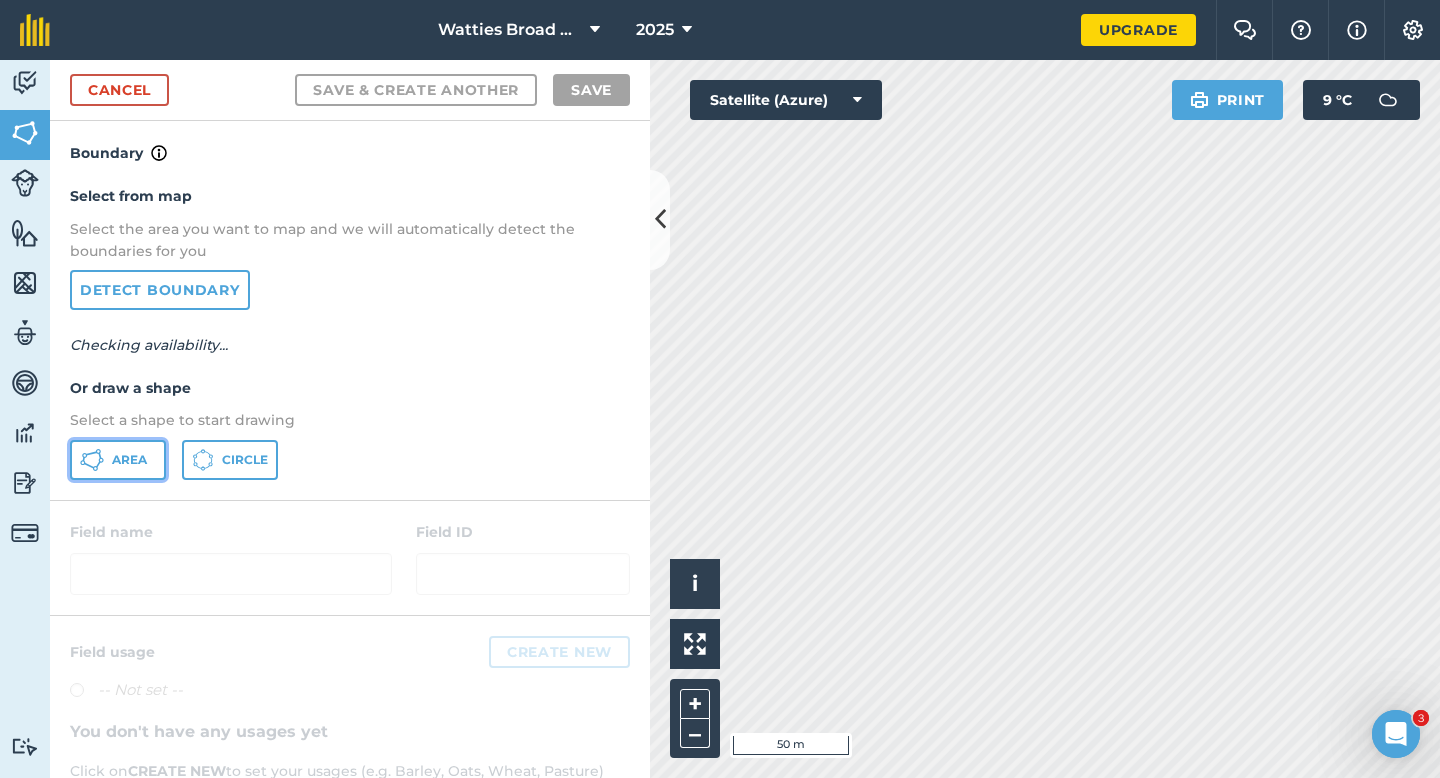 click on "Area" at bounding box center (118, 460) 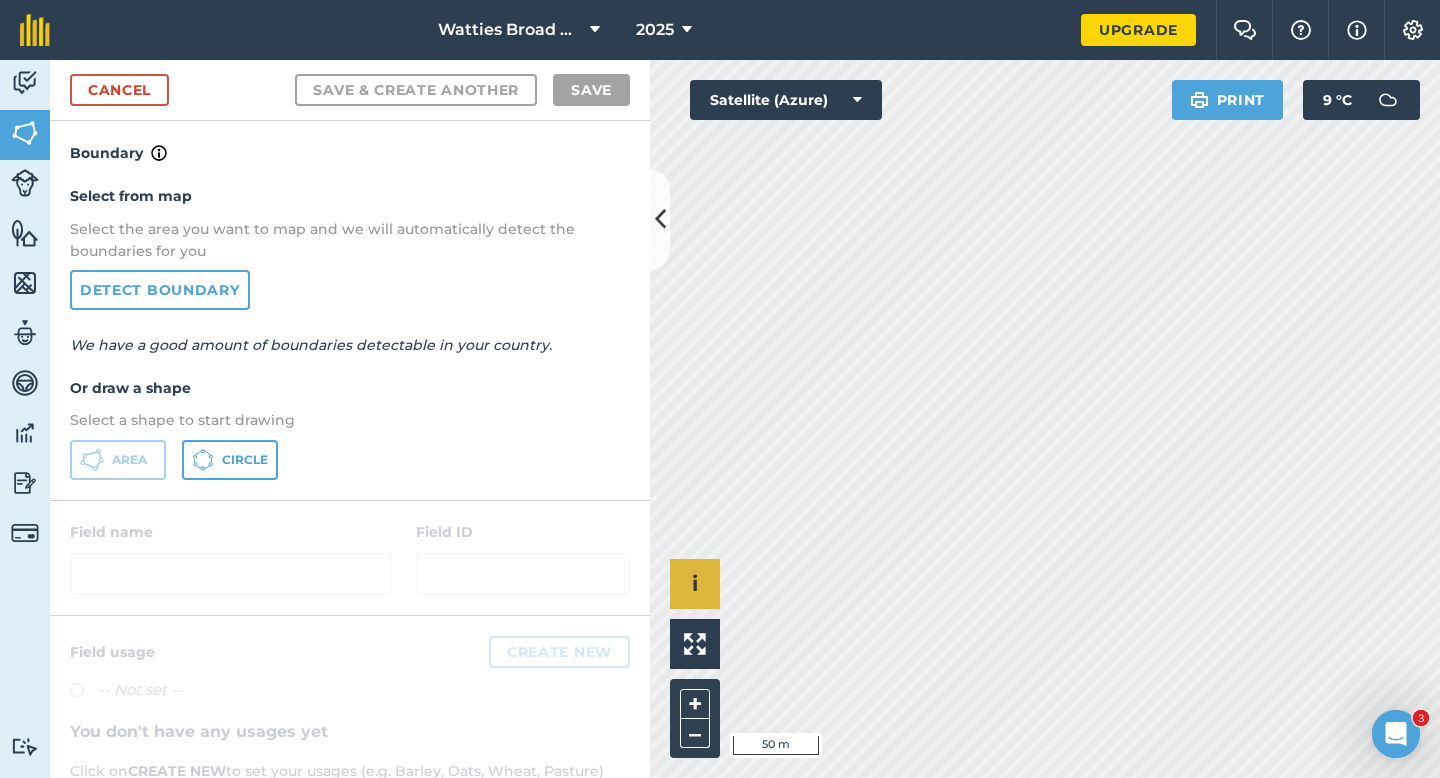 click on "Click to start drawing i © 2025 TomTom, Microsoft 50 m + –" at bounding box center (1045, 419) 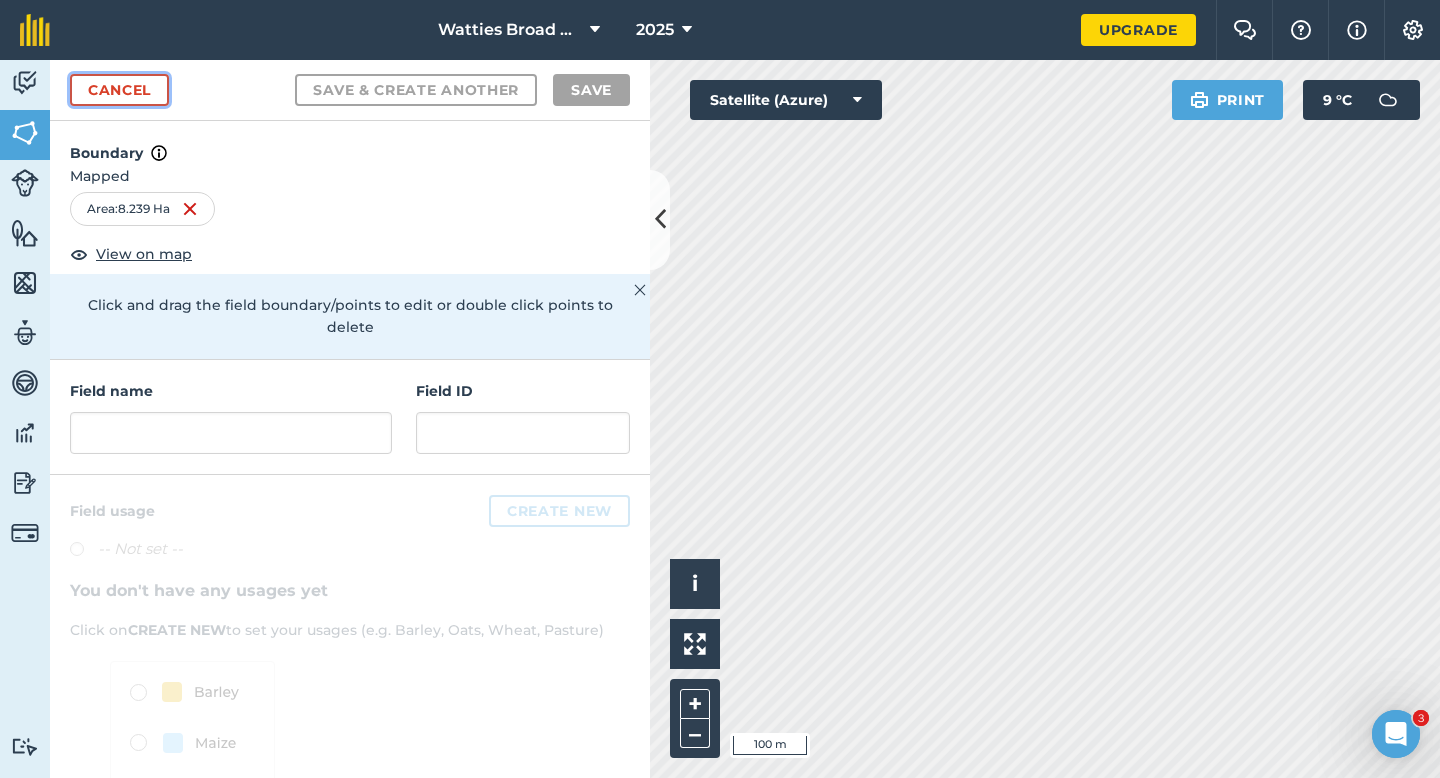 click on "Cancel" at bounding box center (119, 90) 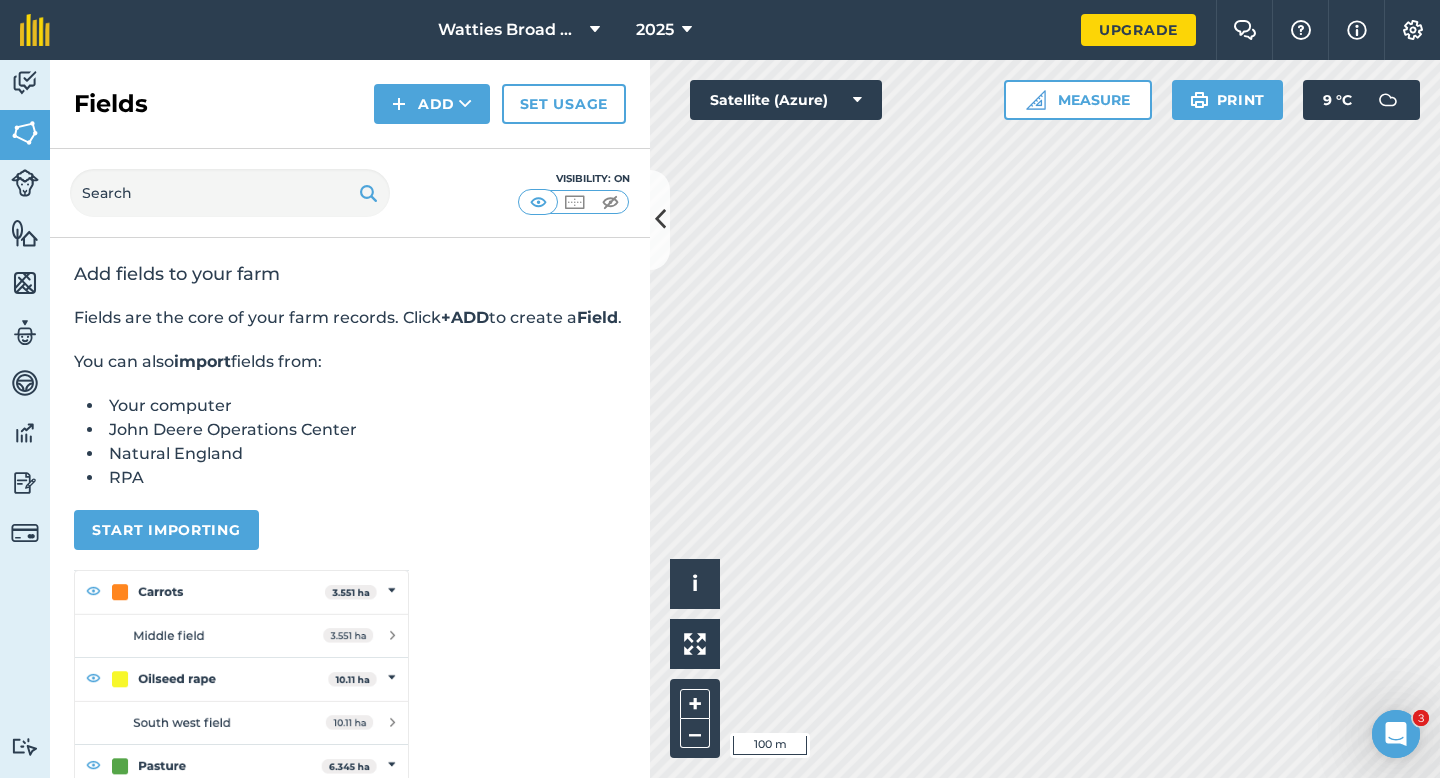 click on "Fields   Add   Set usage" at bounding box center (350, 104) 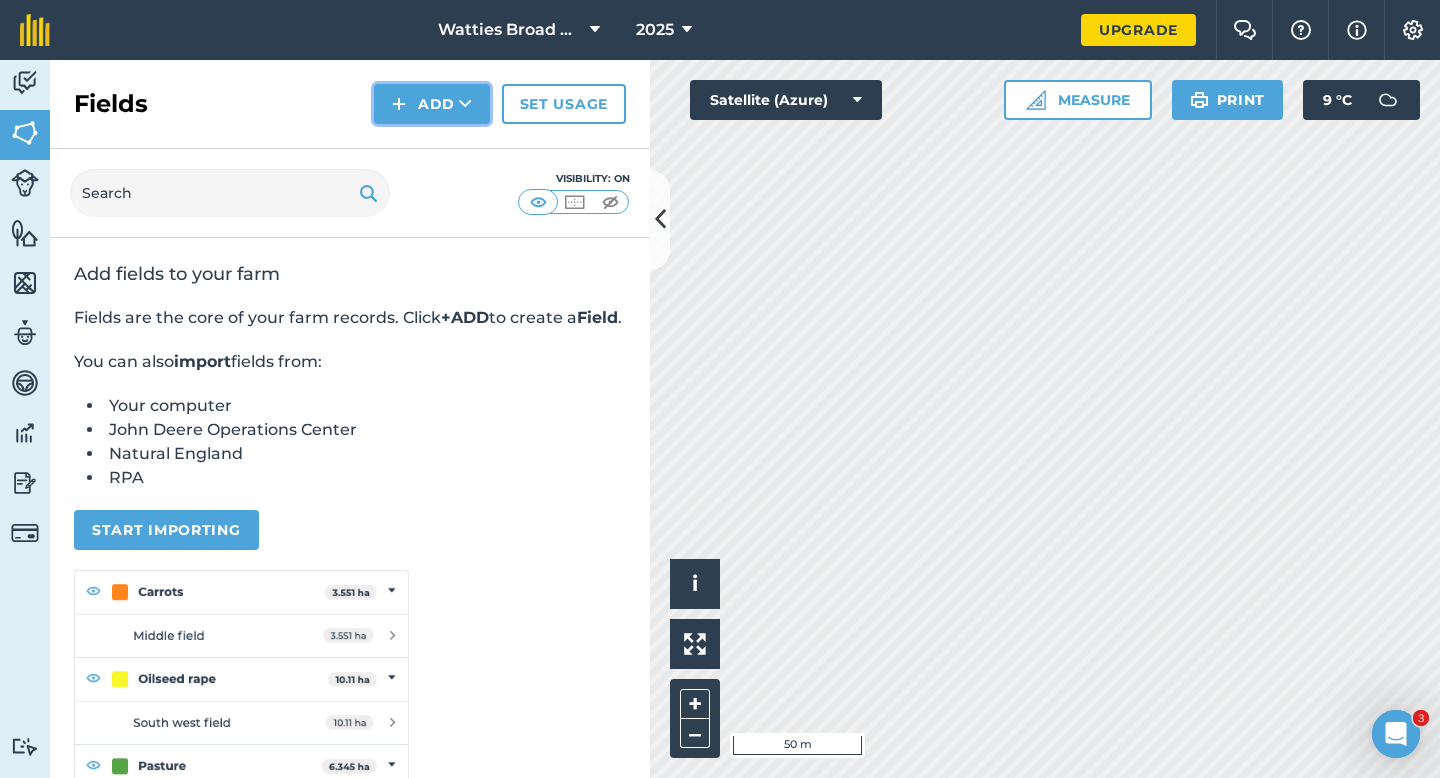 click on "Add" at bounding box center [432, 104] 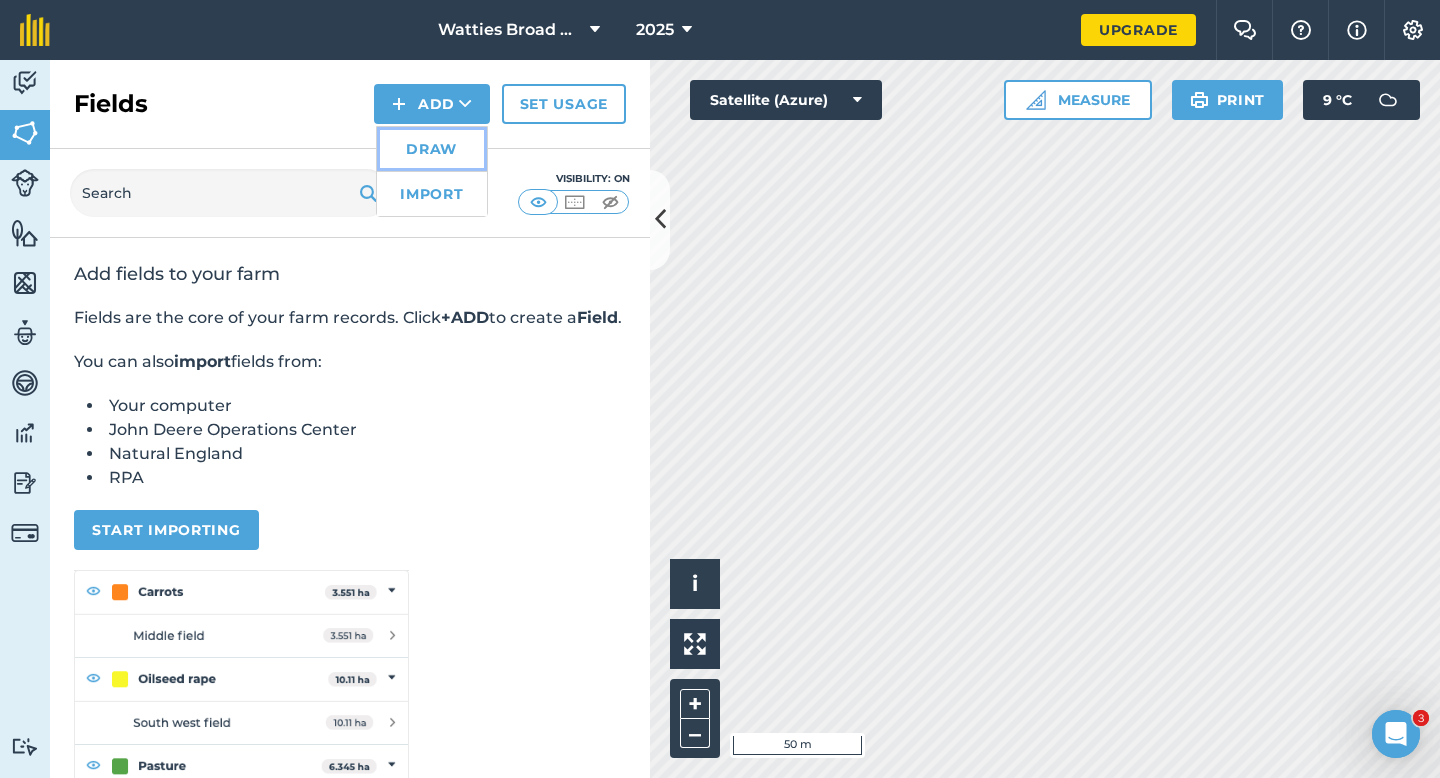 click on "Draw" at bounding box center [432, 149] 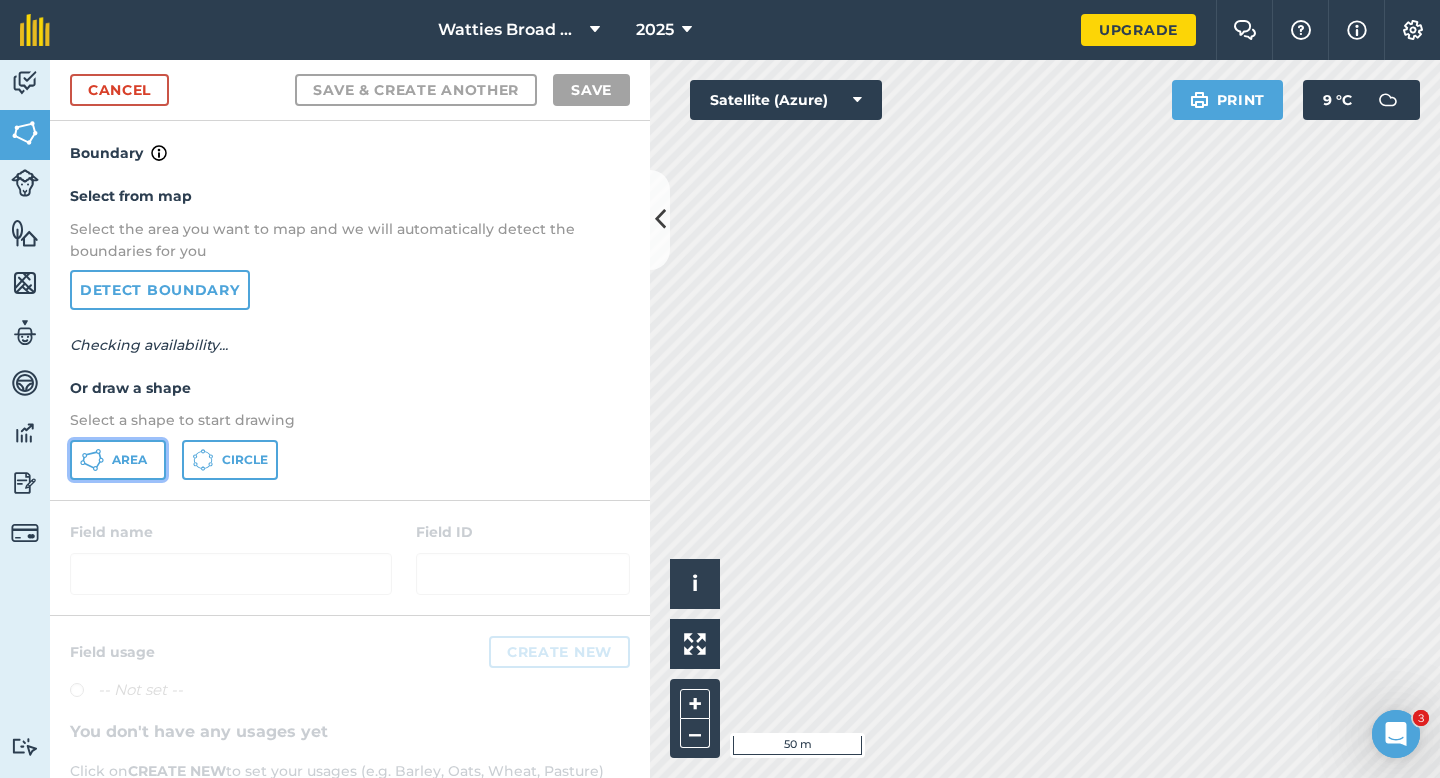click on "Area" at bounding box center (118, 460) 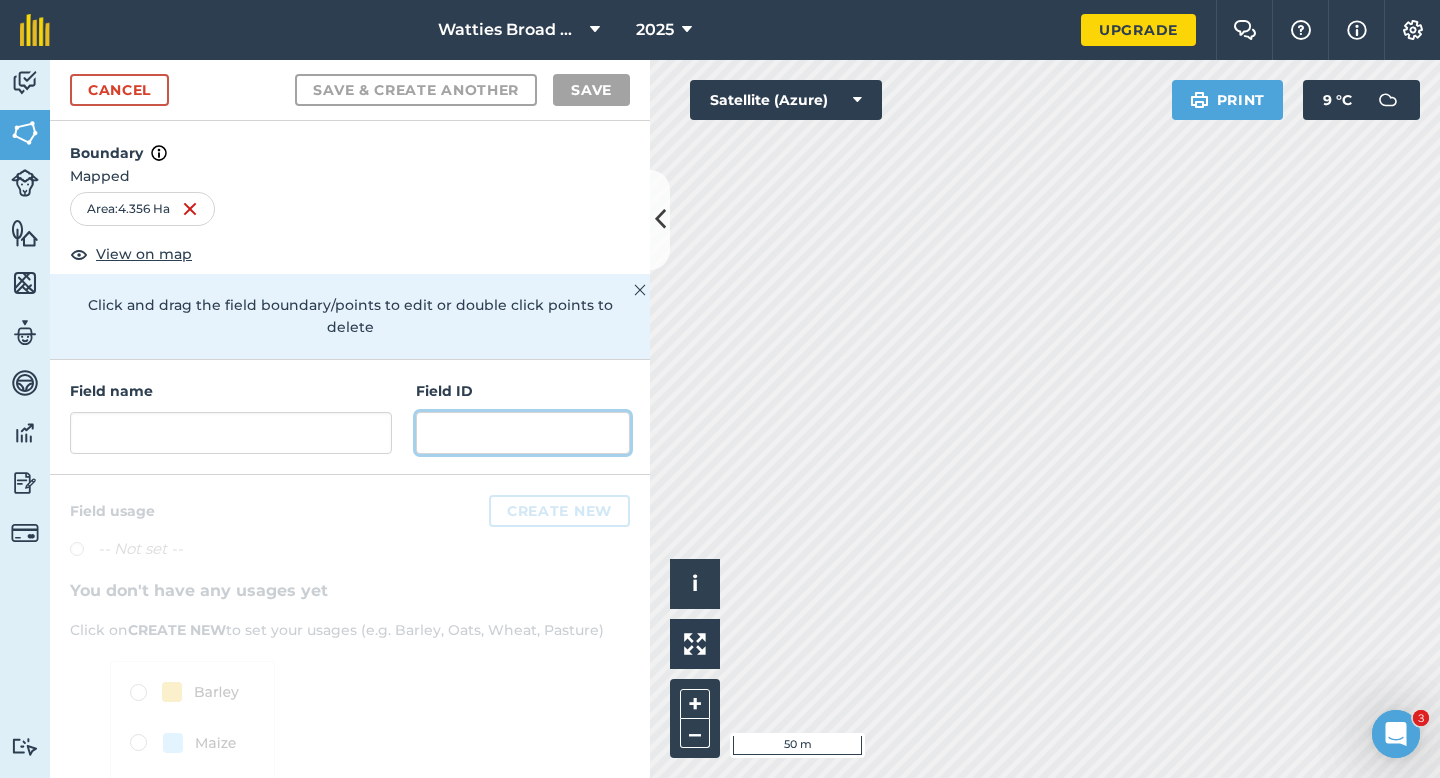 click at bounding box center [523, 433] 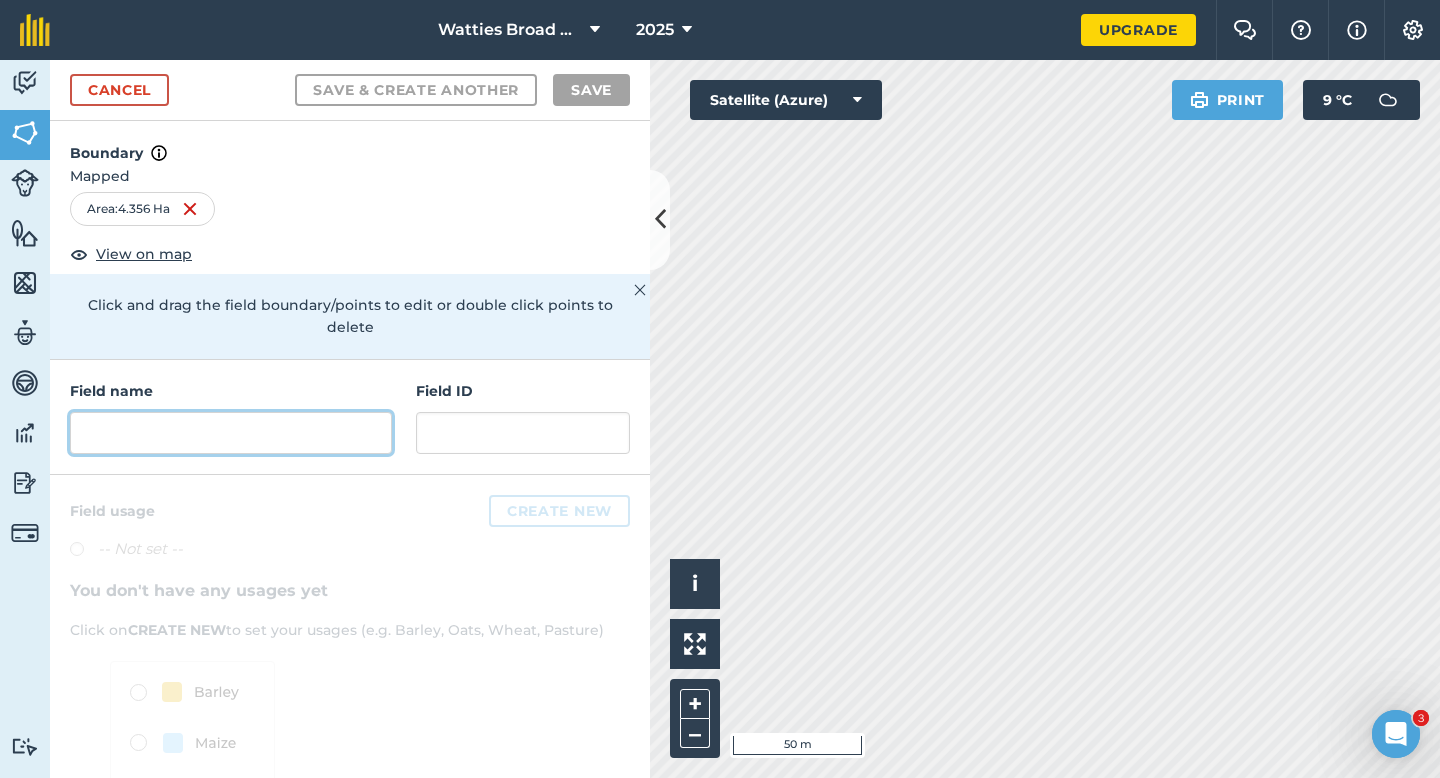 click at bounding box center (231, 433) 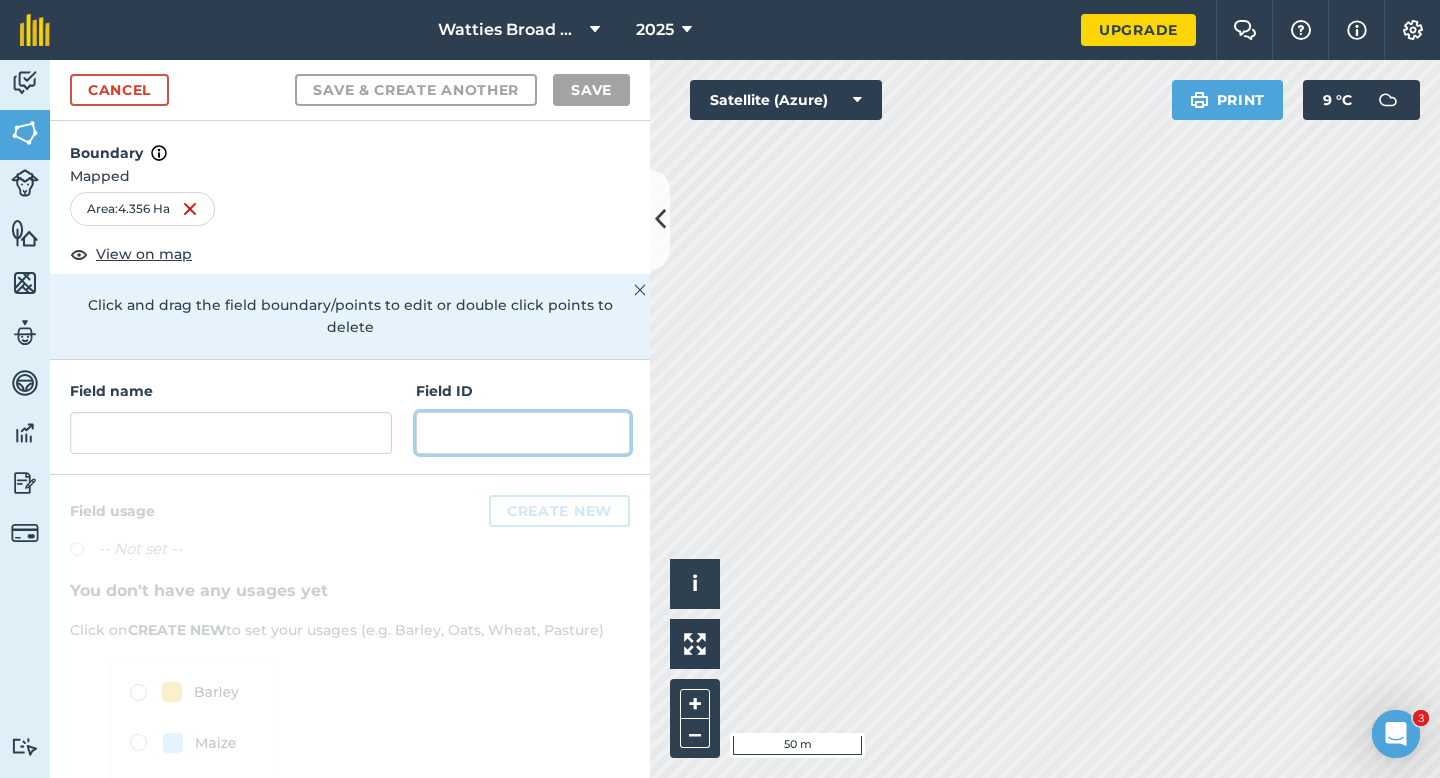 click at bounding box center (523, 433) 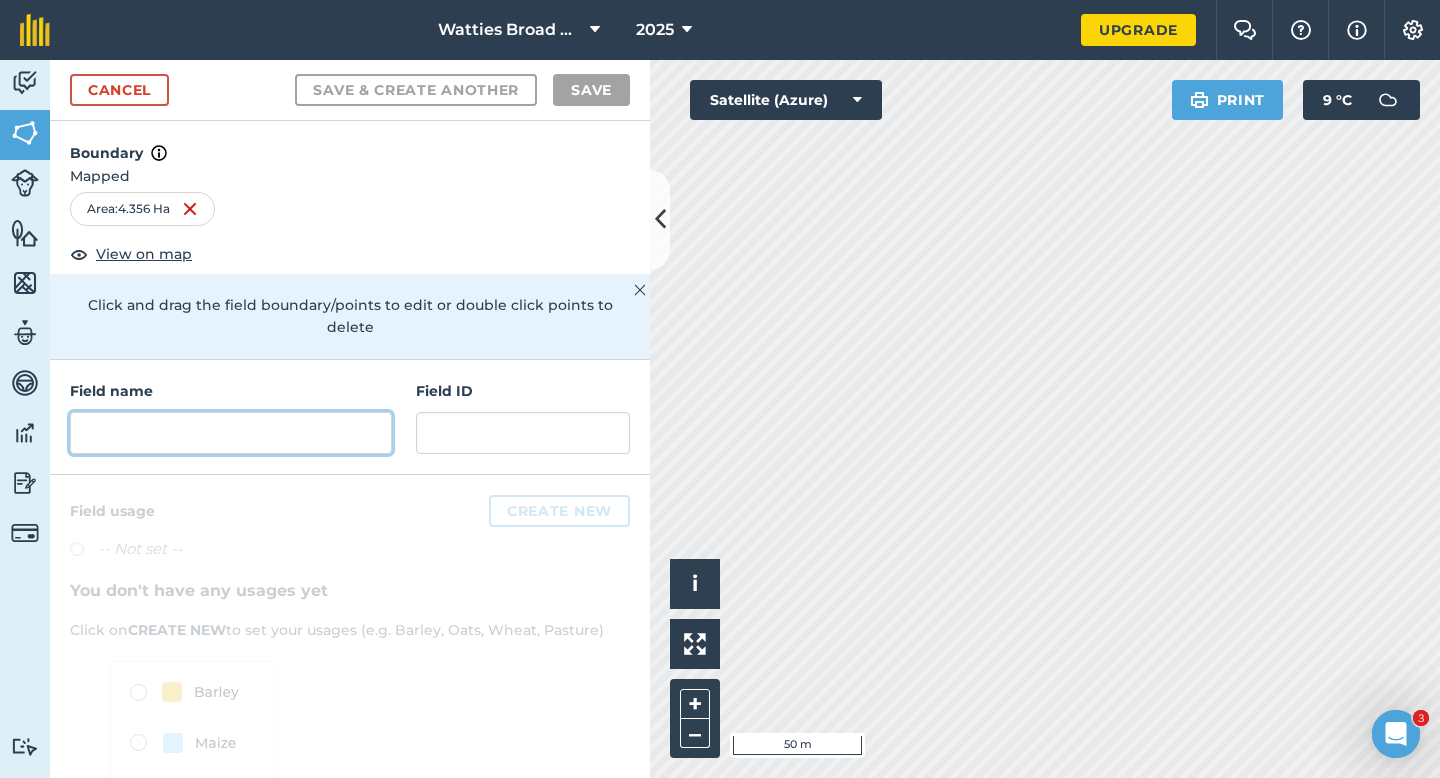 click at bounding box center (231, 433) 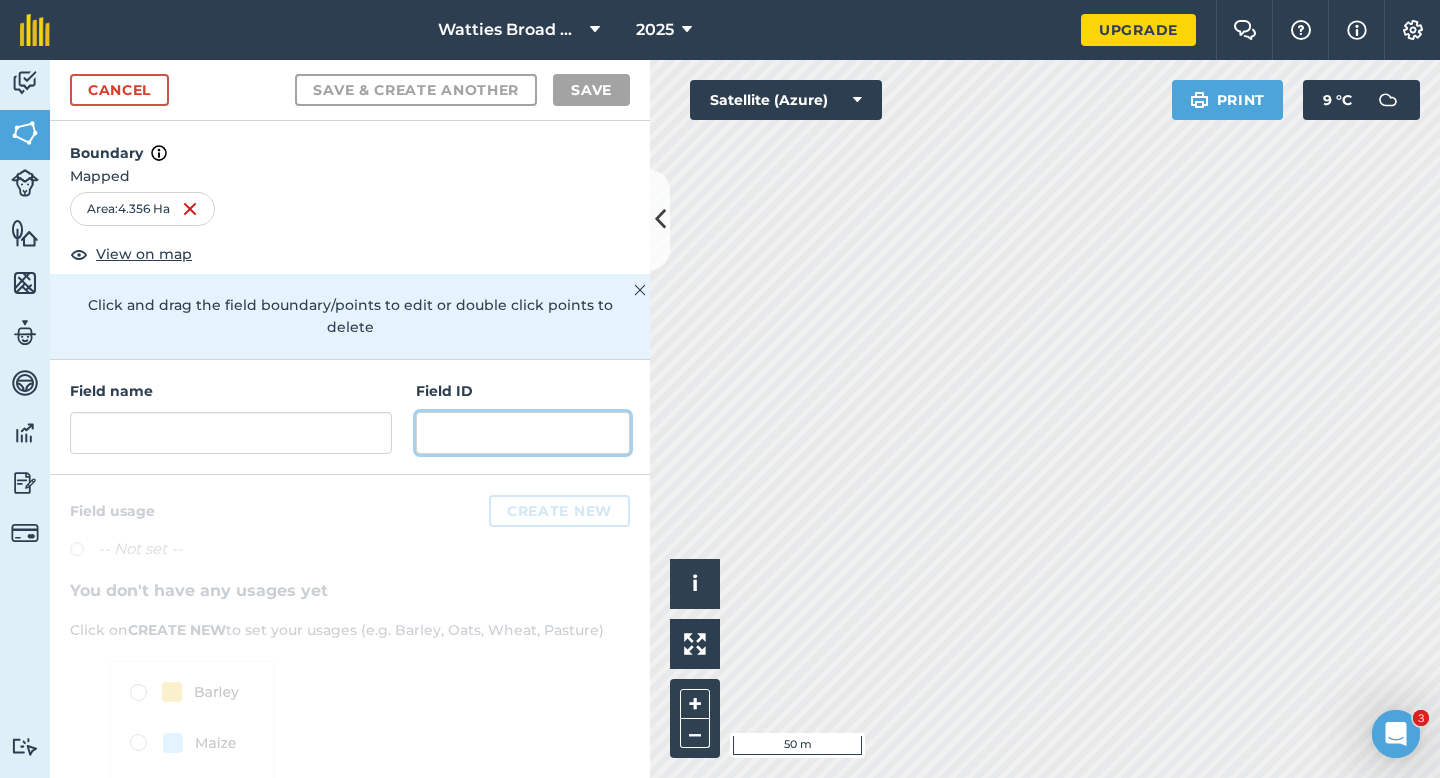 click at bounding box center [523, 433] 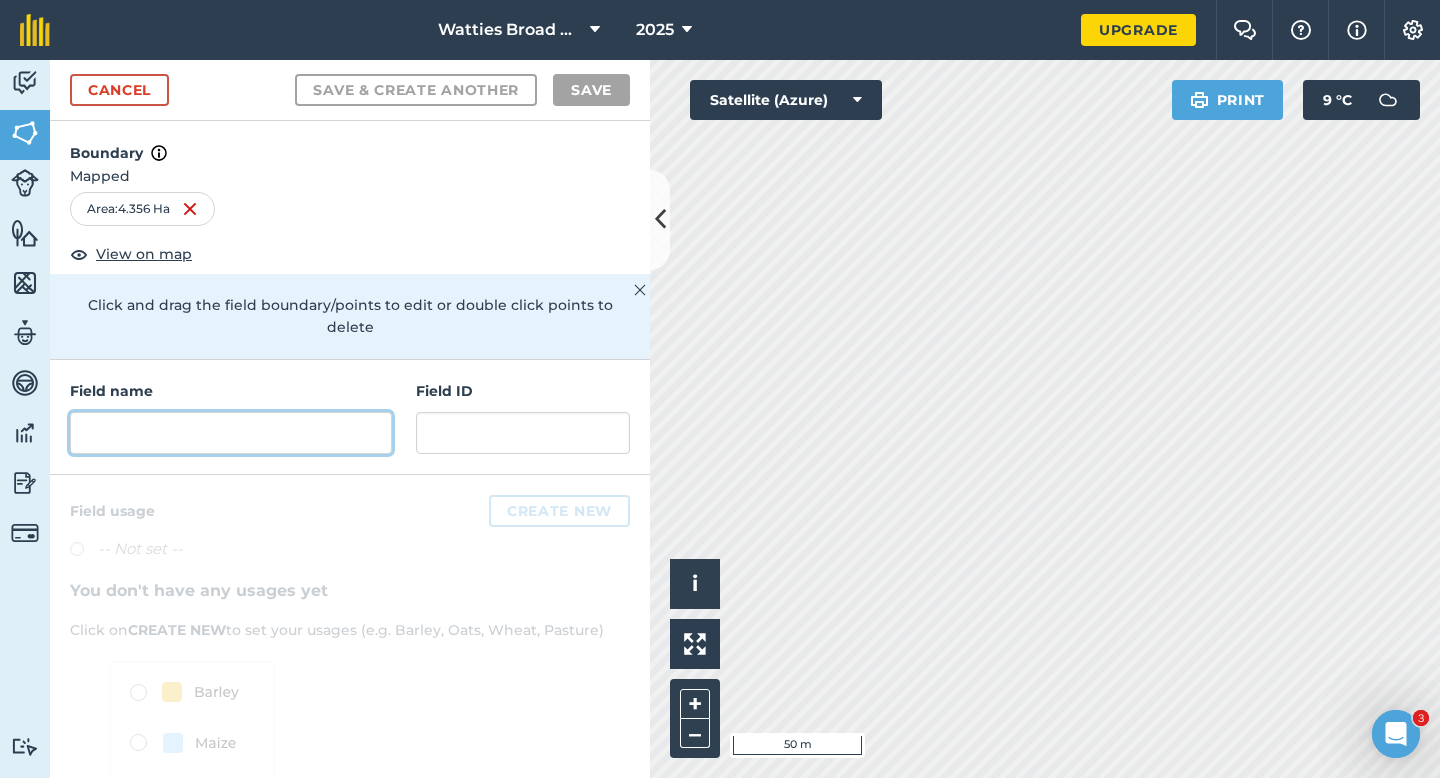 click at bounding box center (231, 433) 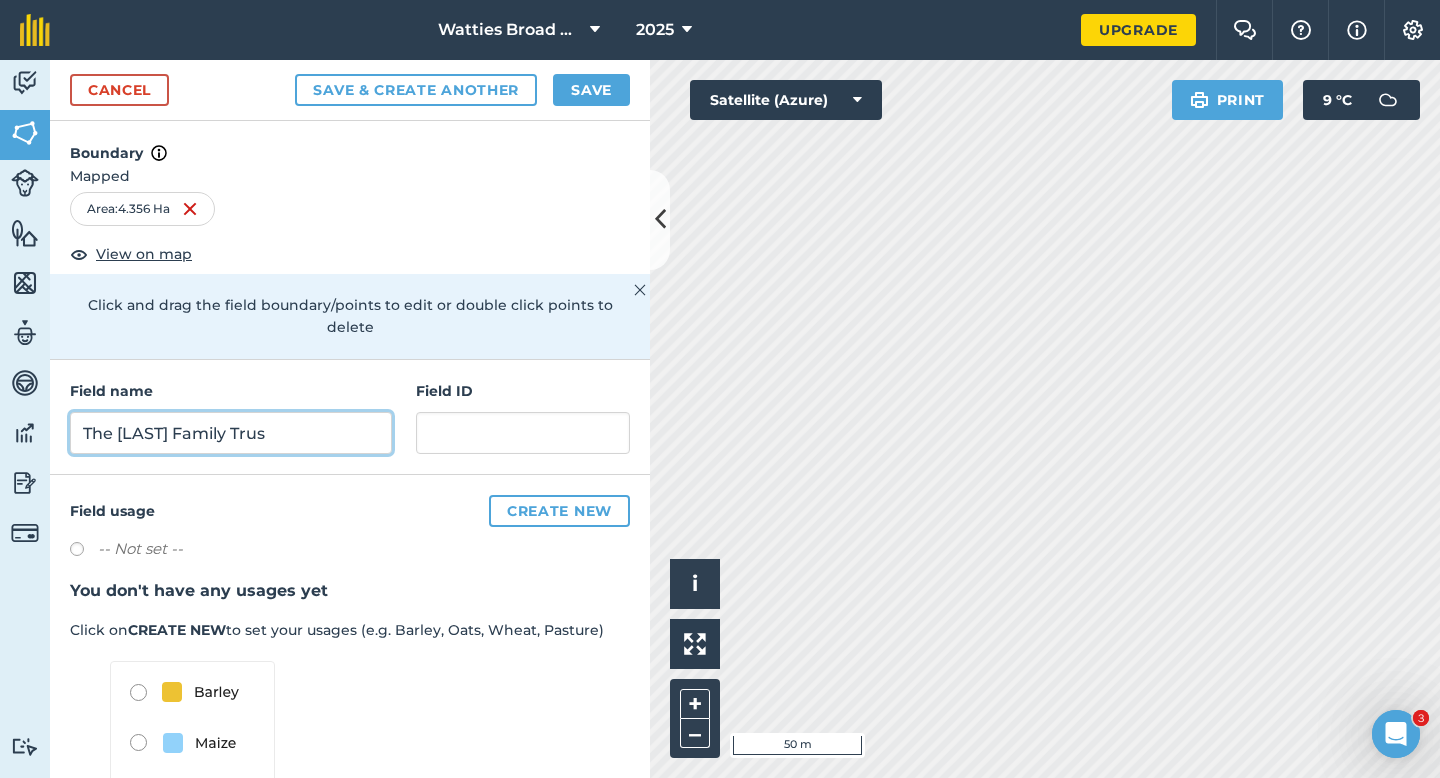 type on "The [LAST] Family Trust" 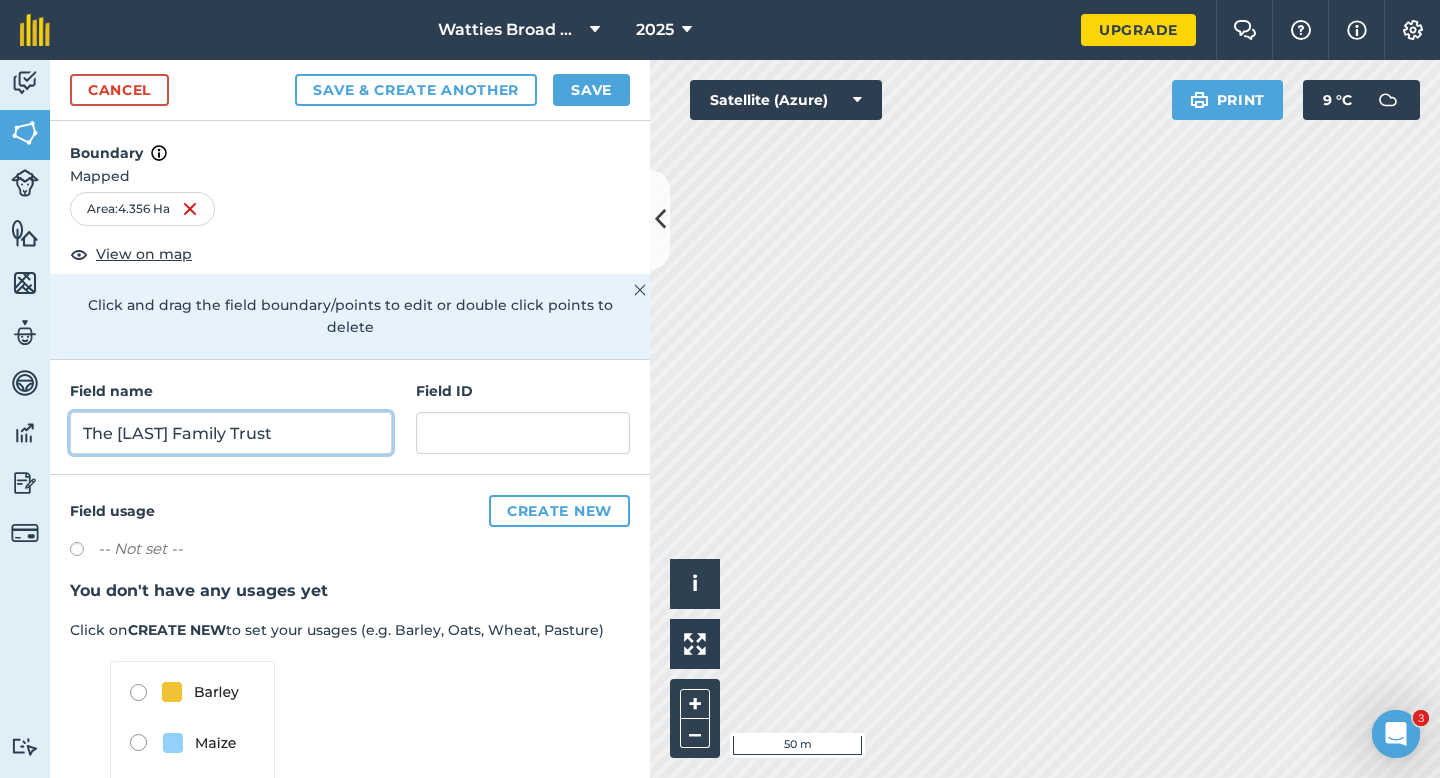 drag, startPoint x: 291, startPoint y: 418, endPoint x: 0, endPoint y: 372, distance: 294.6133 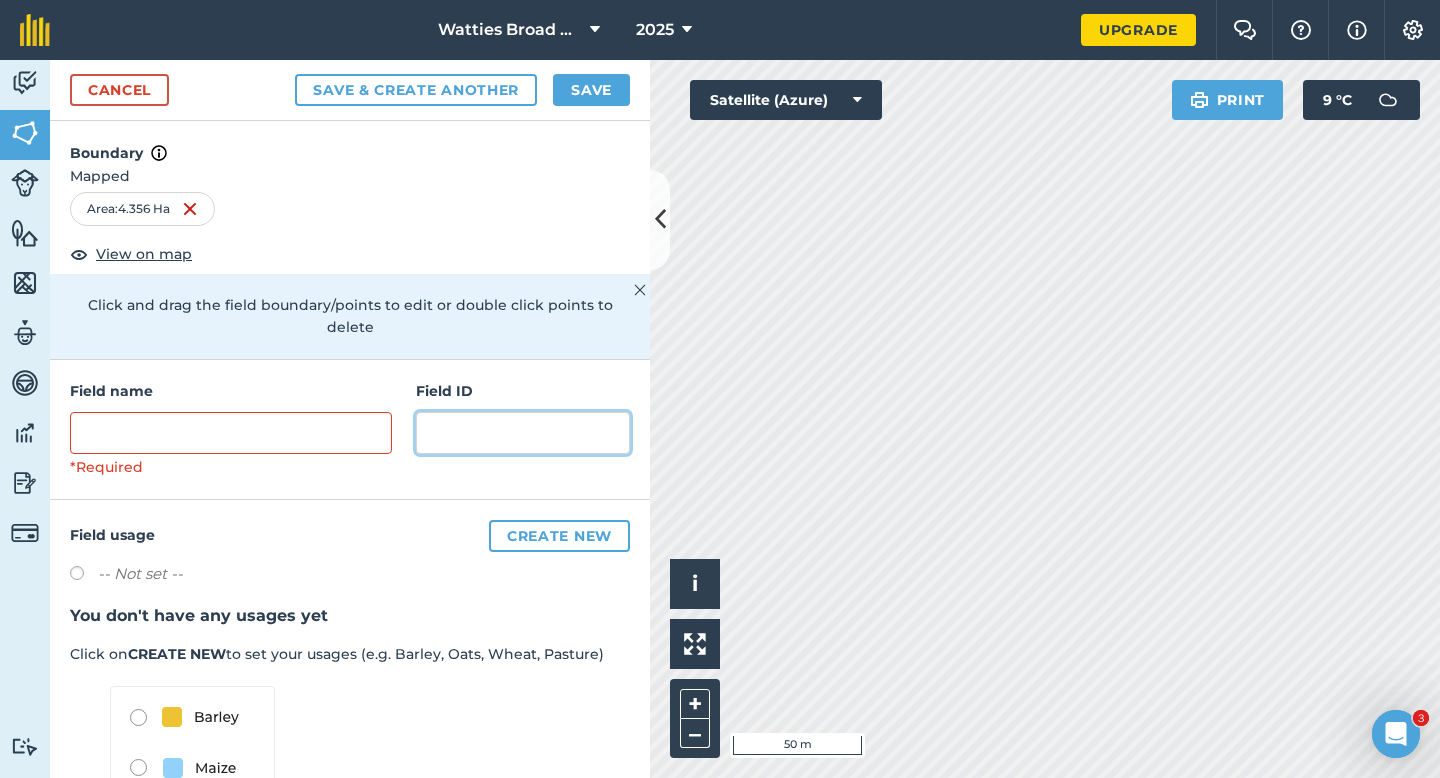 click at bounding box center [523, 433] 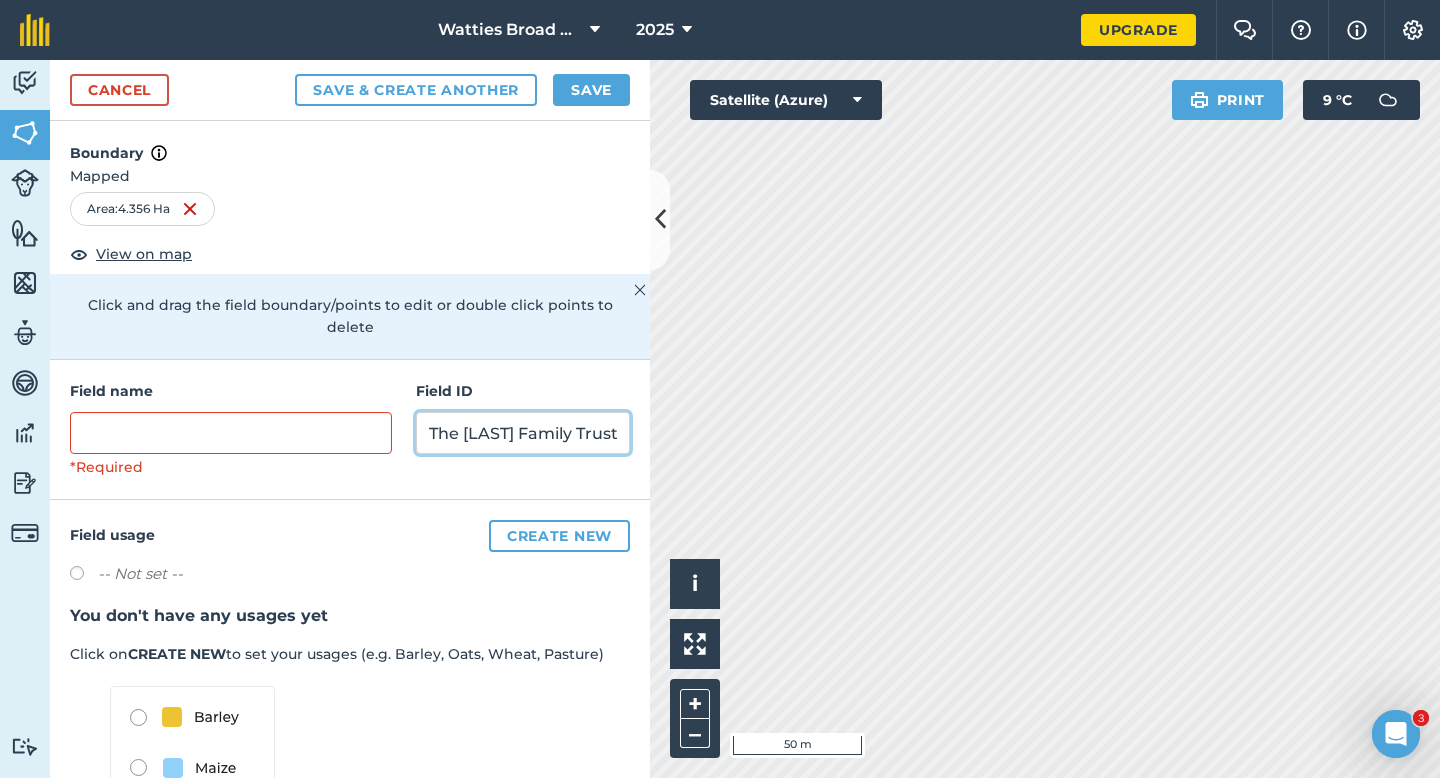 scroll, scrollTop: 0, scrollLeft: 9, axis: horizontal 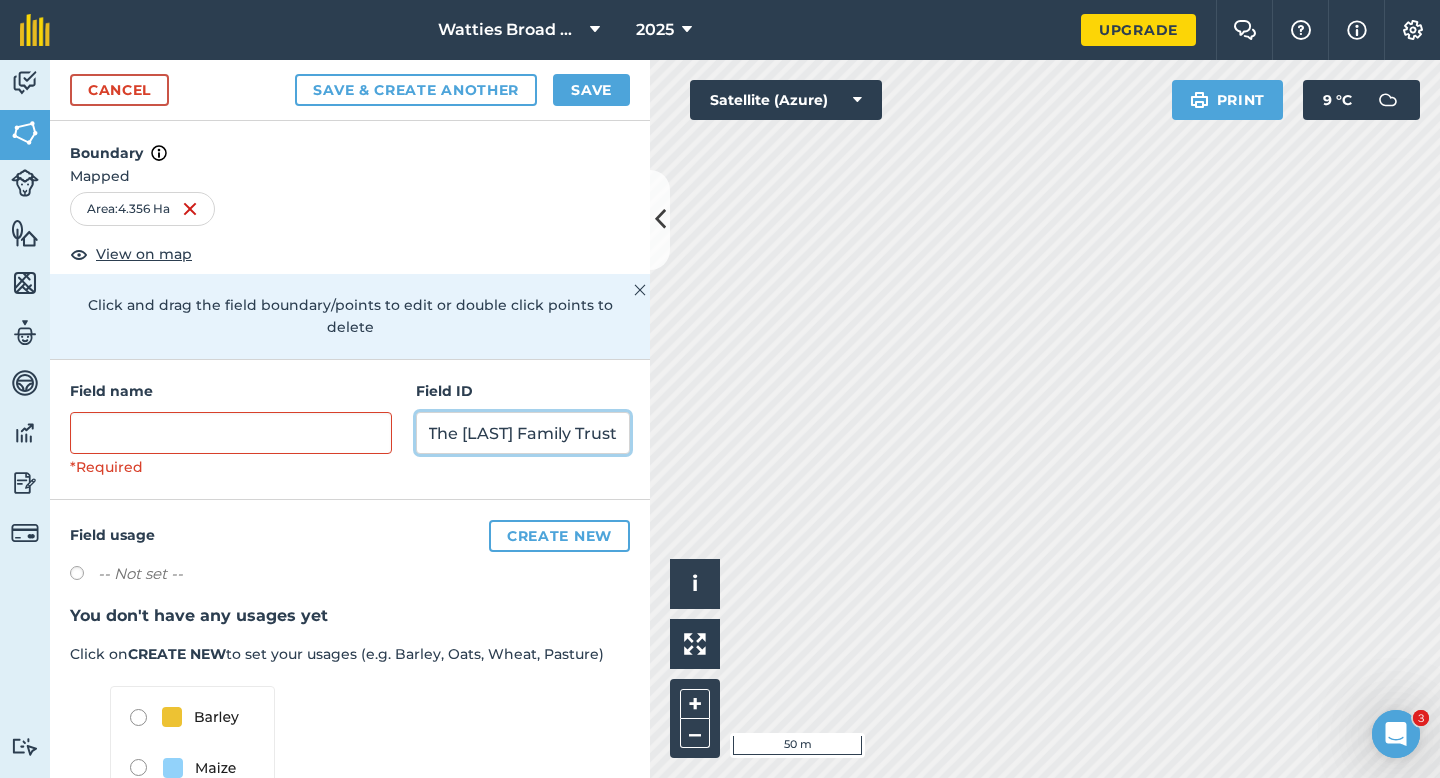 type on "The [LAST] Family Trust" 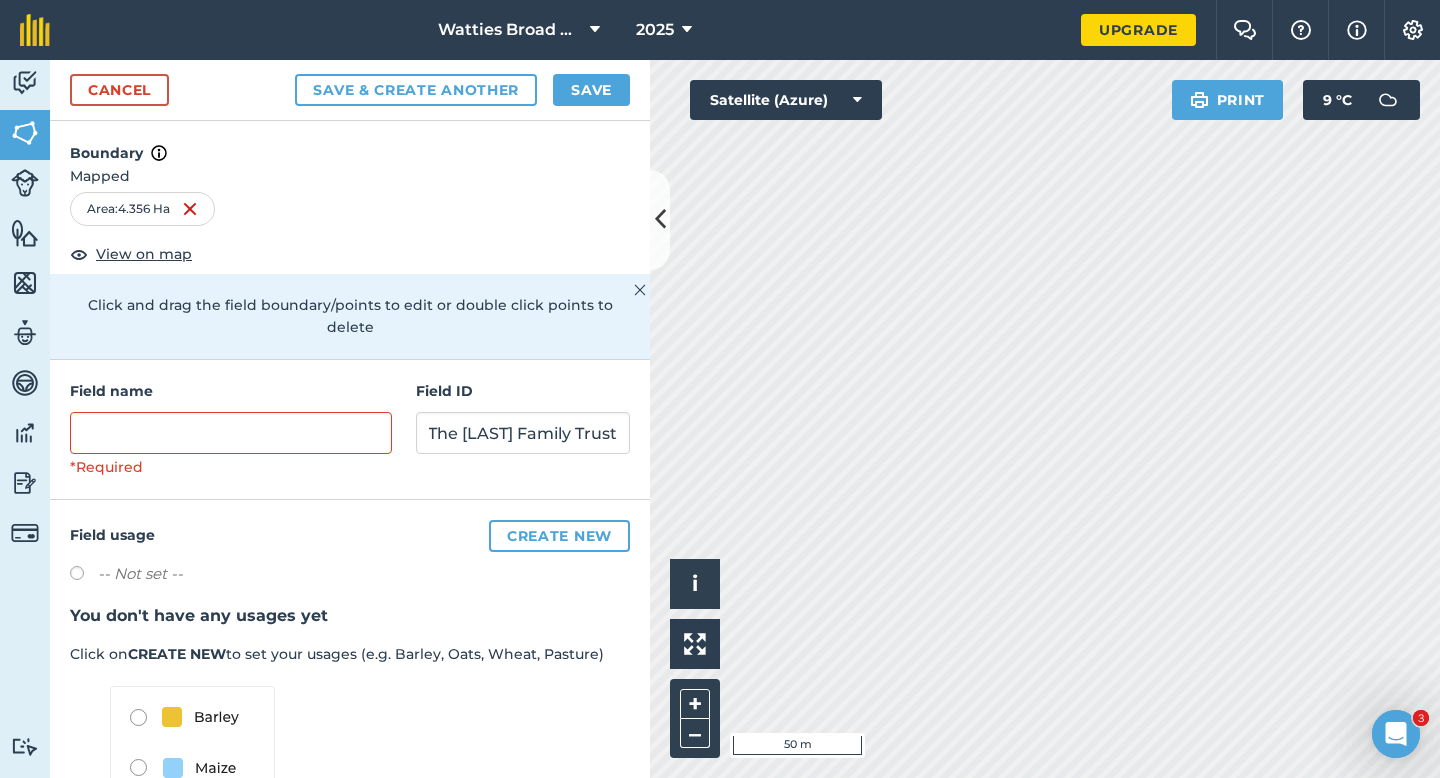 scroll, scrollTop: 0, scrollLeft: 0, axis: both 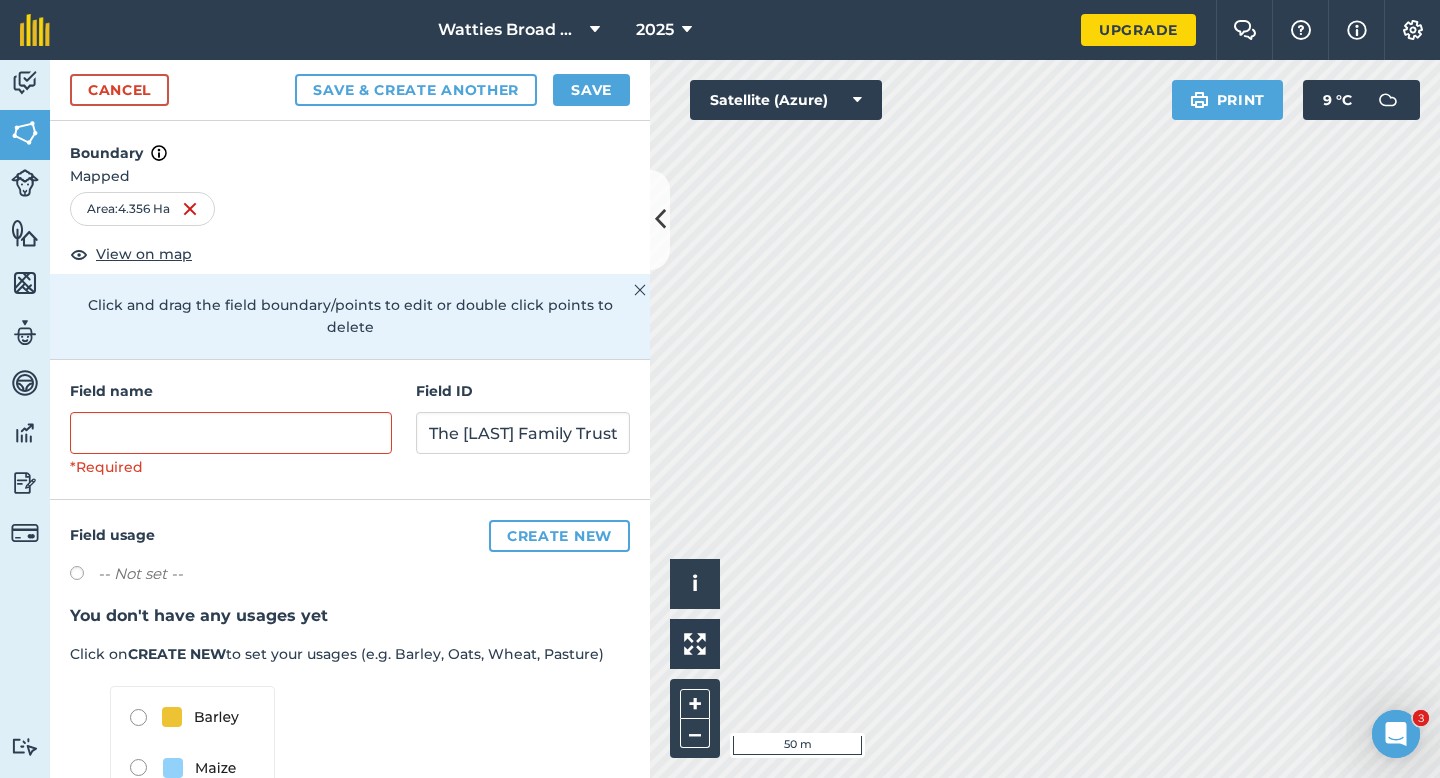 click on "*Required" at bounding box center (231, 445) 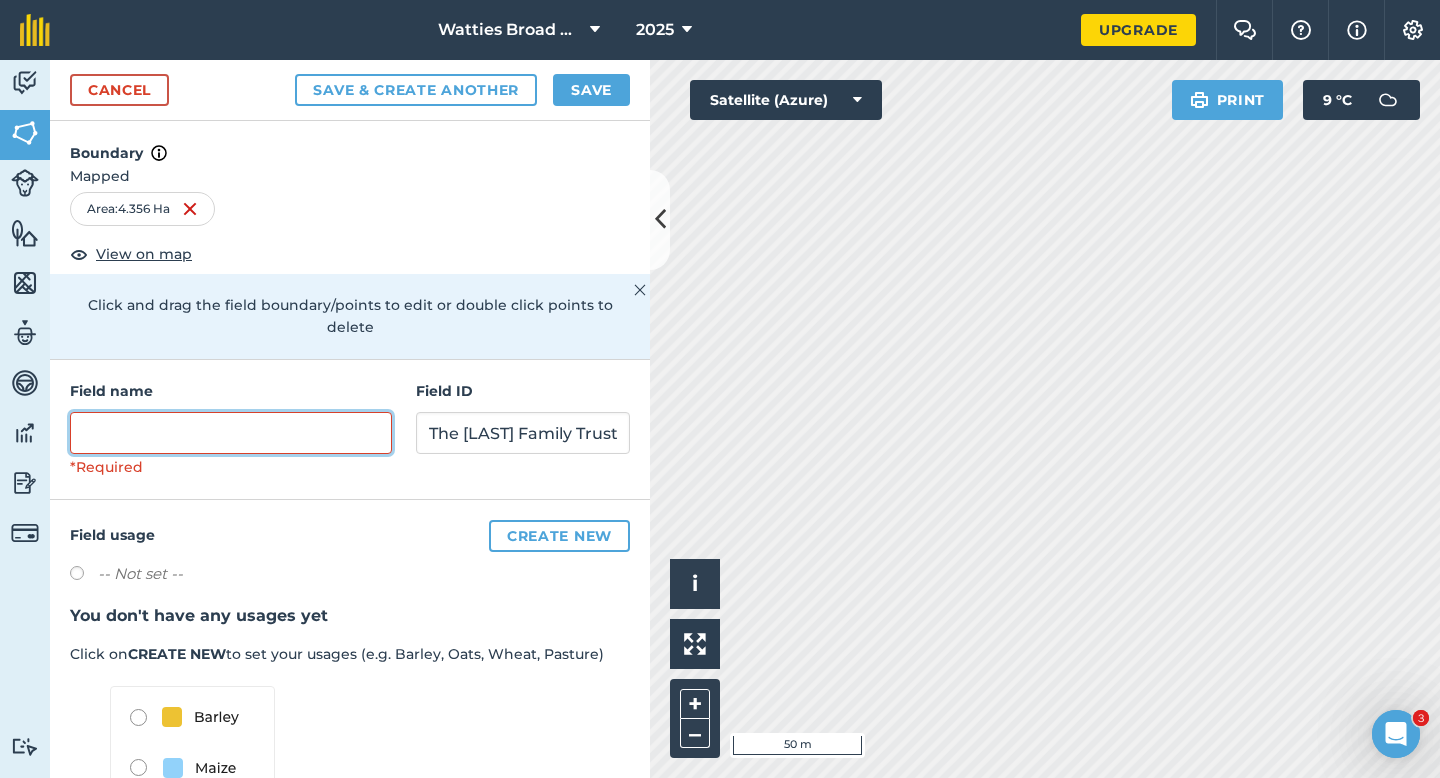 click at bounding box center (231, 433) 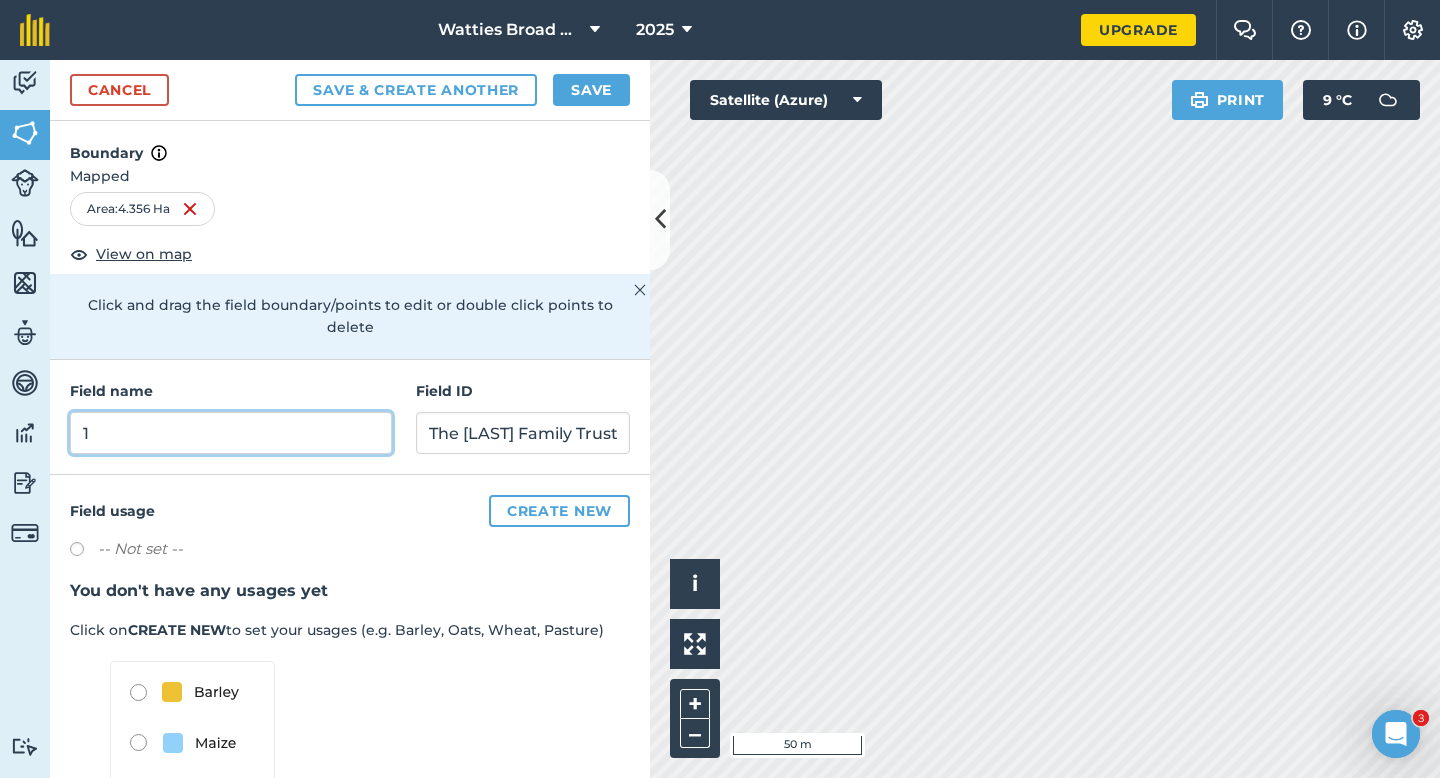 type on "1" 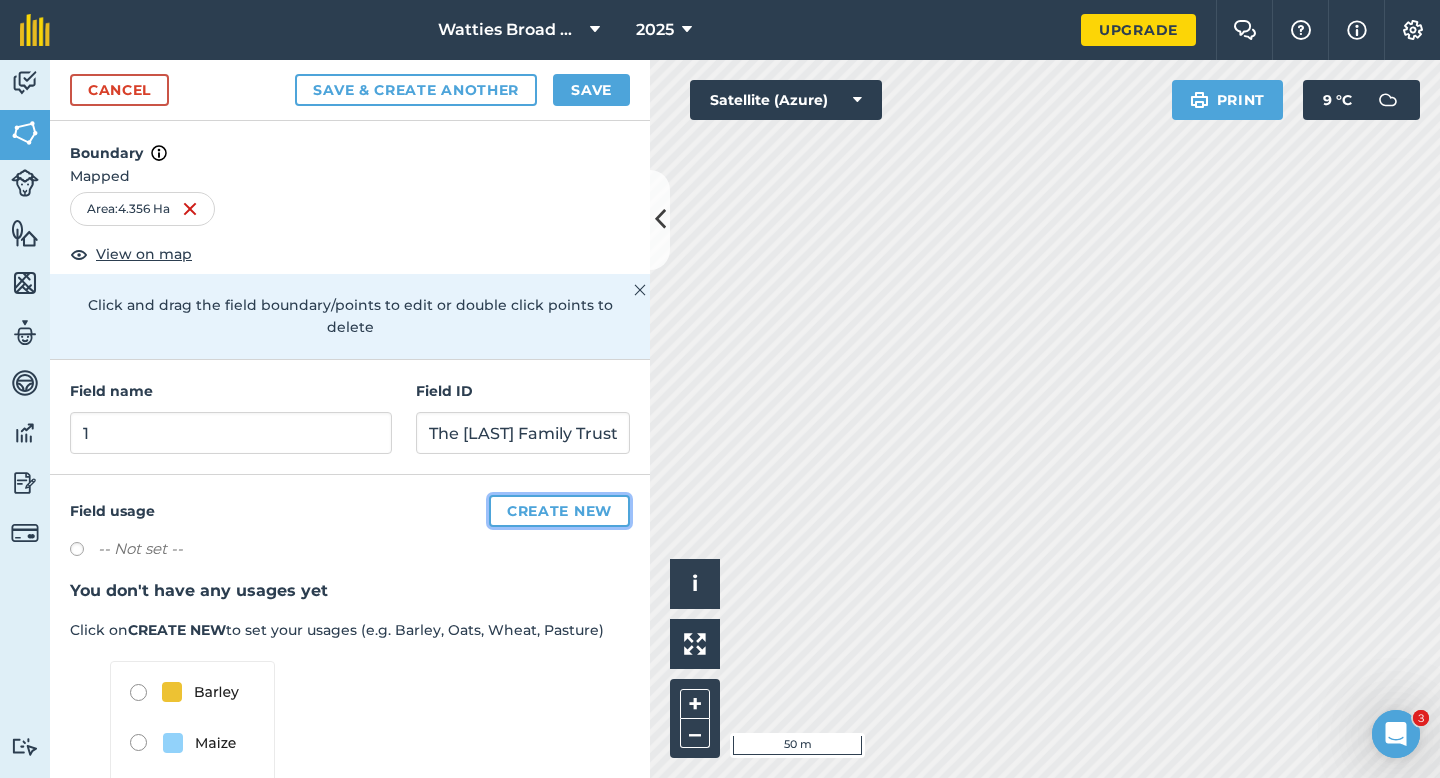 click on "Create new" at bounding box center [559, 511] 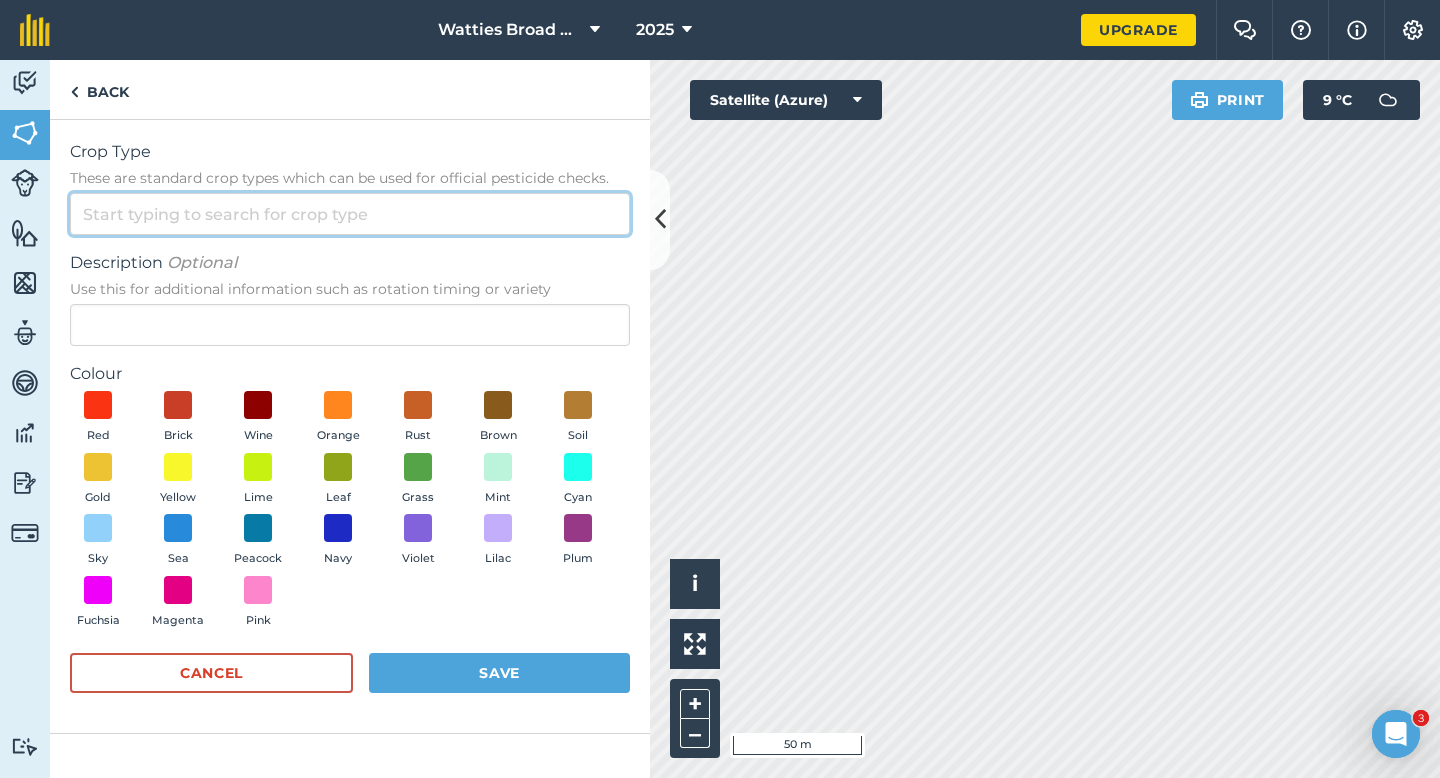 click on "Crop Type These are standard crop types which can be used for official pesticide checks." at bounding box center [350, 214] 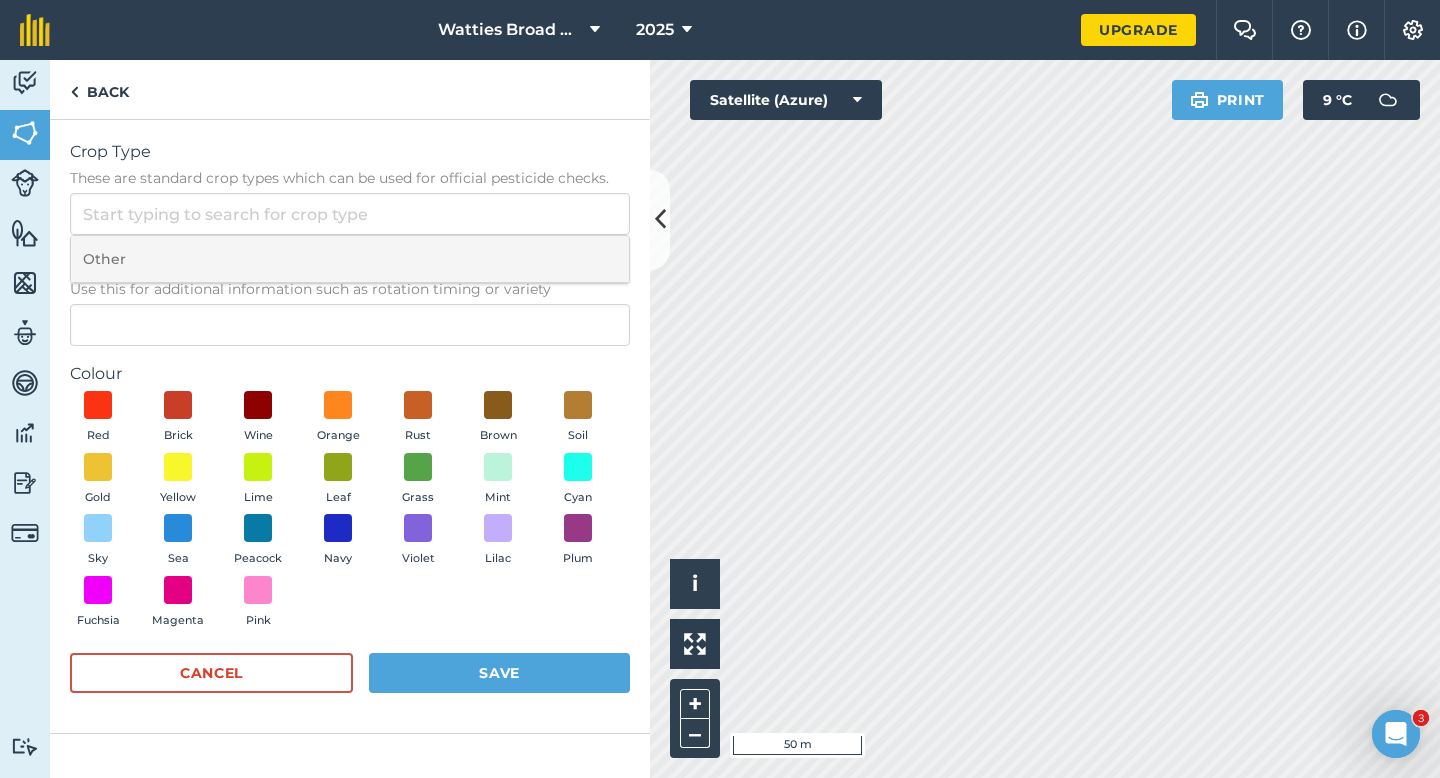click on "Other" at bounding box center [350, 259] 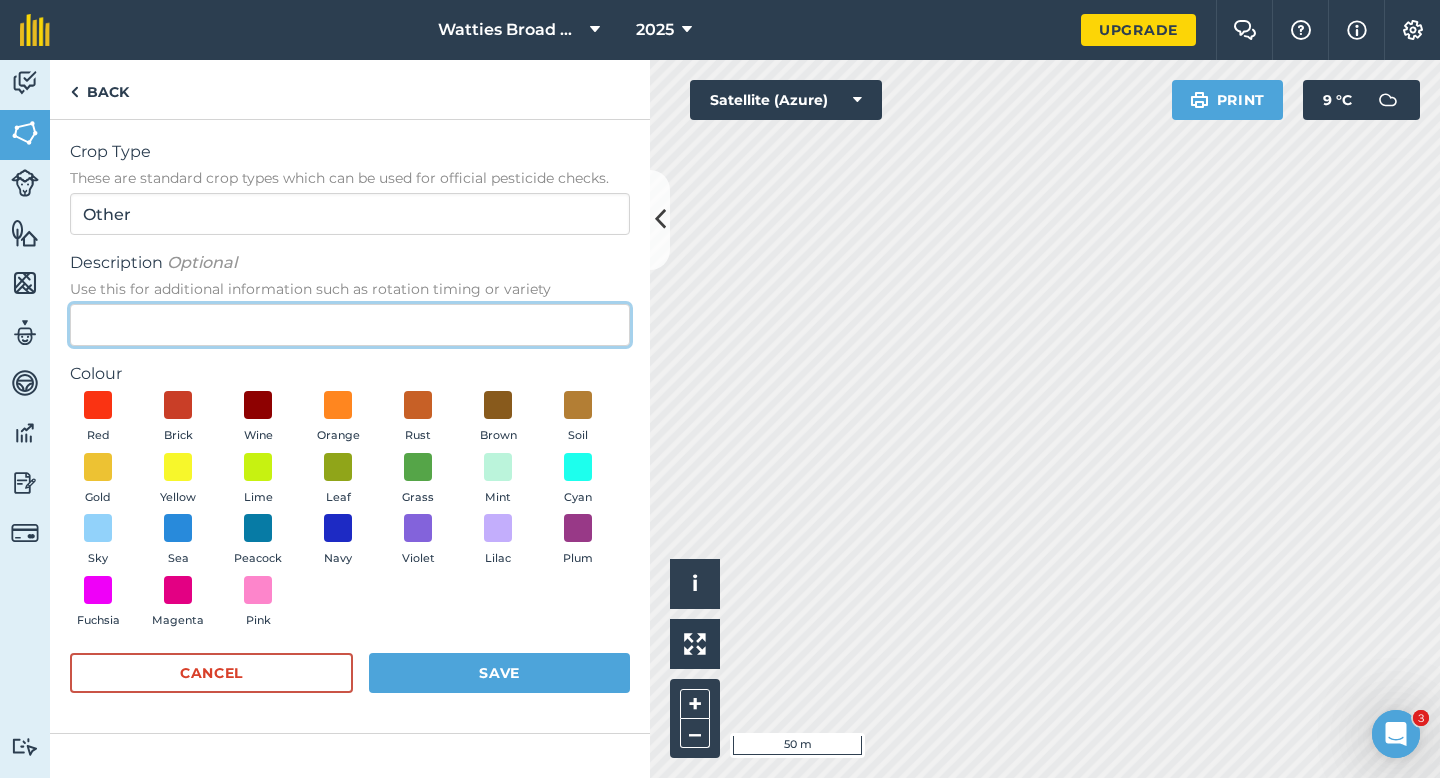 click on "Description   Optional Use this for additional information such as rotation timing or variety" at bounding box center (350, 325) 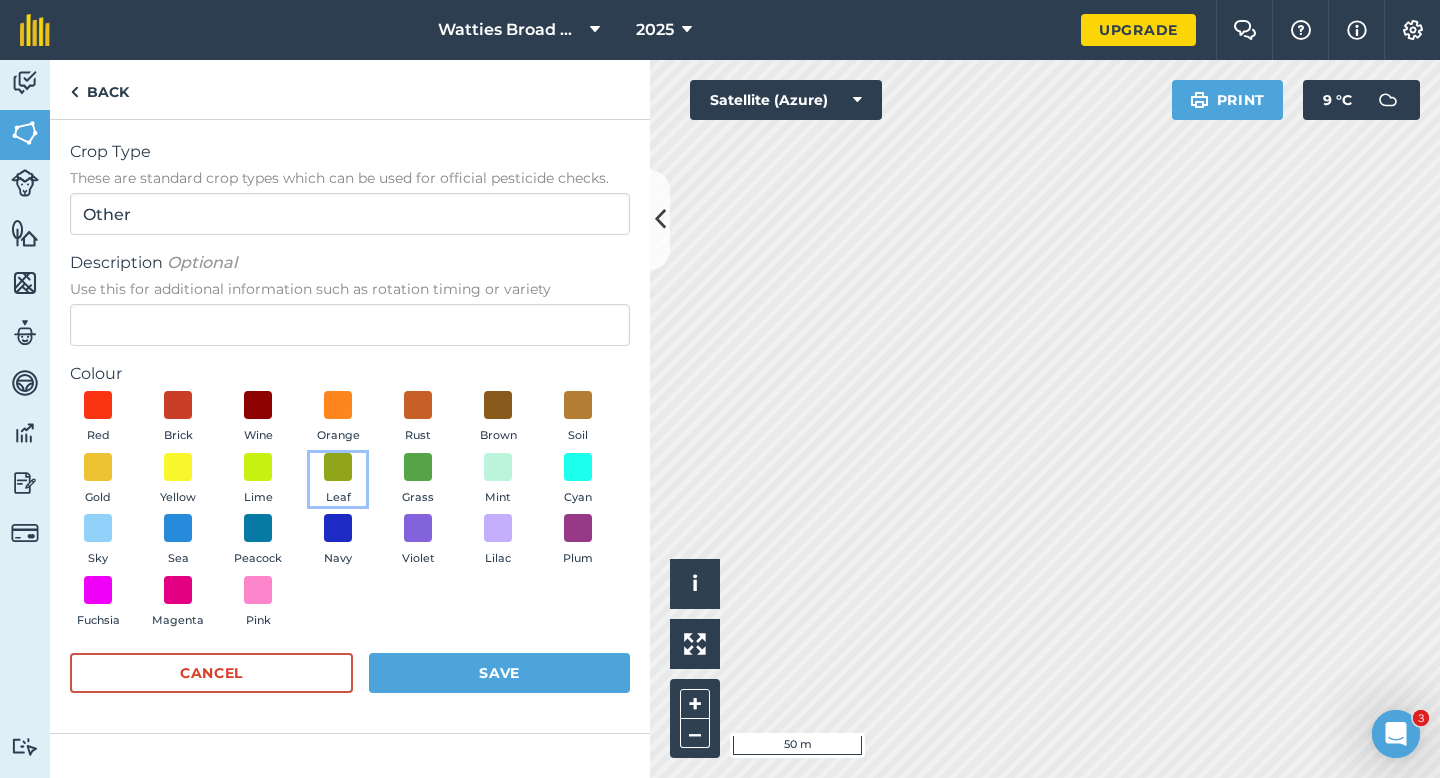 click on "Leaf" at bounding box center [338, 480] 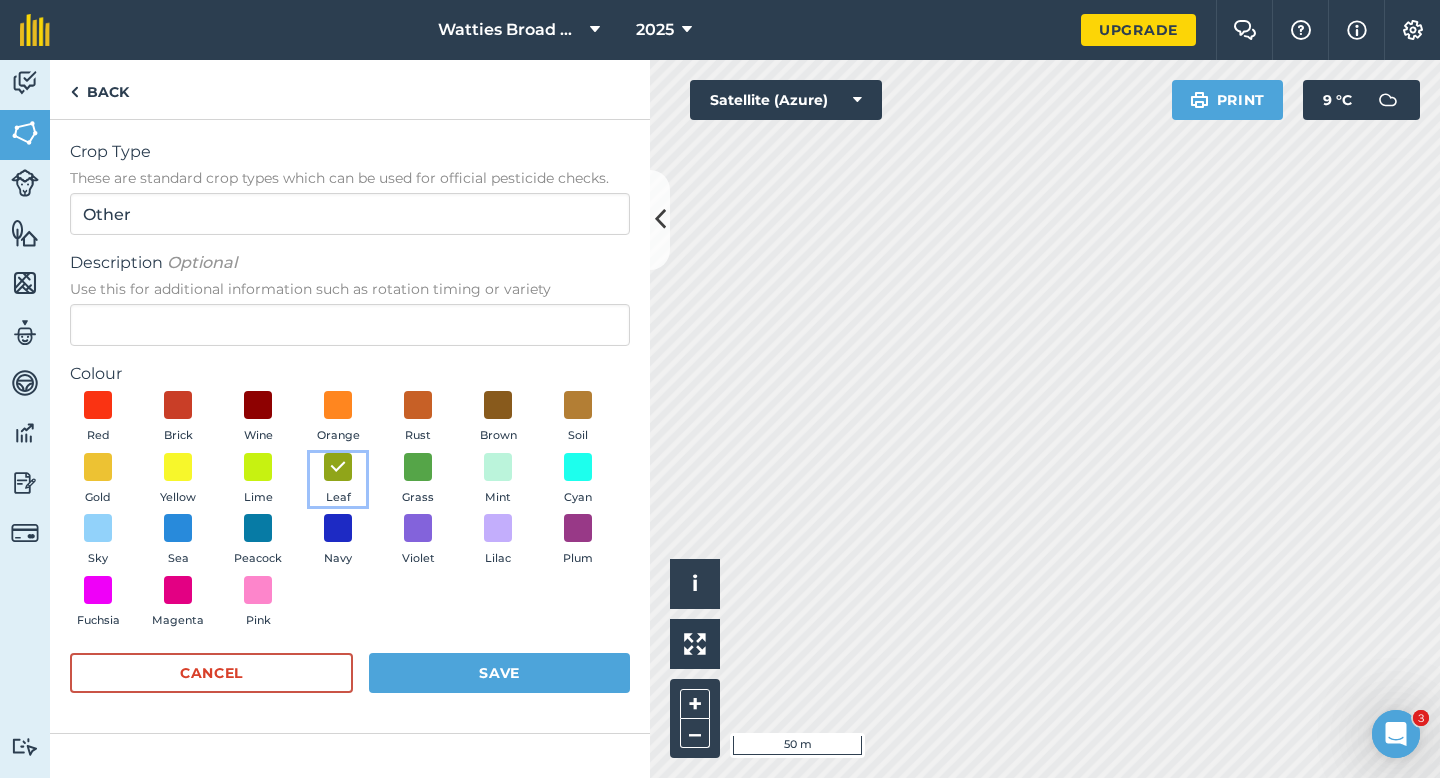 click on "Leaf" at bounding box center [338, 480] 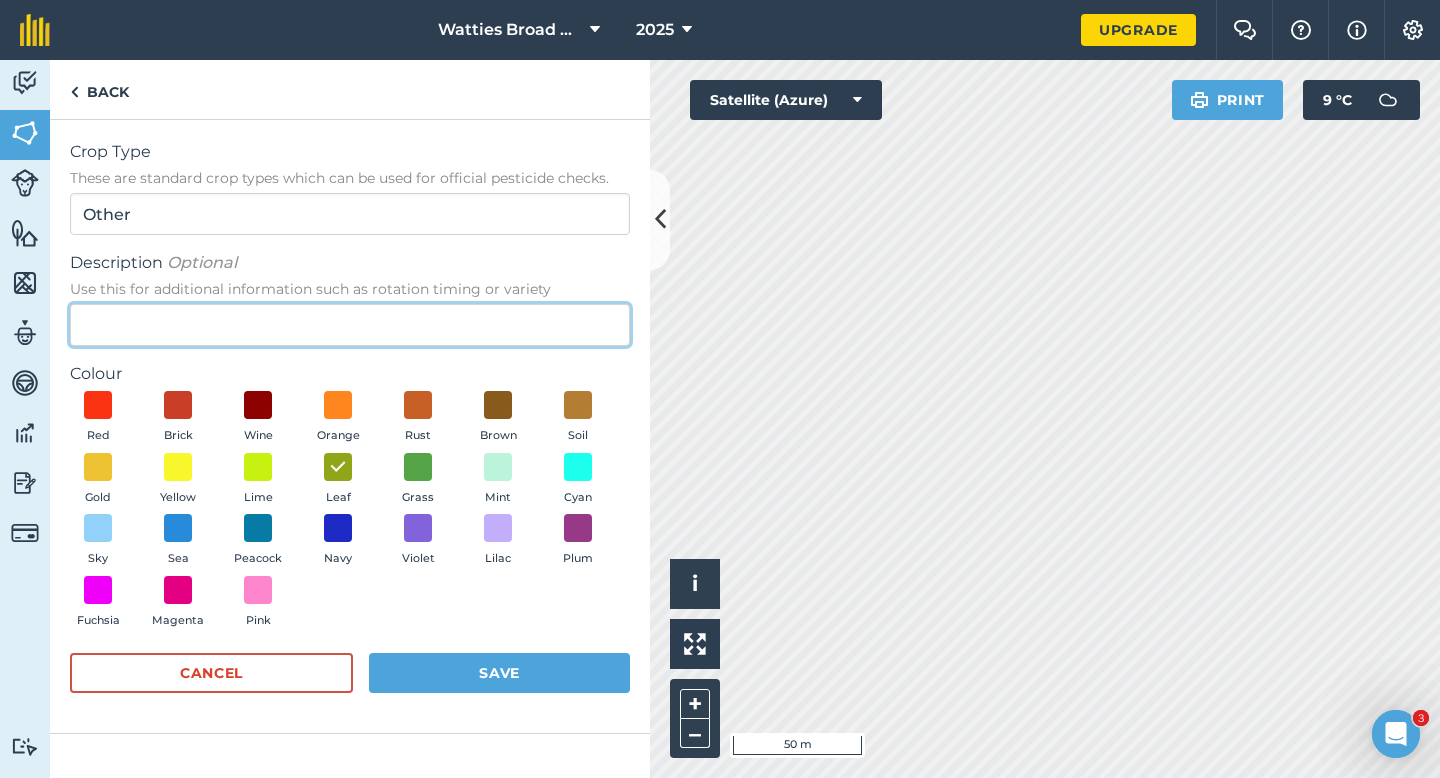 click on "Description   Optional Use this for additional information such as rotation timing or variety" at bounding box center [350, 325] 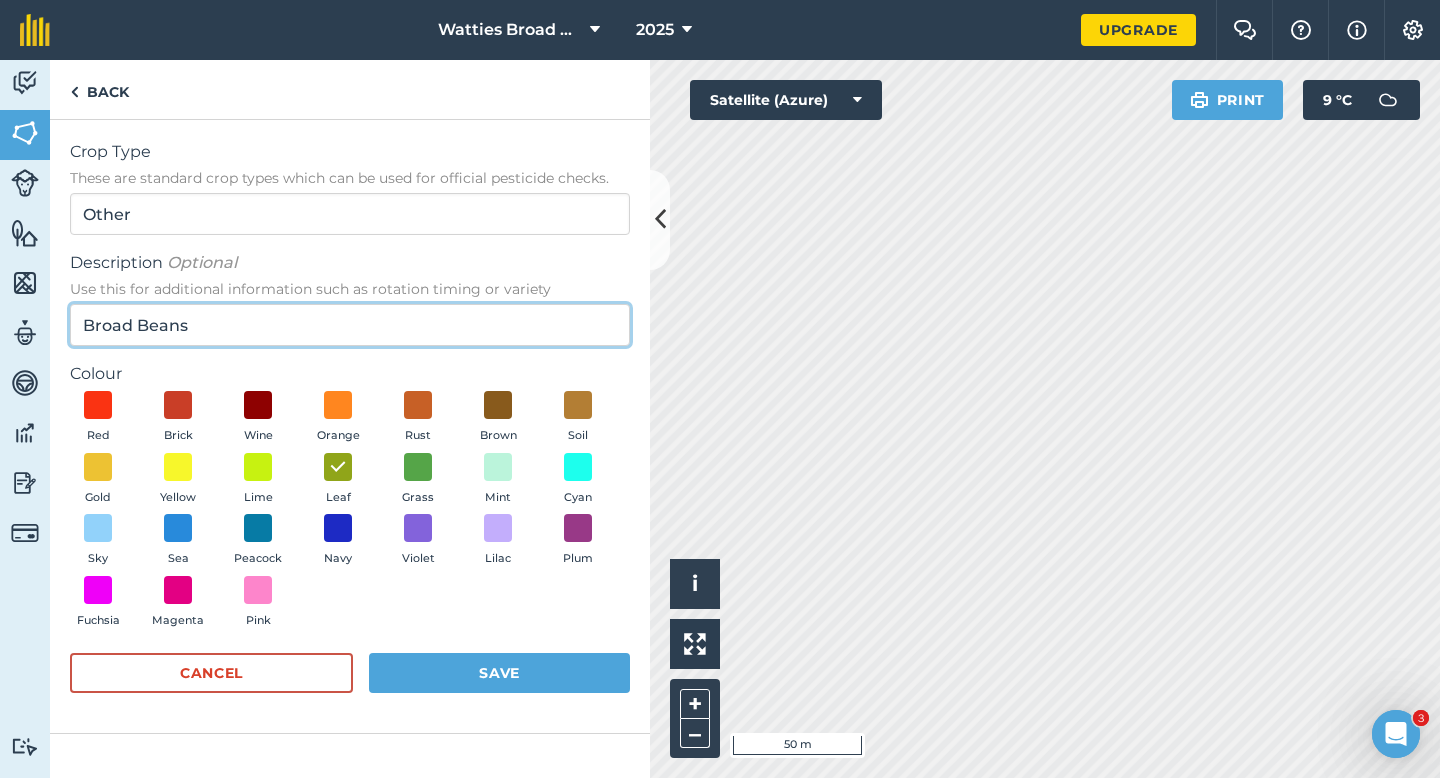 type on "Broad Beans" 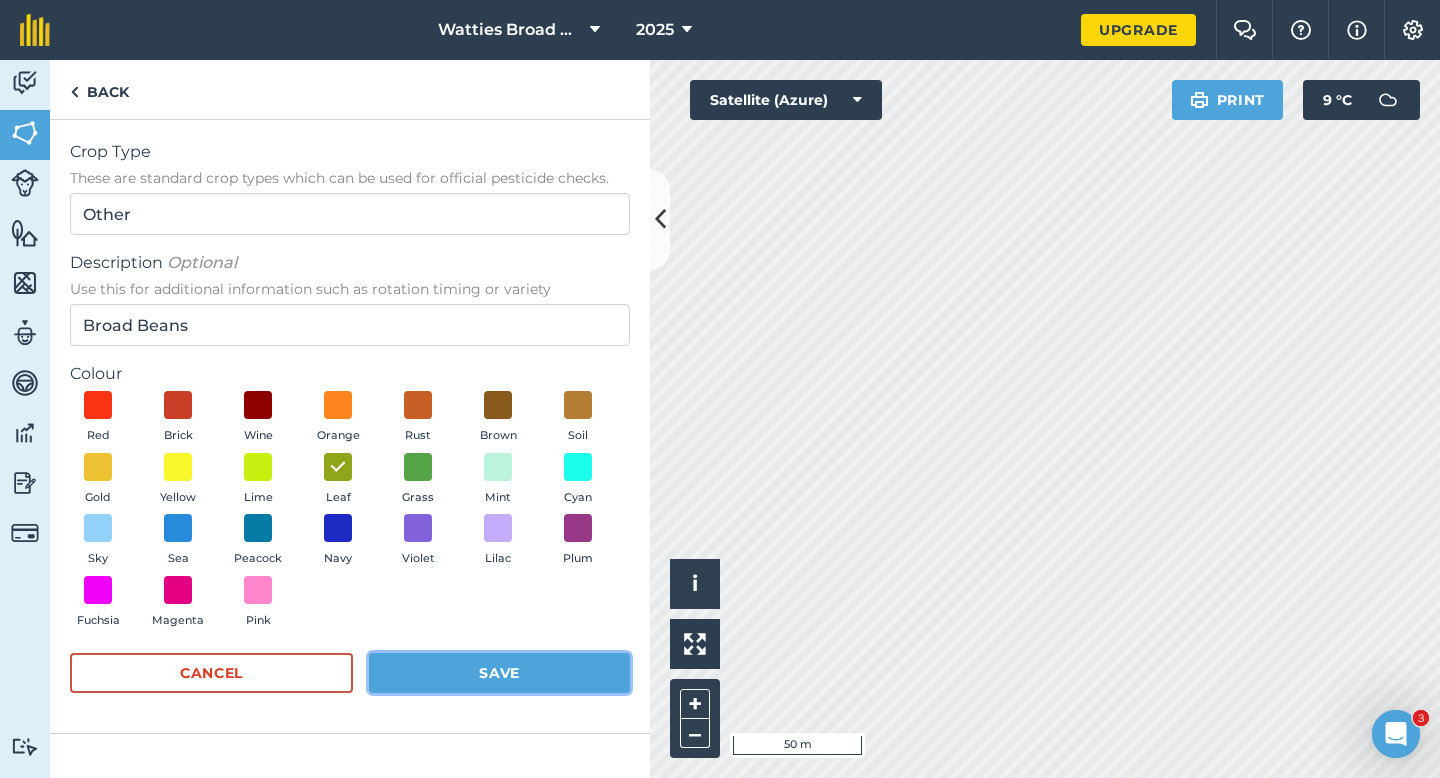 click on "Save" at bounding box center (499, 673) 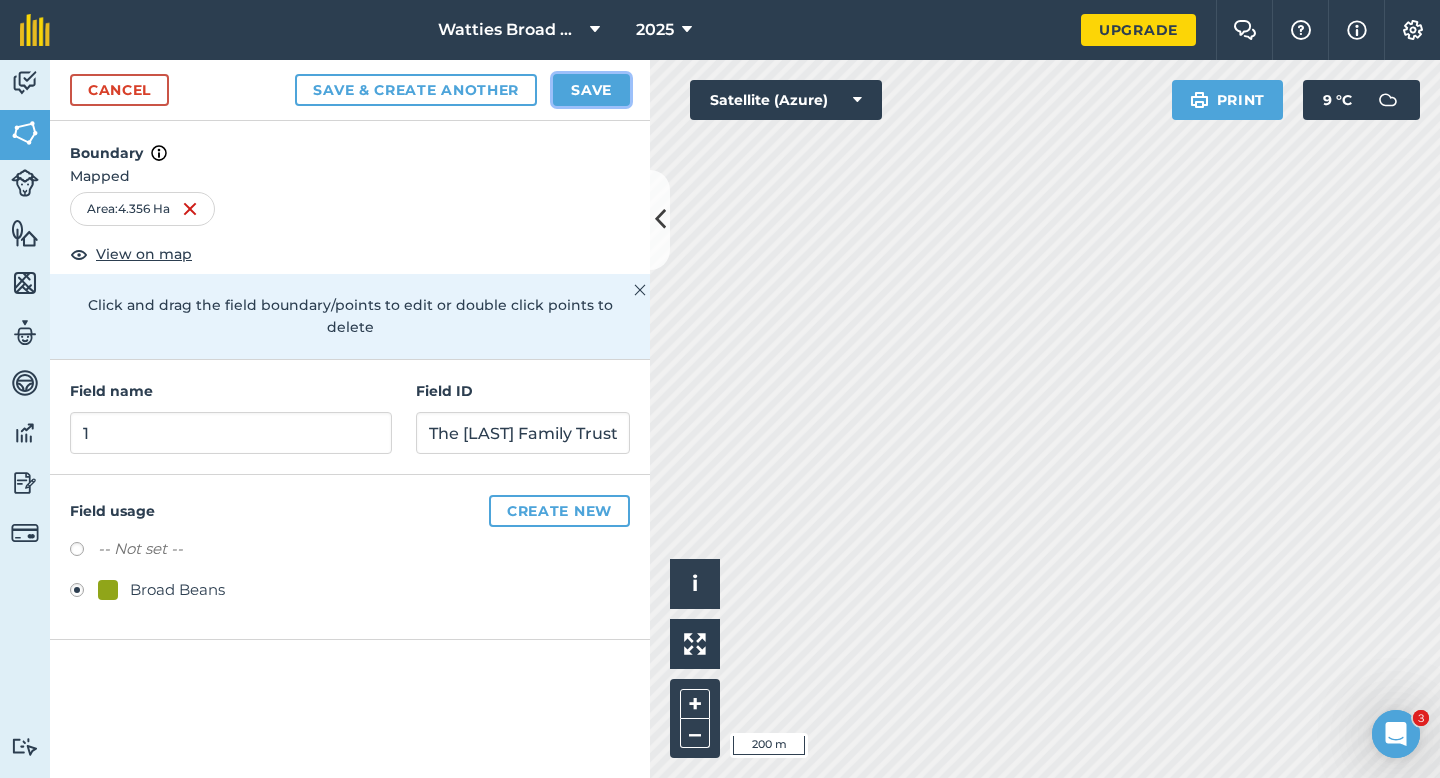 click on "Save" at bounding box center [591, 90] 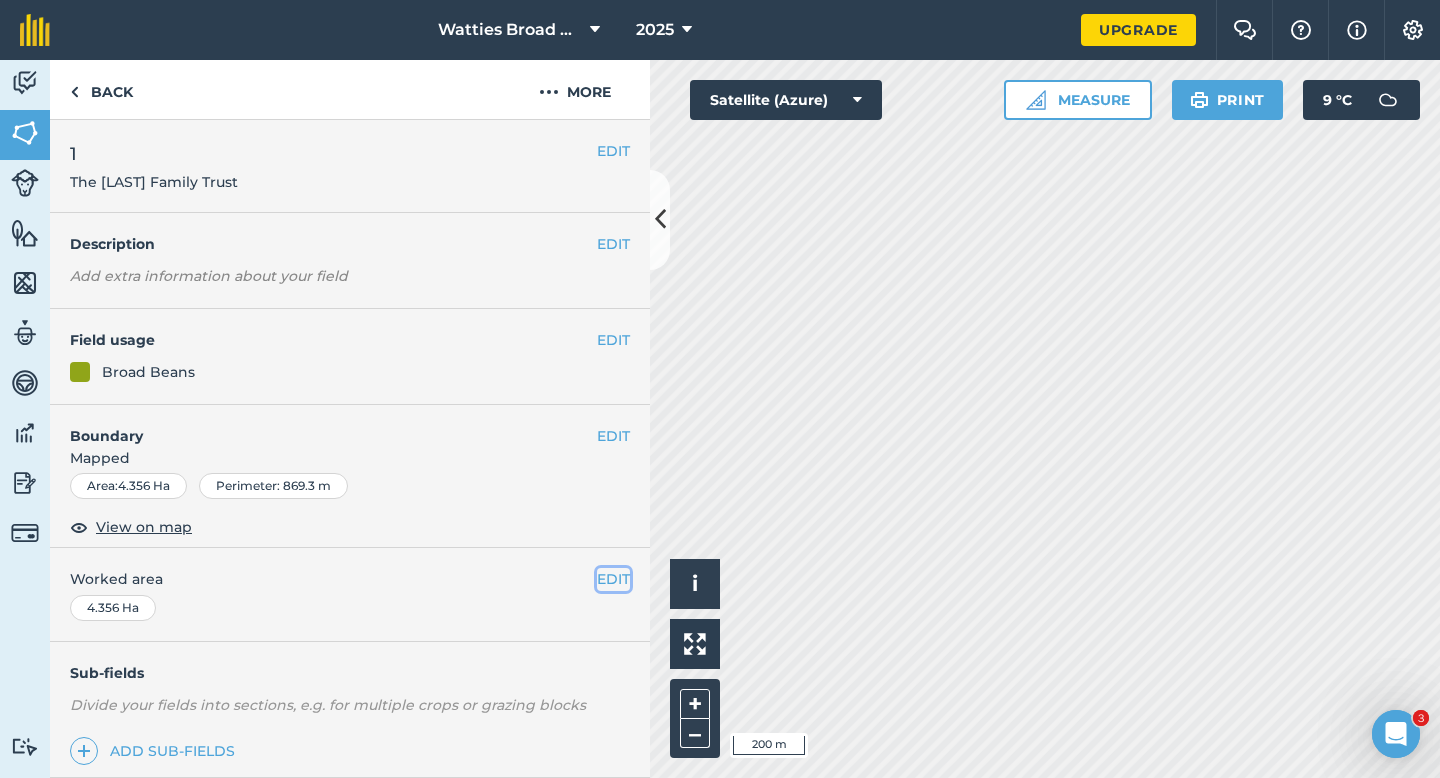click on "EDIT" at bounding box center [613, 579] 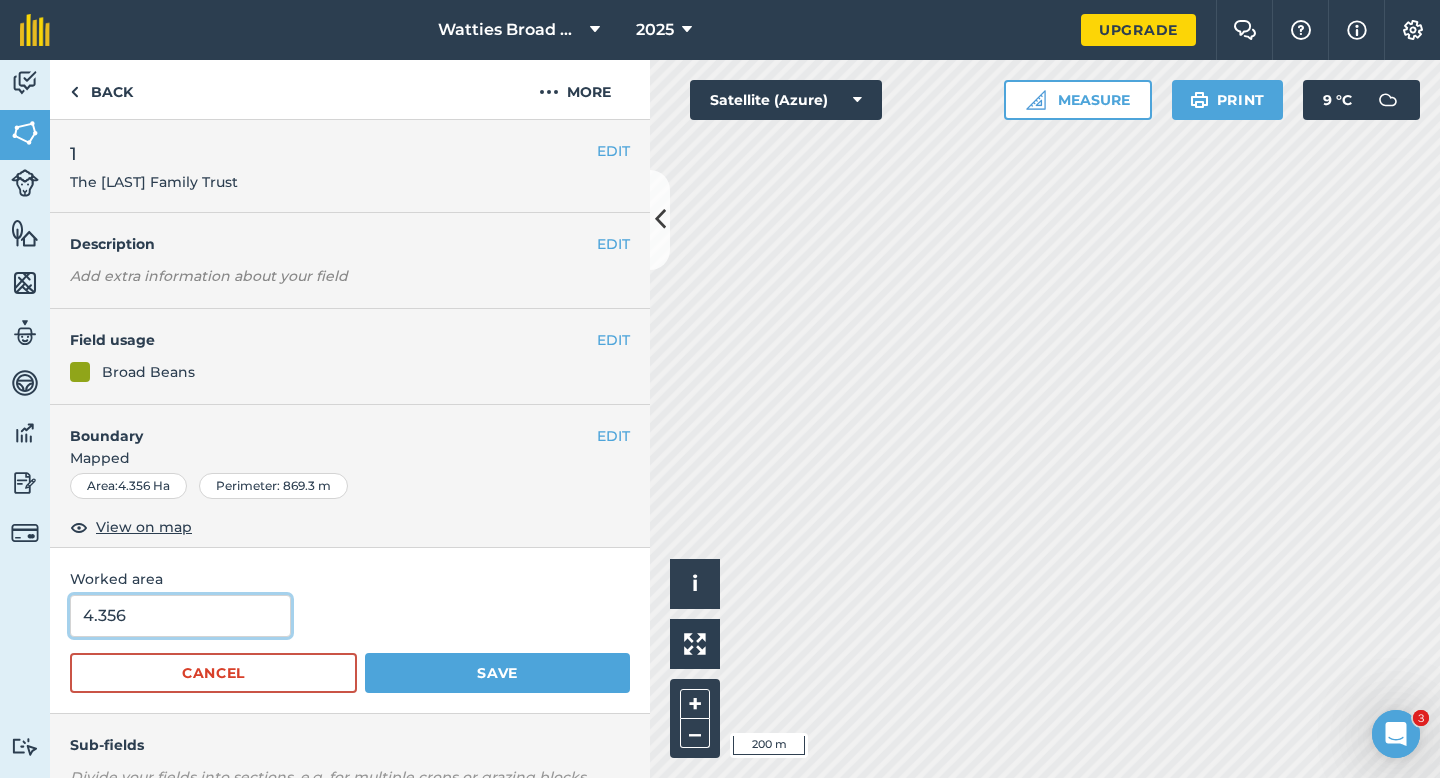 click on "4.356" at bounding box center [180, 616] 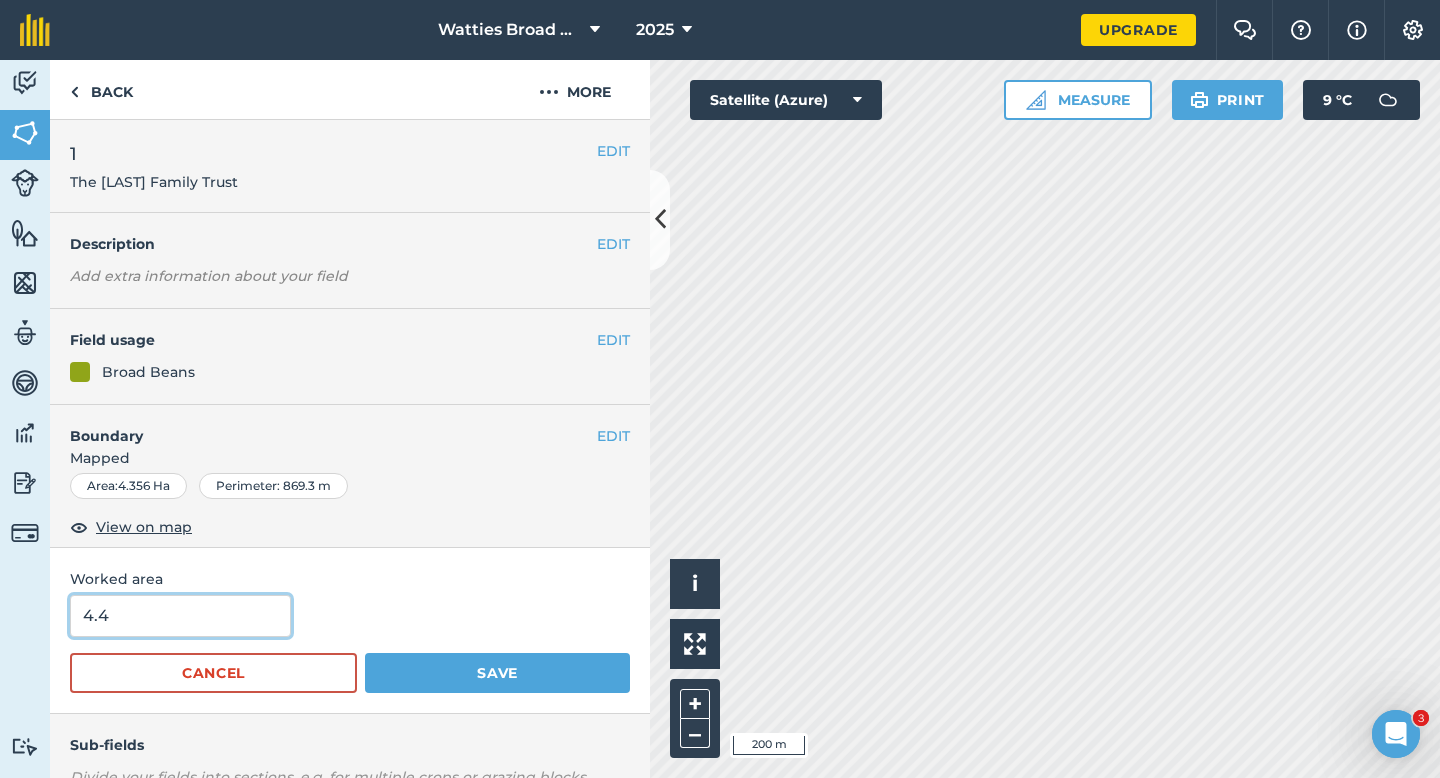 type on "4.4" 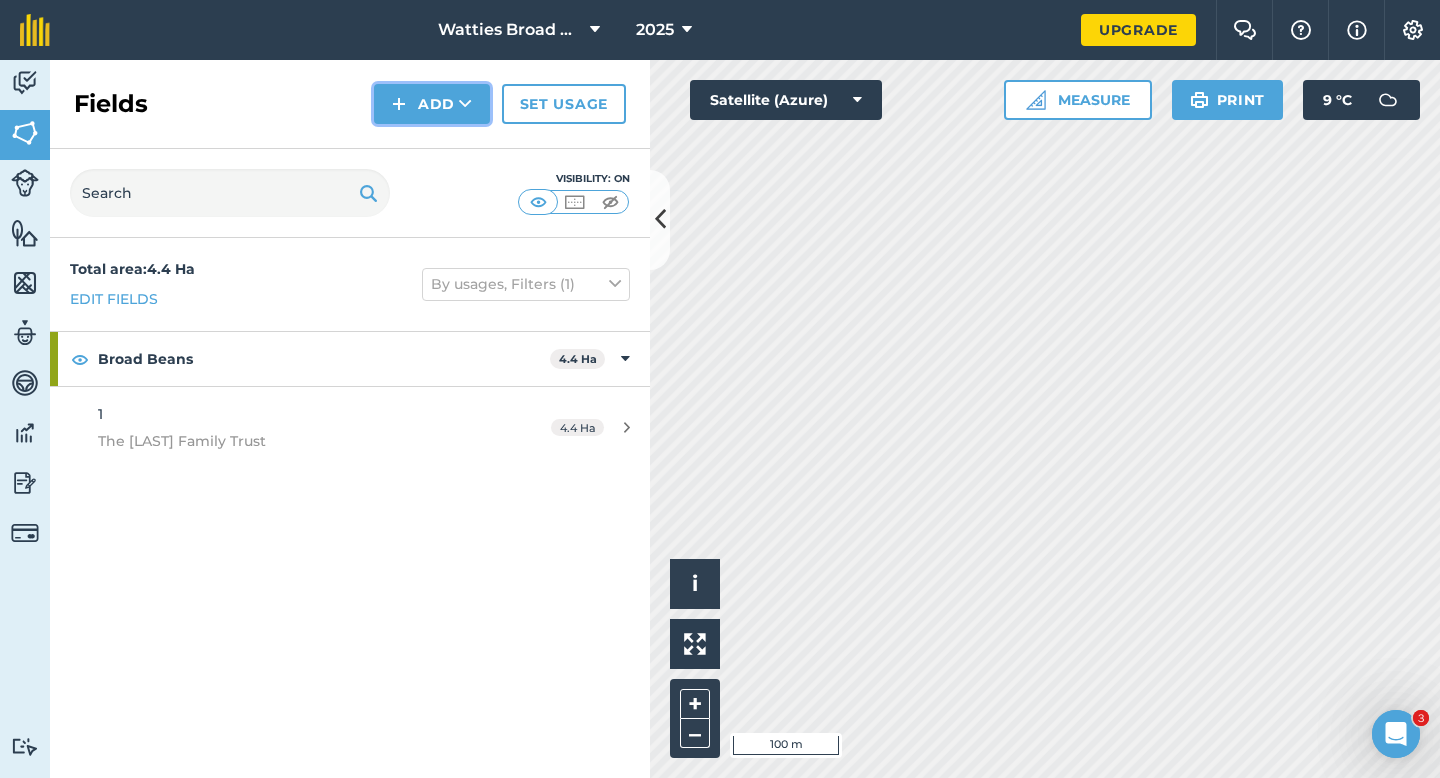 click on "Add" at bounding box center [432, 104] 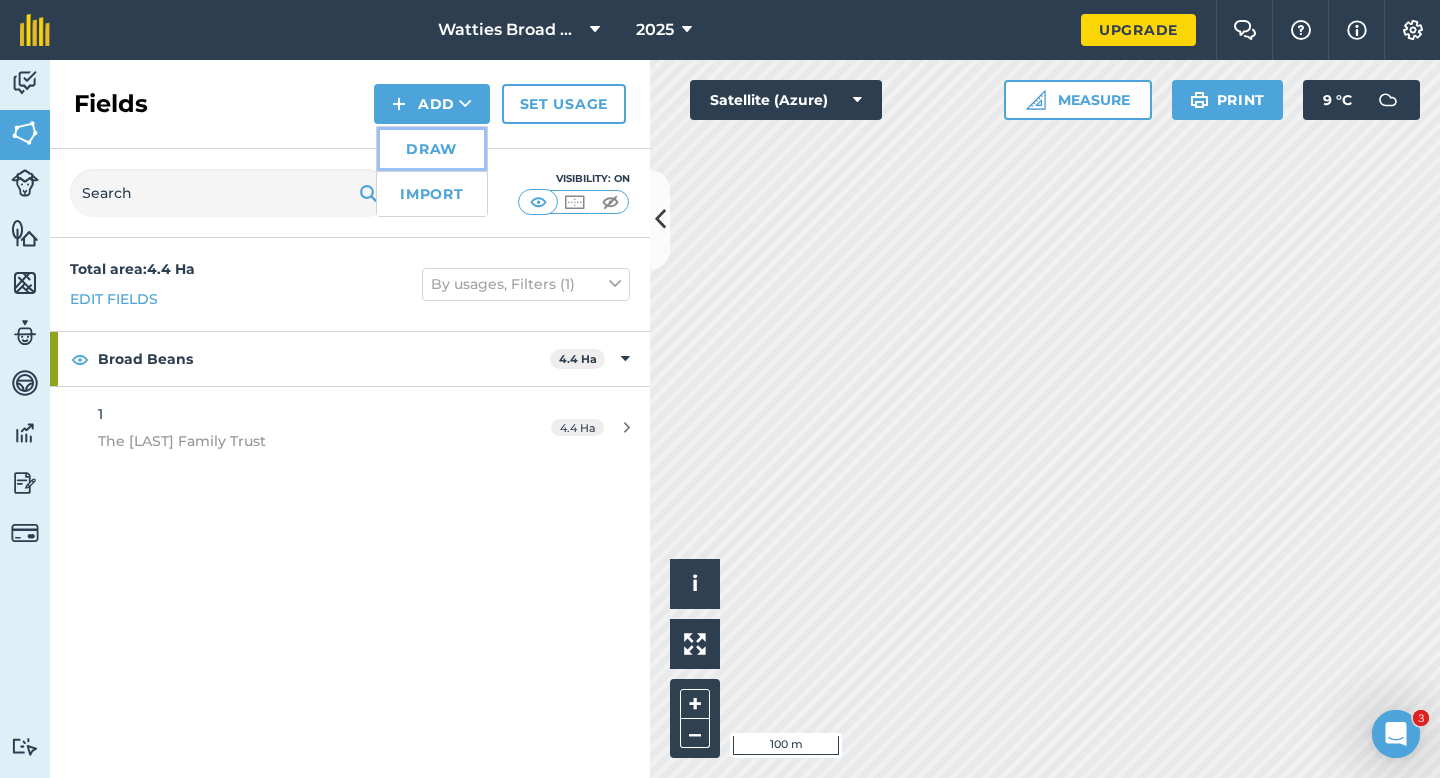 click on "Draw" at bounding box center [432, 149] 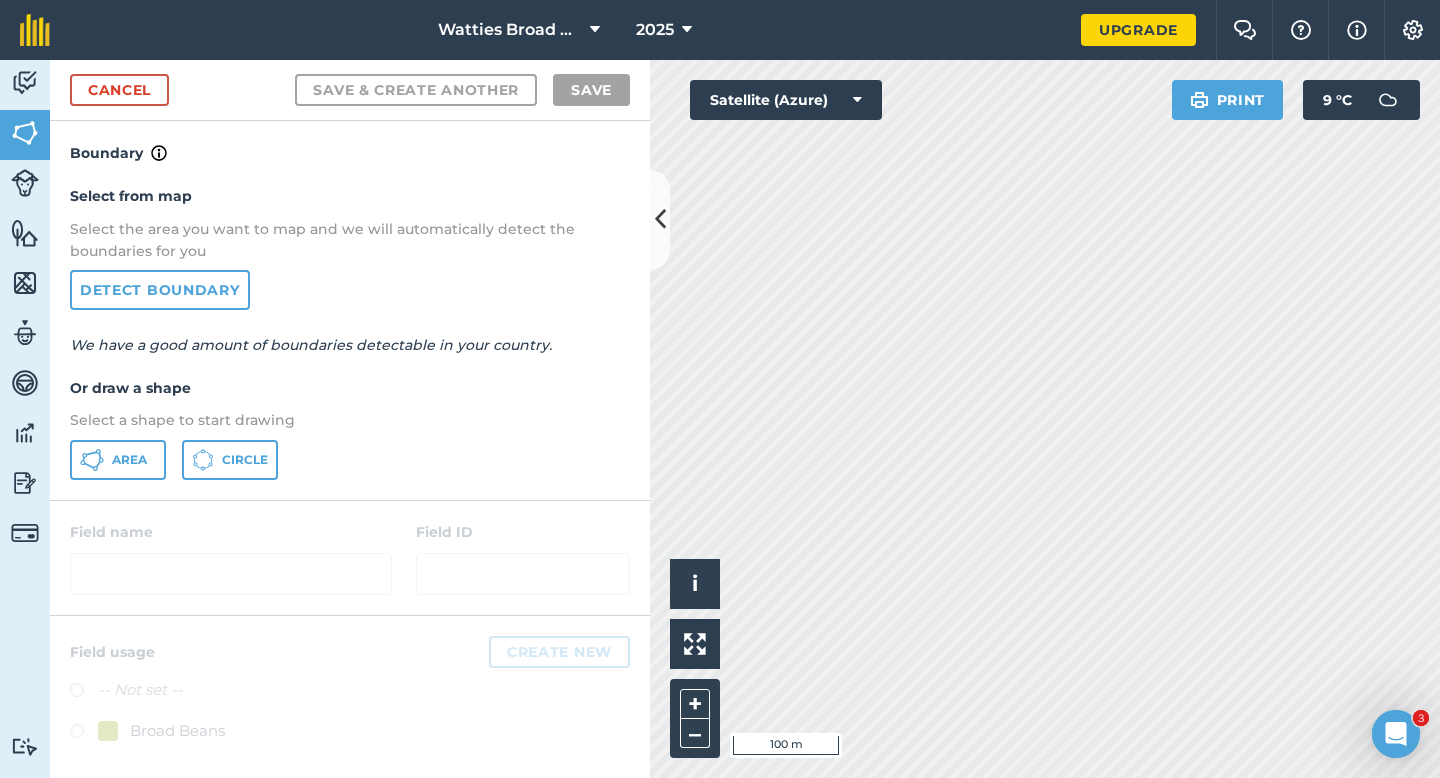 click on "Select from map Select the area you want to map and we will automatically detect the boundaries for you Detect boundary We have a good amount of boundaries detectable in your country. Or draw a shape Select a shape to start drawing Area Circle" at bounding box center [350, 332] 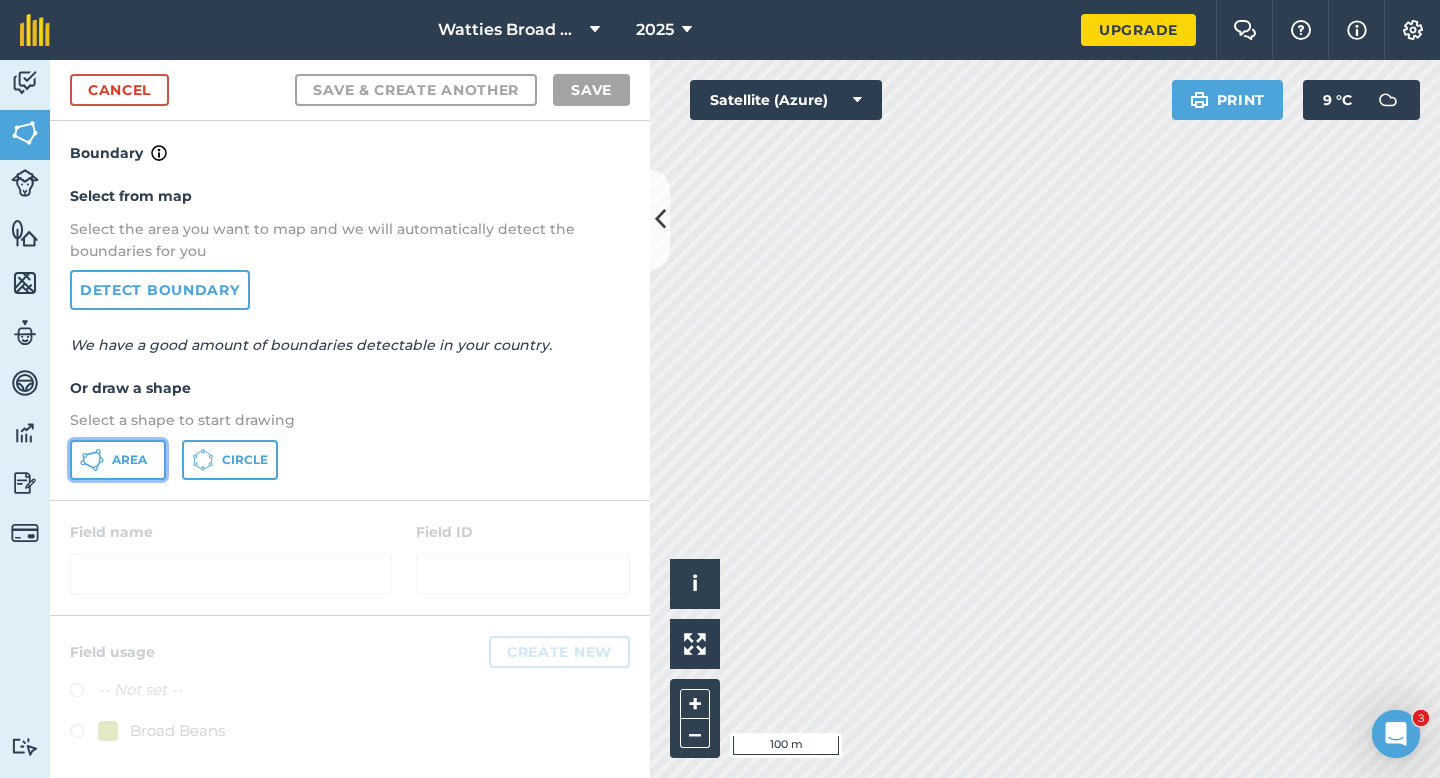click on "Area" at bounding box center (129, 460) 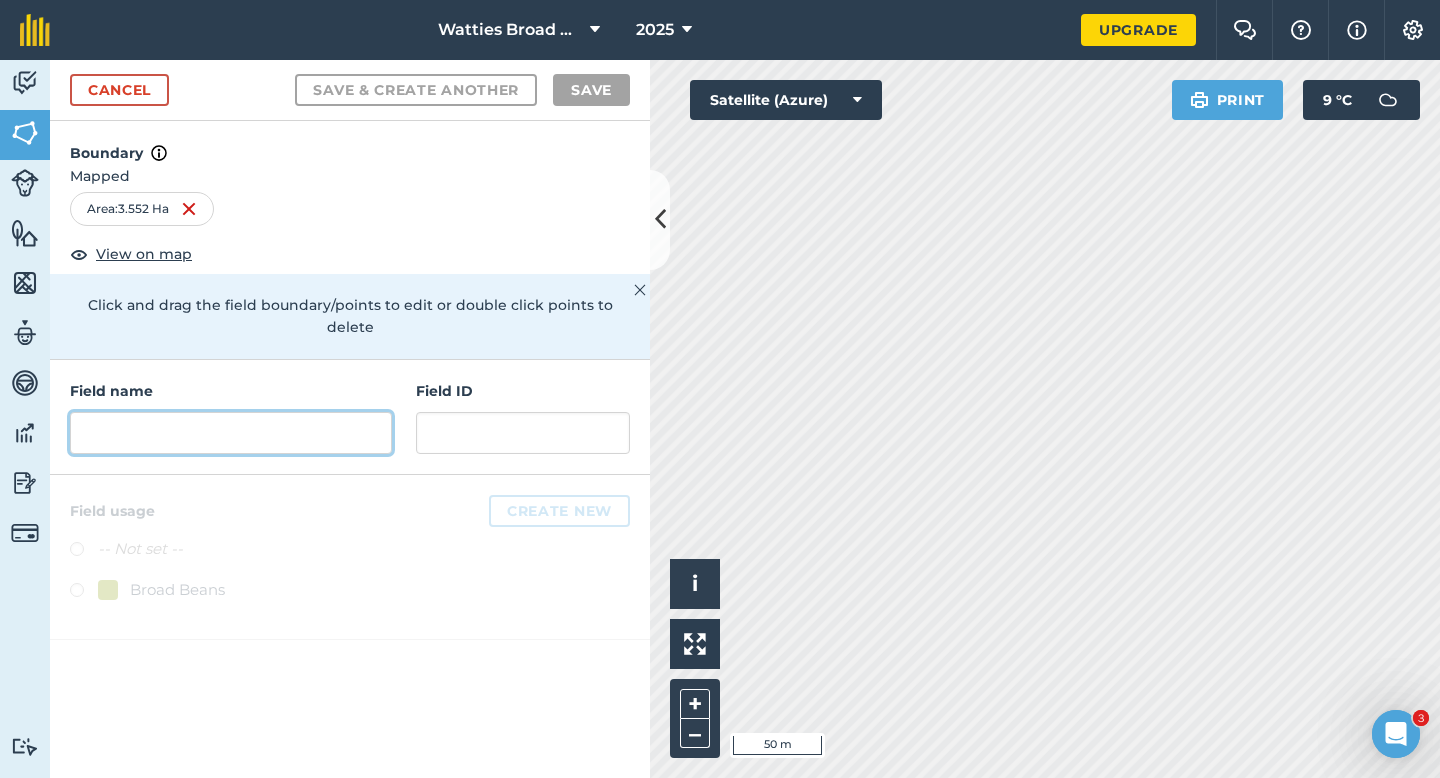 click at bounding box center [231, 433] 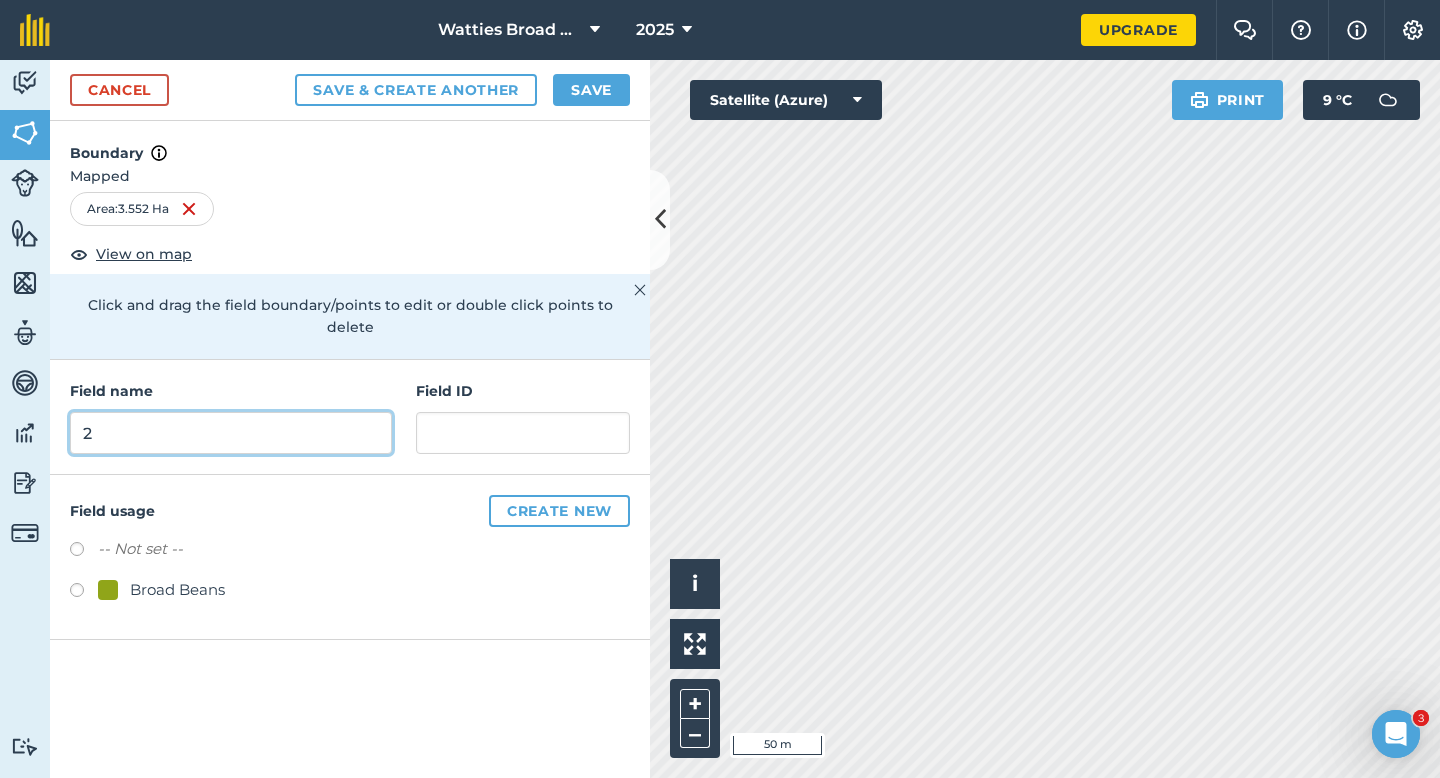 type on "2" 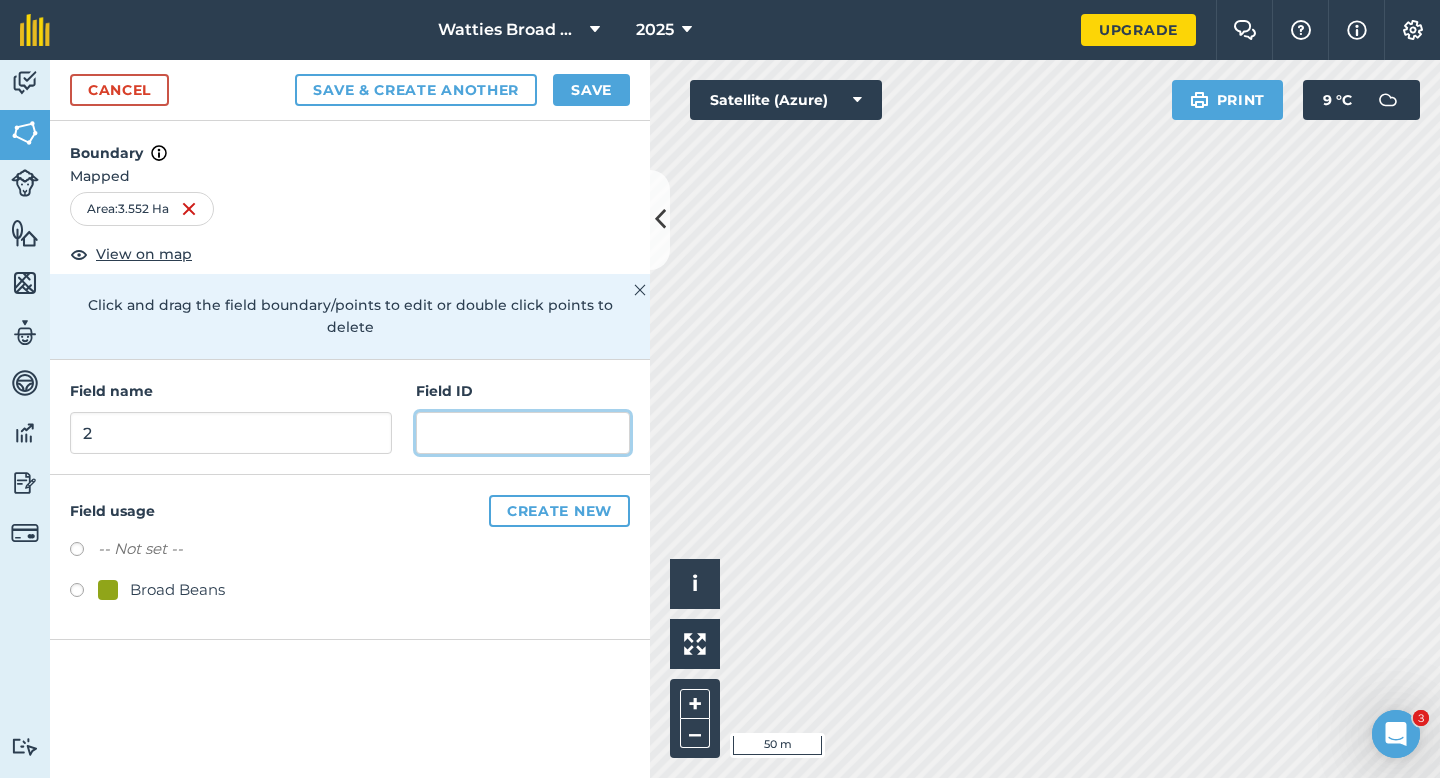 click at bounding box center [523, 433] 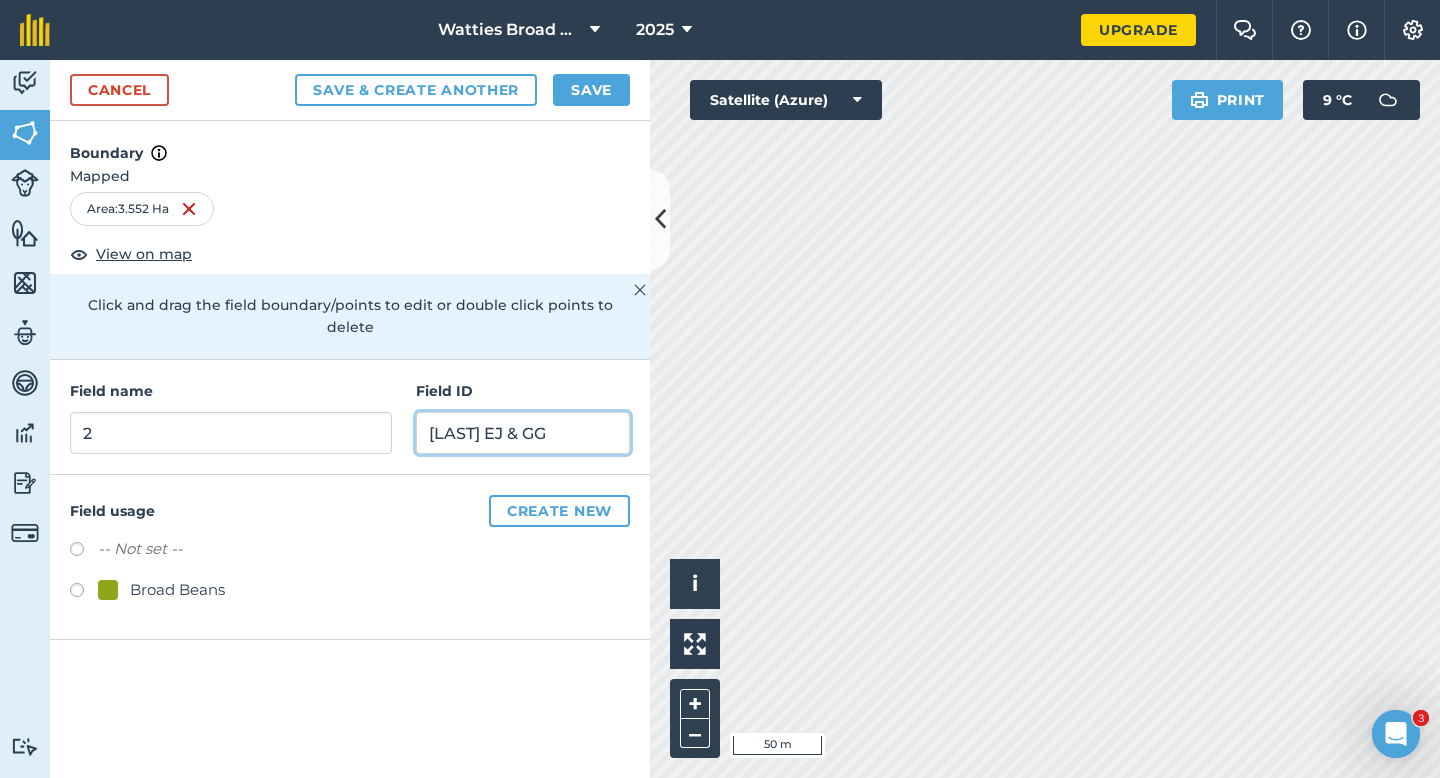 type on "[LAST] EJ & GG" 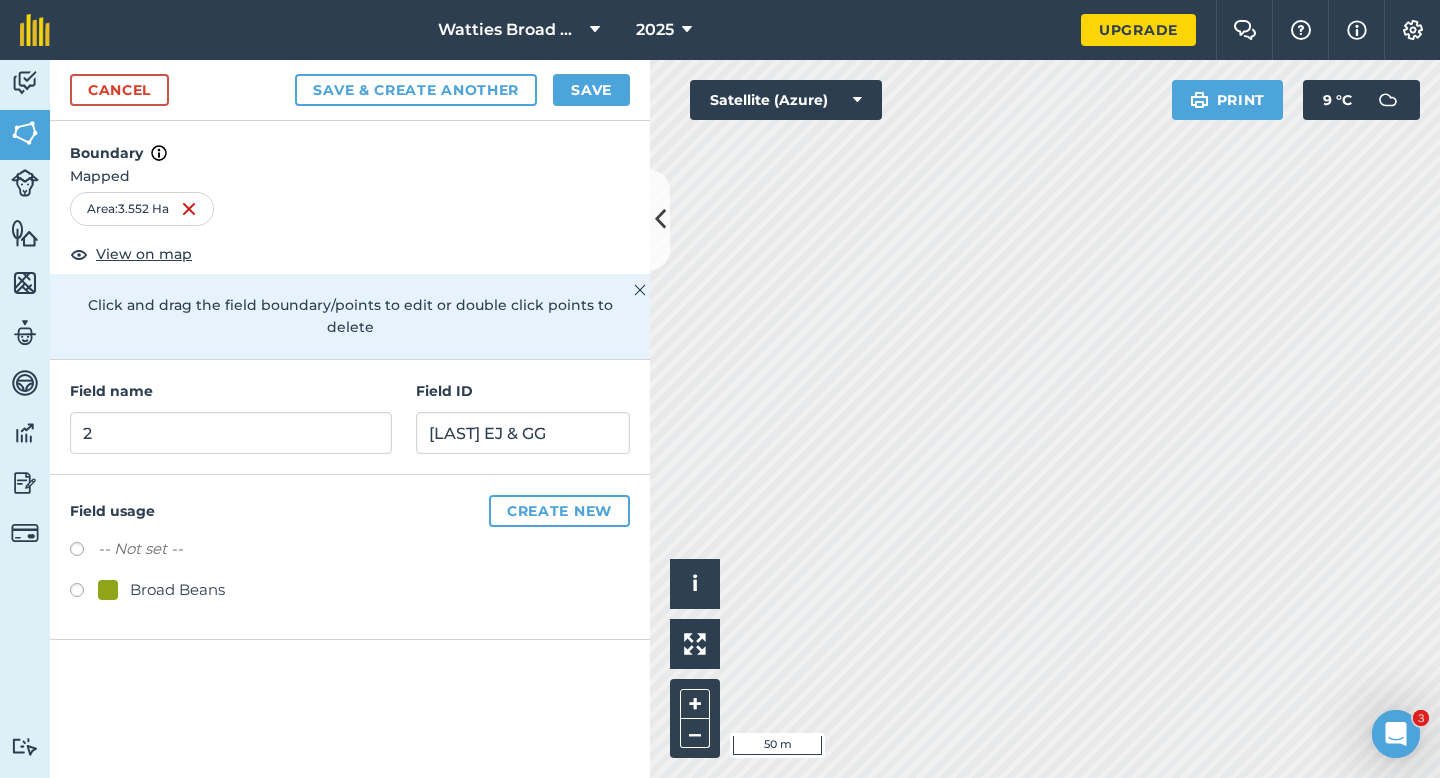 click on "-- Not set -- Broad Beans" at bounding box center [350, 572] 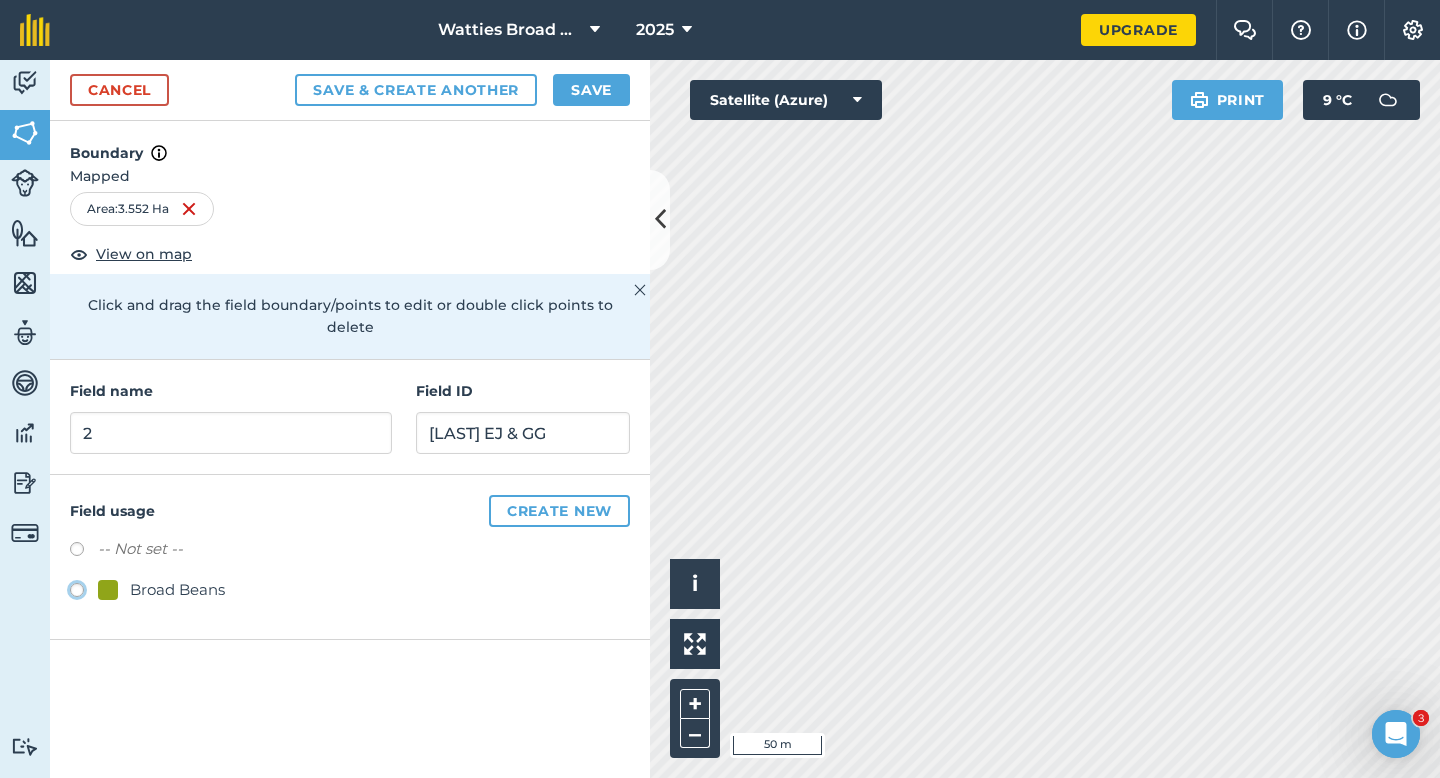click on "Broad Beans" at bounding box center [-9923, 589] 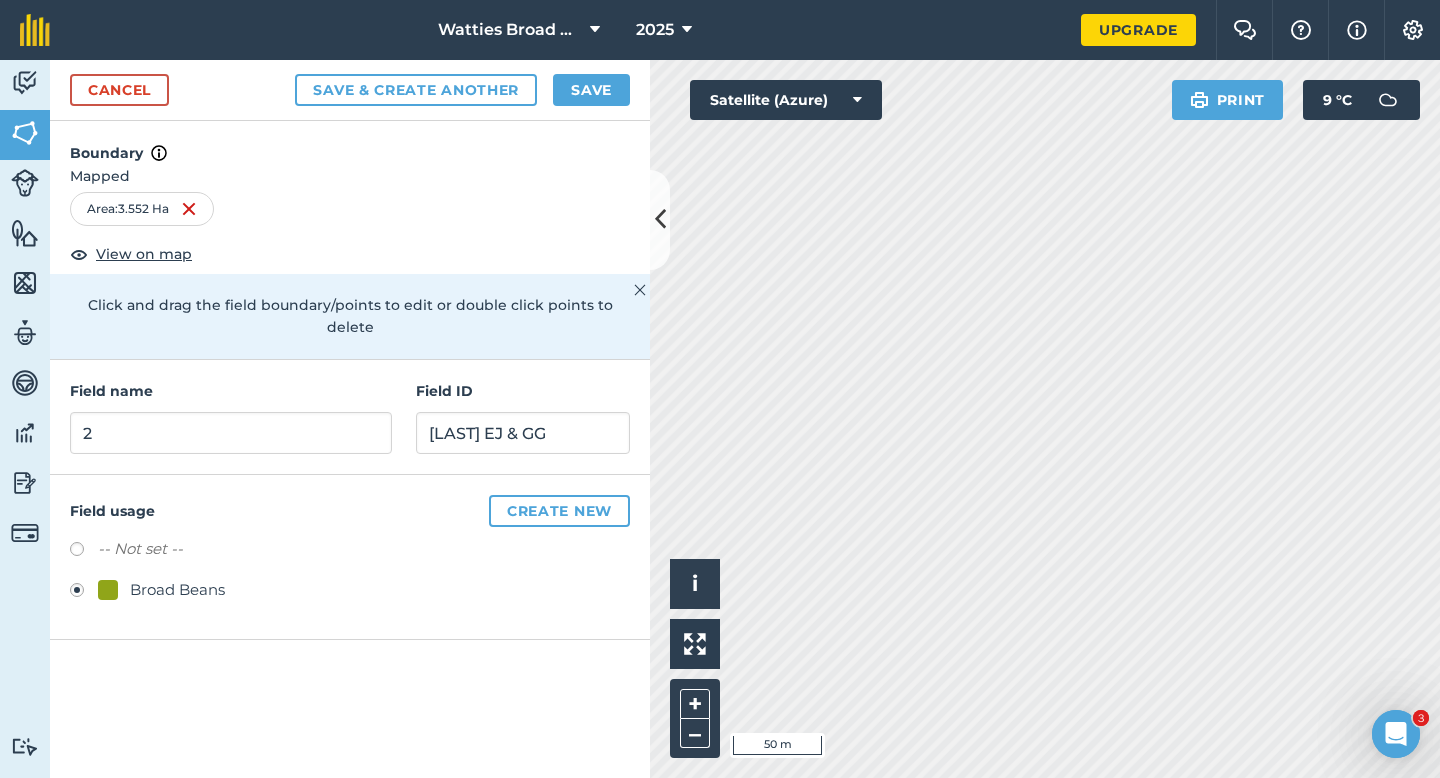 click on "Cancel Save & Create Another Save" at bounding box center (350, 90) 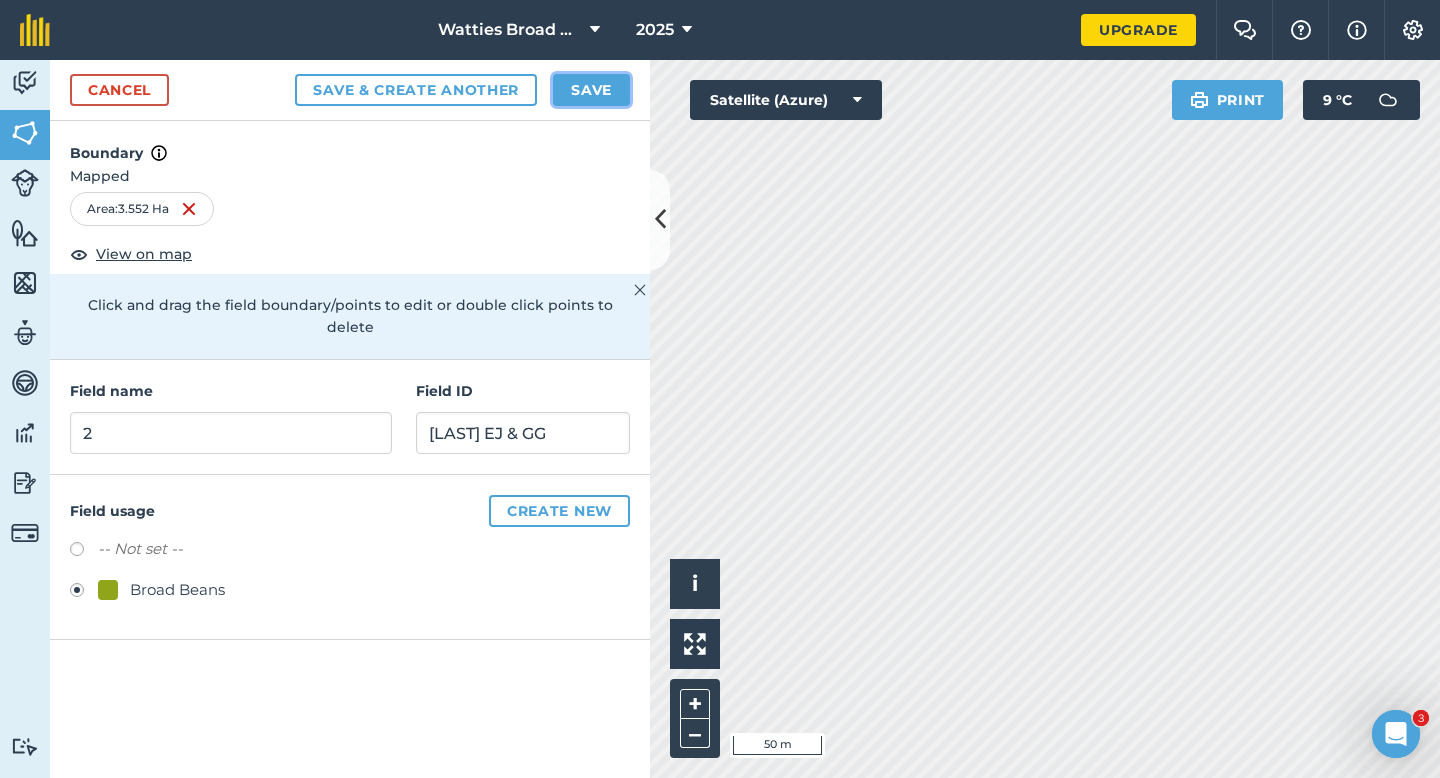 click on "Save" at bounding box center (591, 90) 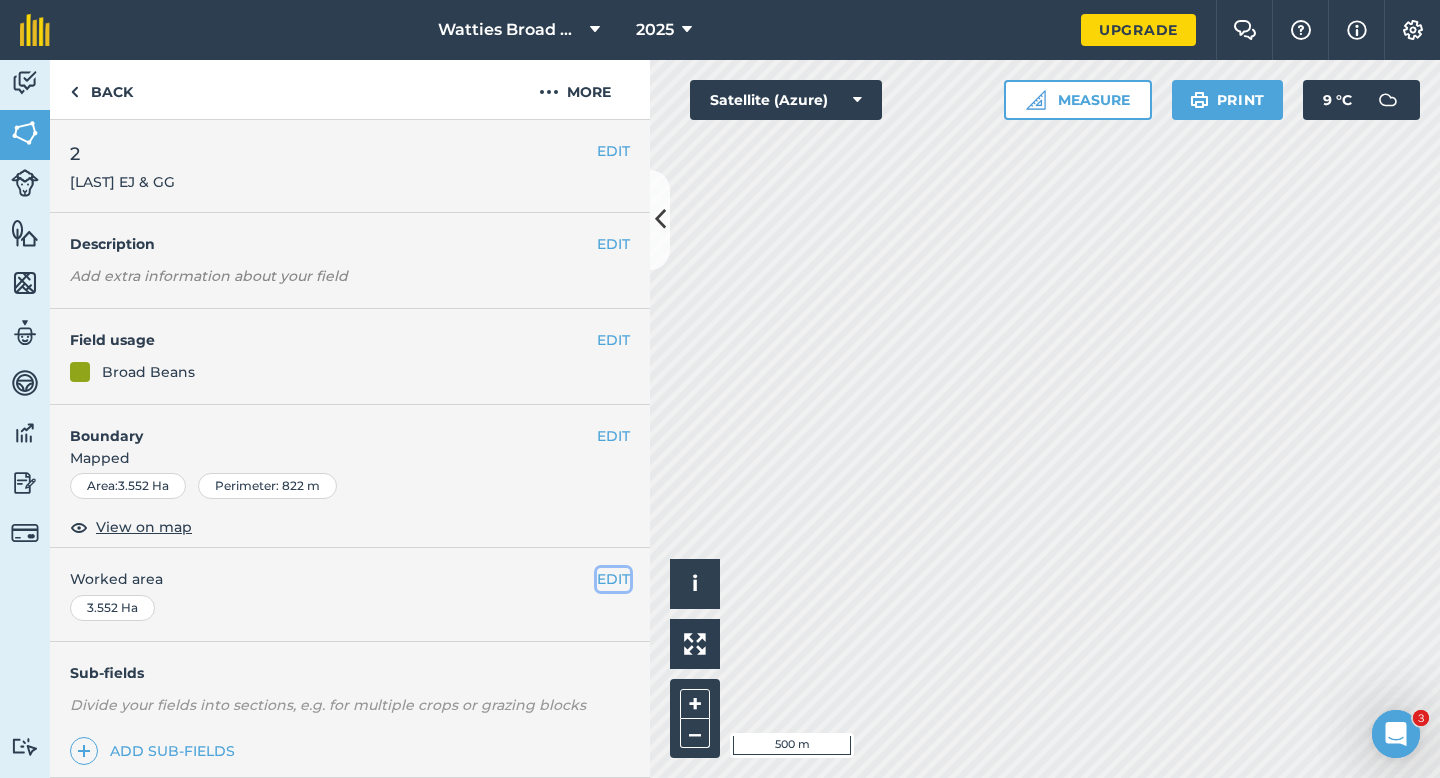 click on "EDIT" at bounding box center (613, 579) 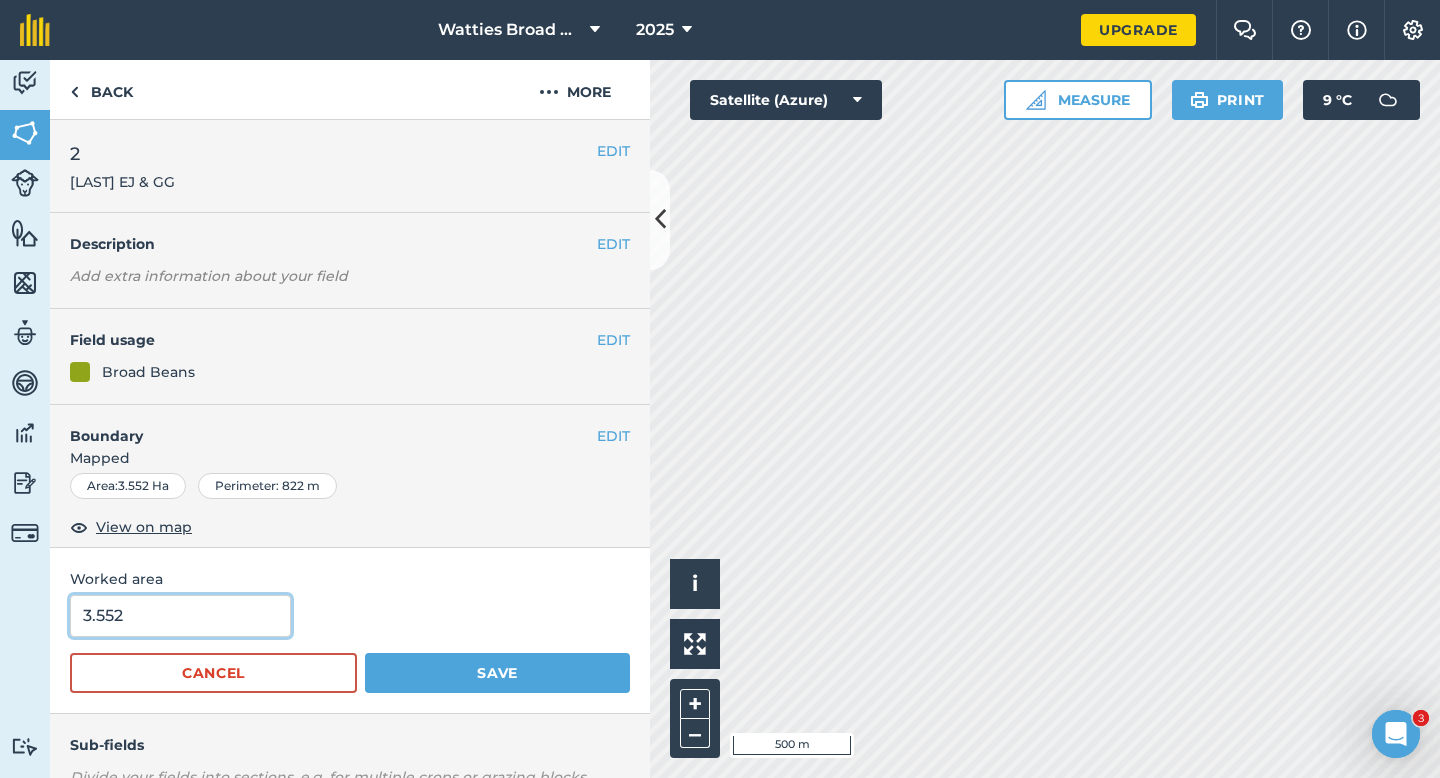 click on "3.552" at bounding box center [180, 616] 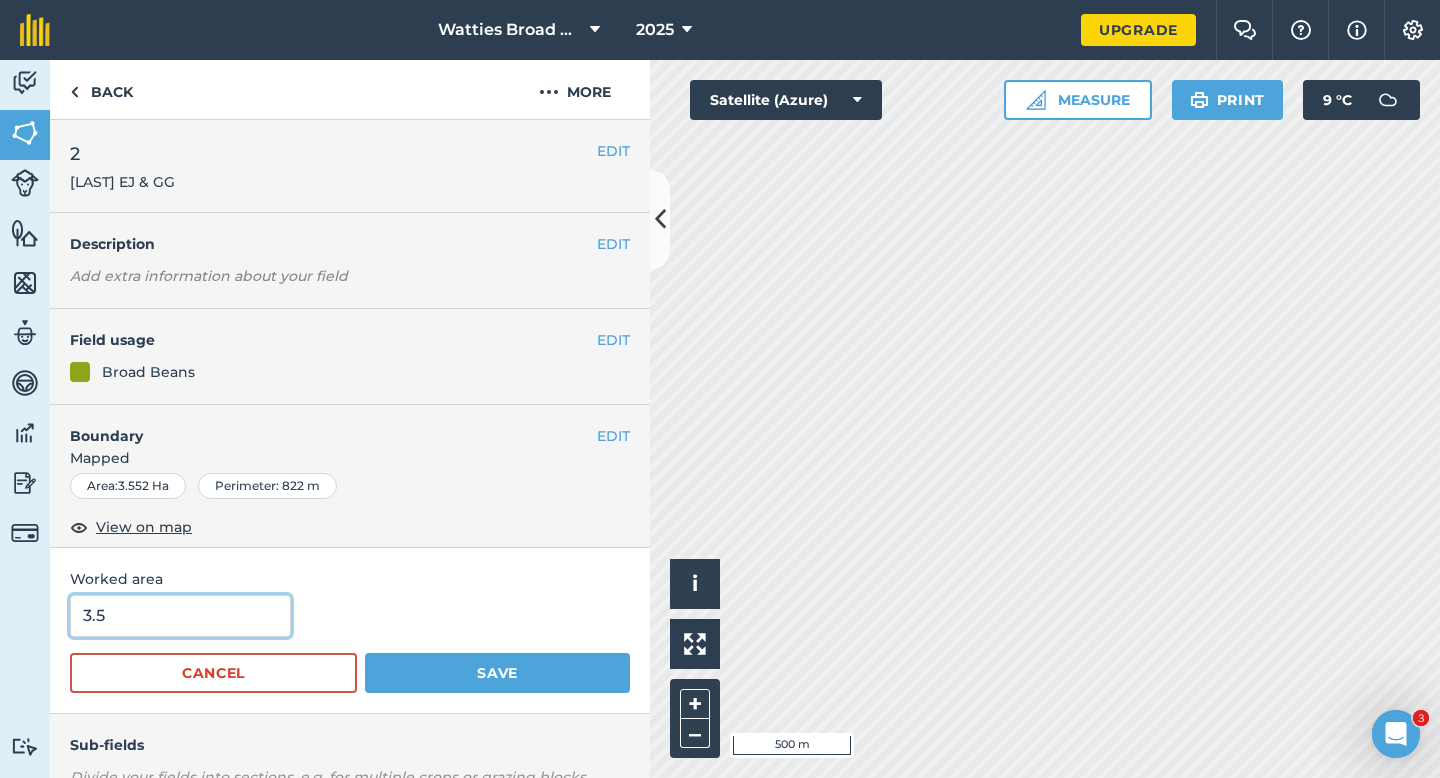 type on "3.5" 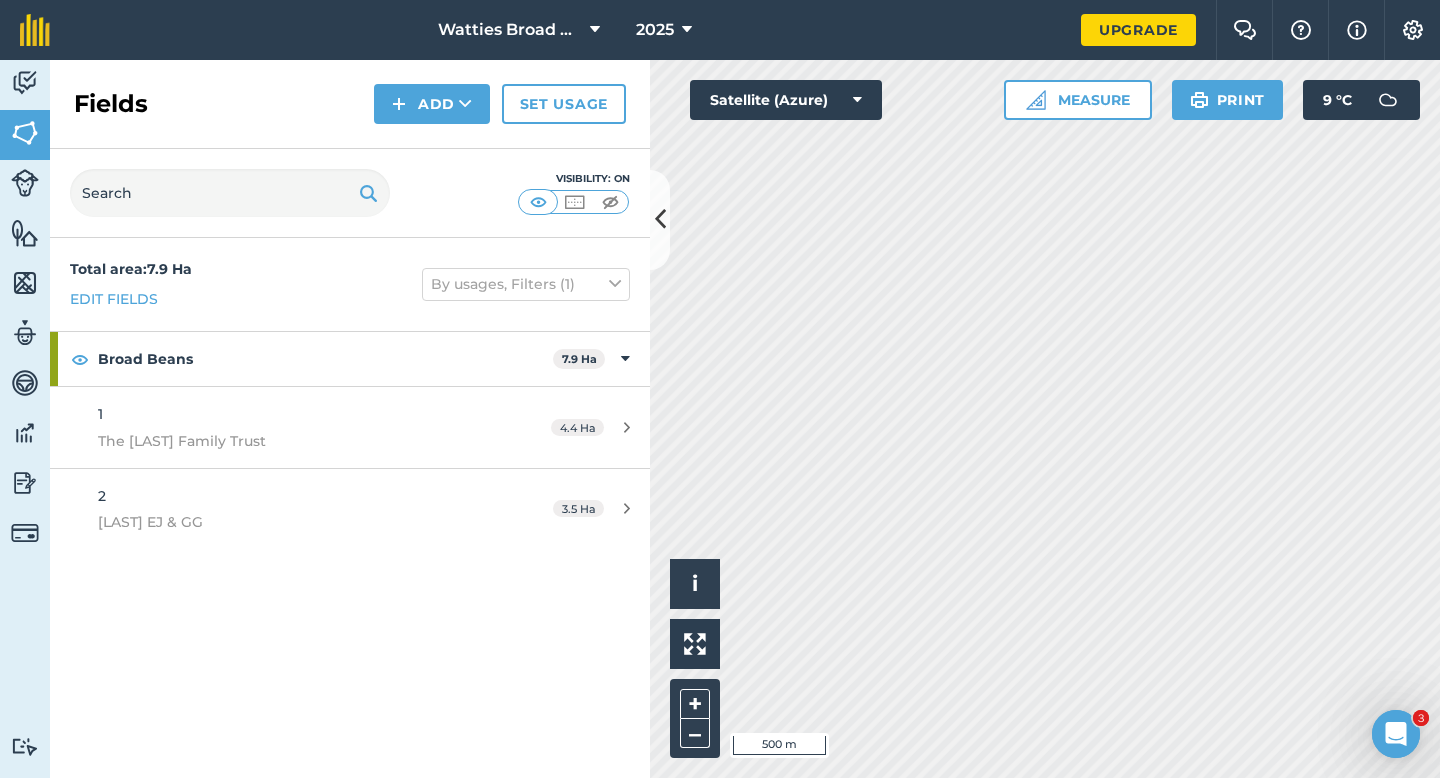 click on "Fields   Add   Set usage" at bounding box center (350, 104) 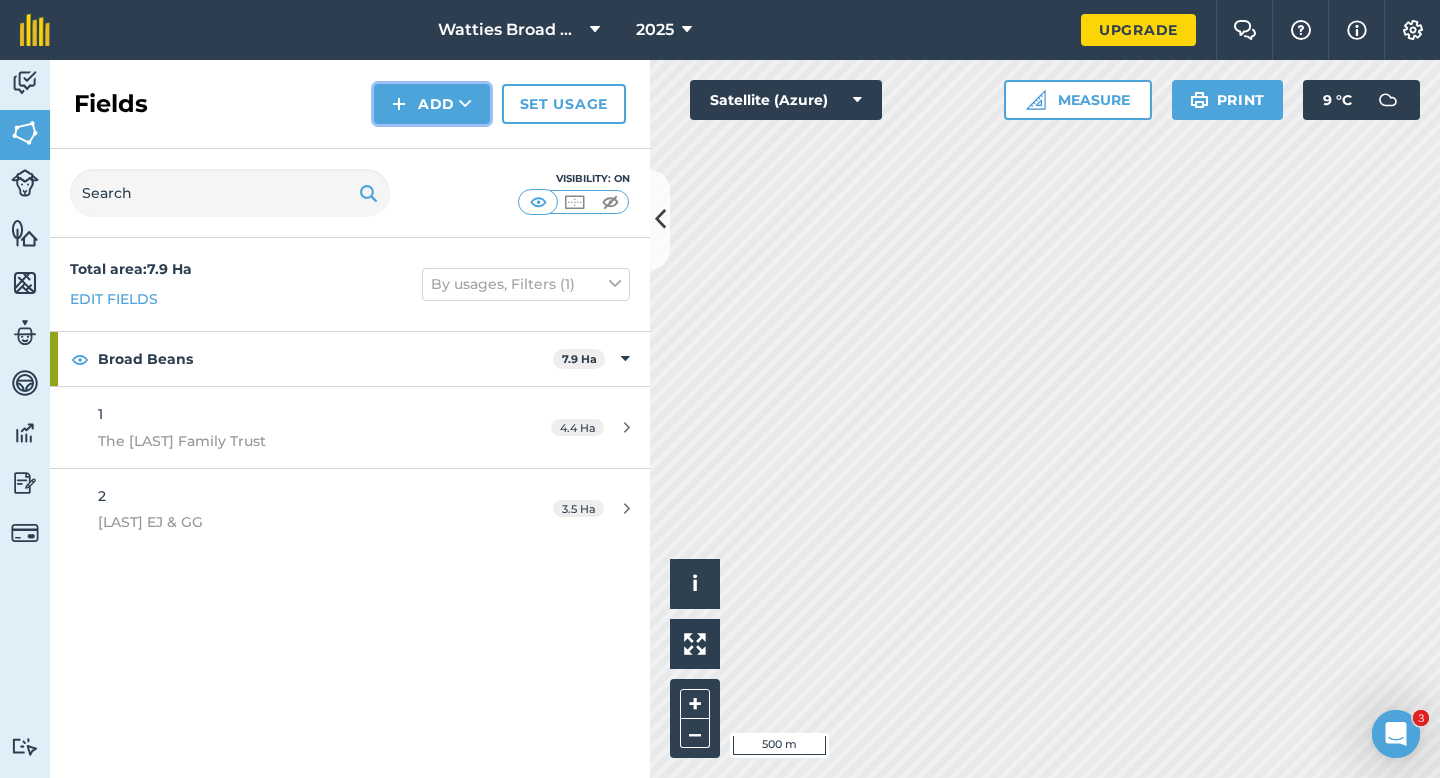 click on "Add" at bounding box center [432, 104] 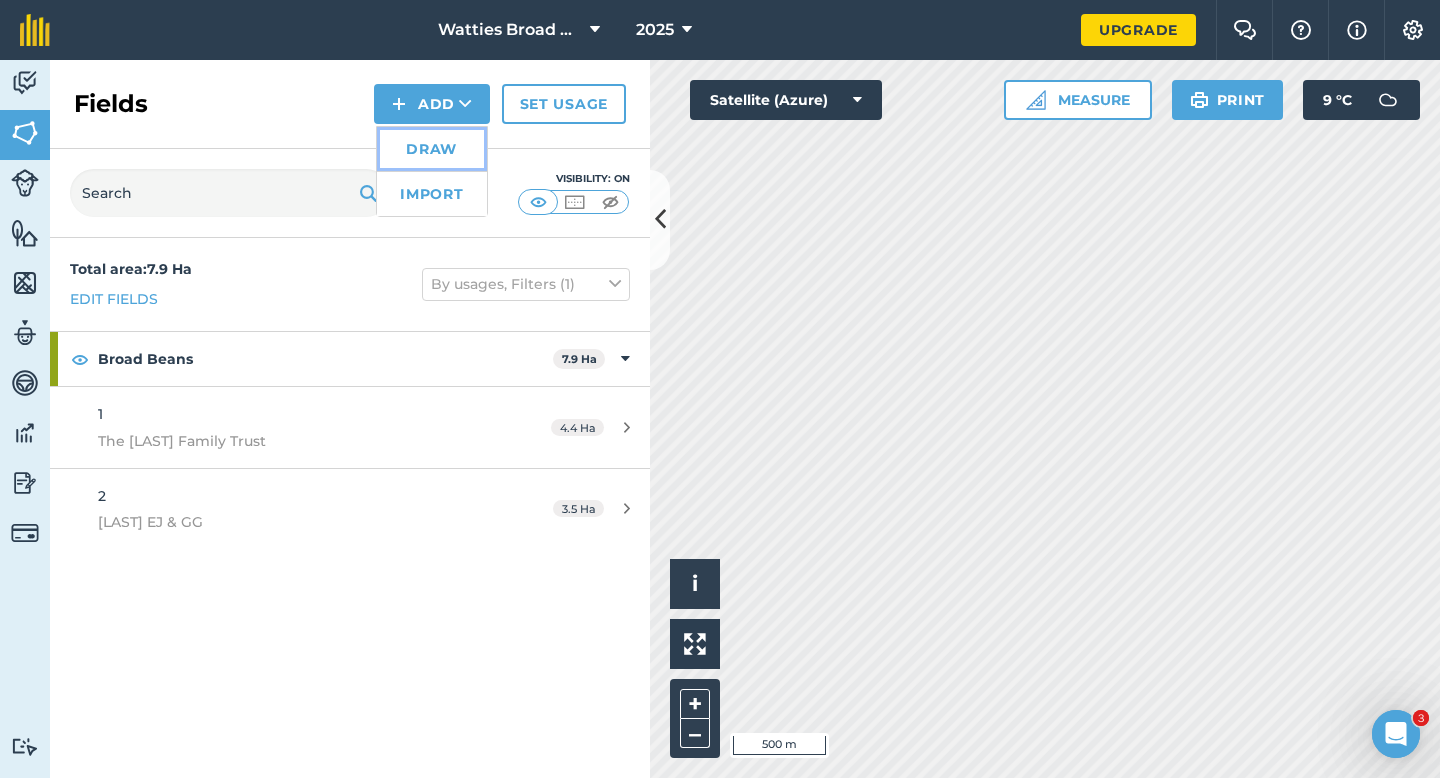 click on "Draw" at bounding box center (432, 149) 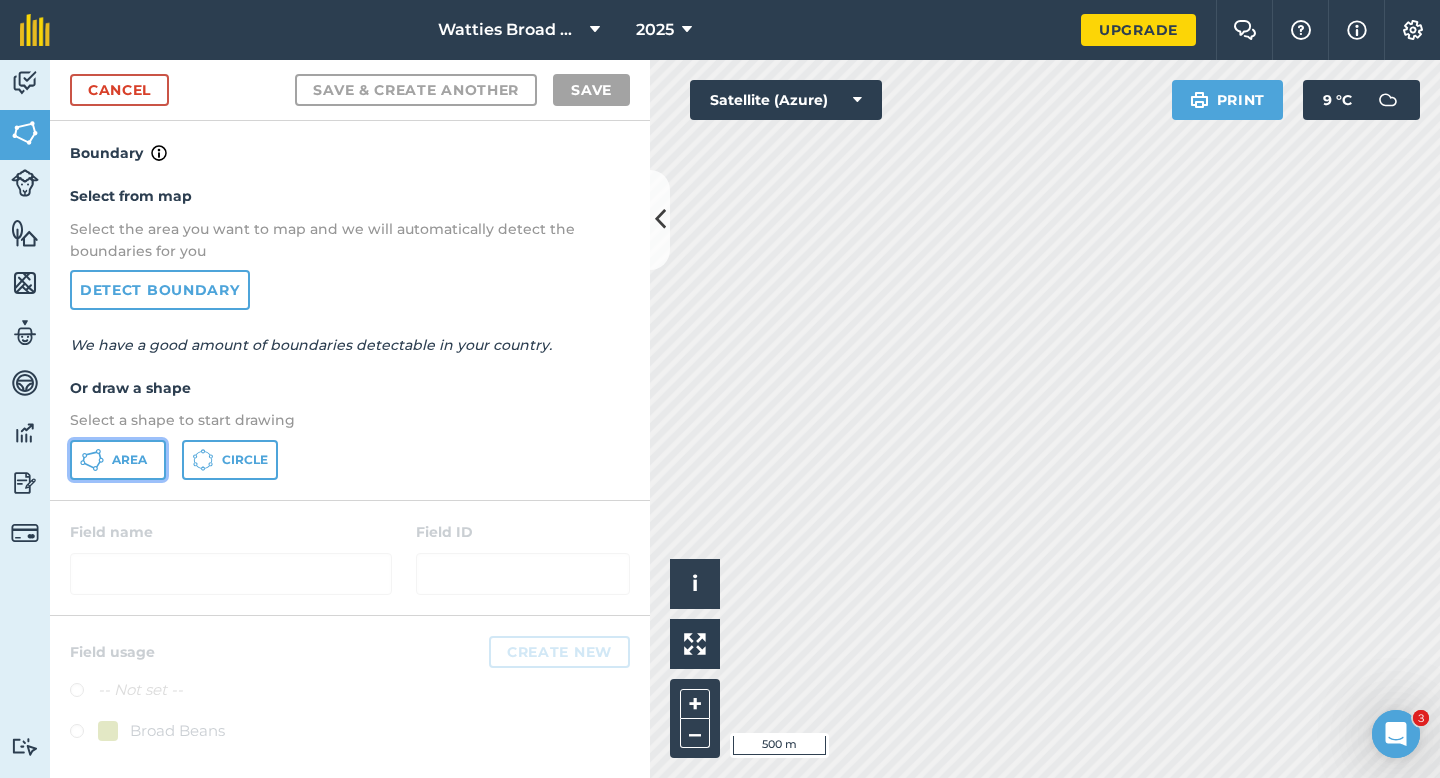click on "Area" at bounding box center [118, 460] 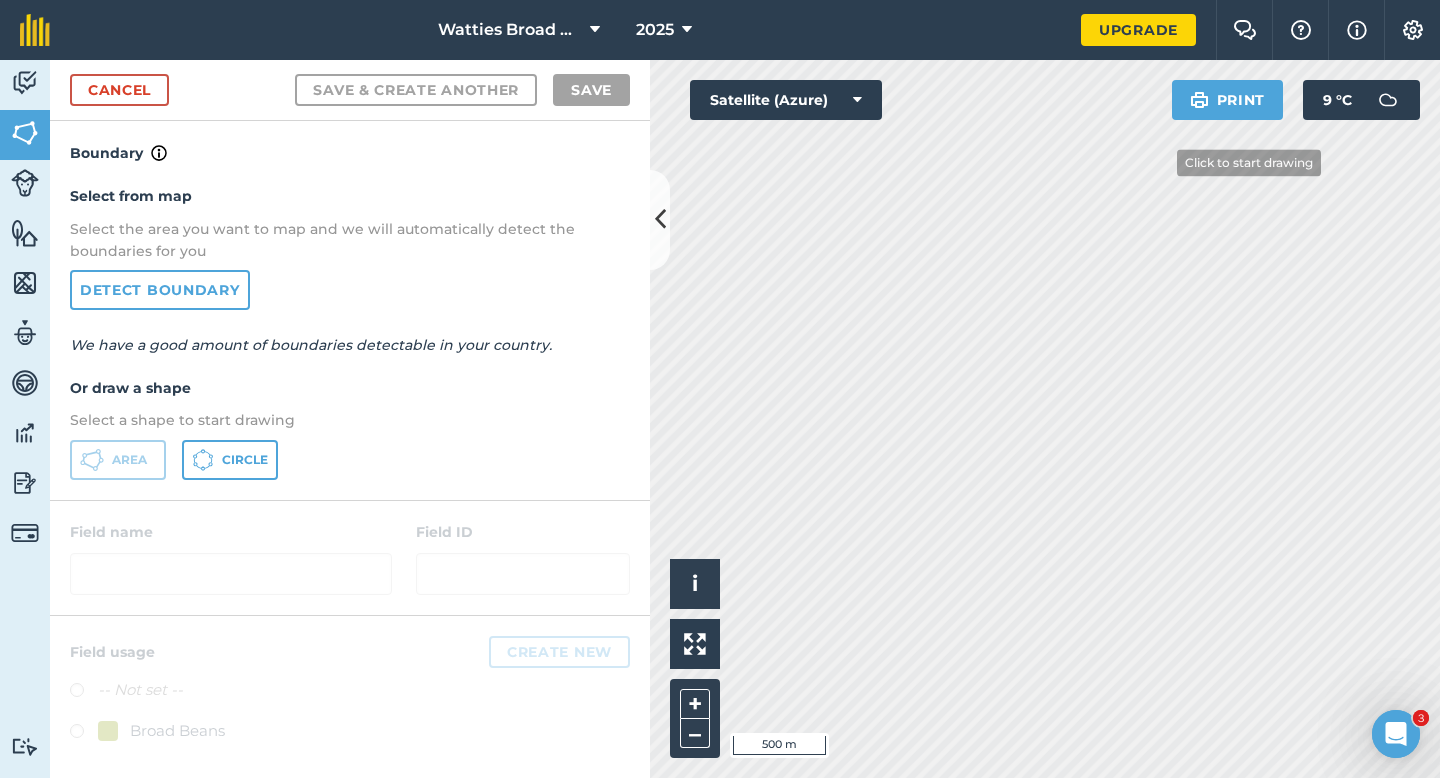 click on "Click to start drawing i © 2025 TomTom, Microsoft 500 m + – Satellite (Azure) Print 9   ° C" at bounding box center [1045, 419] 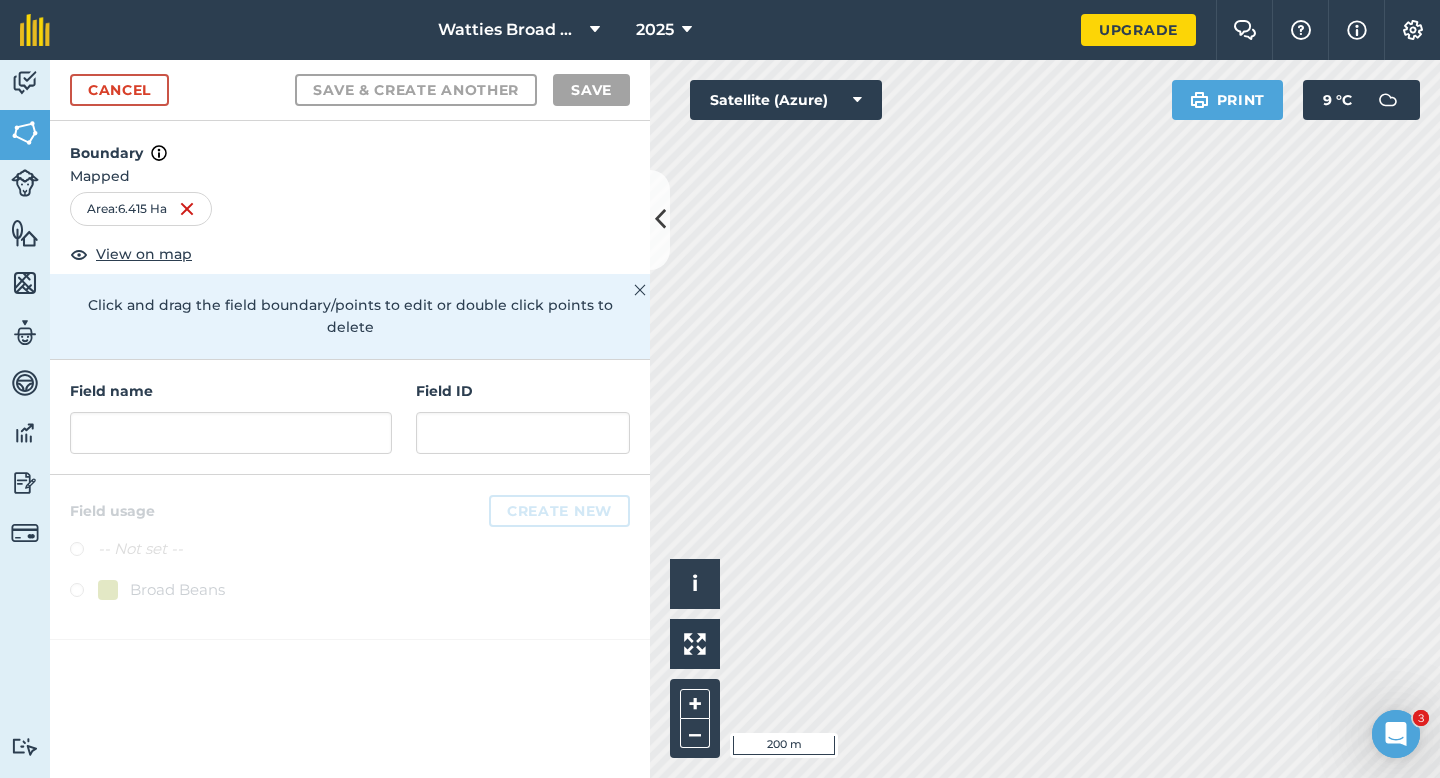 click on "Field name Field ID" at bounding box center [350, 417] 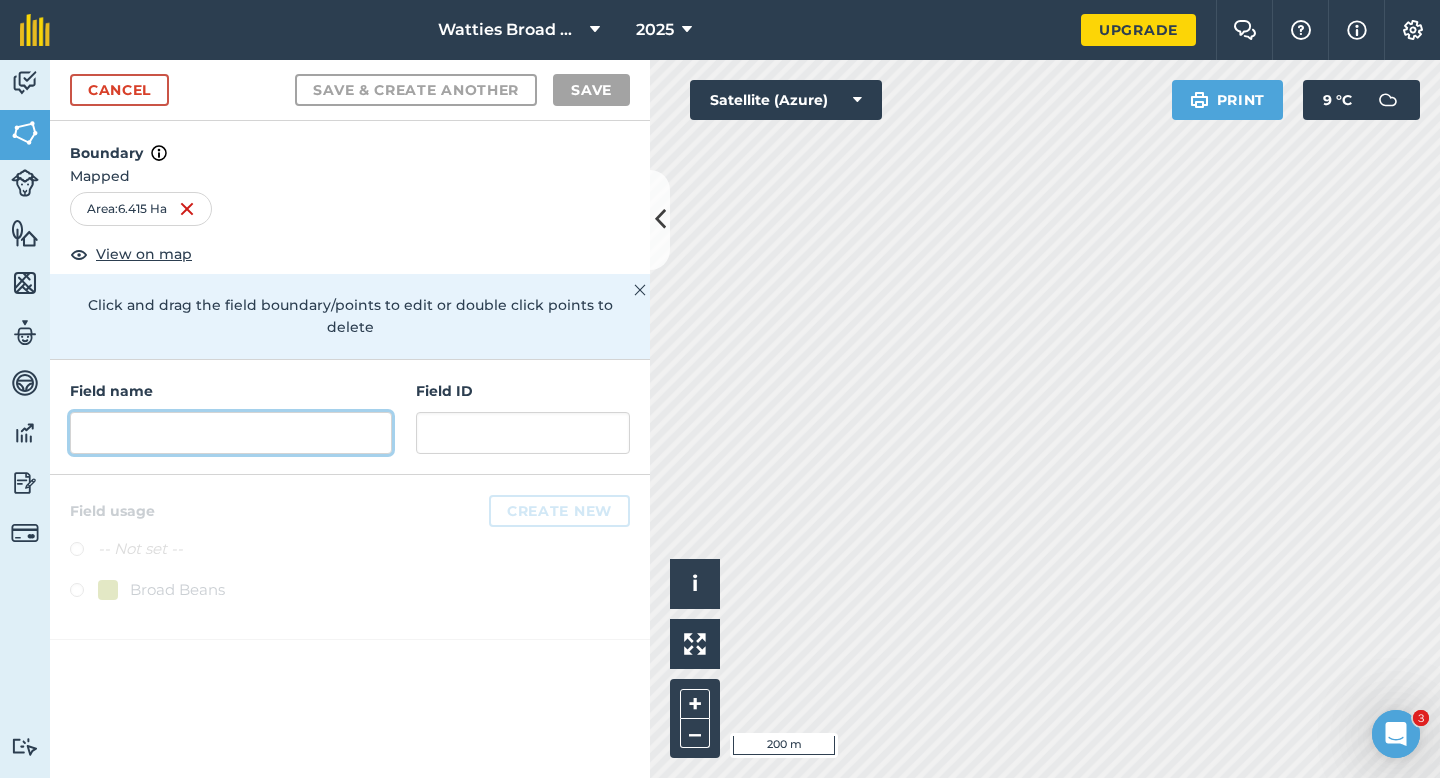 click at bounding box center (231, 433) 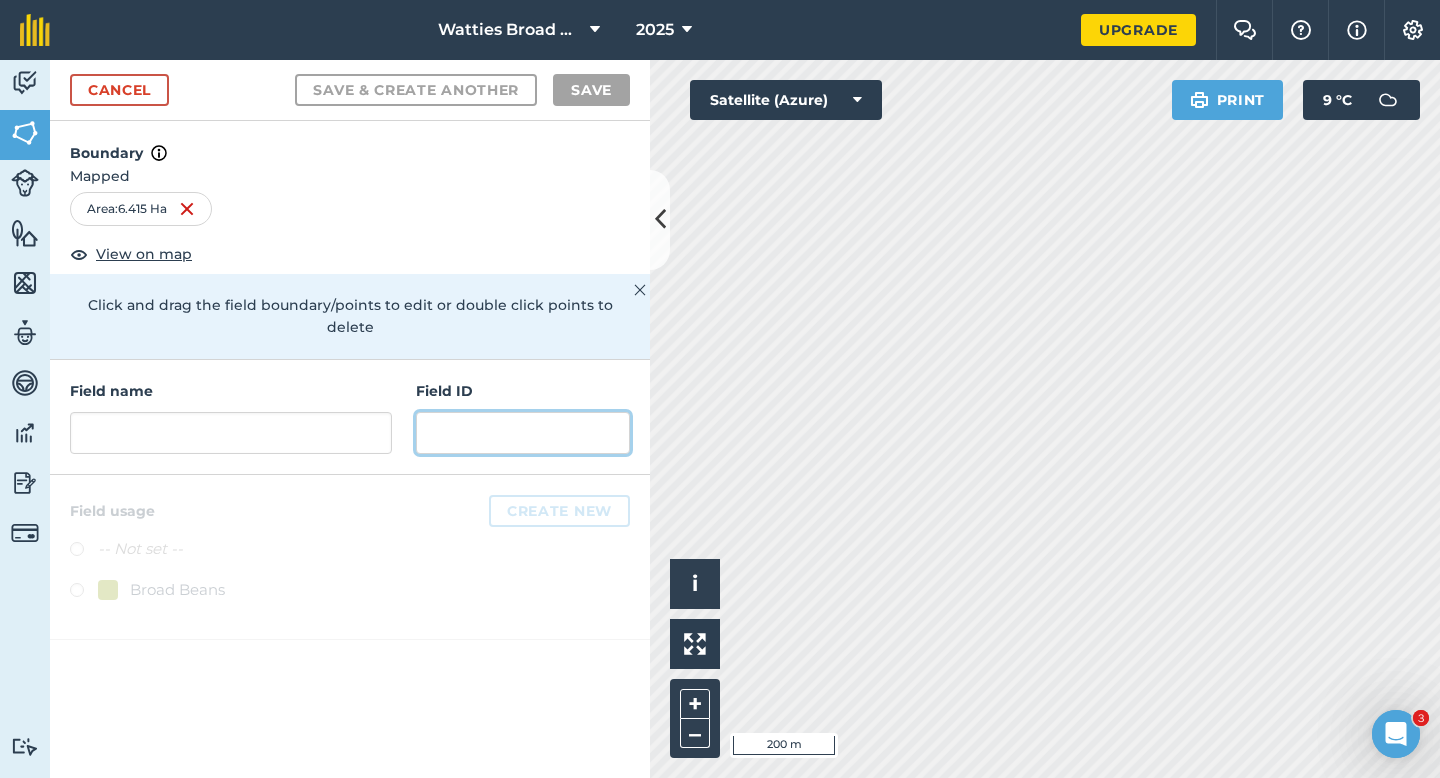 click at bounding box center [523, 433] 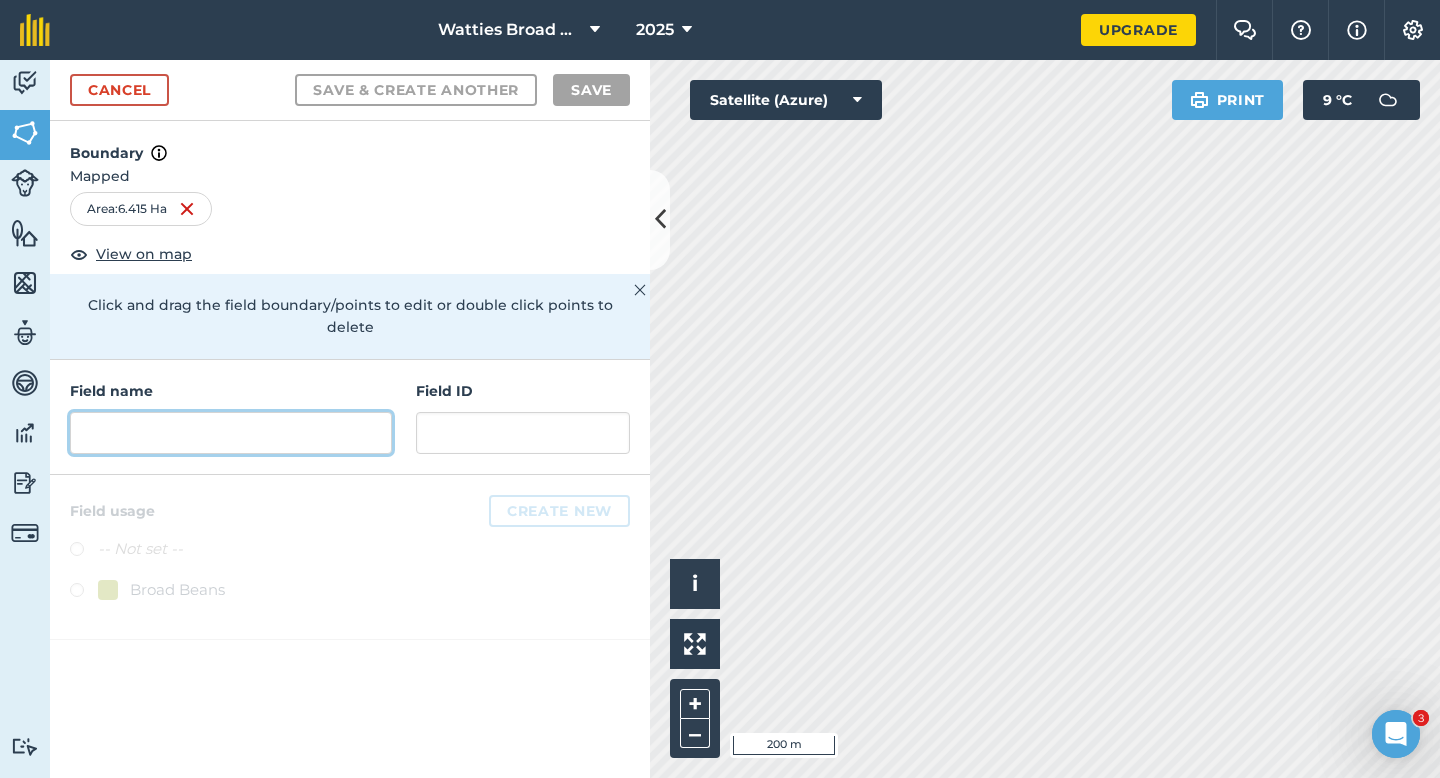 click at bounding box center [231, 433] 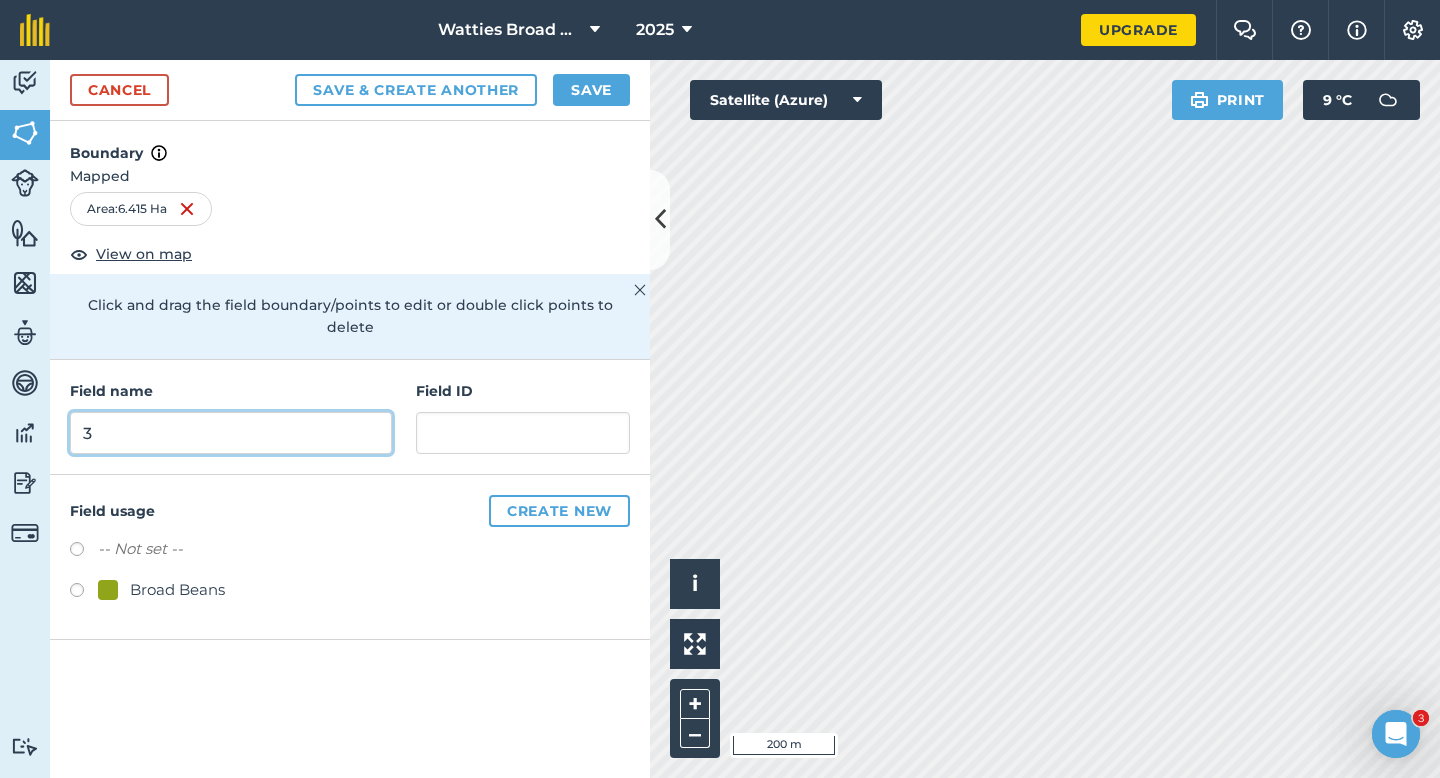 type on "3" 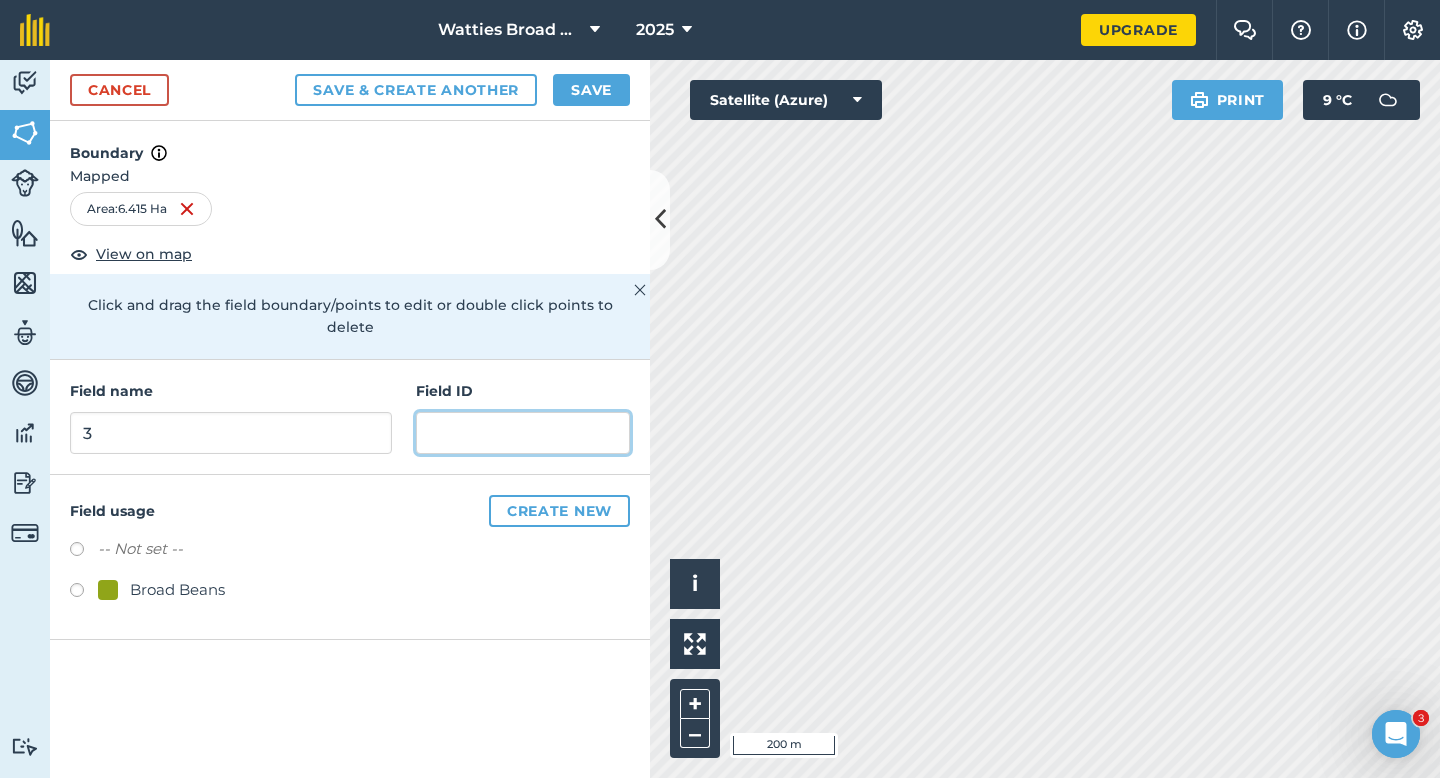 click at bounding box center (523, 433) 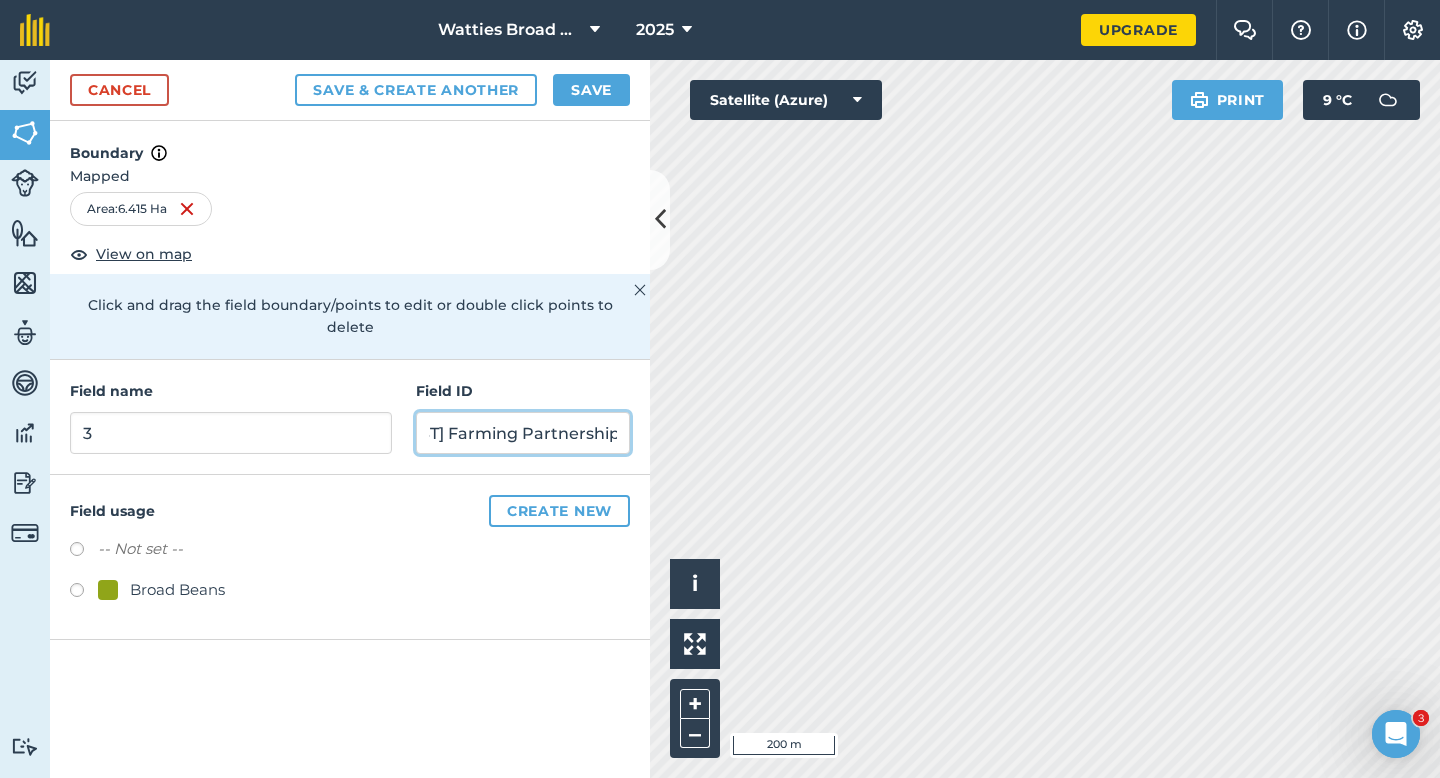 scroll, scrollTop: 0, scrollLeft: 47, axis: horizontal 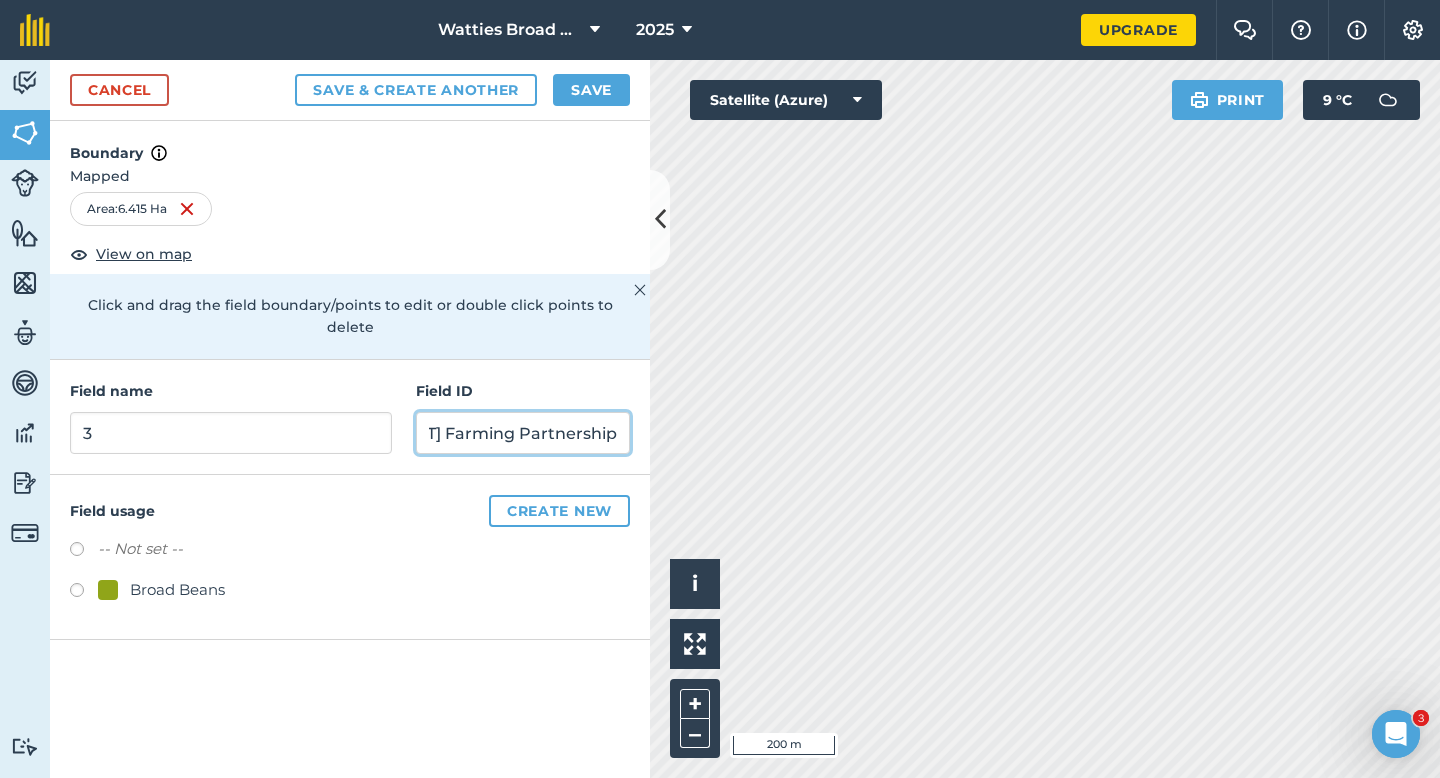 type on "[LAST] Farming Partnership" 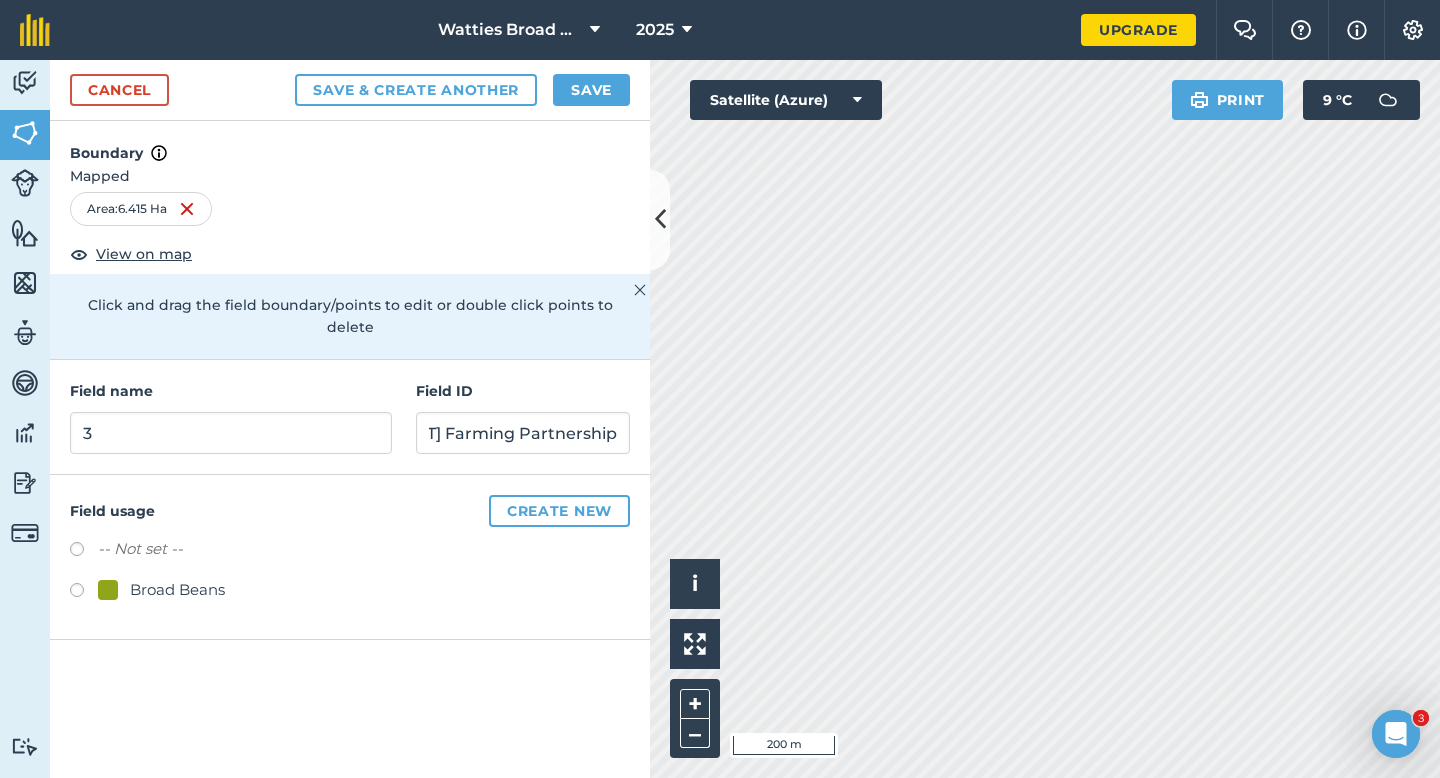click at bounding box center [108, 590] 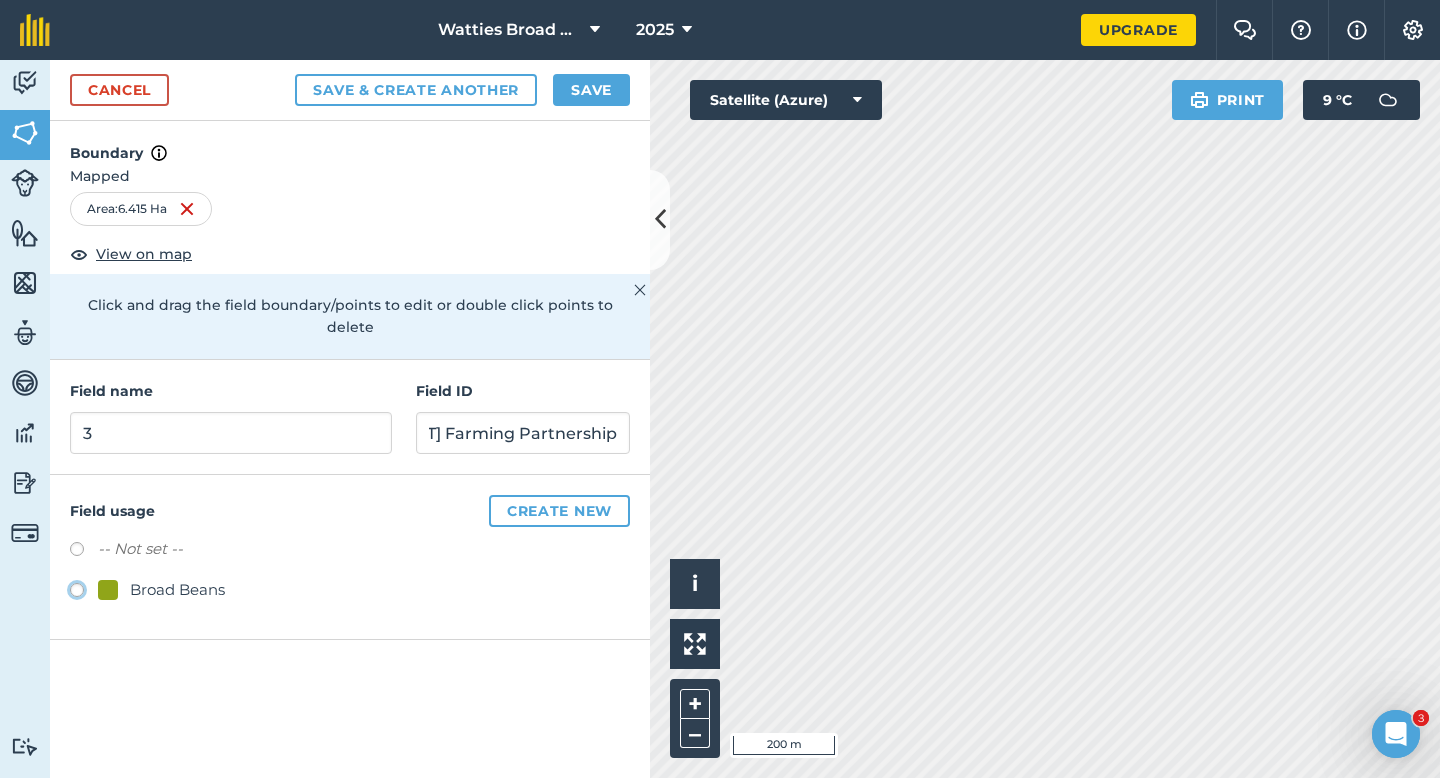 click on "Broad Beans" at bounding box center [-9923, 589] 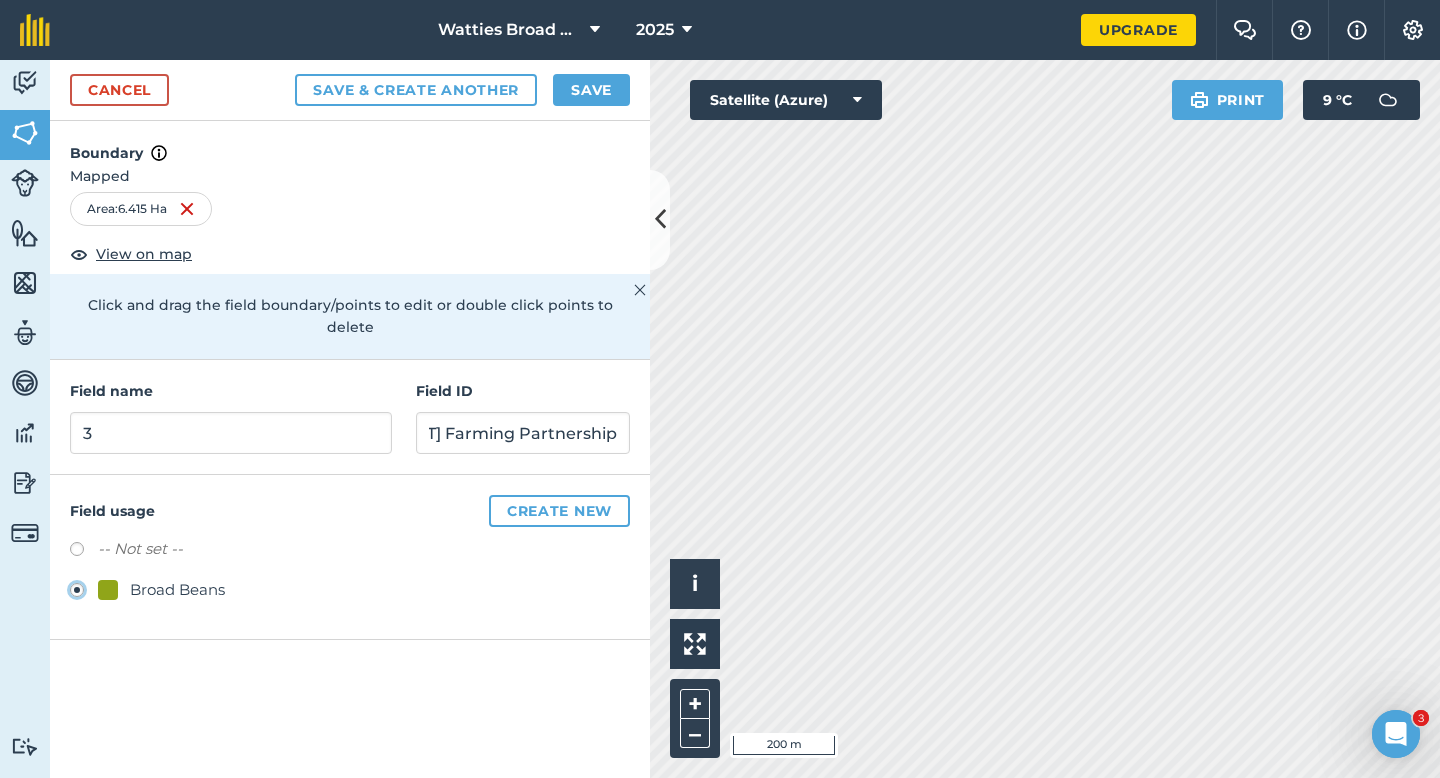 scroll, scrollTop: 0, scrollLeft: 0, axis: both 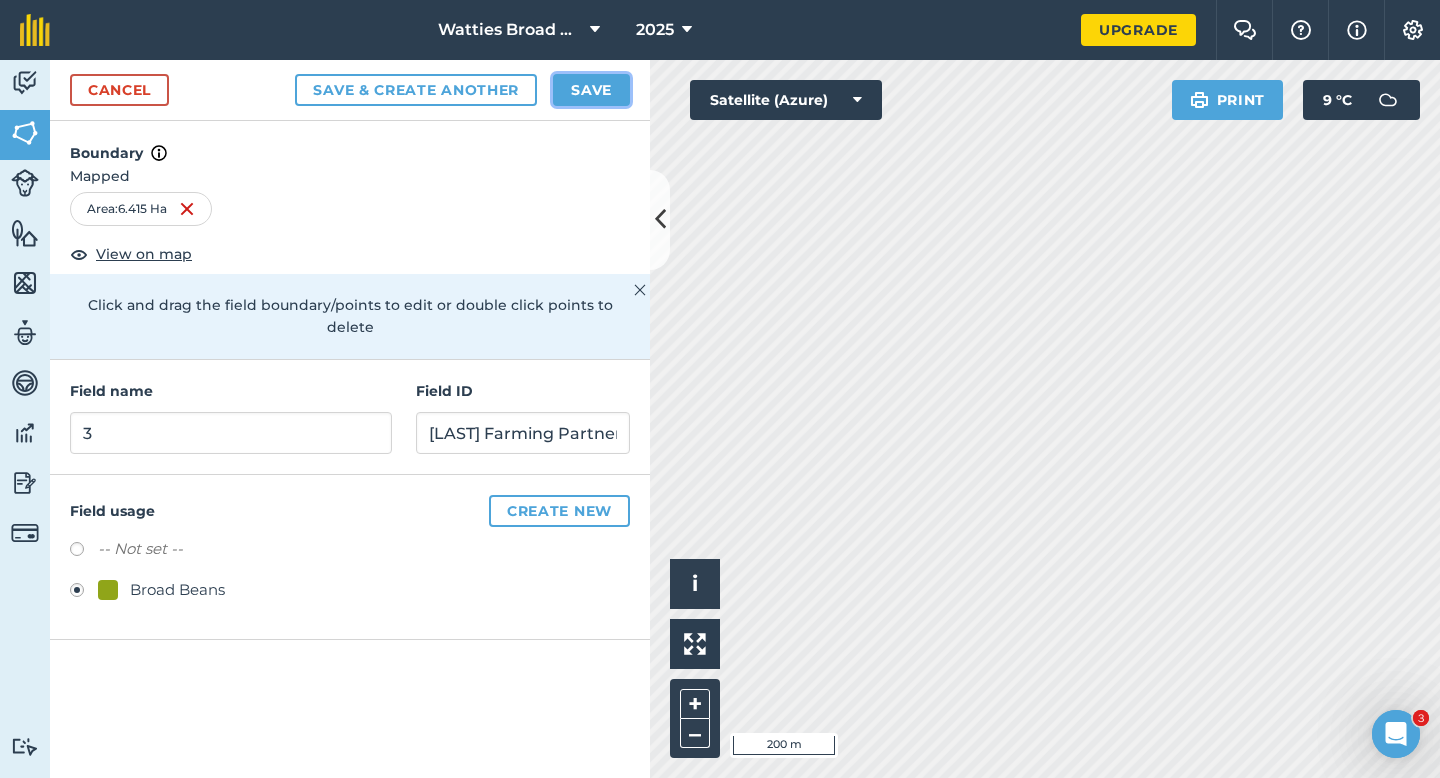 click on "Save" at bounding box center [591, 90] 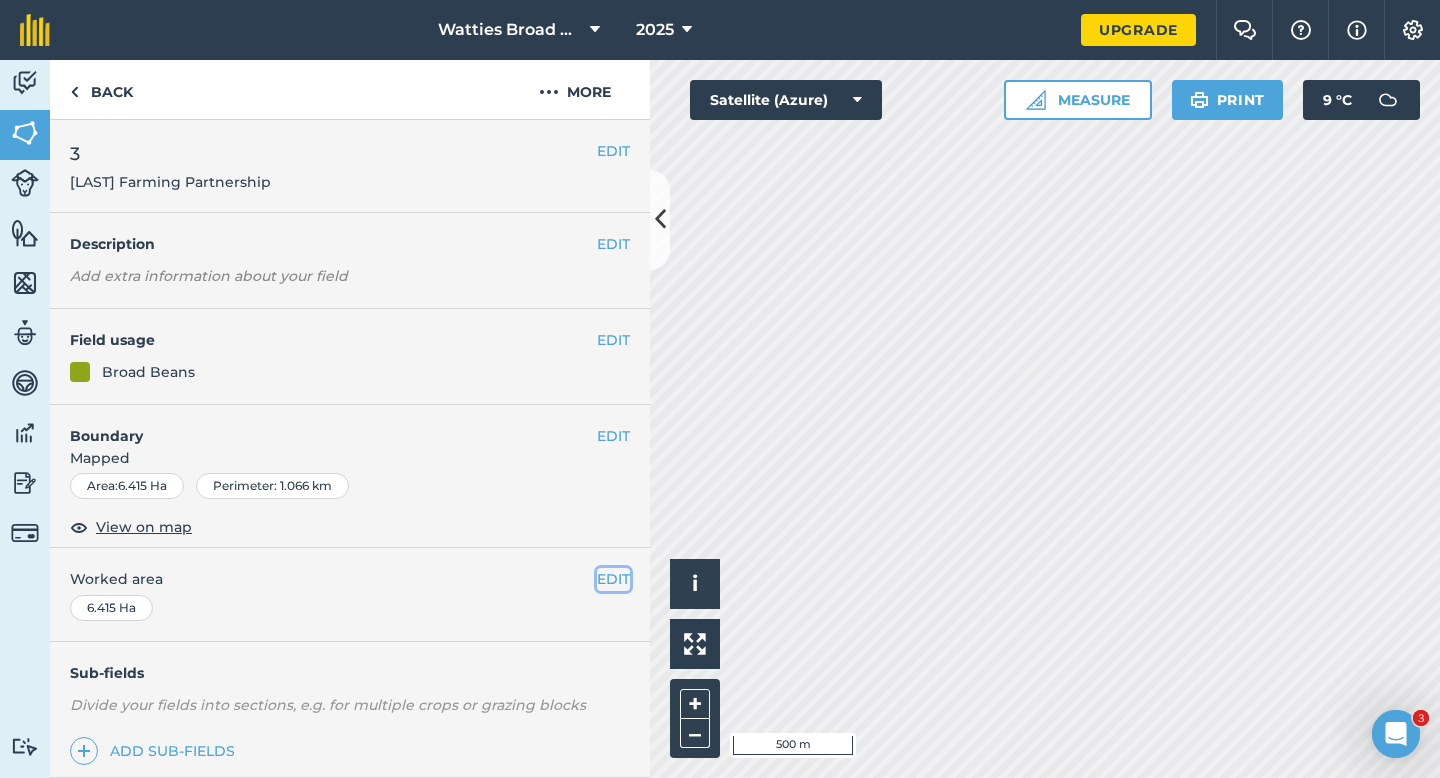 click on "EDIT" at bounding box center (613, 579) 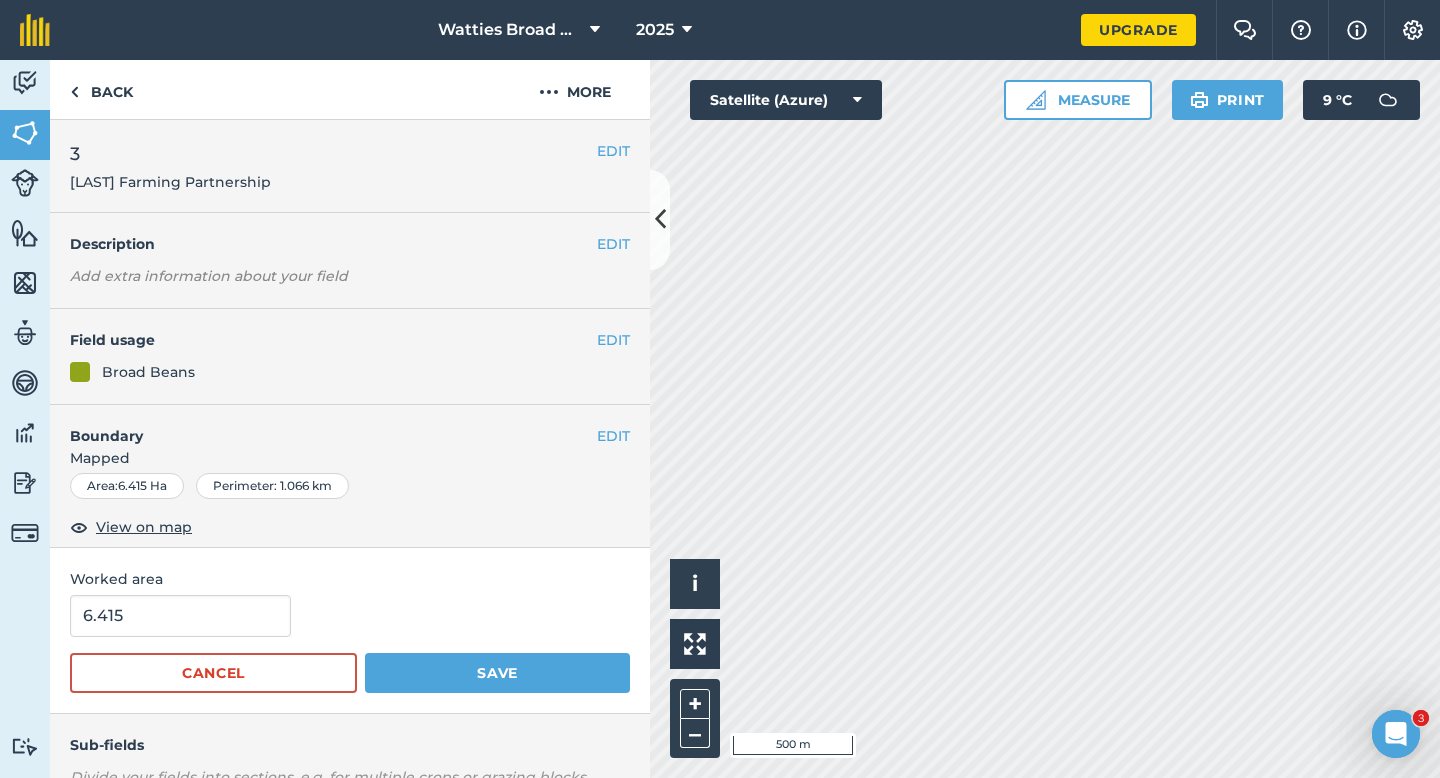click on "6.415 Cancel Save" at bounding box center [350, 644] 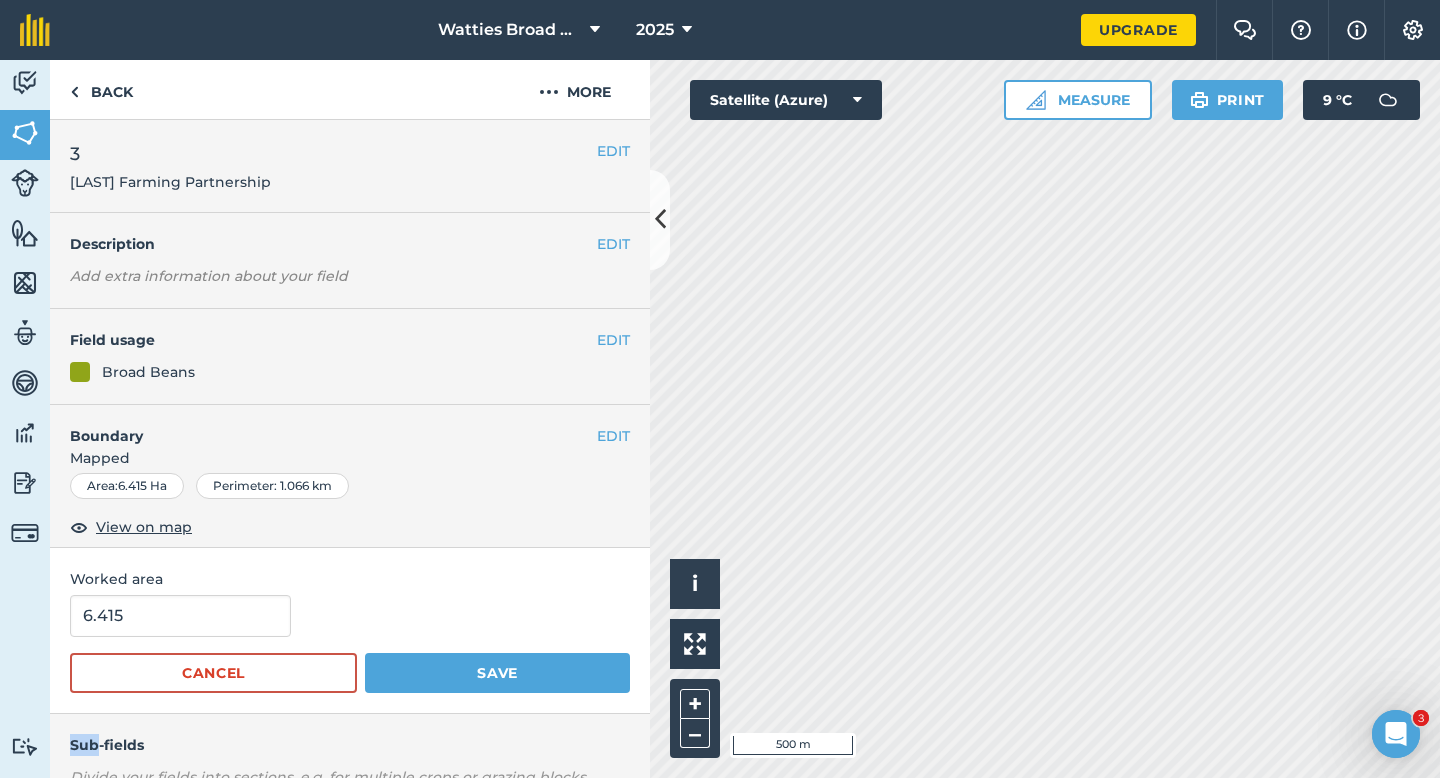 click on "6.415 Cancel Save" at bounding box center (350, 644) 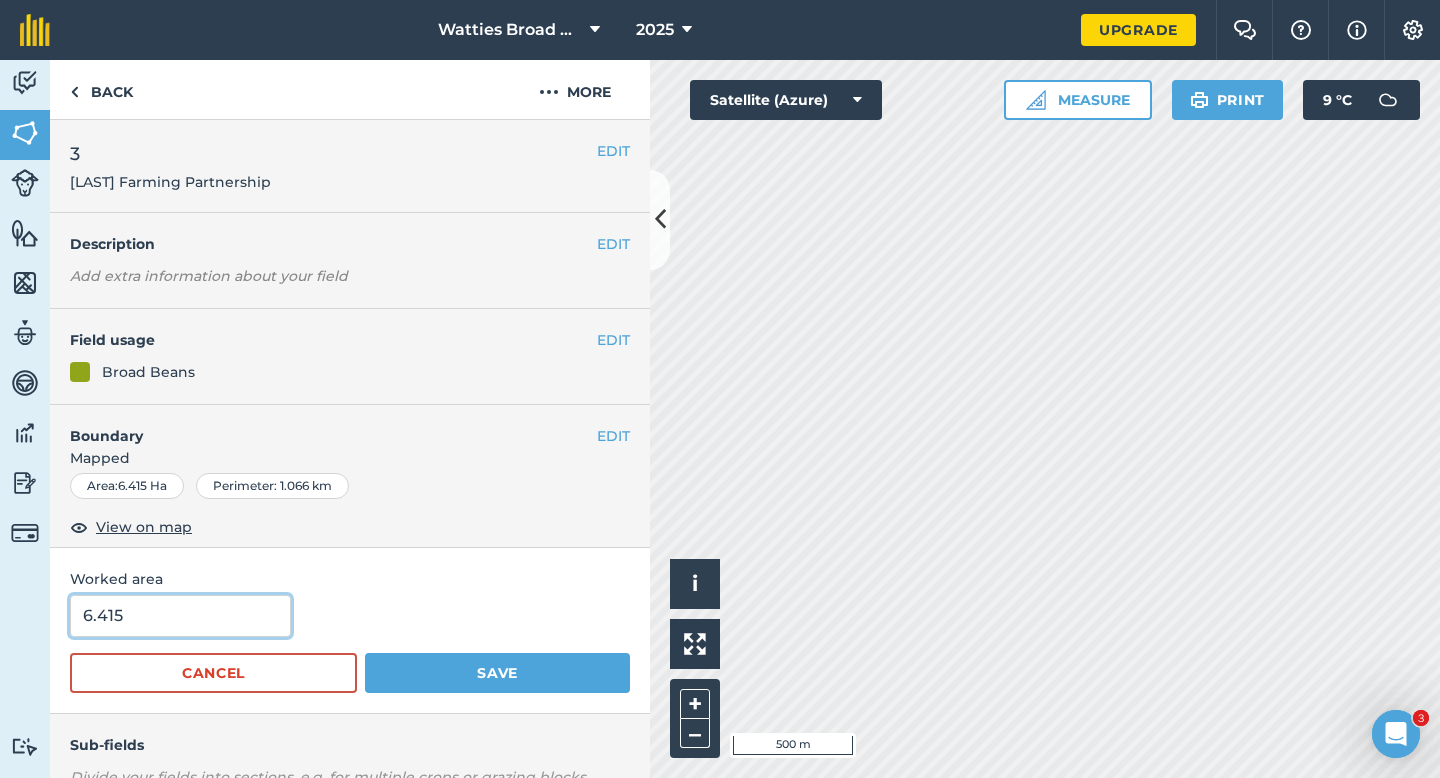 click on "6.415" at bounding box center (180, 616) 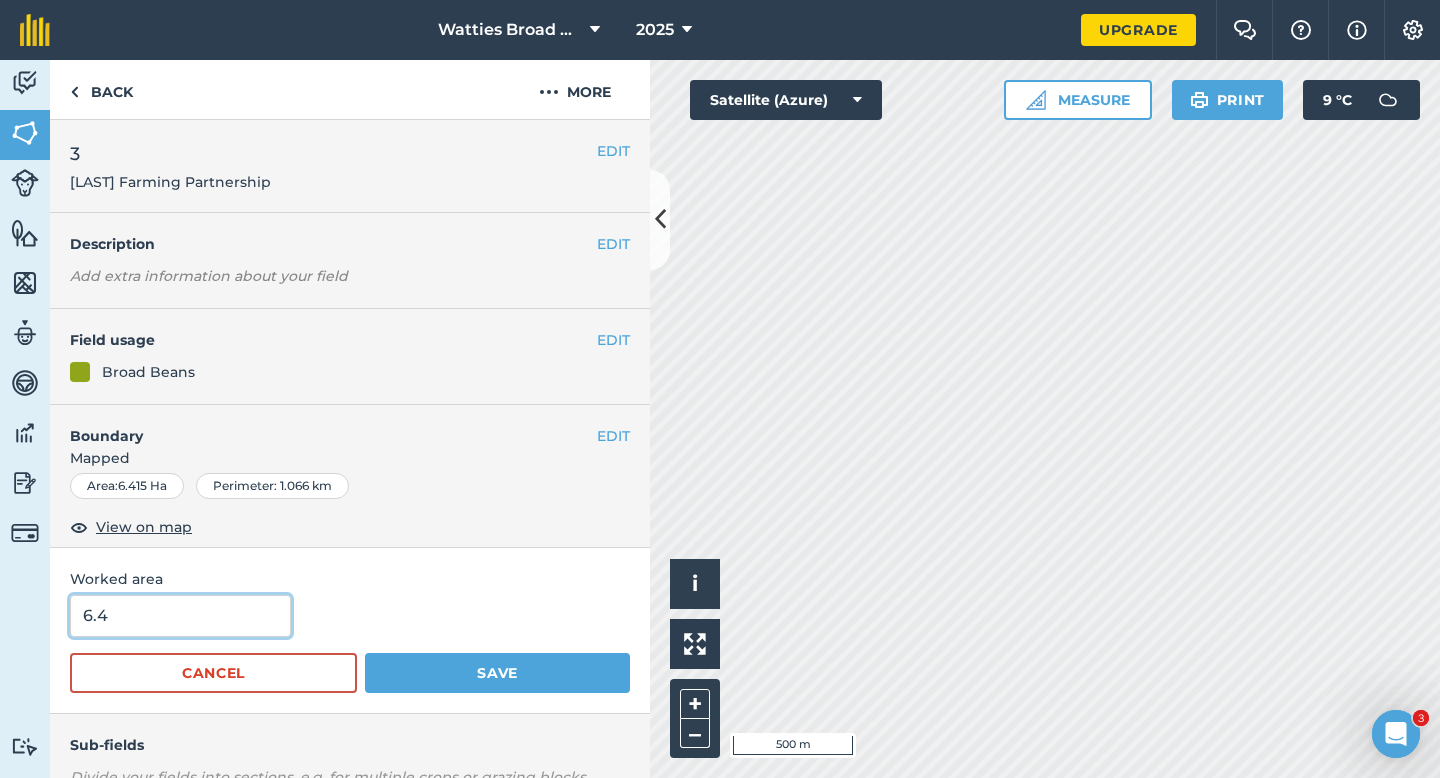 type on "6.4" 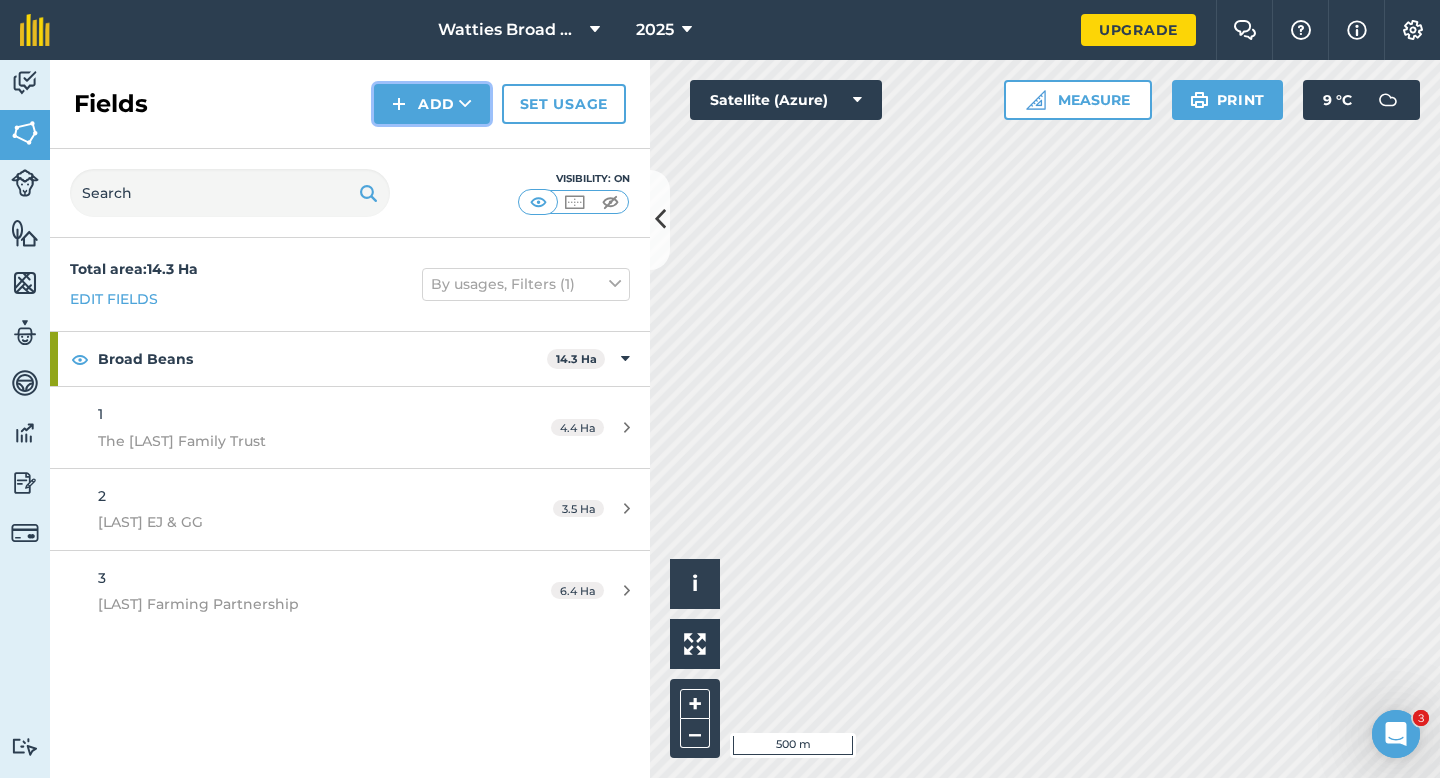 click on "Add" at bounding box center (432, 104) 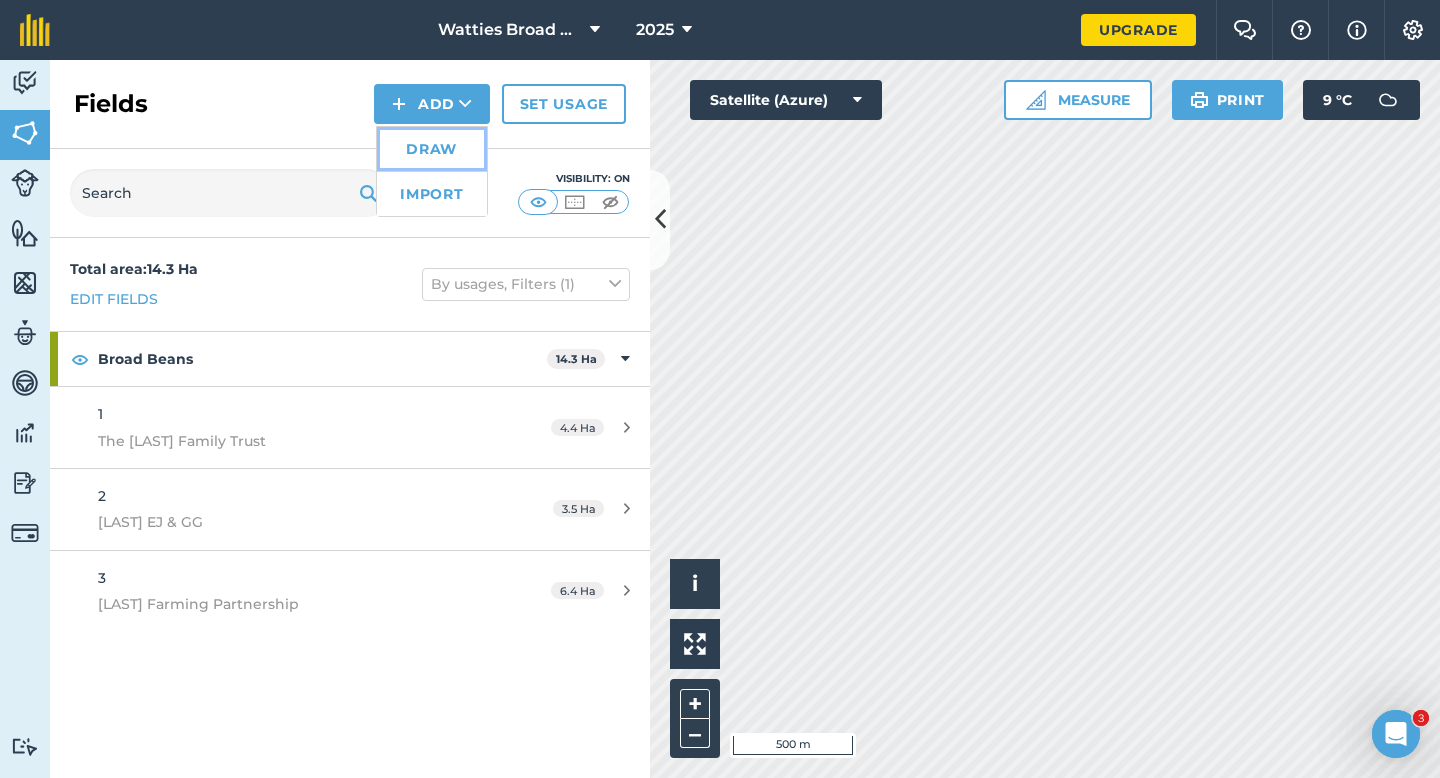 click on "Draw" at bounding box center (432, 149) 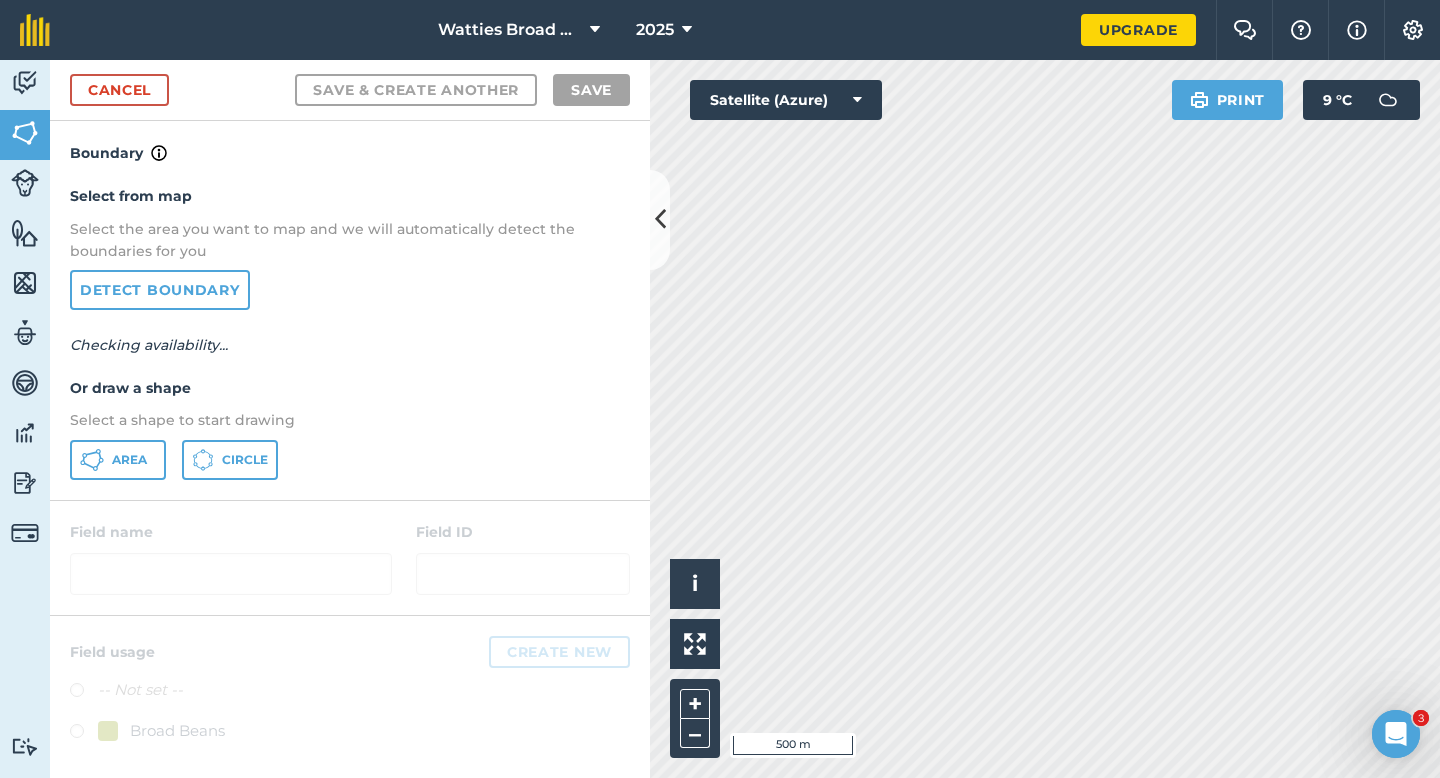 click on "Select from map Select the area you want to map and we will automatically detect the boundaries for you Detect boundary Checking availability... Or draw a shape Select a shape to start drawing Area Circle" at bounding box center (350, 332) 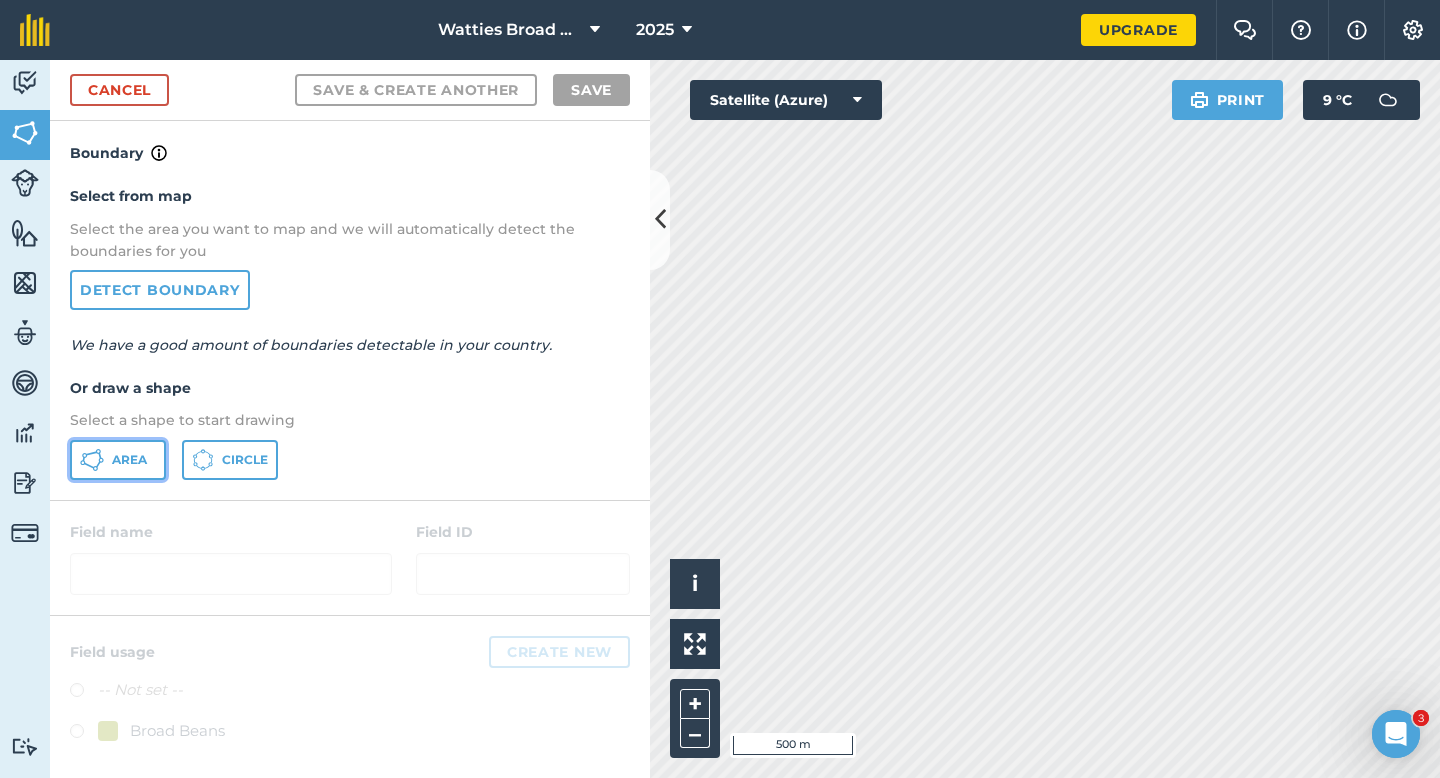 click on "Area" at bounding box center (118, 460) 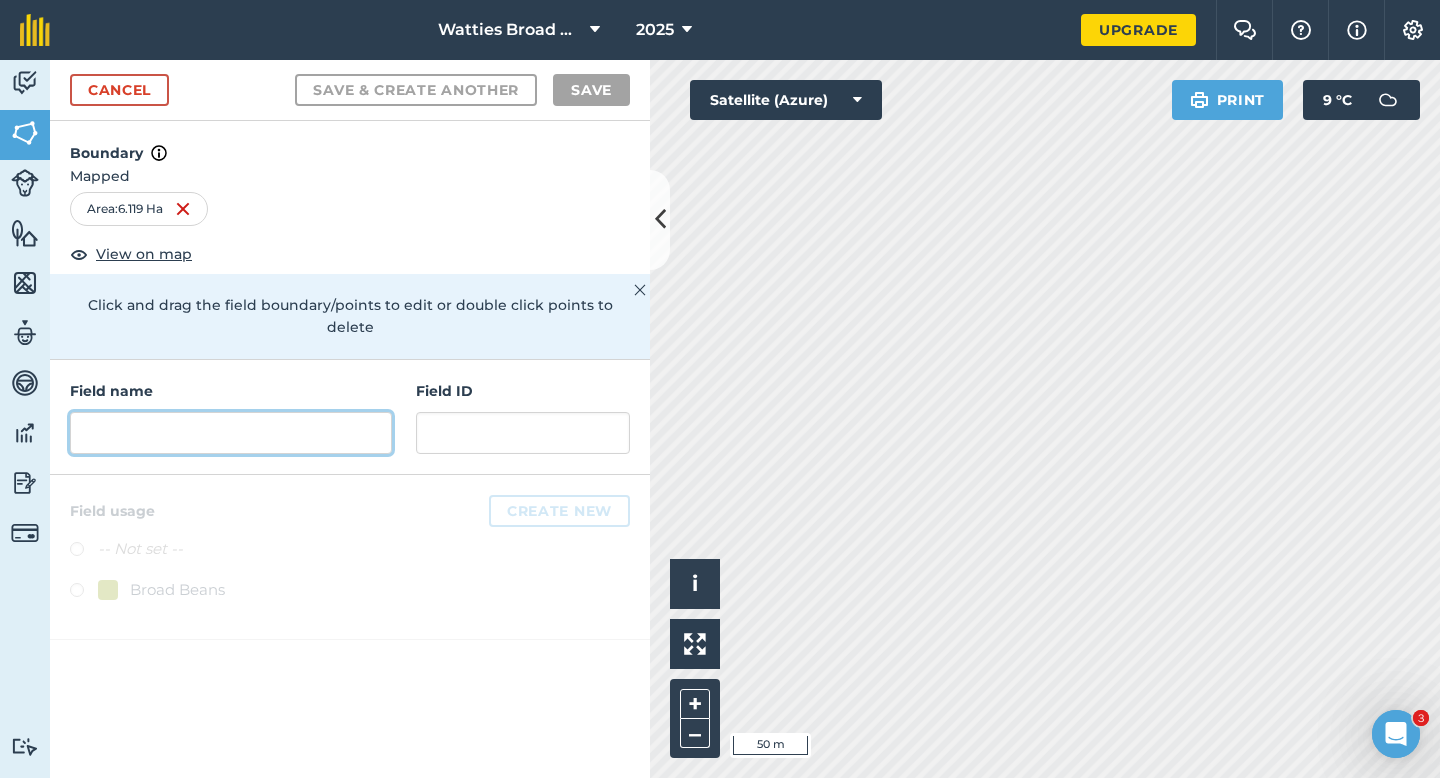 click at bounding box center [231, 433] 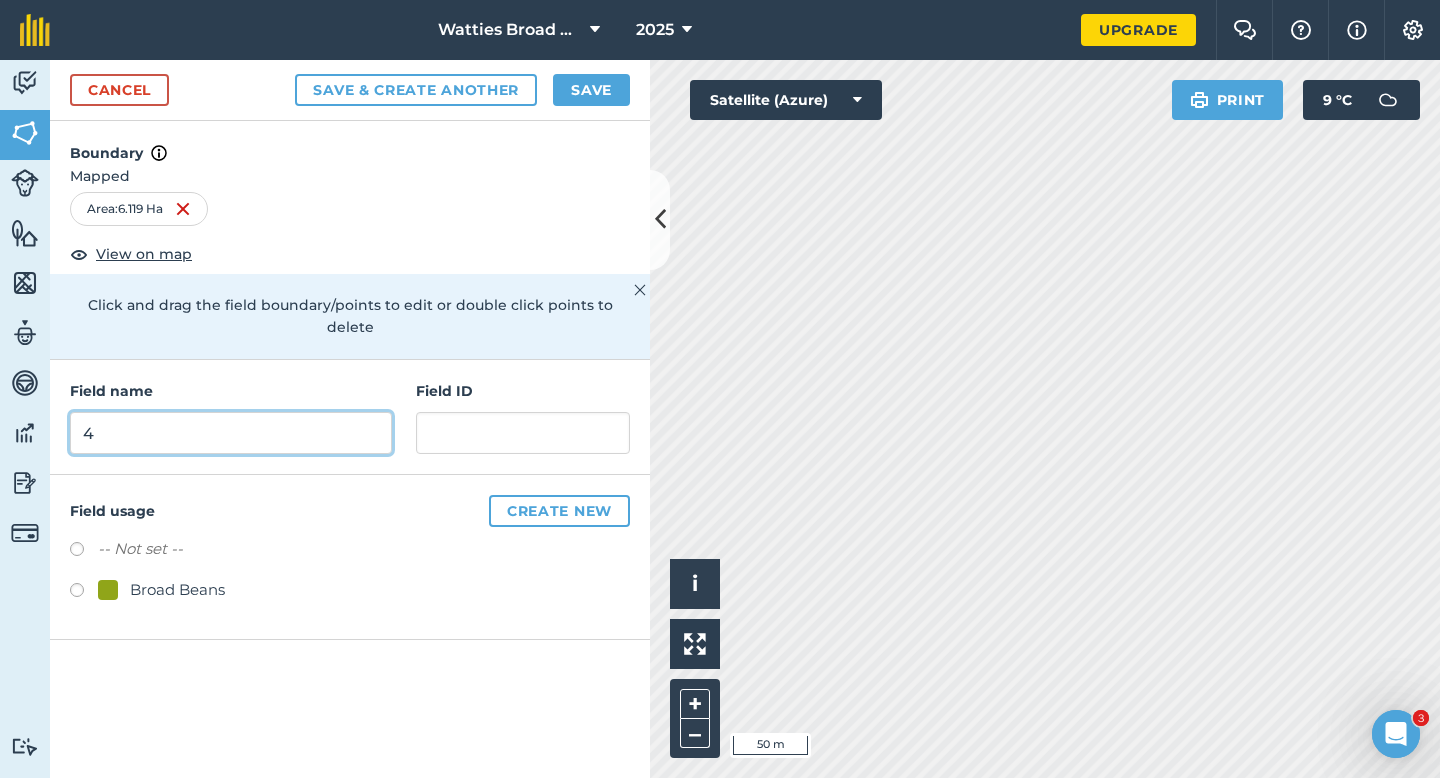 type on "4" 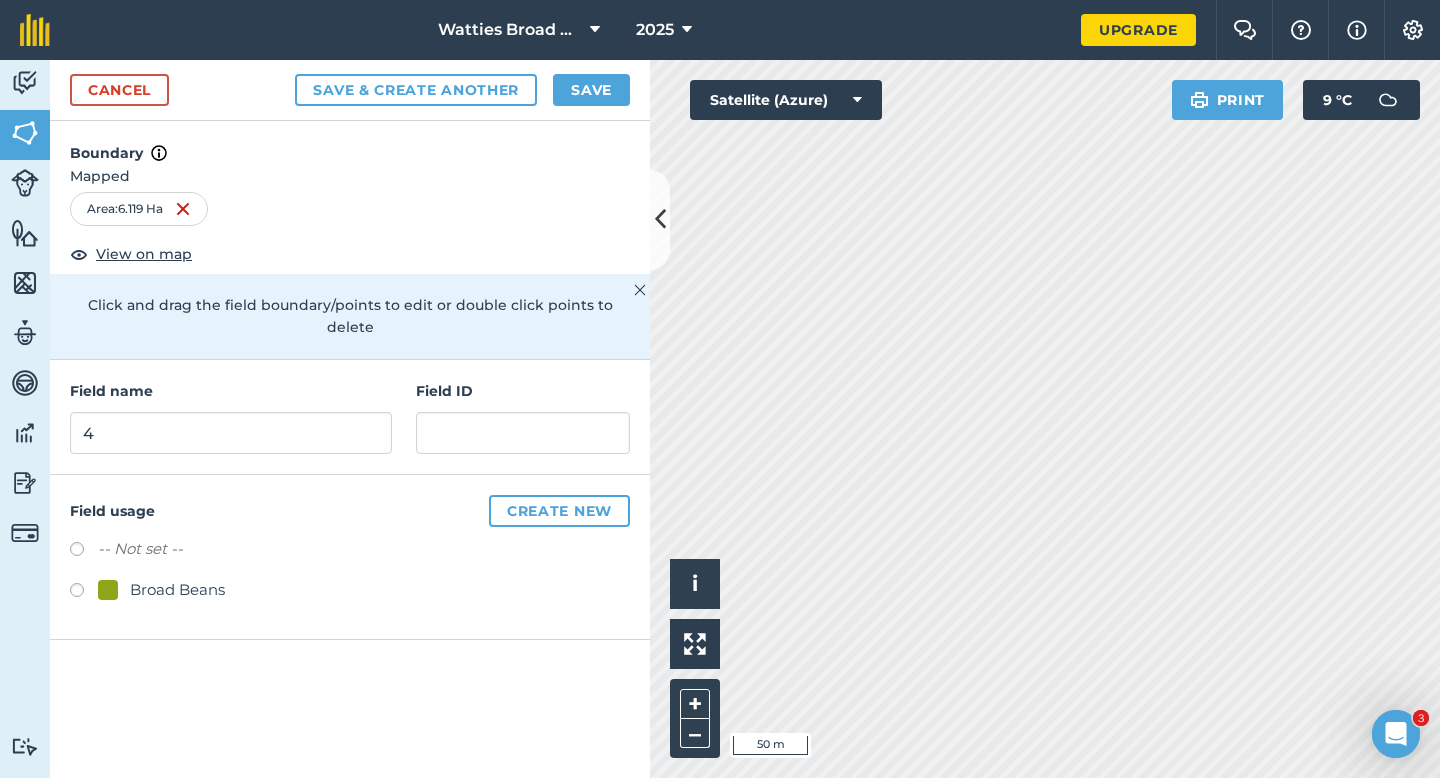 click on "Field name 4" at bounding box center [231, 417] 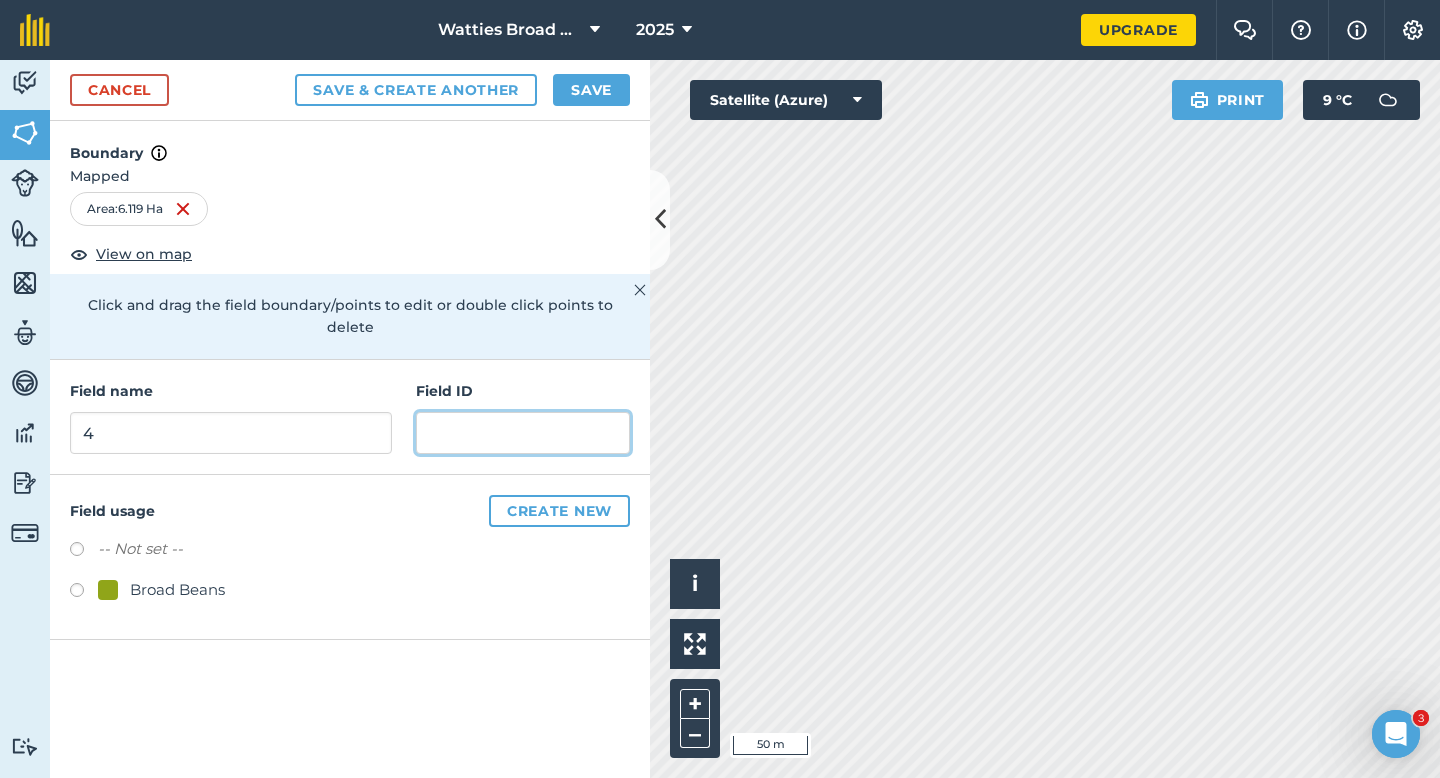 click at bounding box center (523, 433) 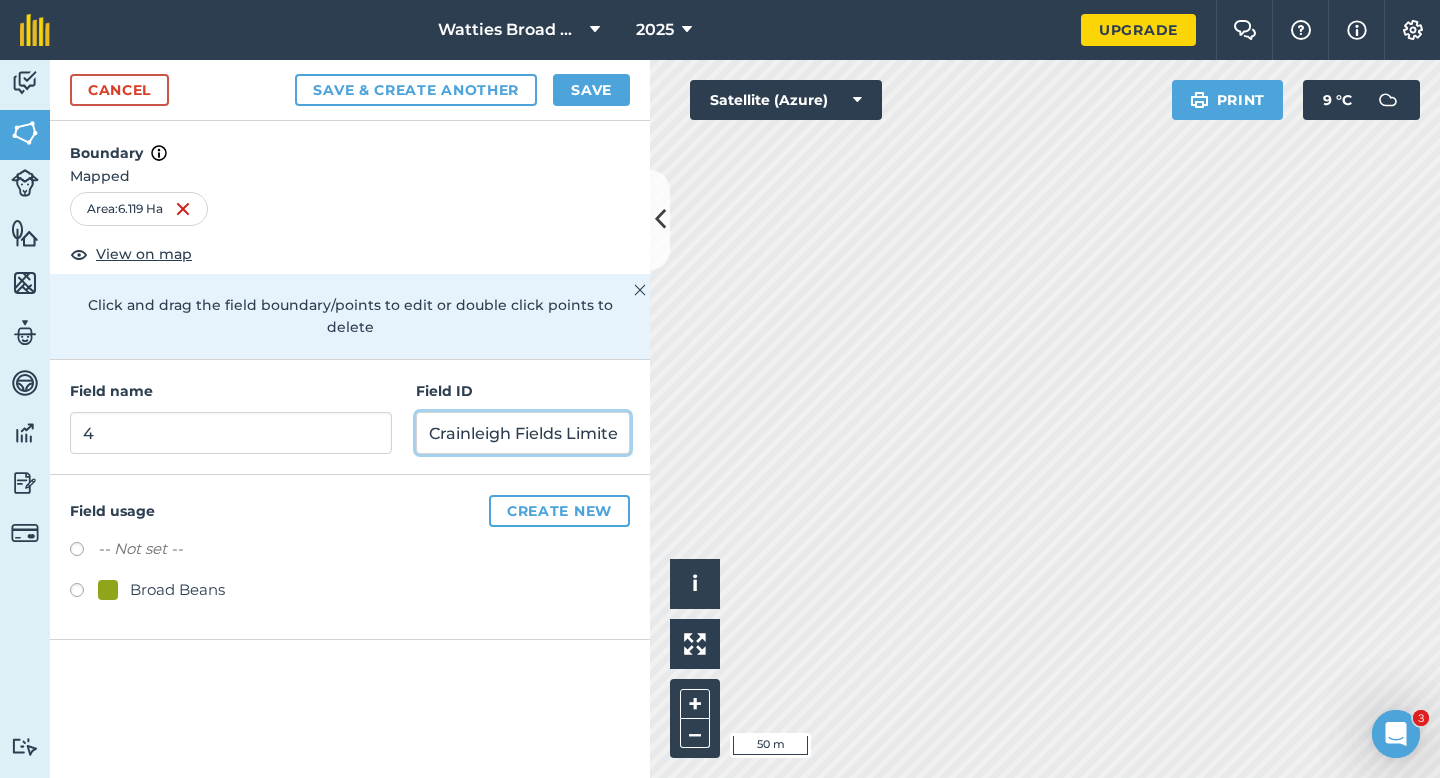 scroll, scrollTop: 0, scrollLeft: 13, axis: horizontal 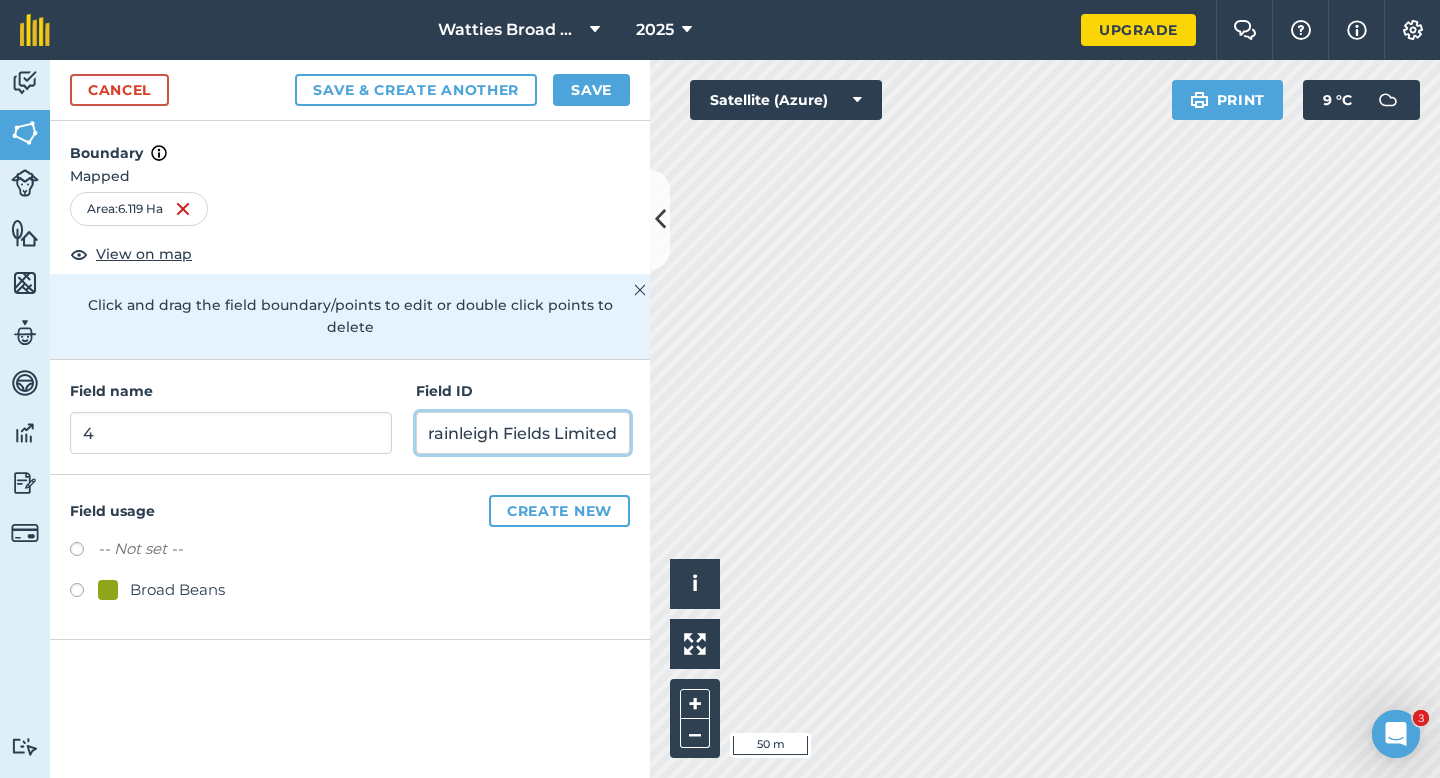 type on "Crainleigh Fields Limited" 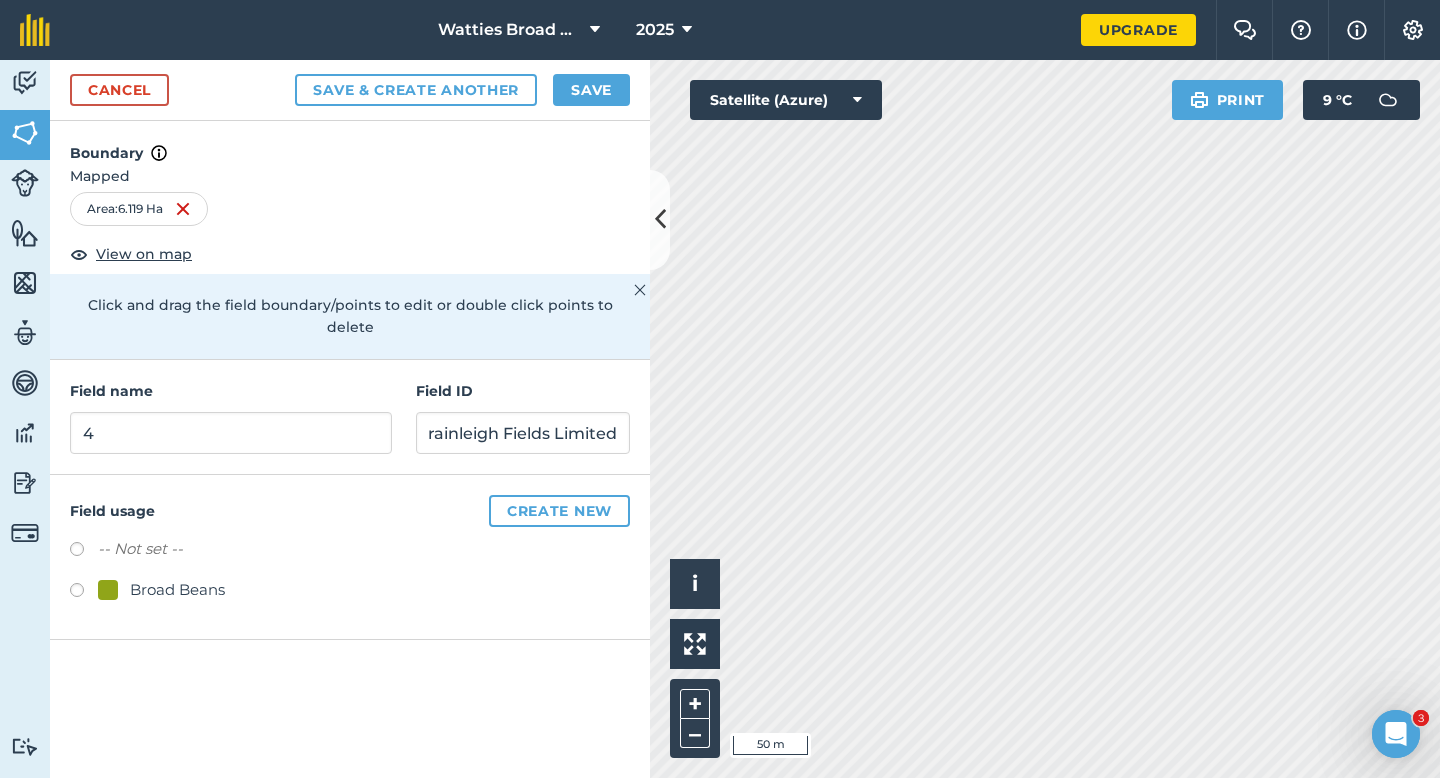 click on "Broad Beans" at bounding box center (177, 590) 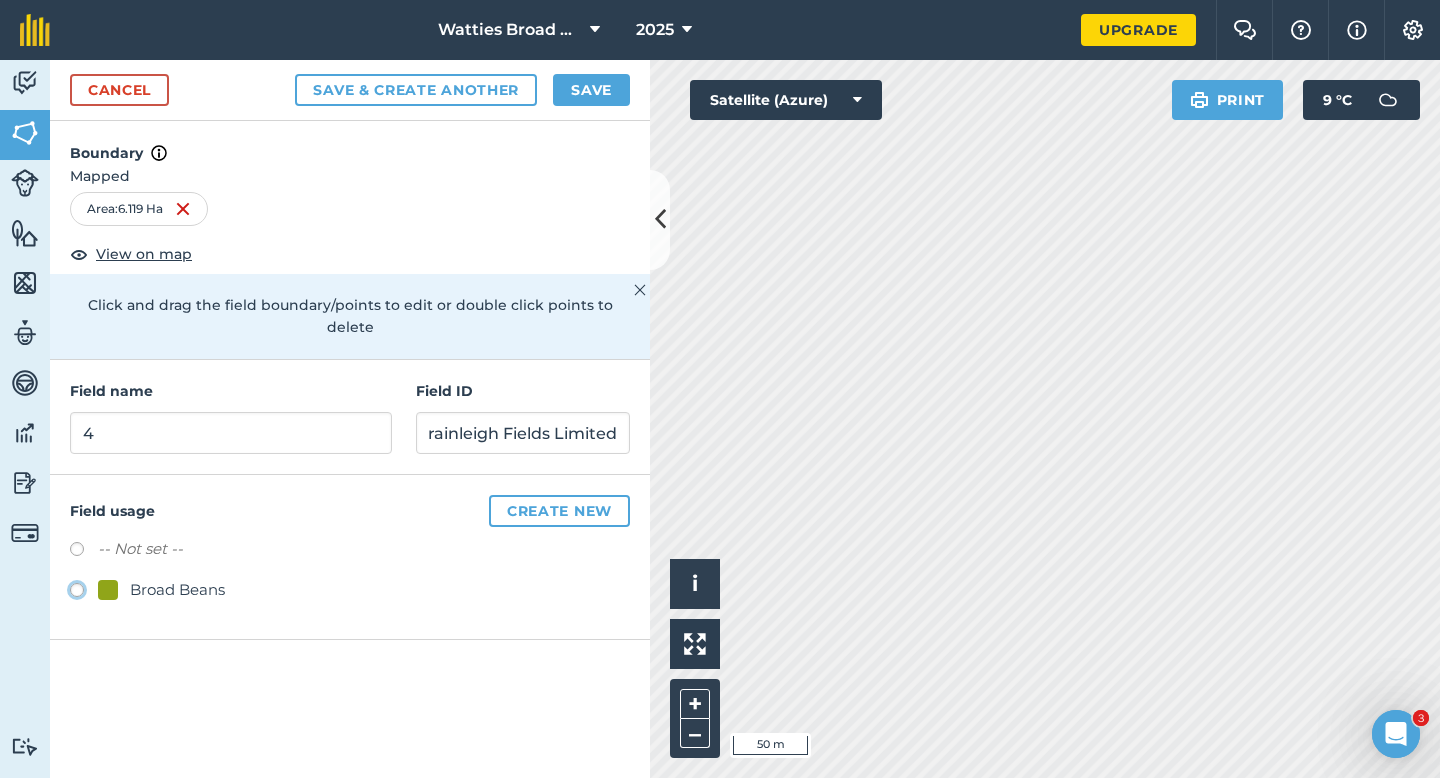 click on "Broad Beans" at bounding box center [-9923, 589] 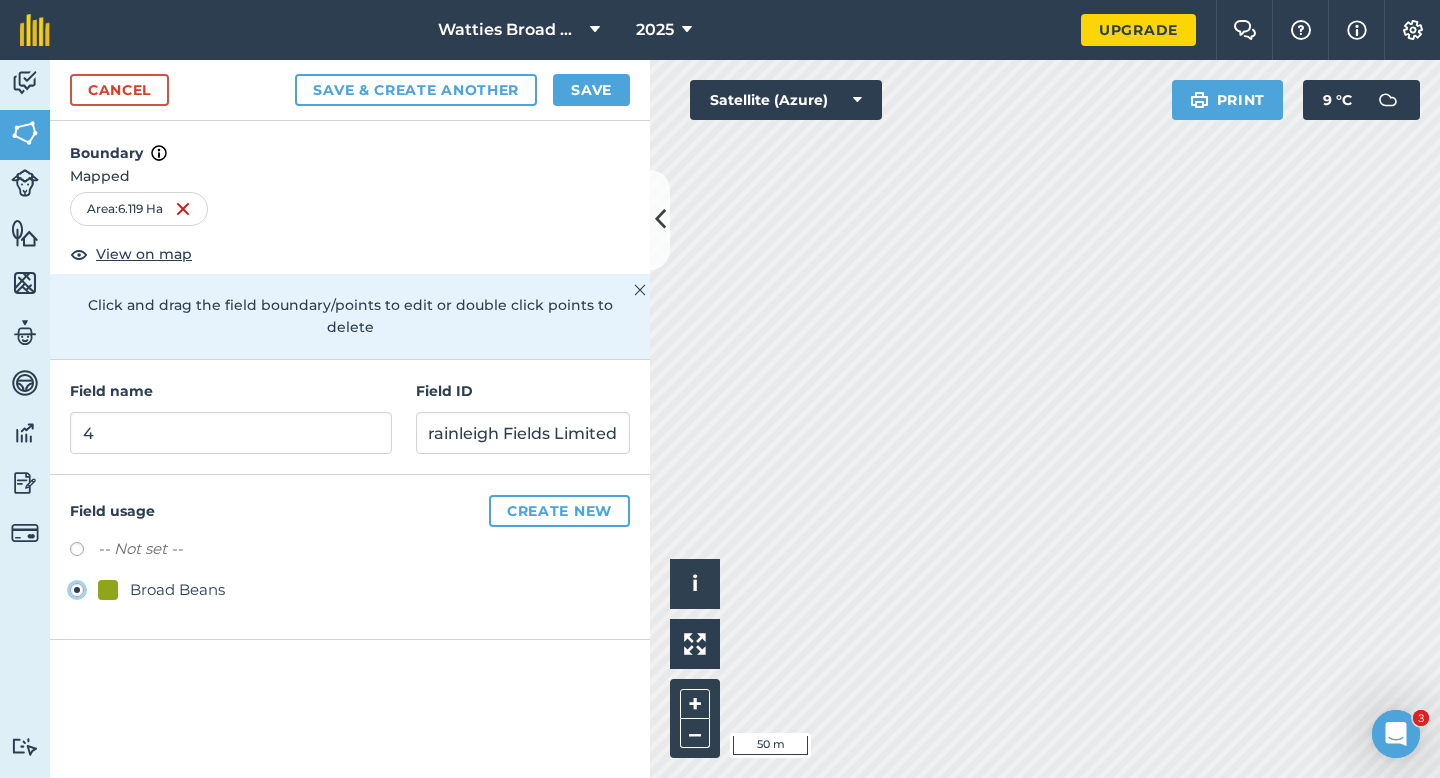 scroll, scrollTop: 0, scrollLeft: 0, axis: both 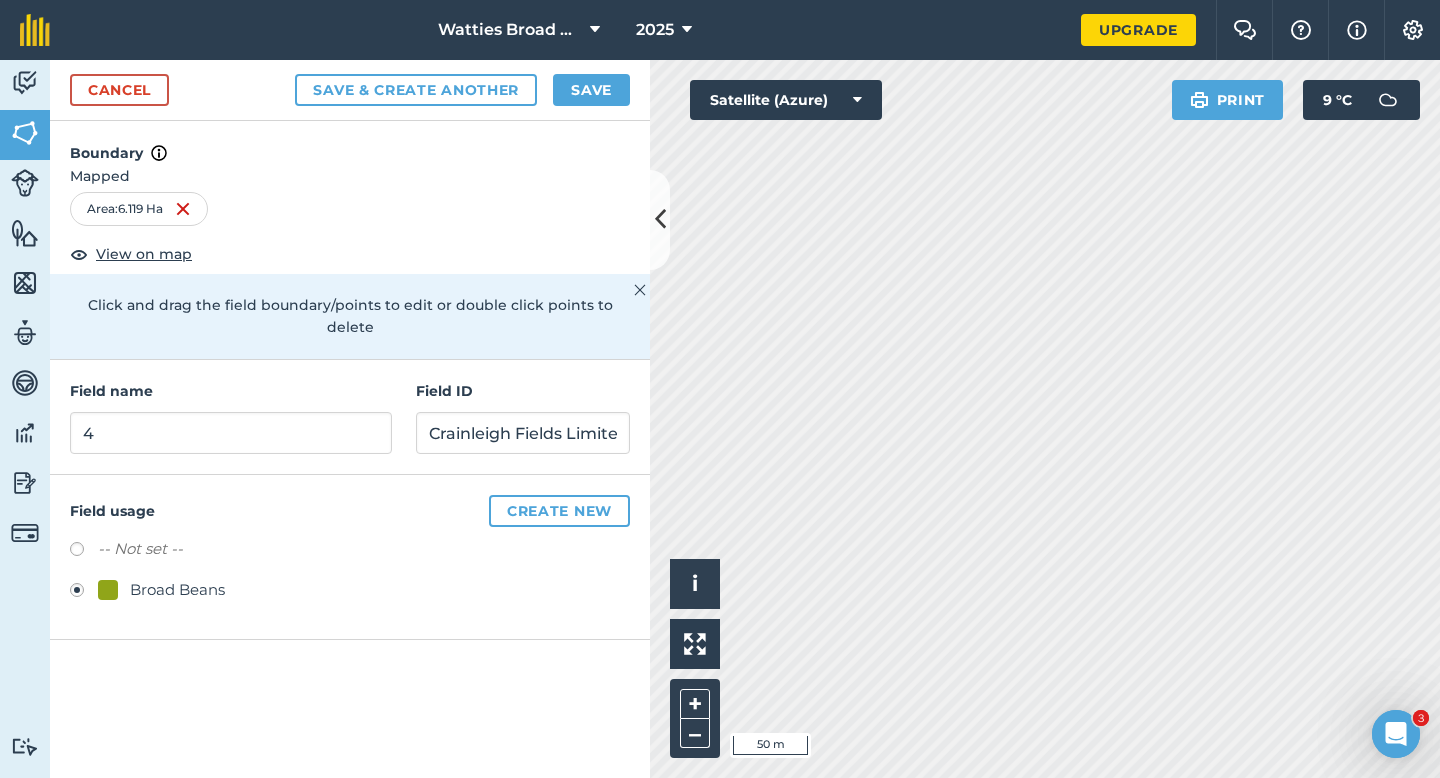 click on "Cancel Save & Create Another Save" at bounding box center (350, 90) 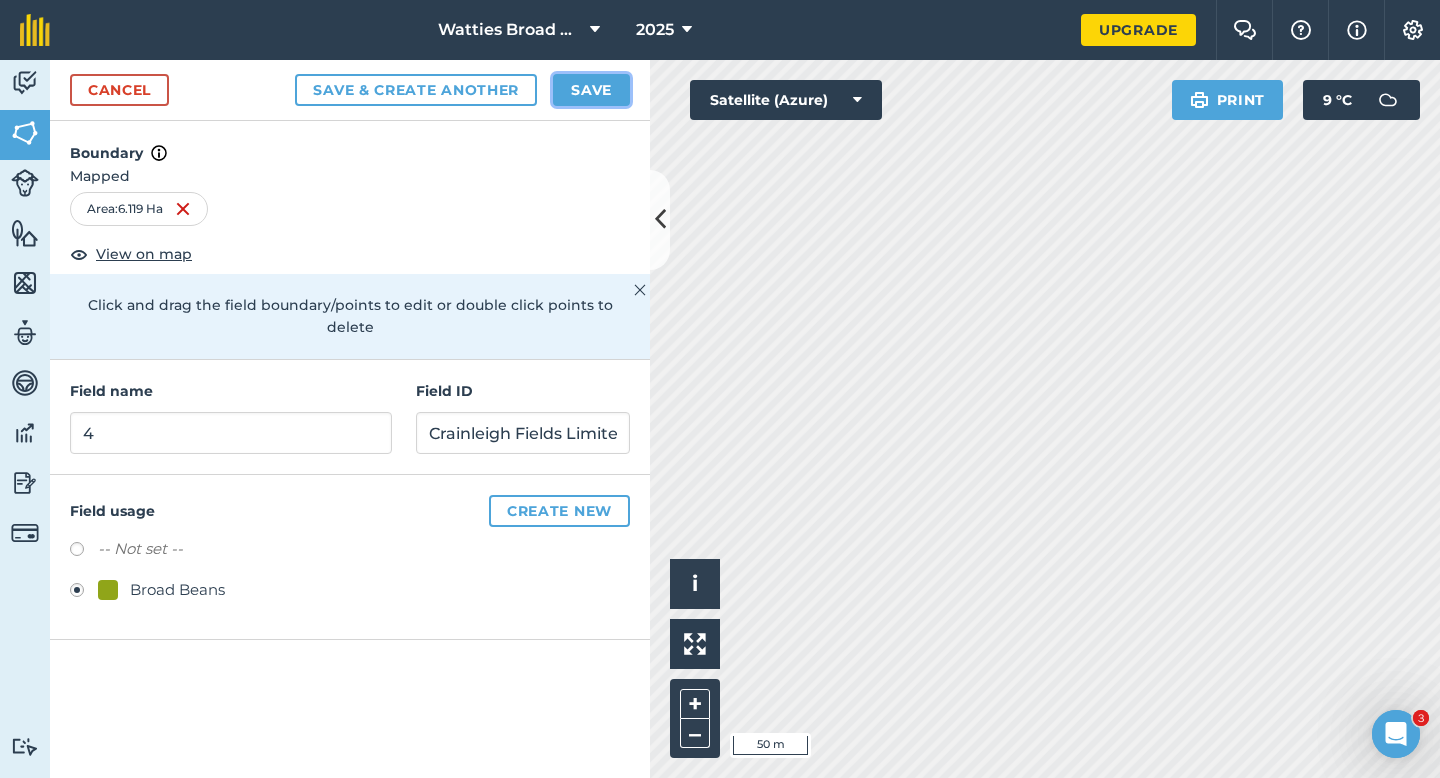 click on "Save" at bounding box center [591, 90] 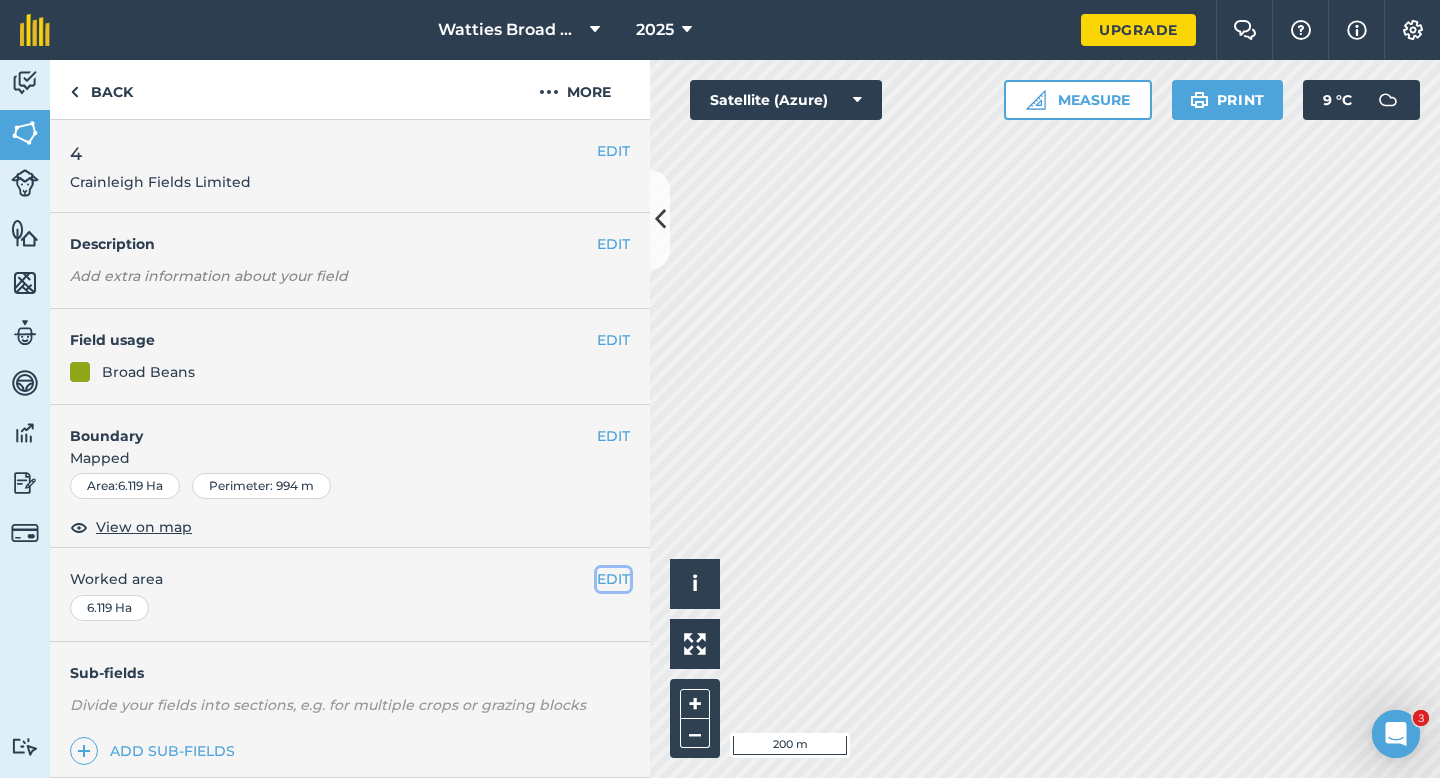 click on "EDIT" at bounding box center [613, 579] 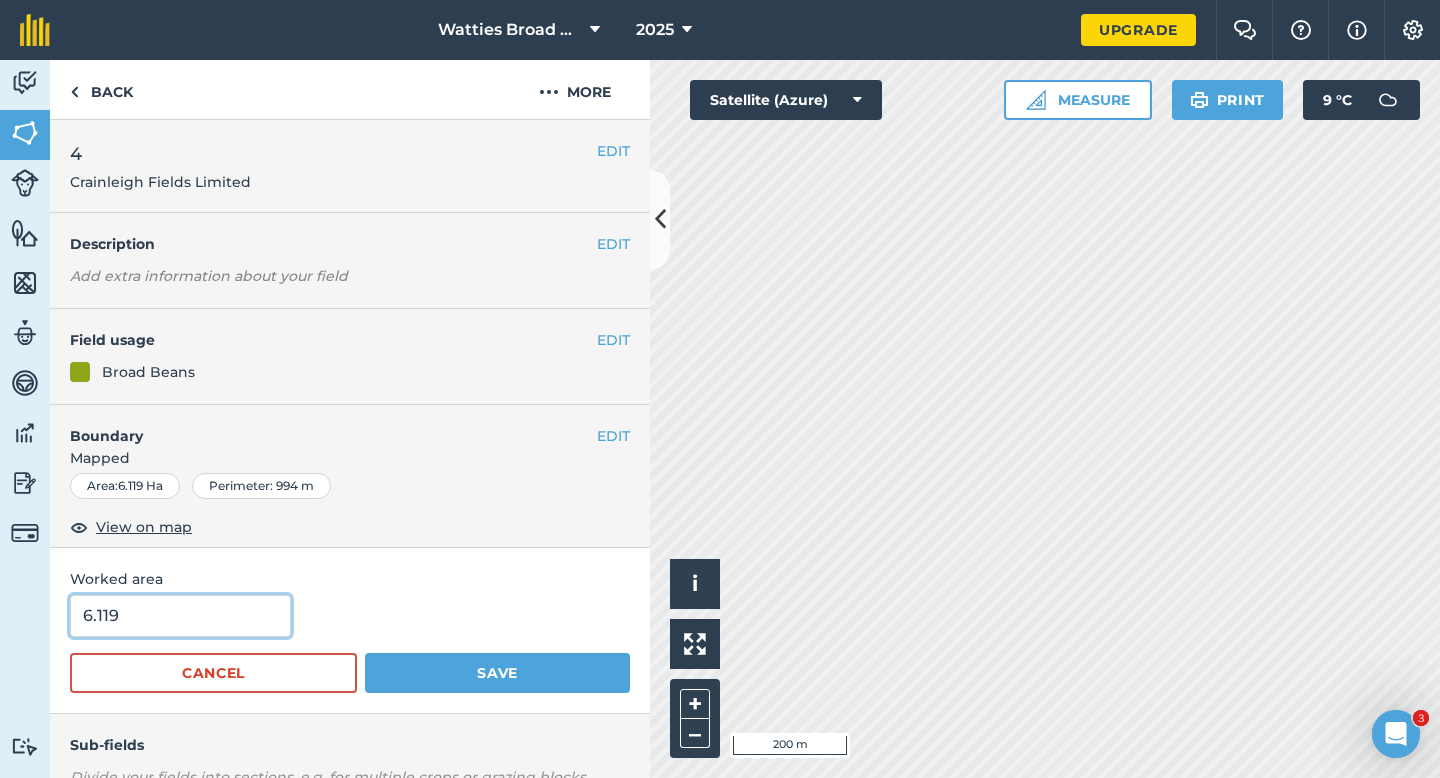 click on "6.119" at bounding box center (180, 616) 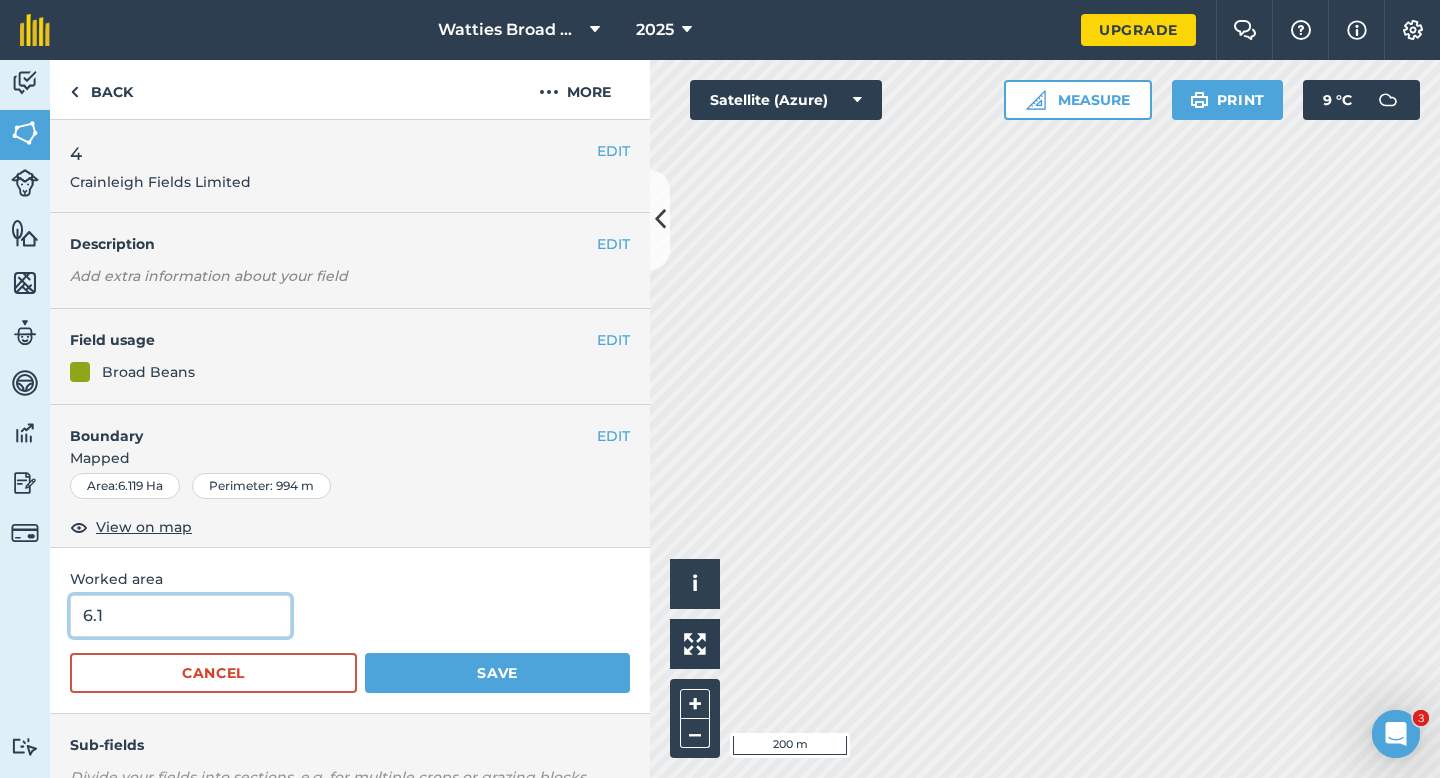 type on "6.1" 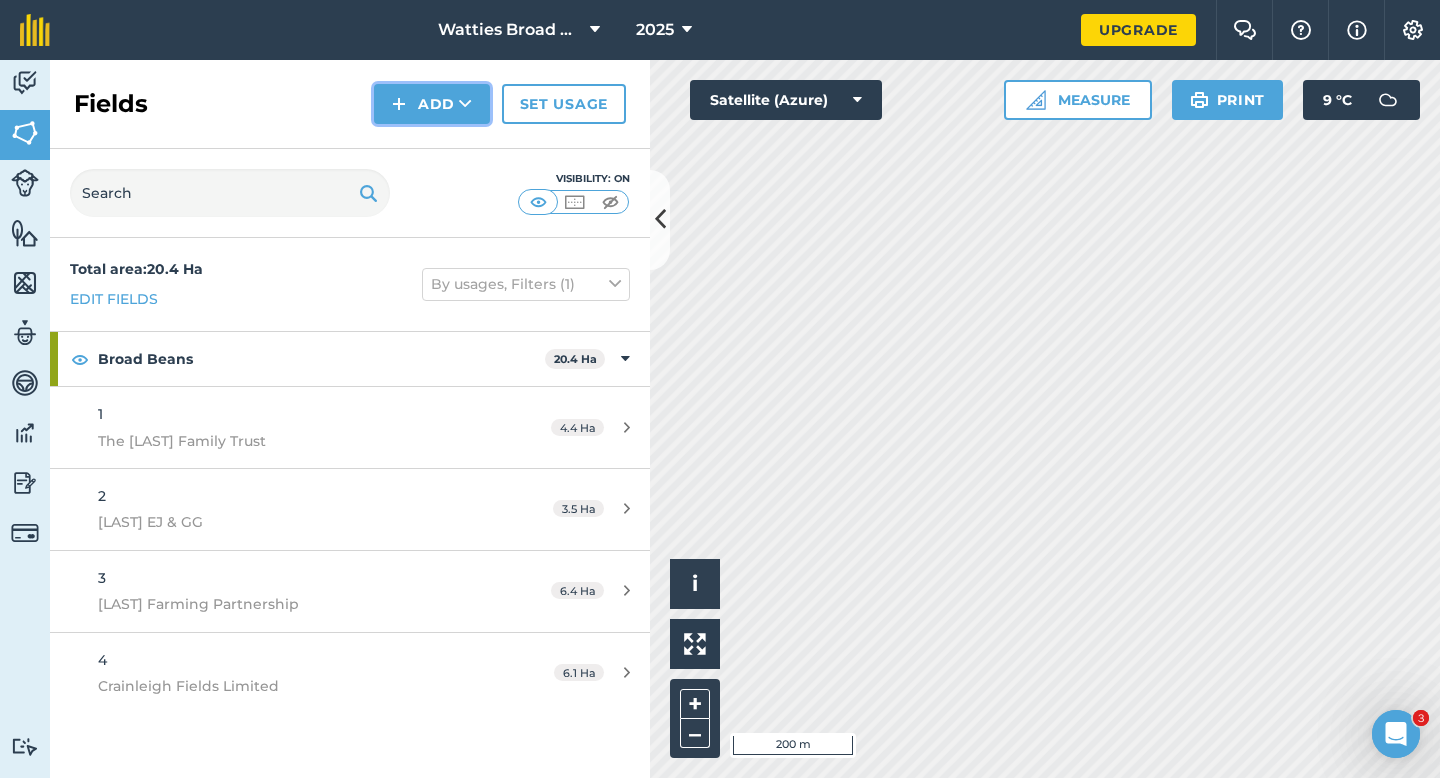 click on "Add" at bounding box center [432, 104] 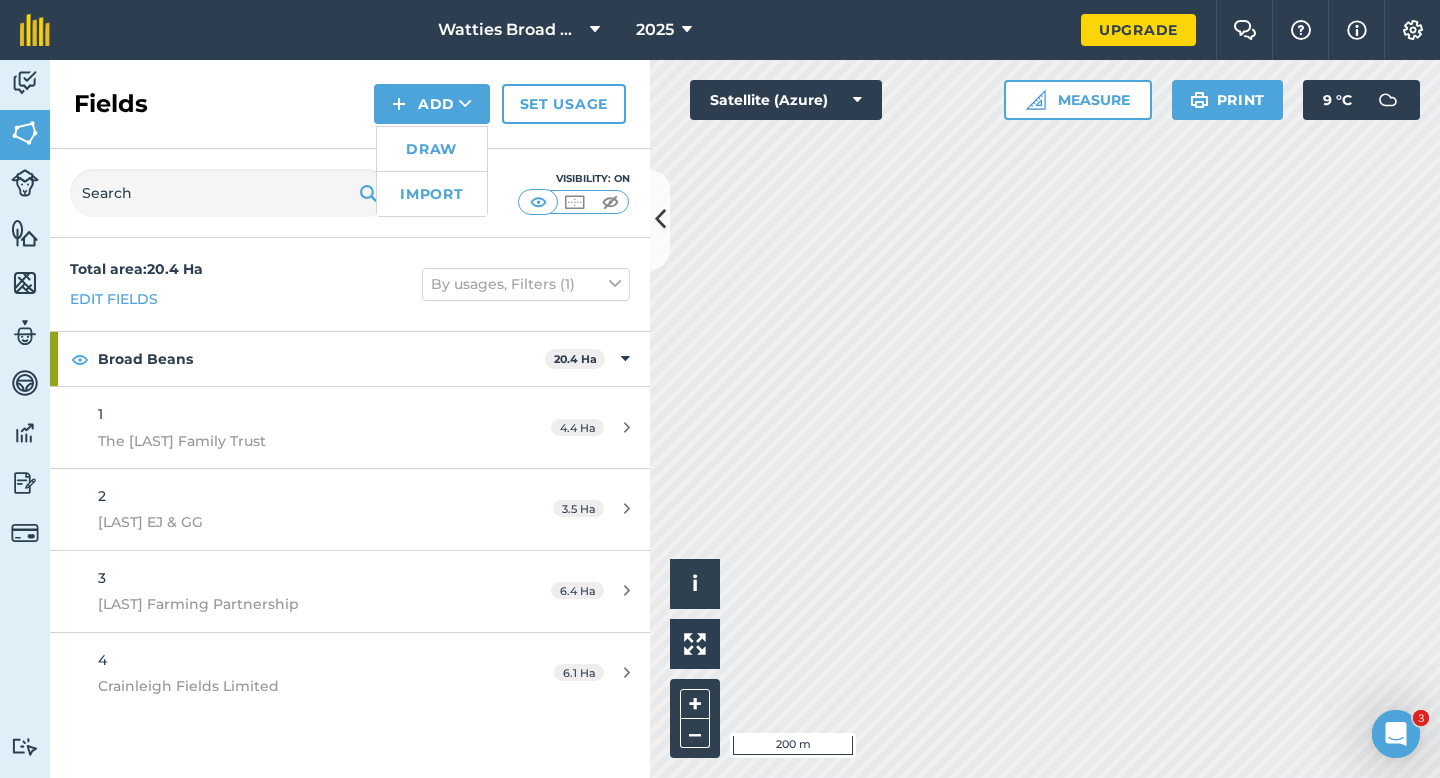 click on "Draw" at bounding box center [432, 149] 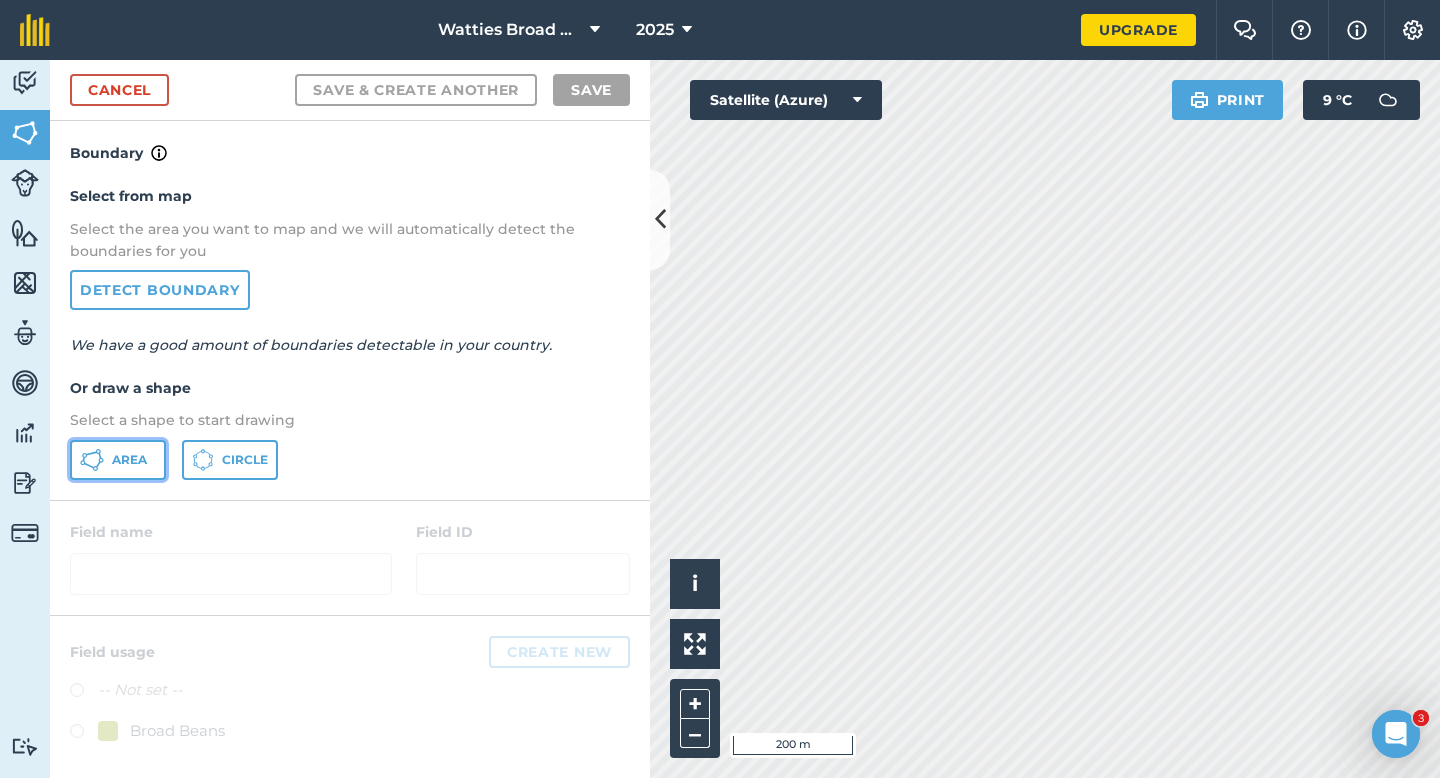 click on "Area" at bounding box center [129, 460] 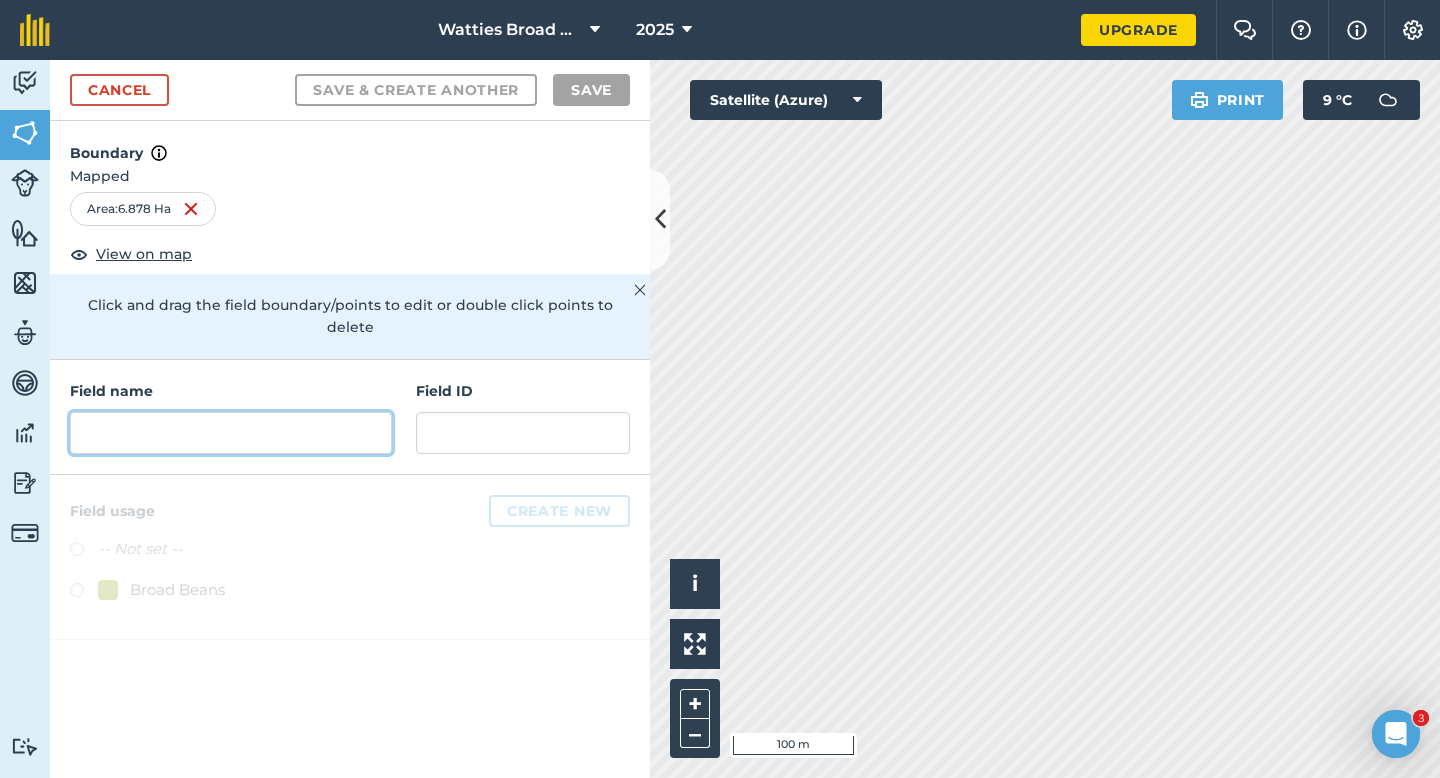 click at bounding box center (231, 433) 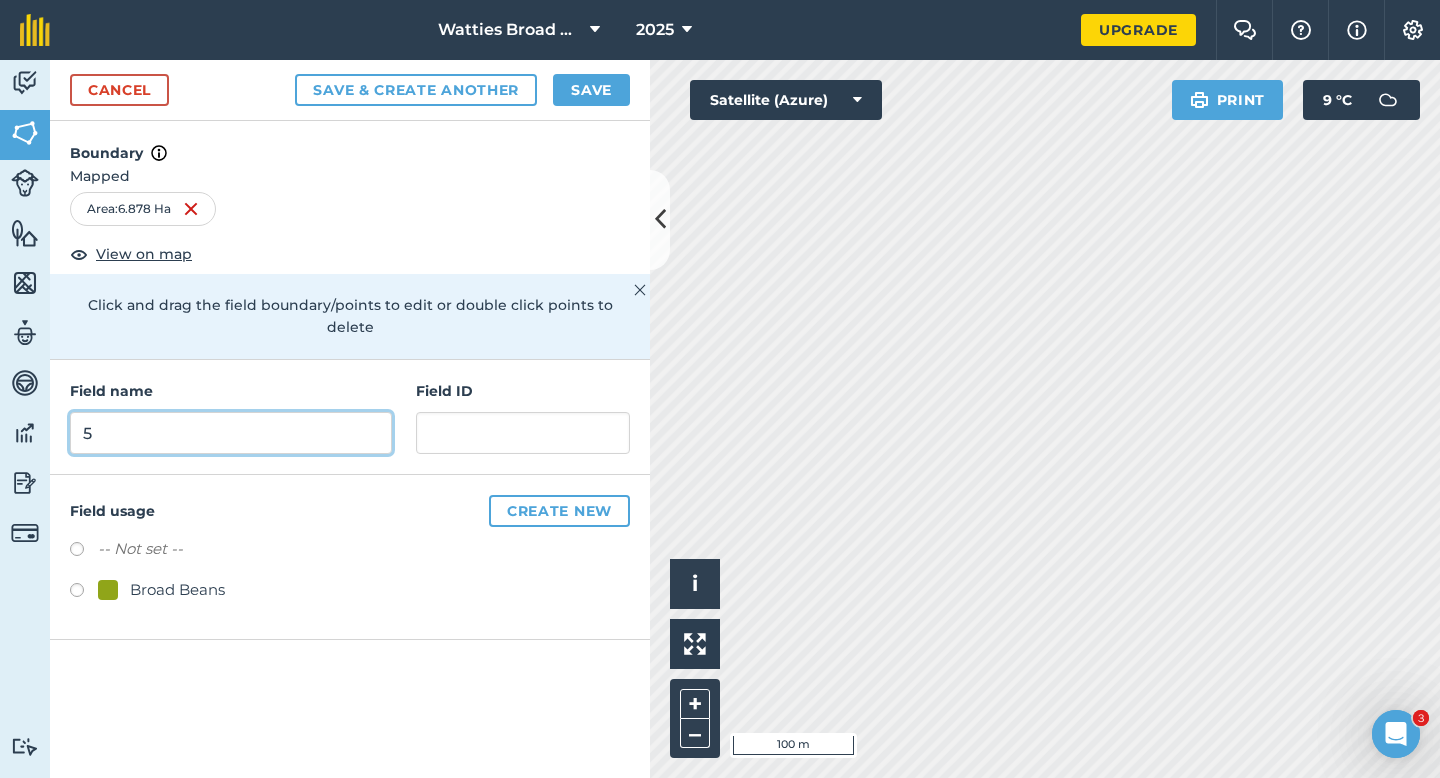 type on "5" 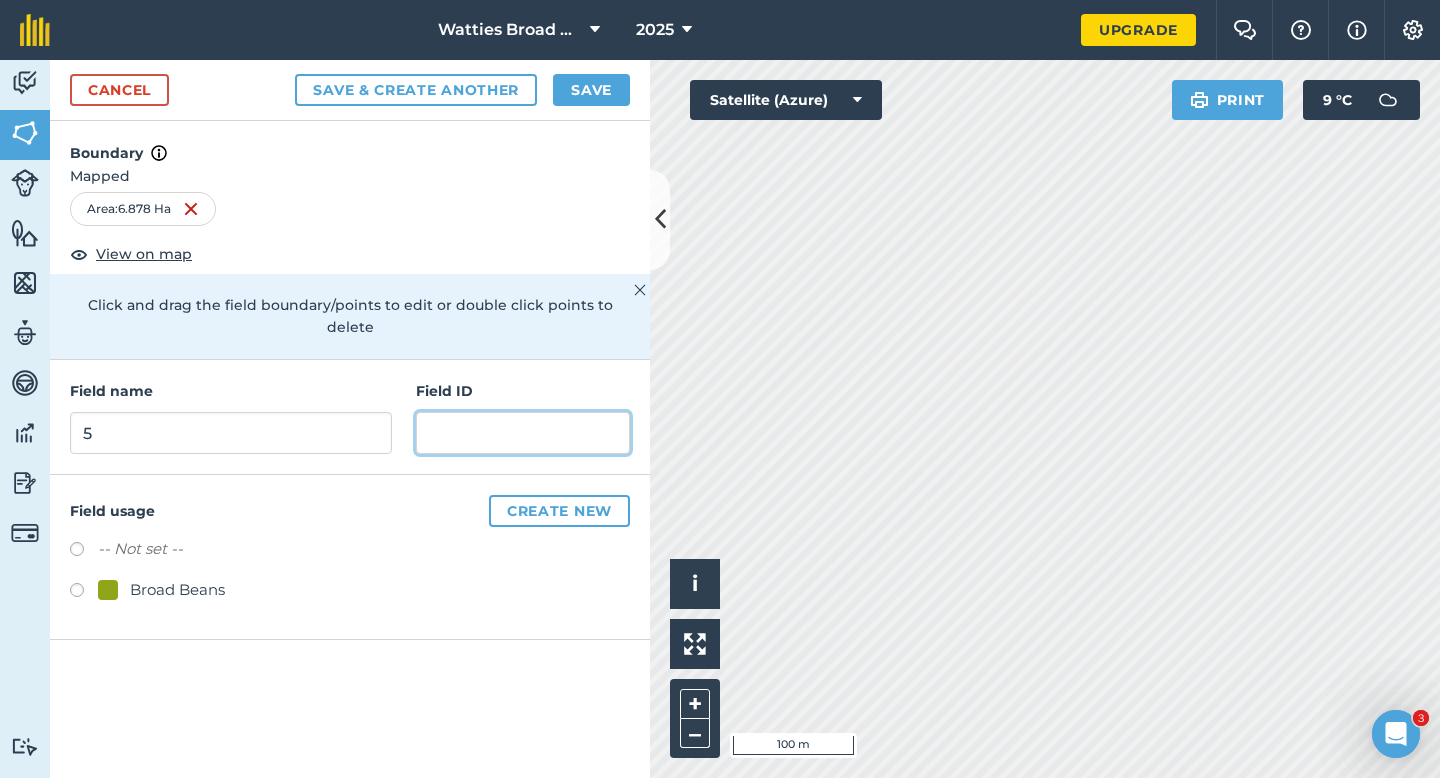click at bounding box center (523, 433) 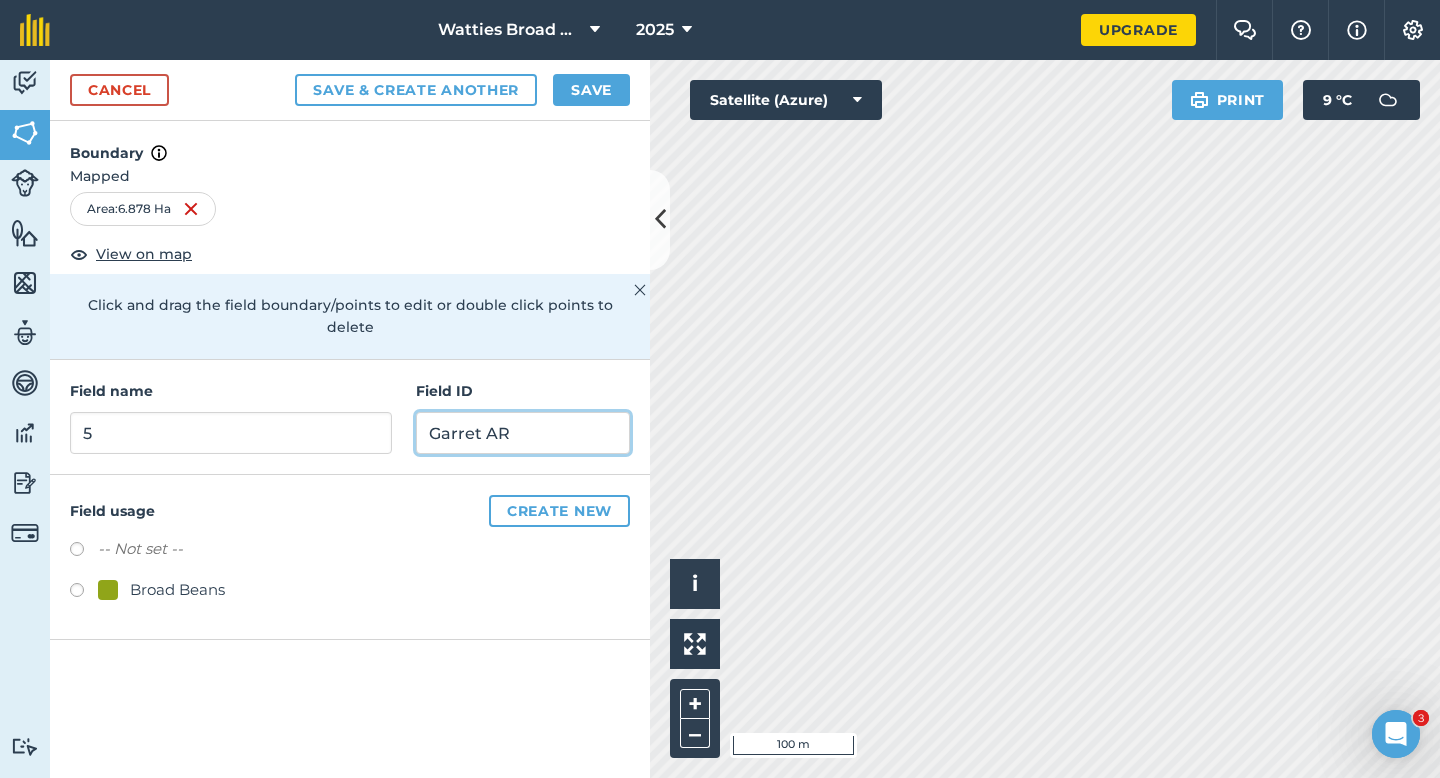 type on "Garret AR" 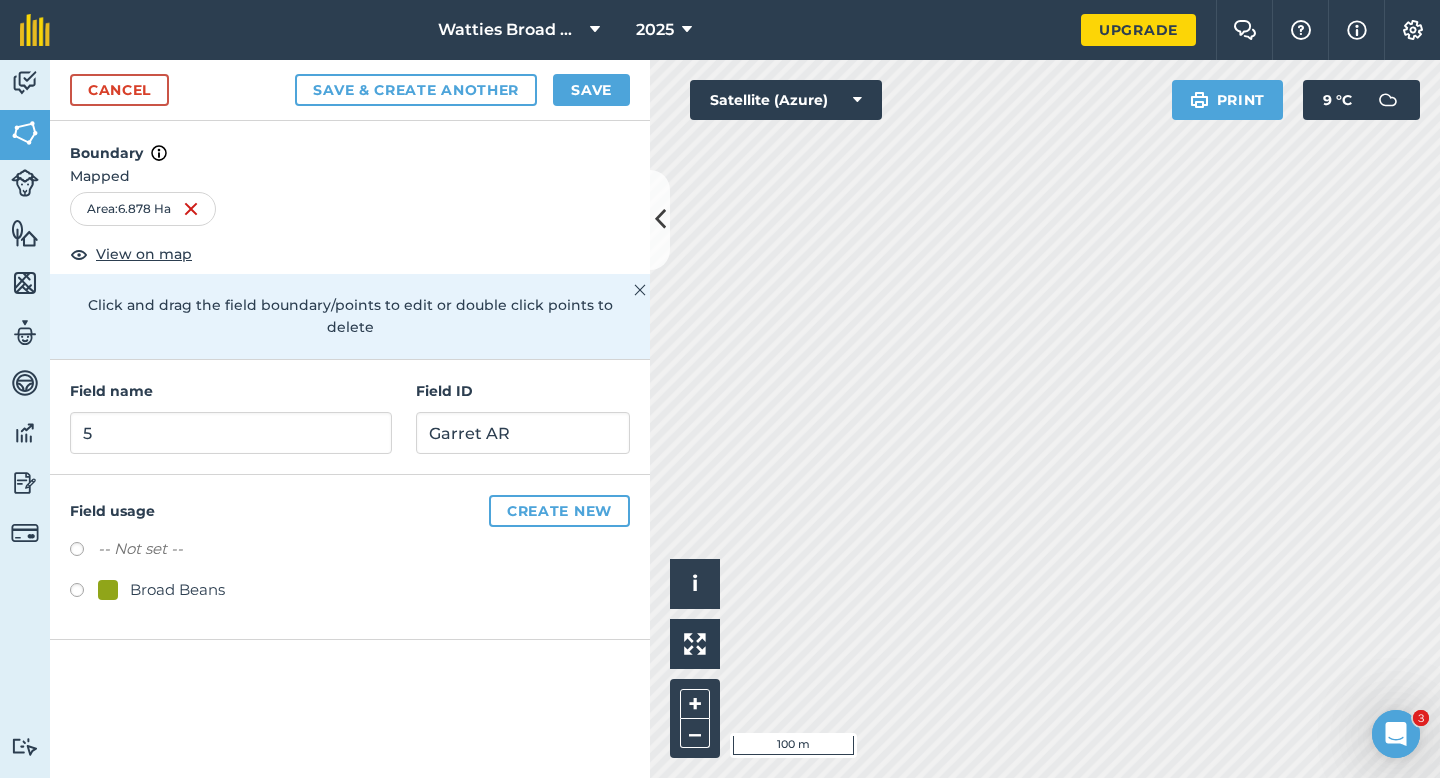 click on "Broad Beans" at bounding box center (177, 590) 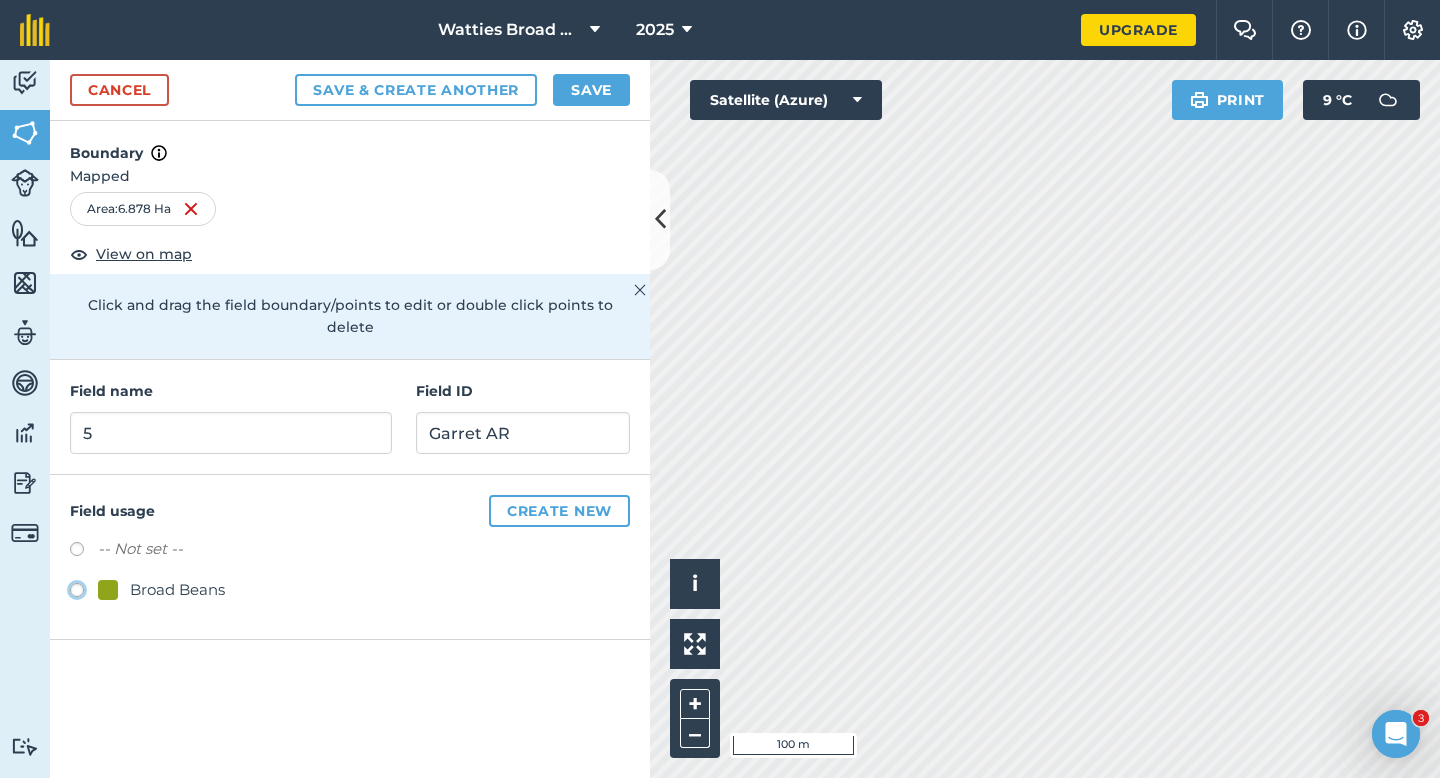 click on "Broad Beans" at bounding box center (-9923, 589) 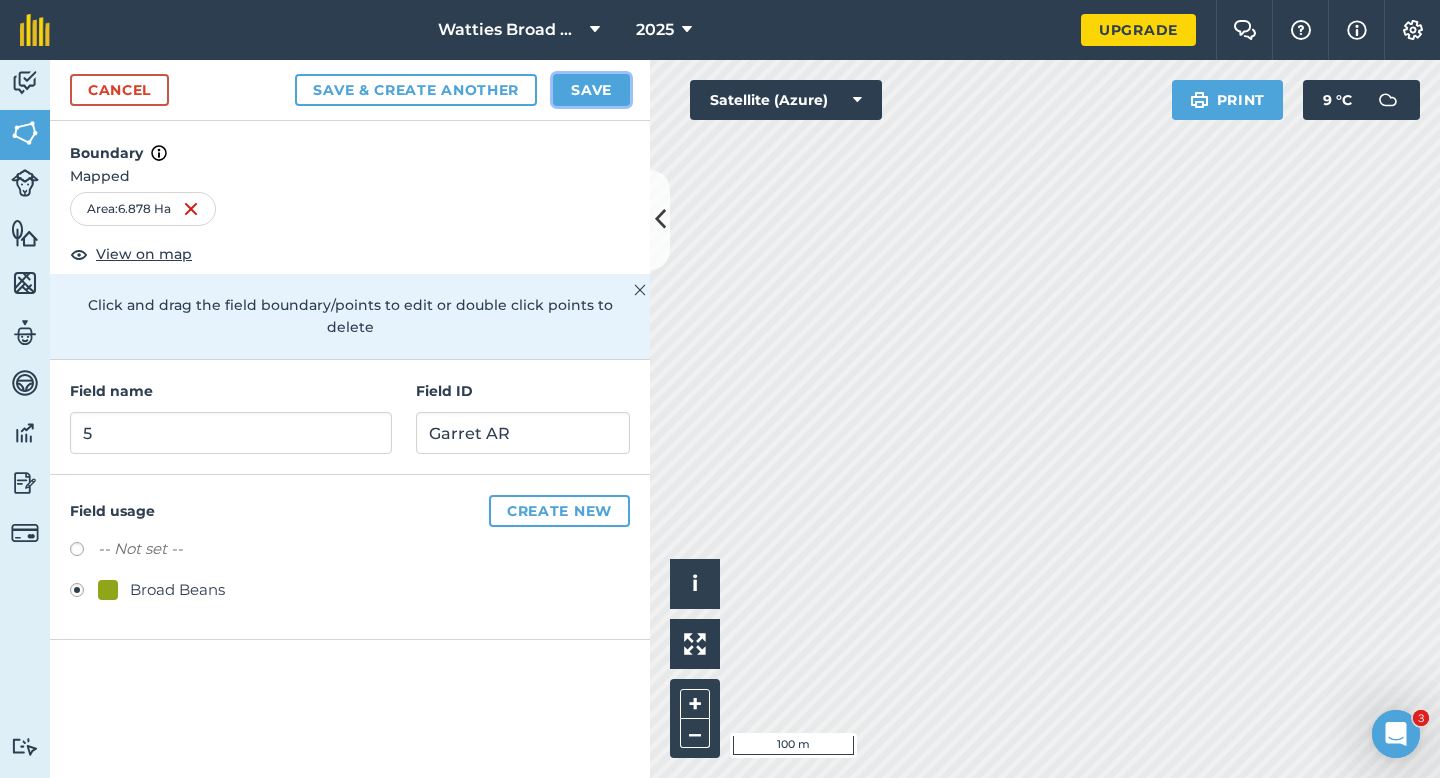 click on "Save" at bounding box center [591, 90] 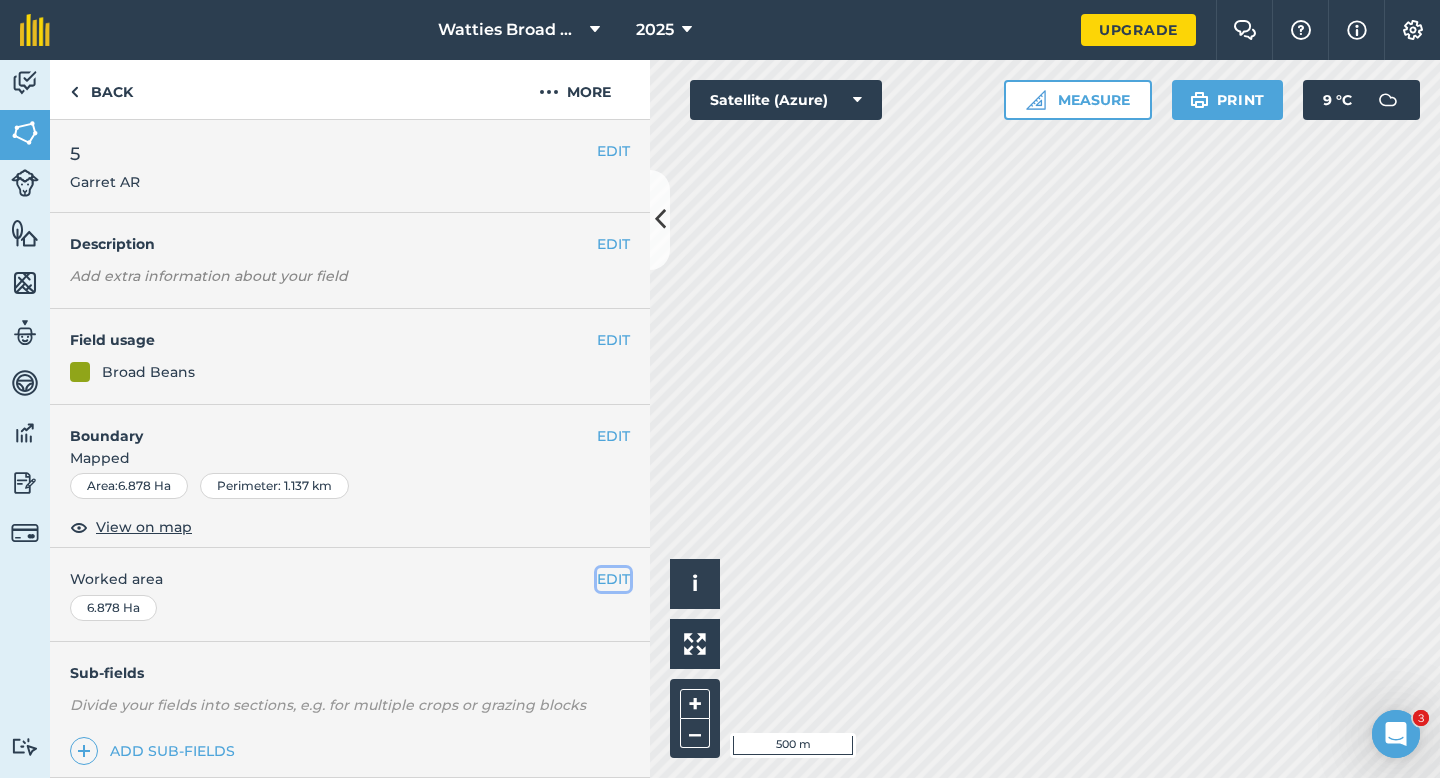 click on "EDIT" at bounding box center [613, 579] 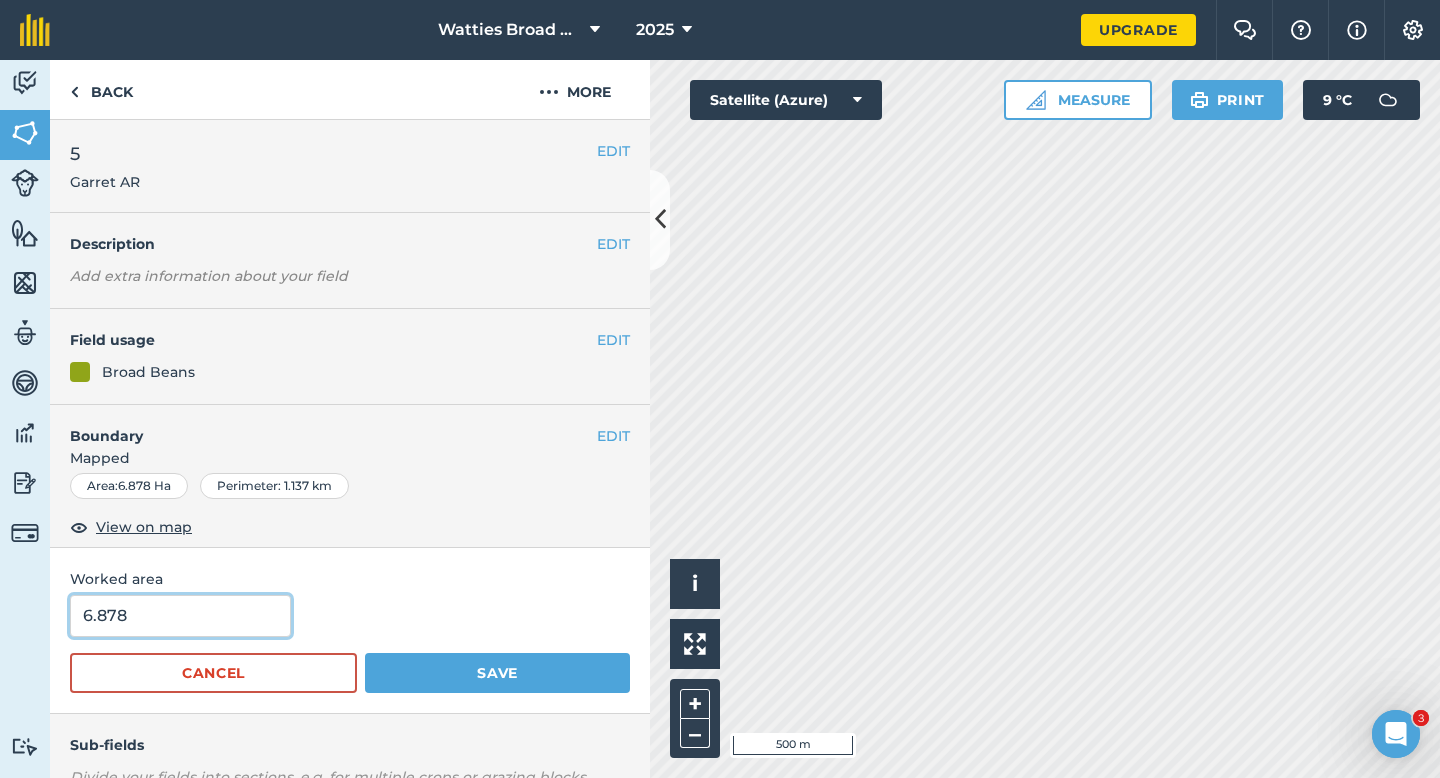click on "6.878" at bounding box center (180, 616) 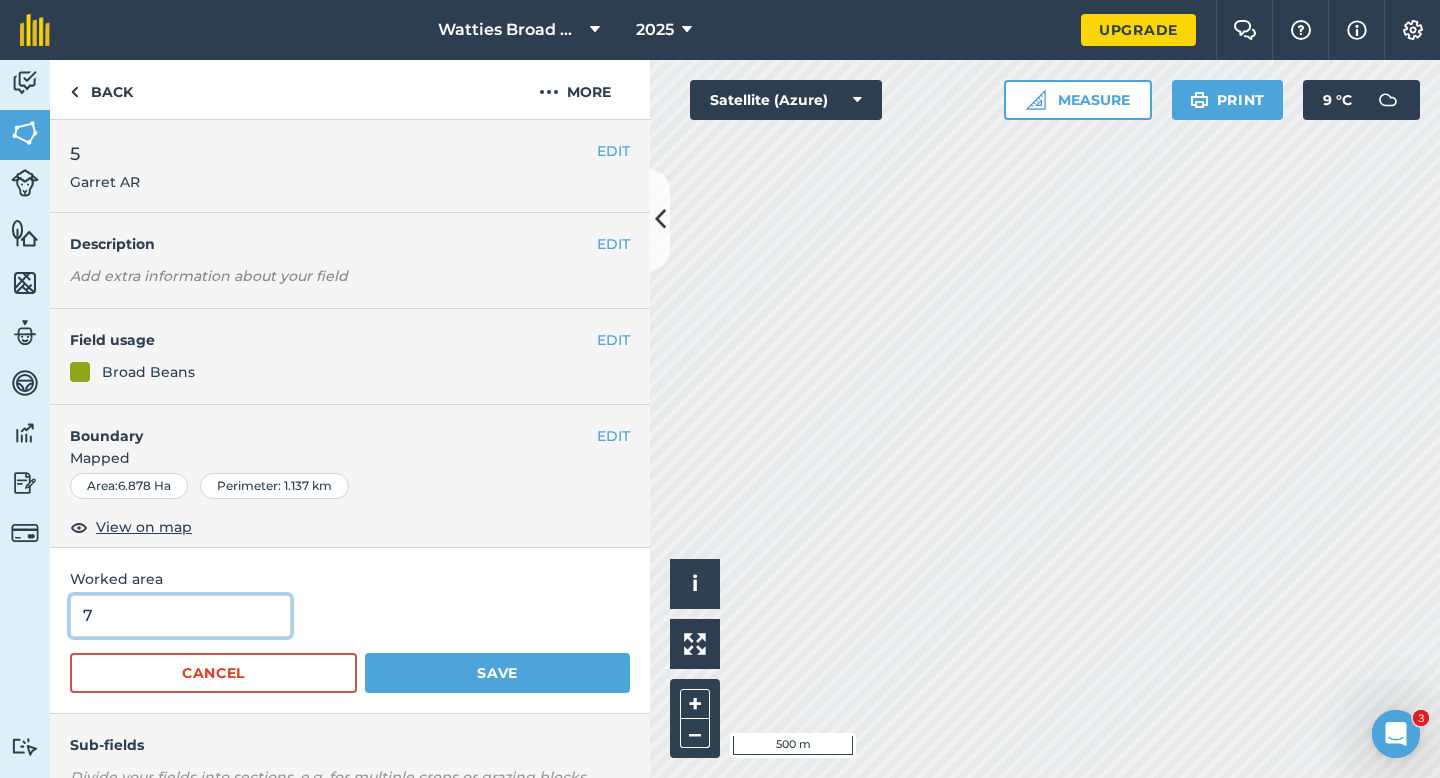 click on "Save" at bounding box center [497, 673] 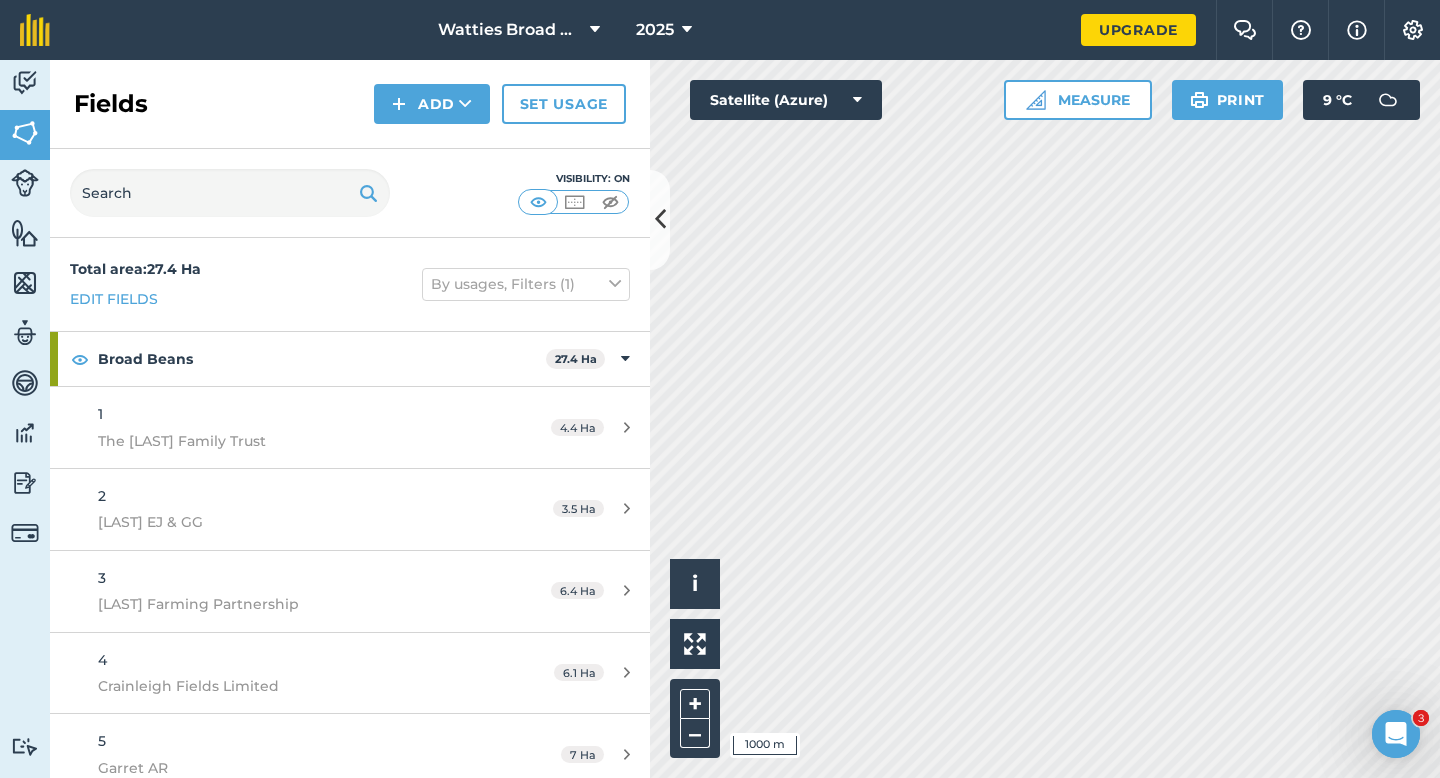 click on "Fields   Add   Set usage" at bounding box center (350, 104) 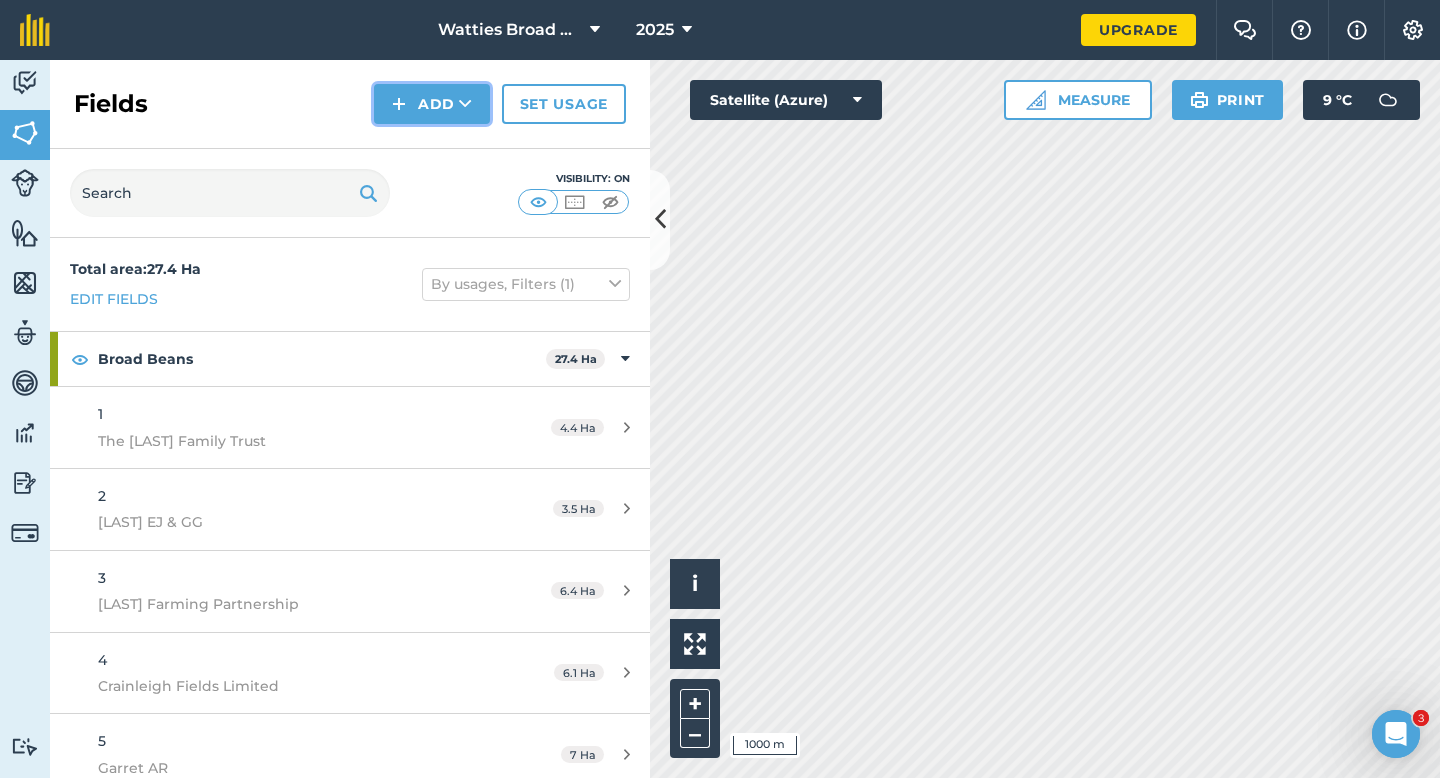 click on "Add" at bounding box center (432, 104) 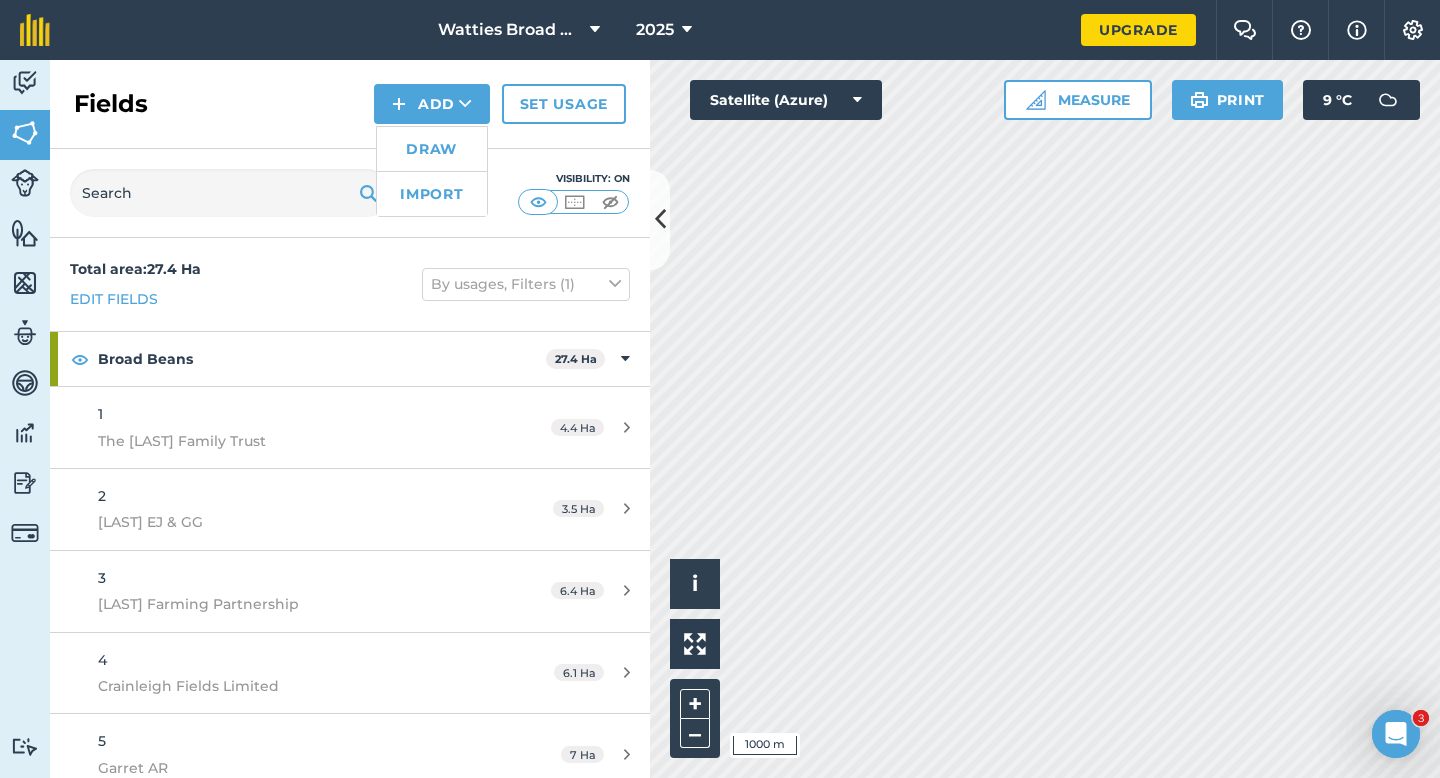 click on "Draw" at bounding box center (432, 149) 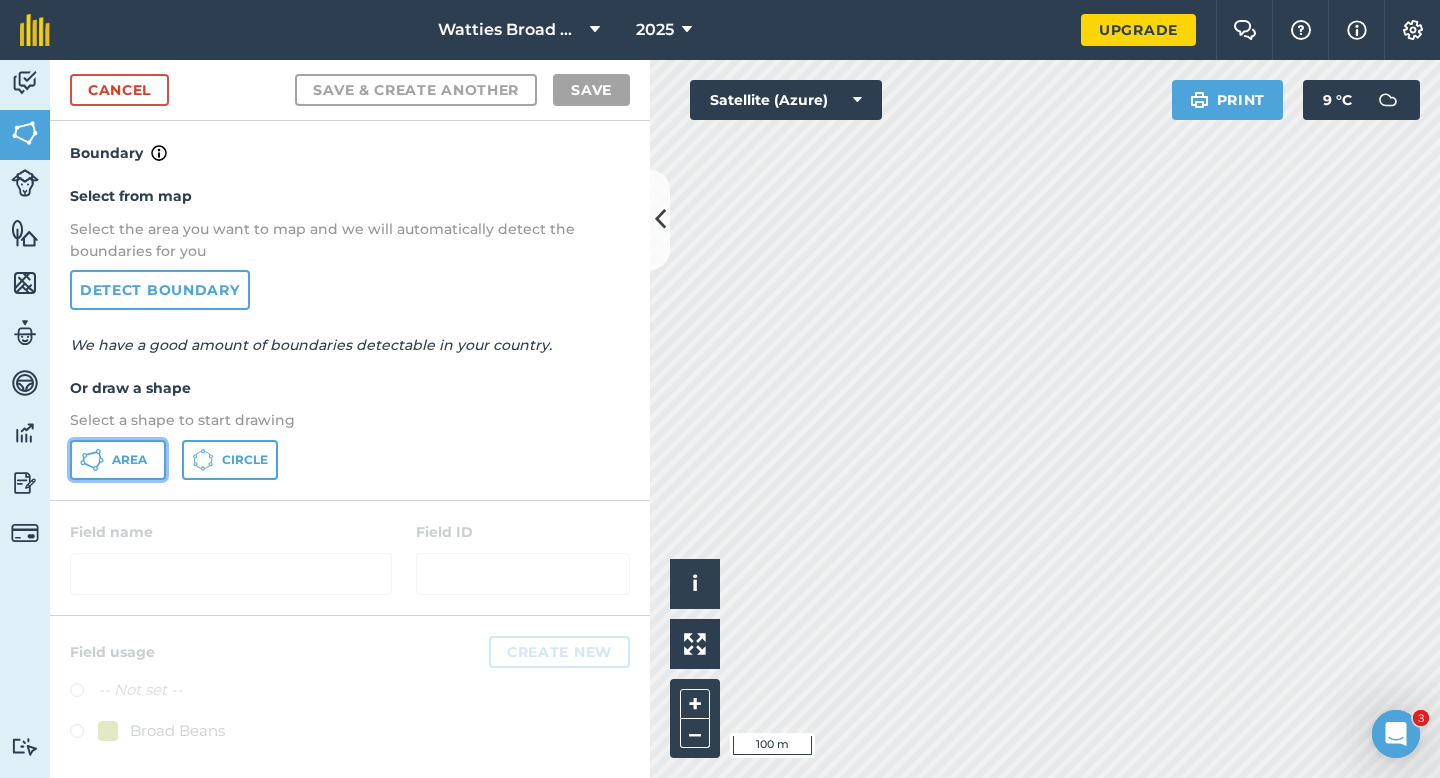 click on "Area" at bounding box center [129, 460] 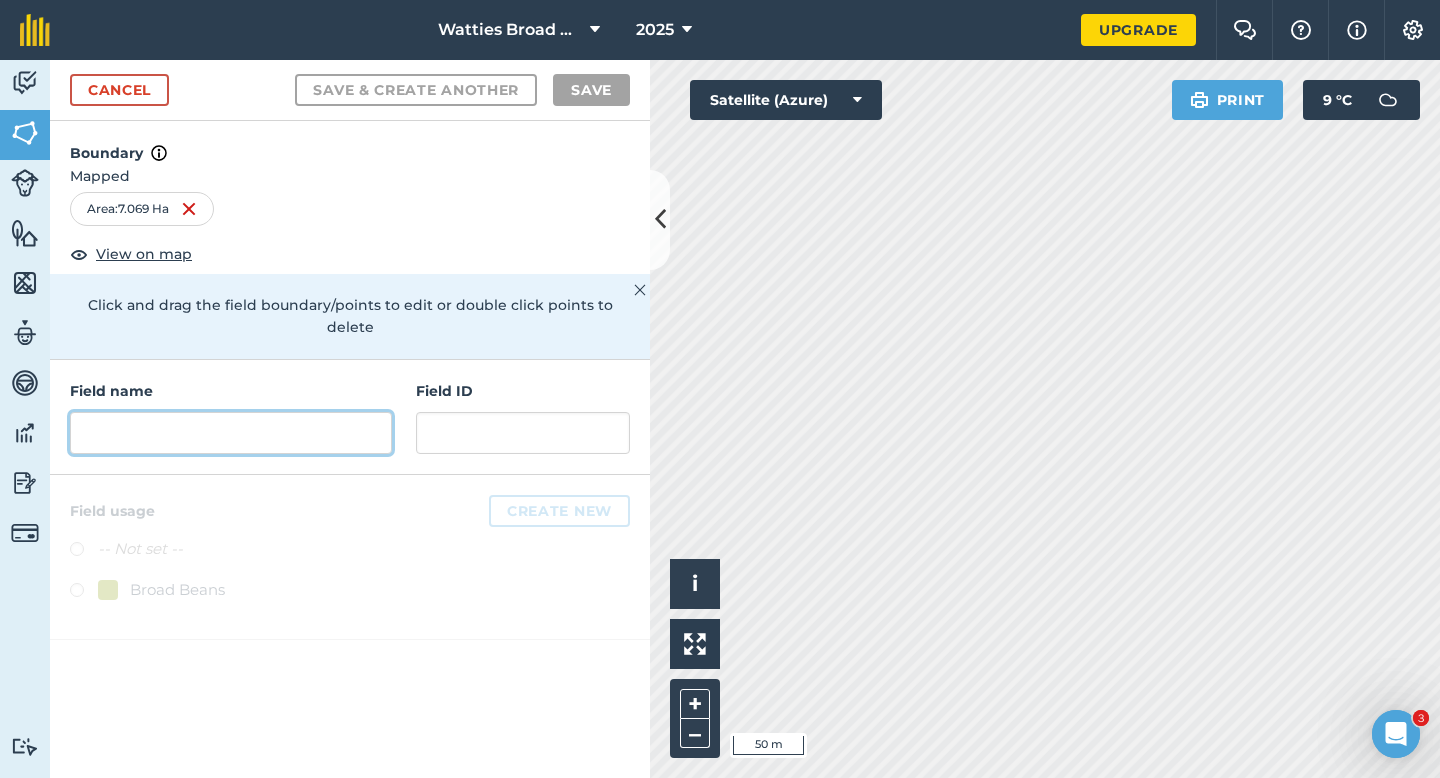 click at bounding box center [231, 433] 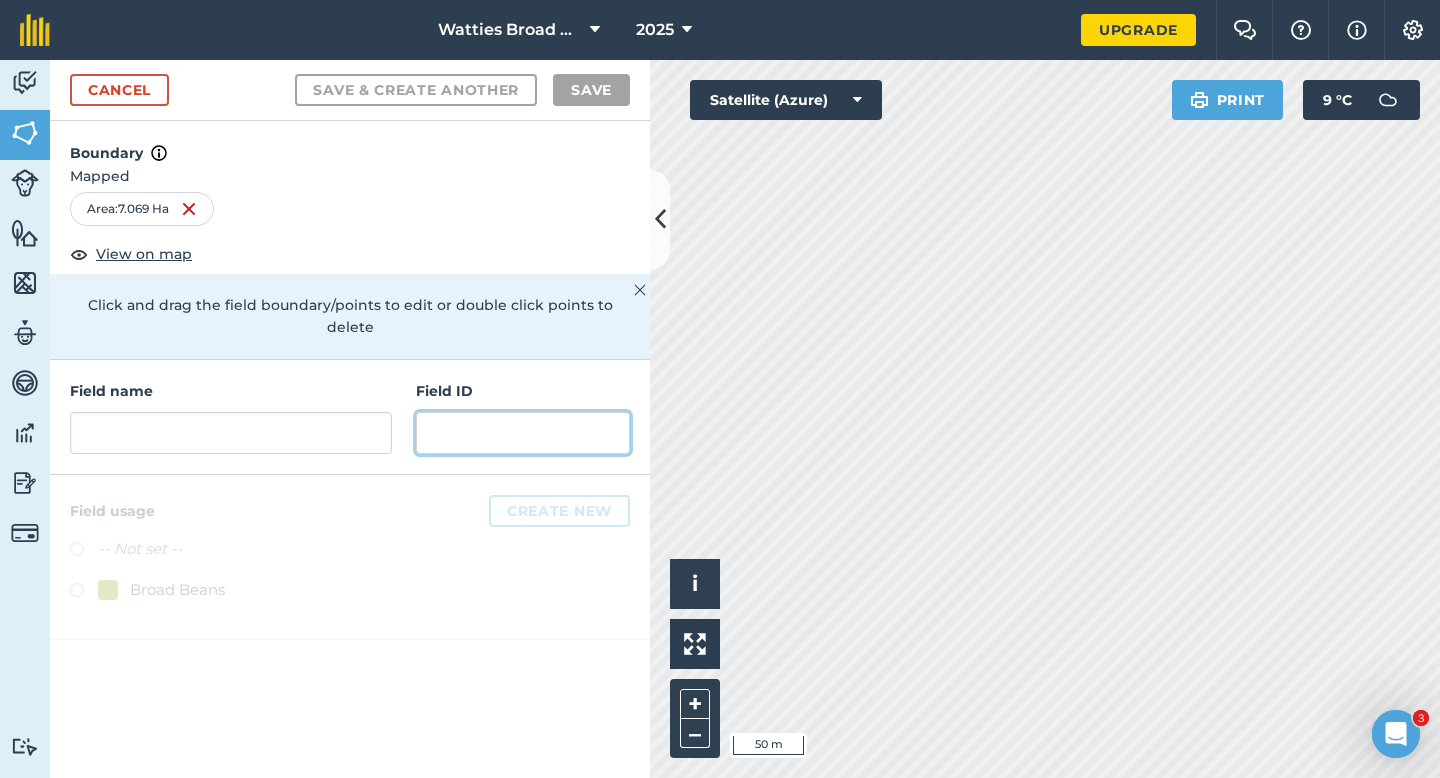 click at bounding box center [523, 433] 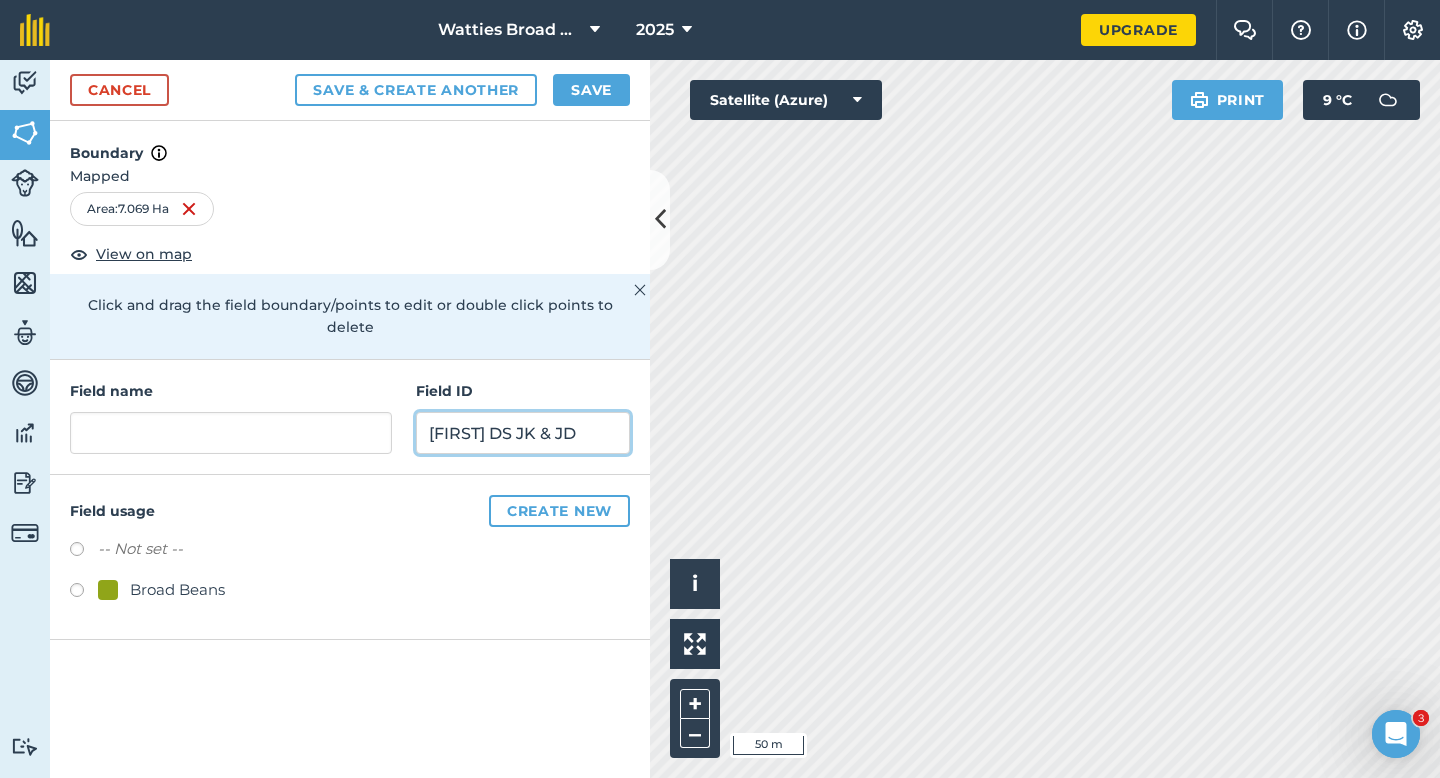 type on "[FIRST] DS JK & JD" 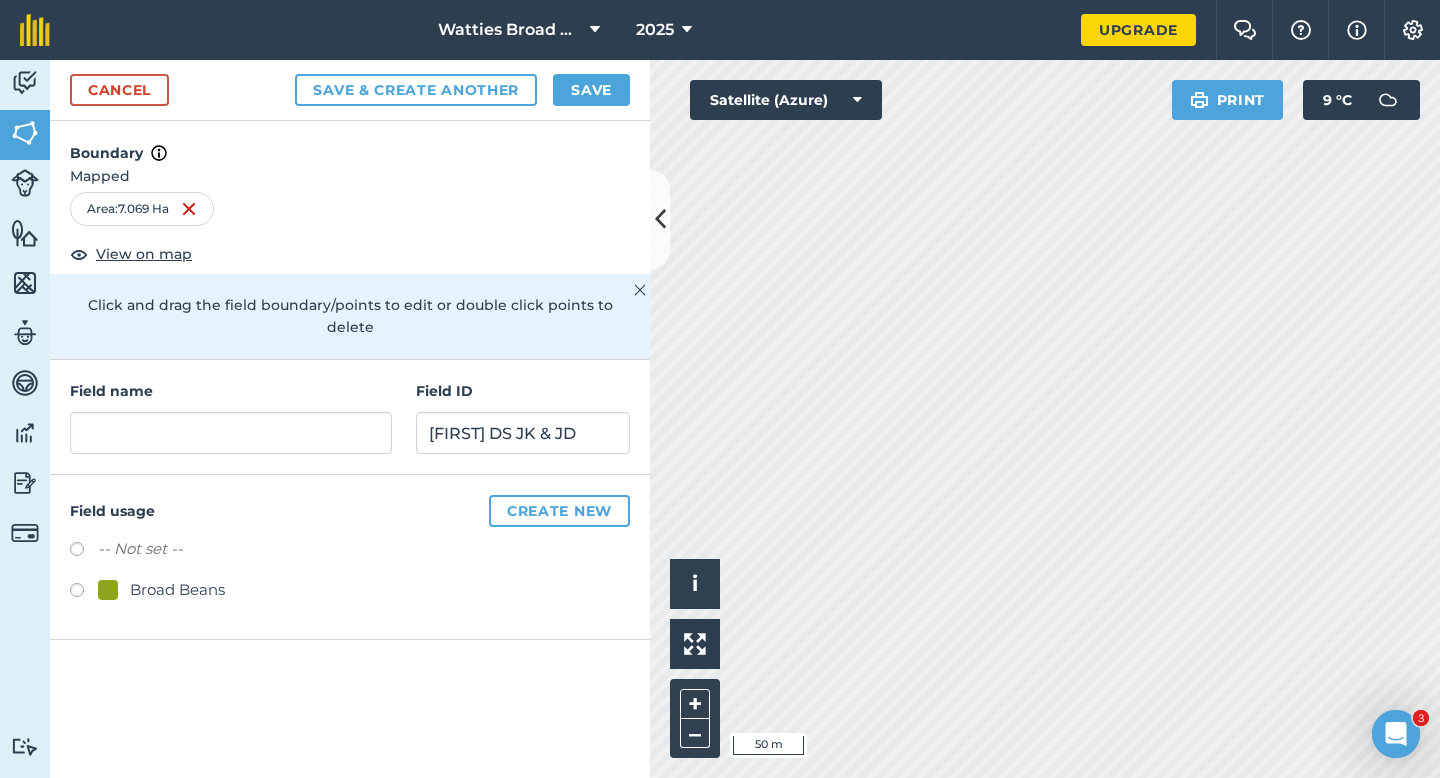 click on "Broad Beans" at bounding box center (177, 590) 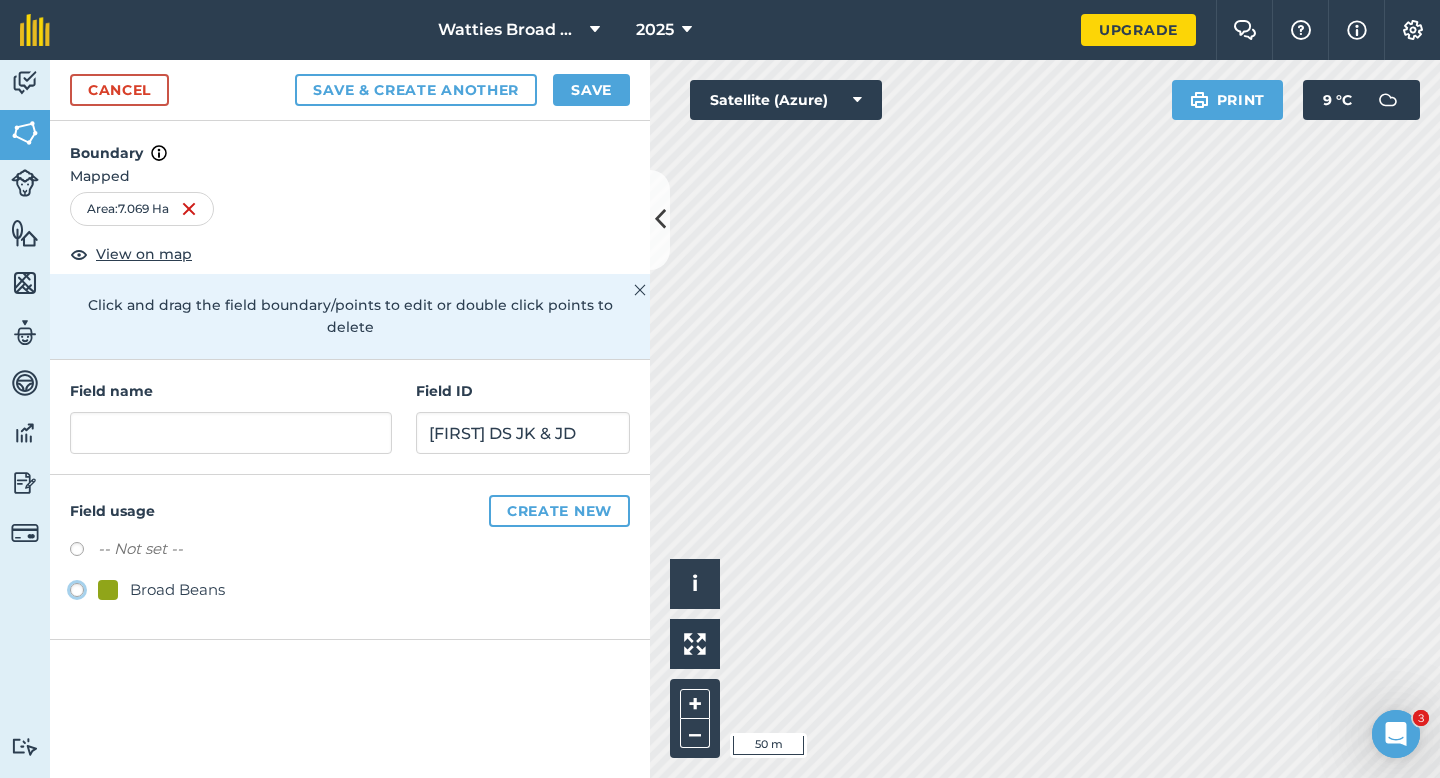 click on "Broad Beans" at bounding box center [-9923, 589] 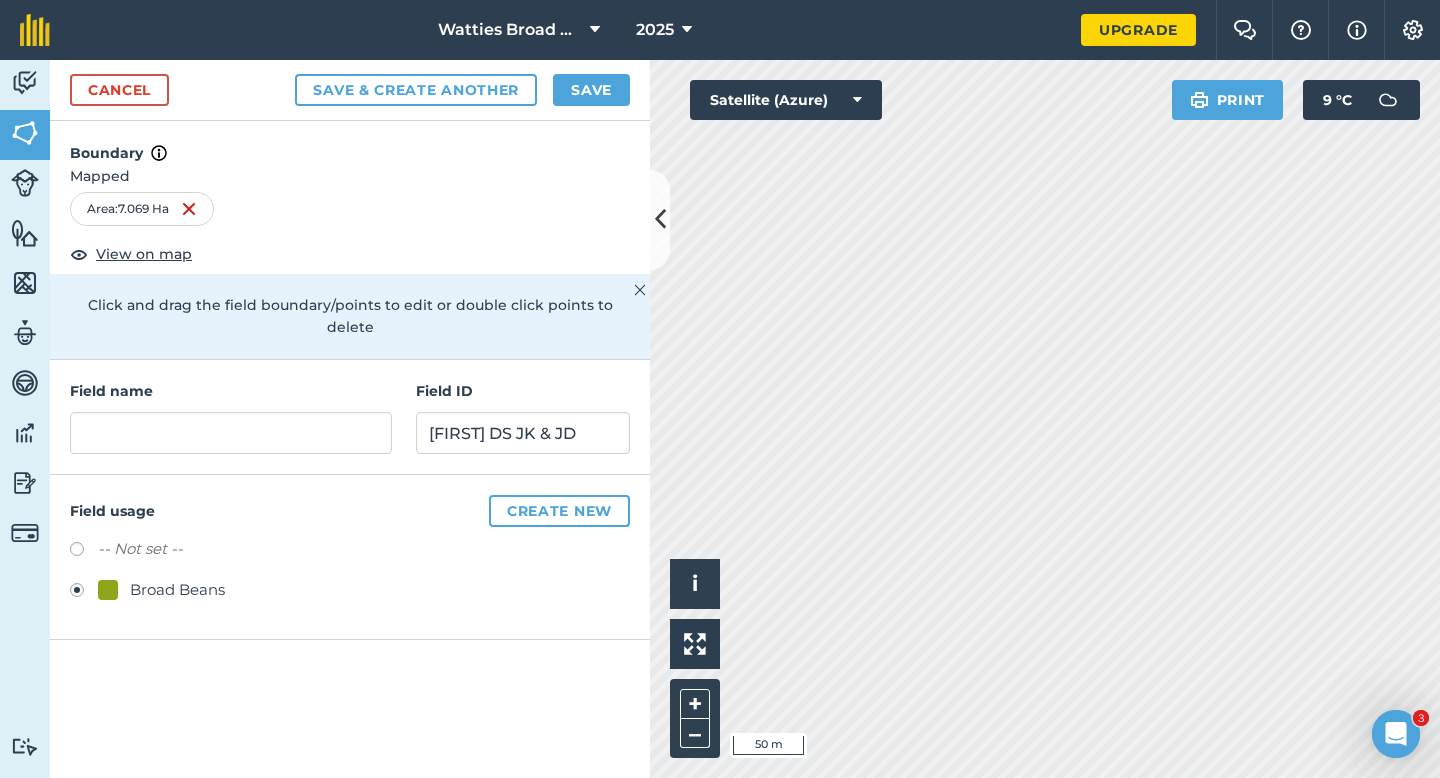 click on "Field name" at bounding box center (231, 417) 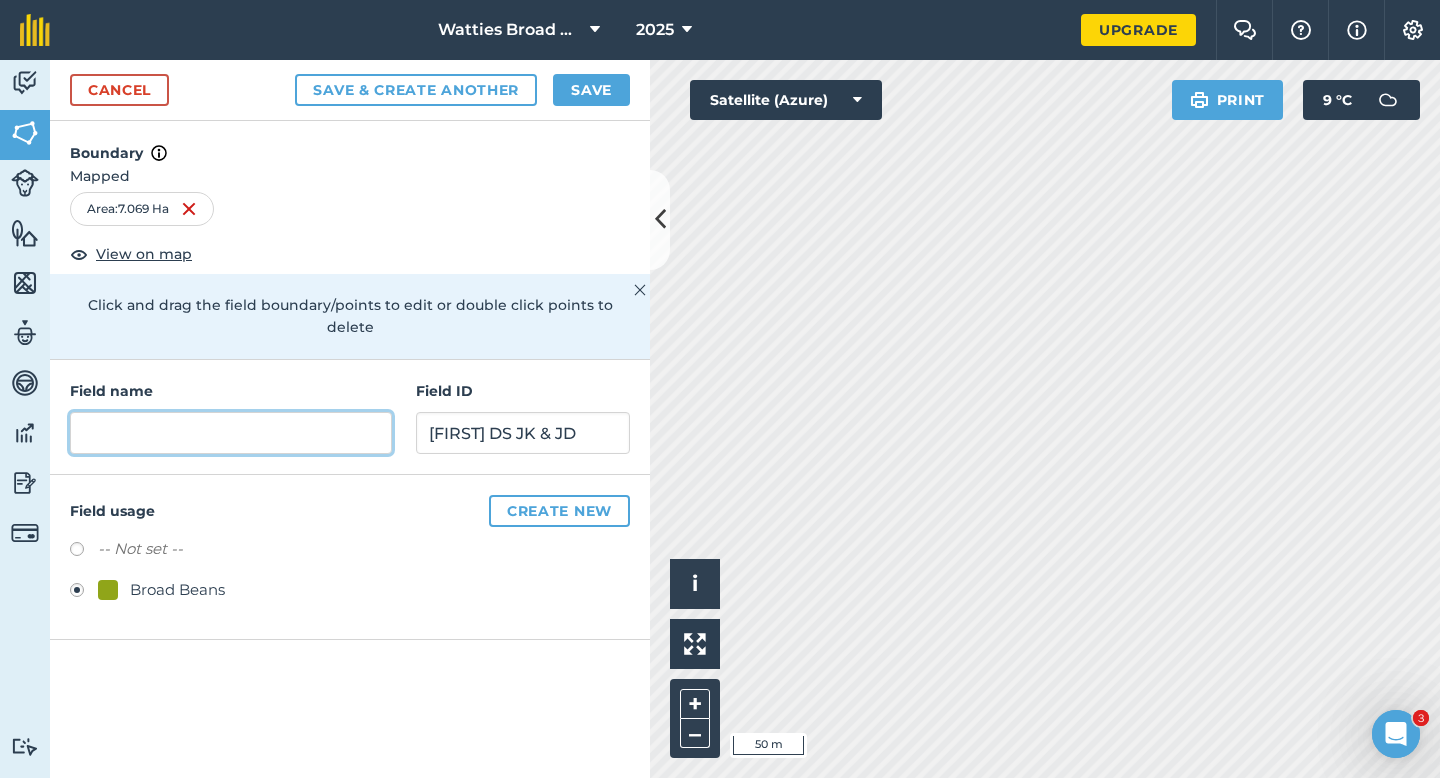 click at bounding box center (231, 433) 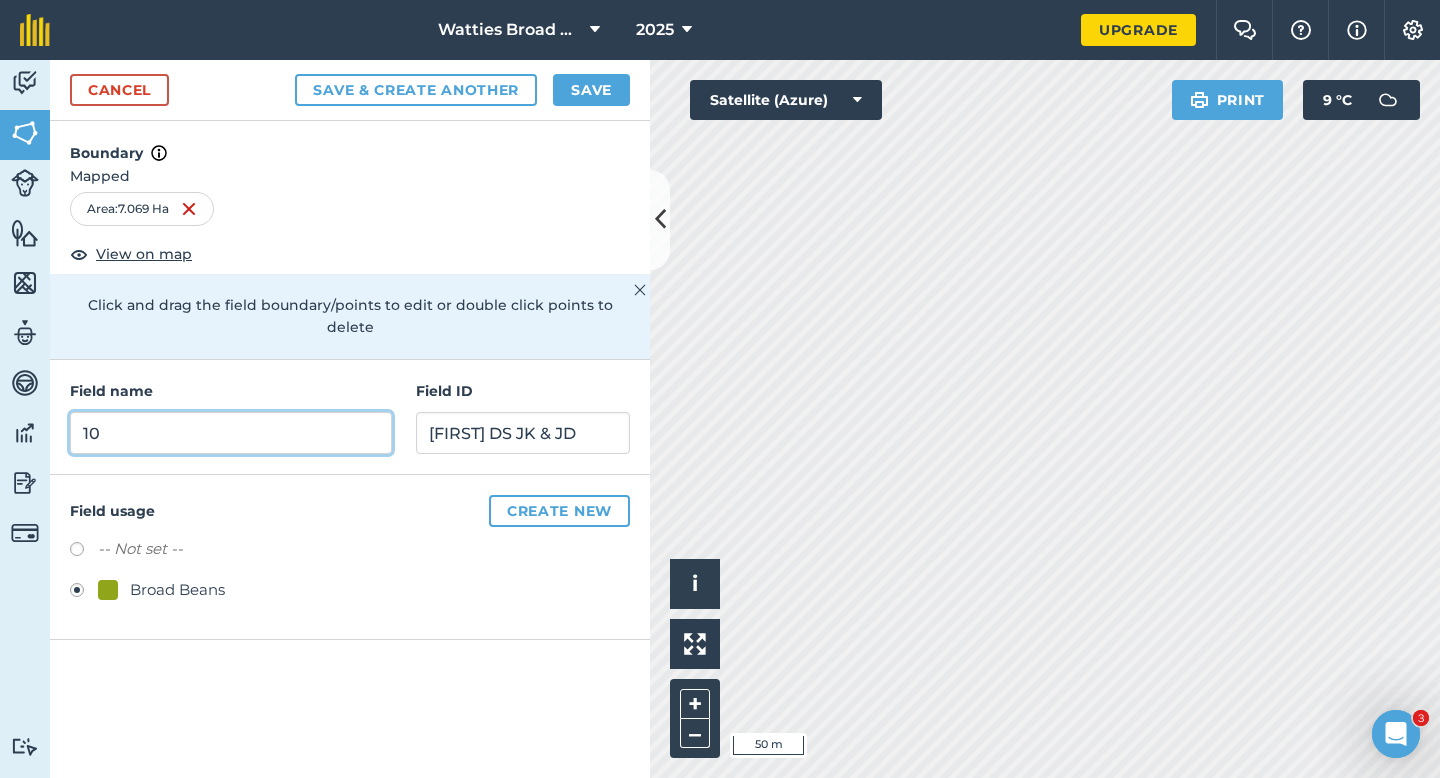 type on "1" 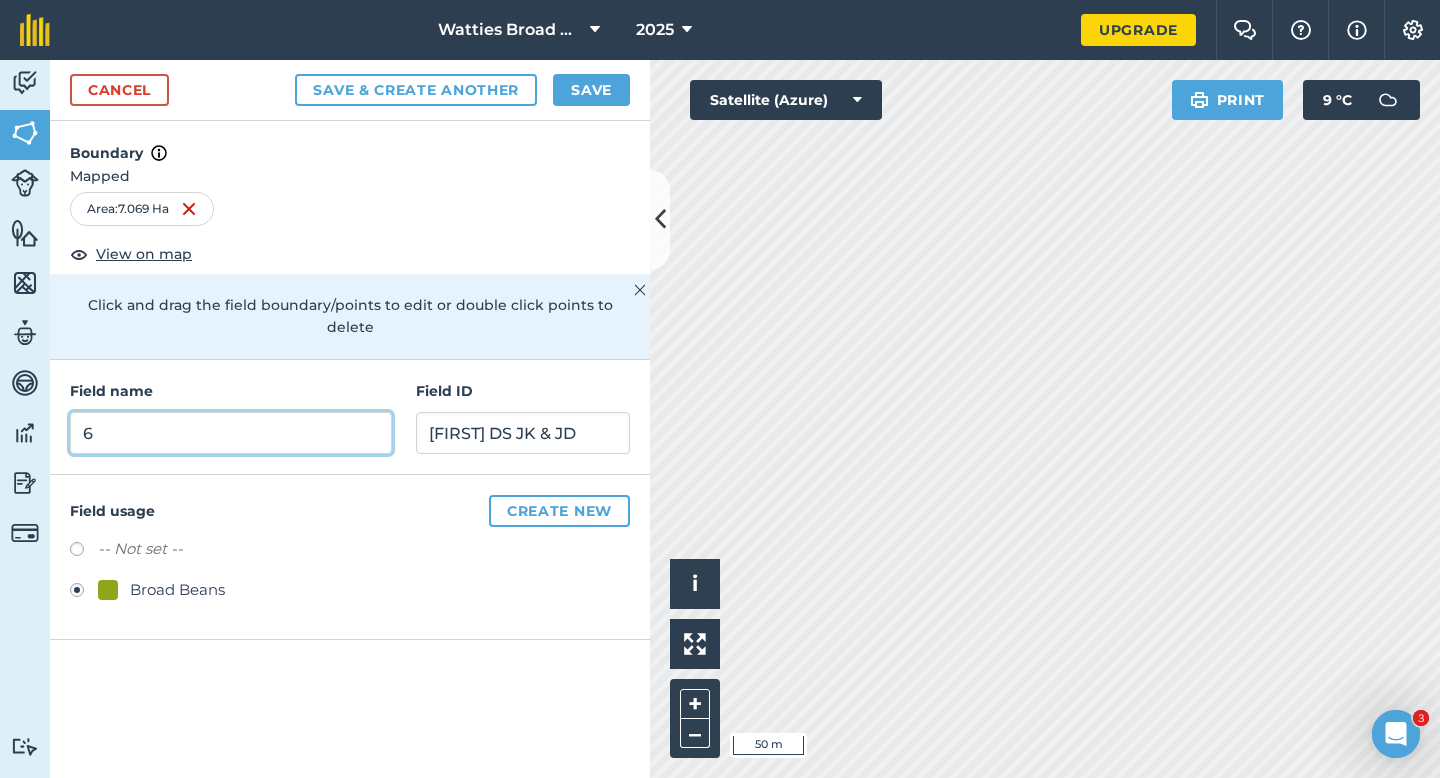 type on "6" 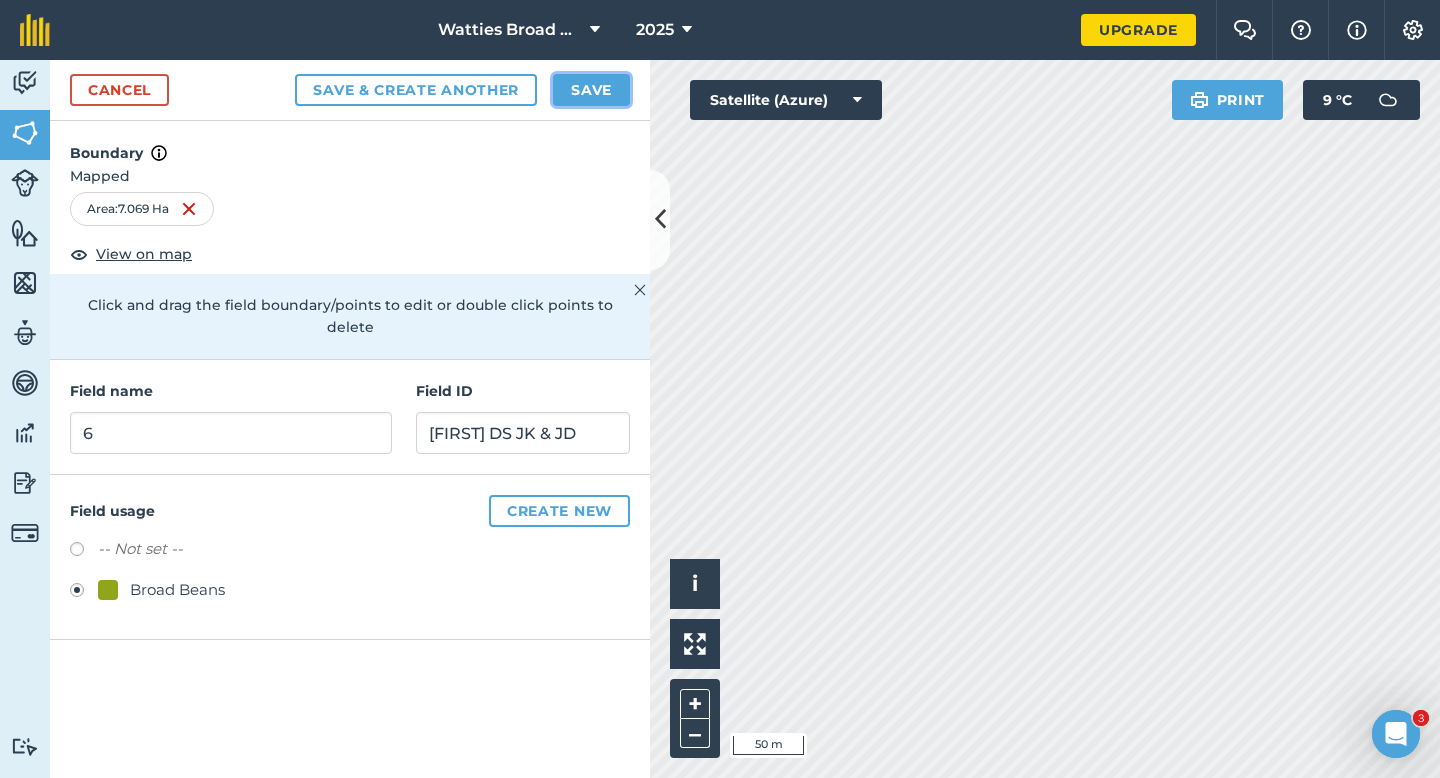 click on "Save" at bounding box center (591, 90) 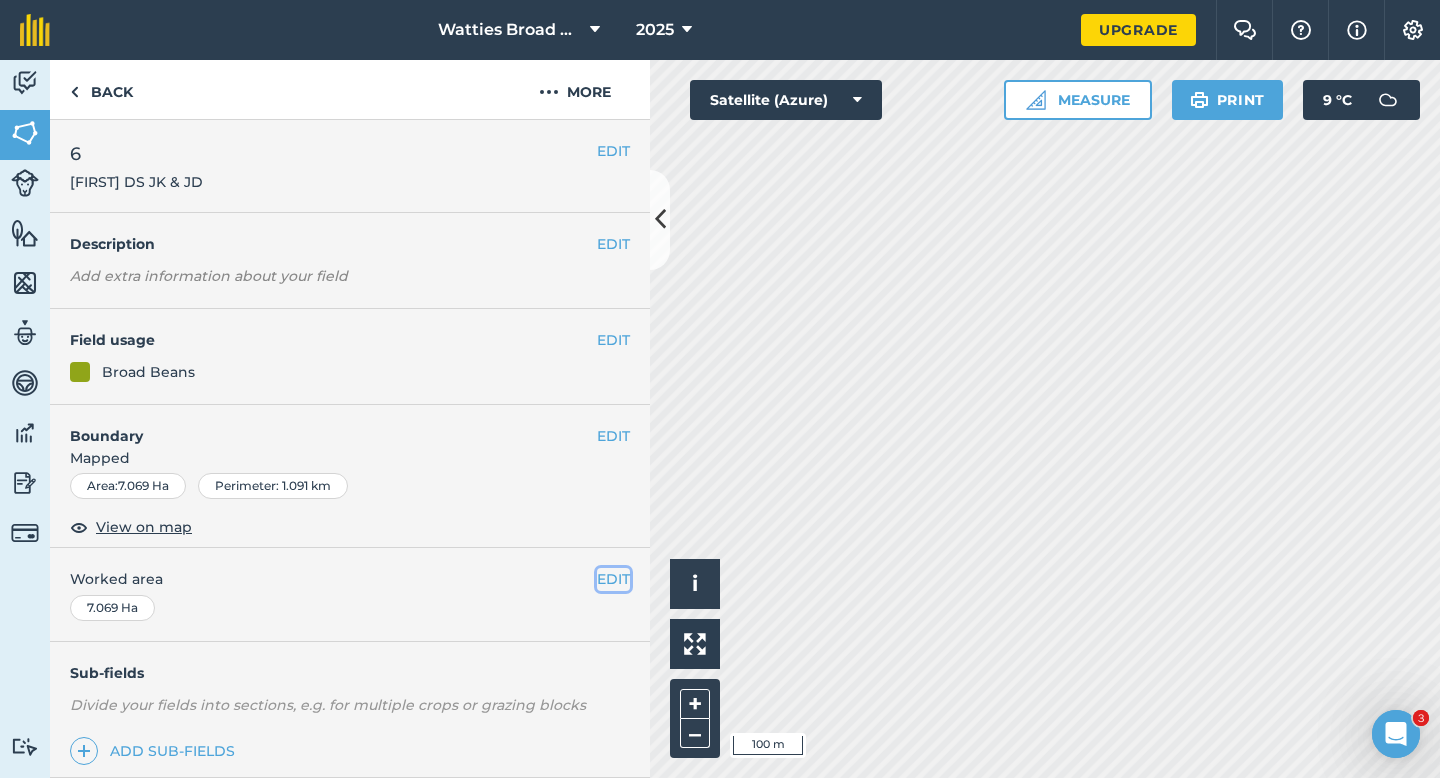 click on "EDIT" at bounding box center (613, 579) 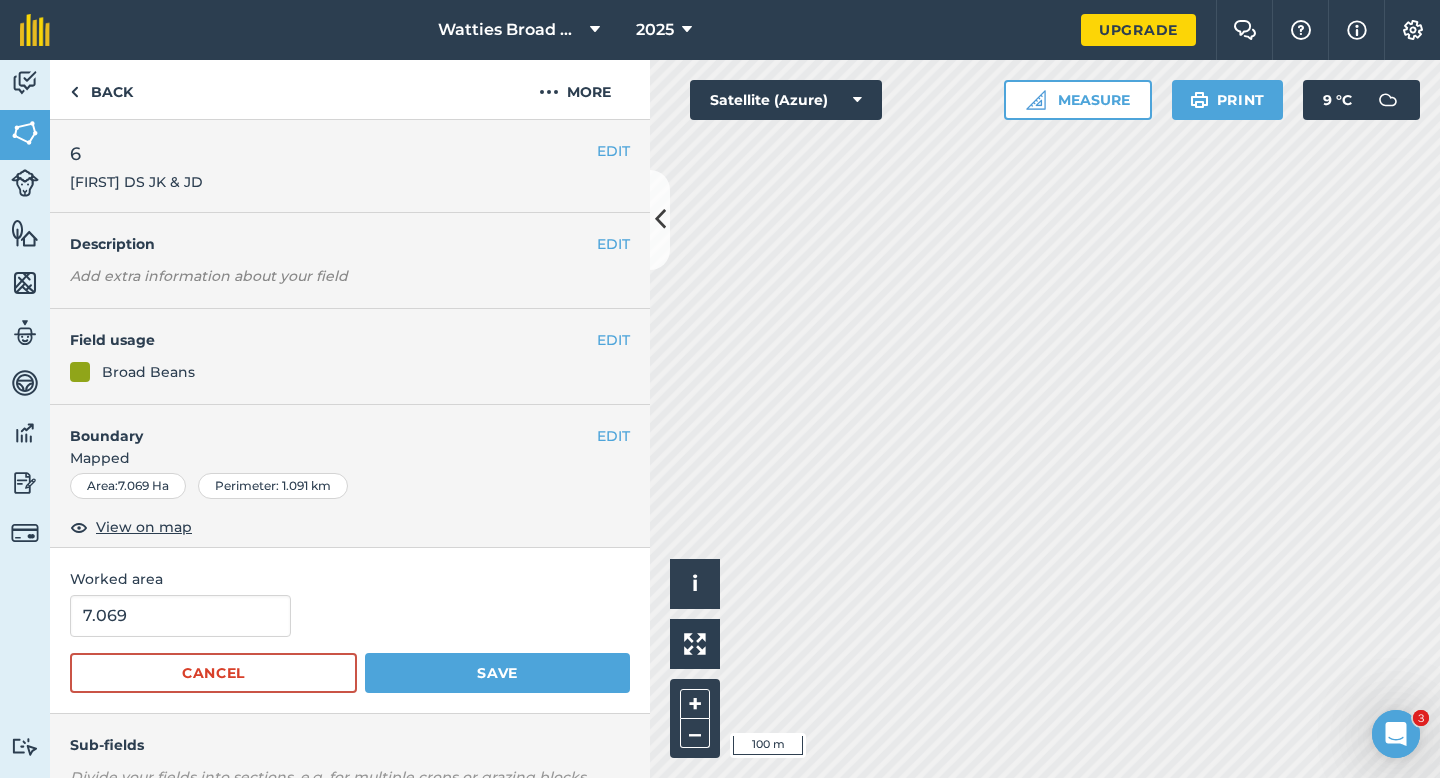 click on "7.069" at bounding box center (350, 616) 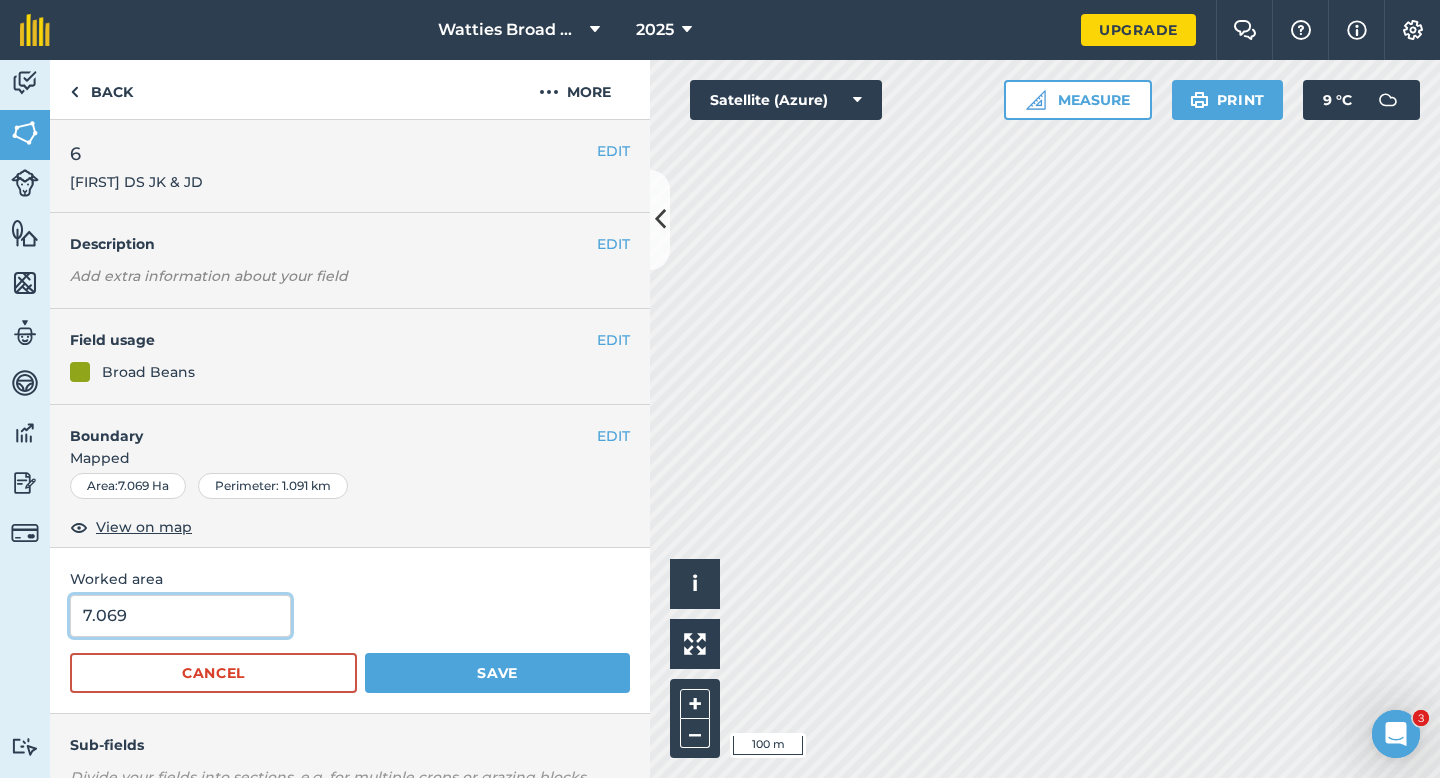click on "7.069" at bounding box center [180, 616] 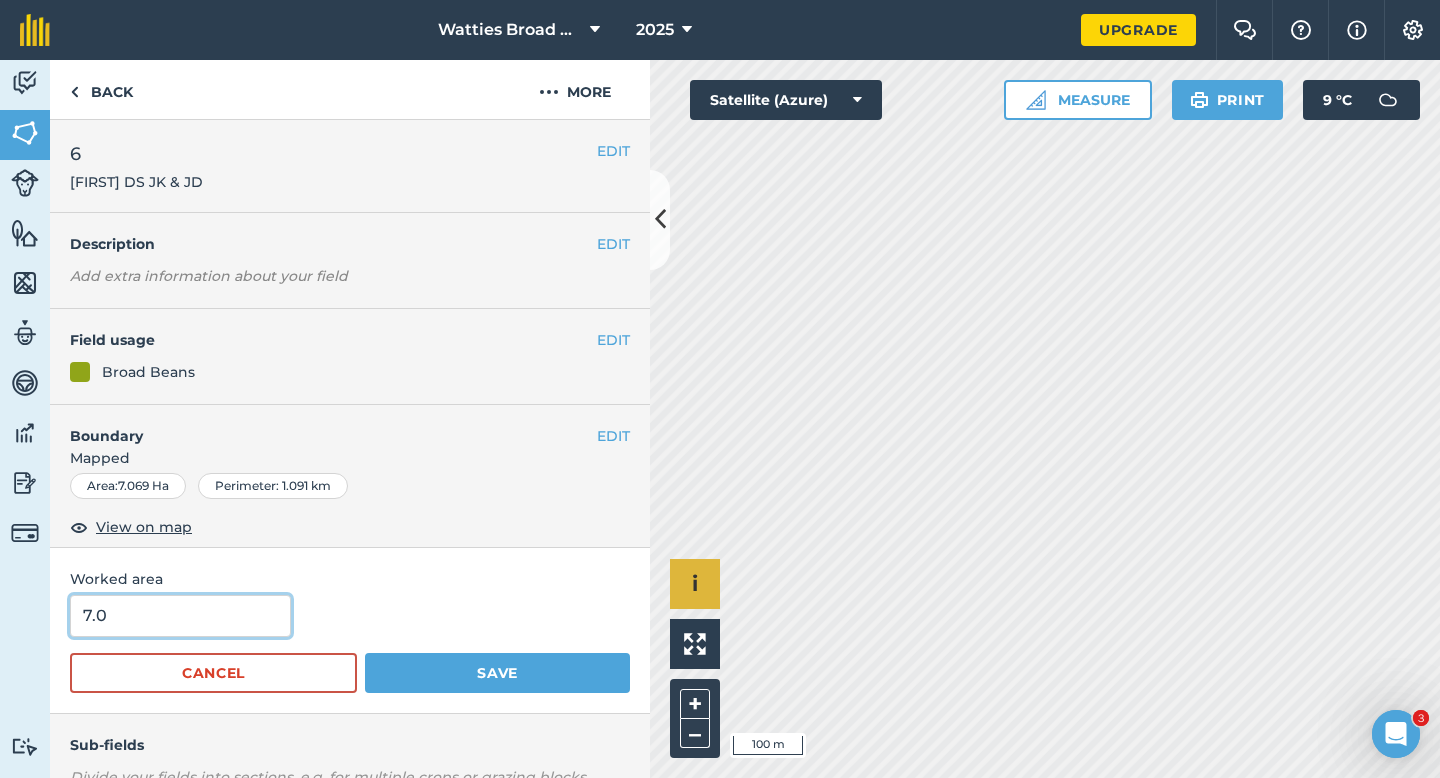 type on "7" 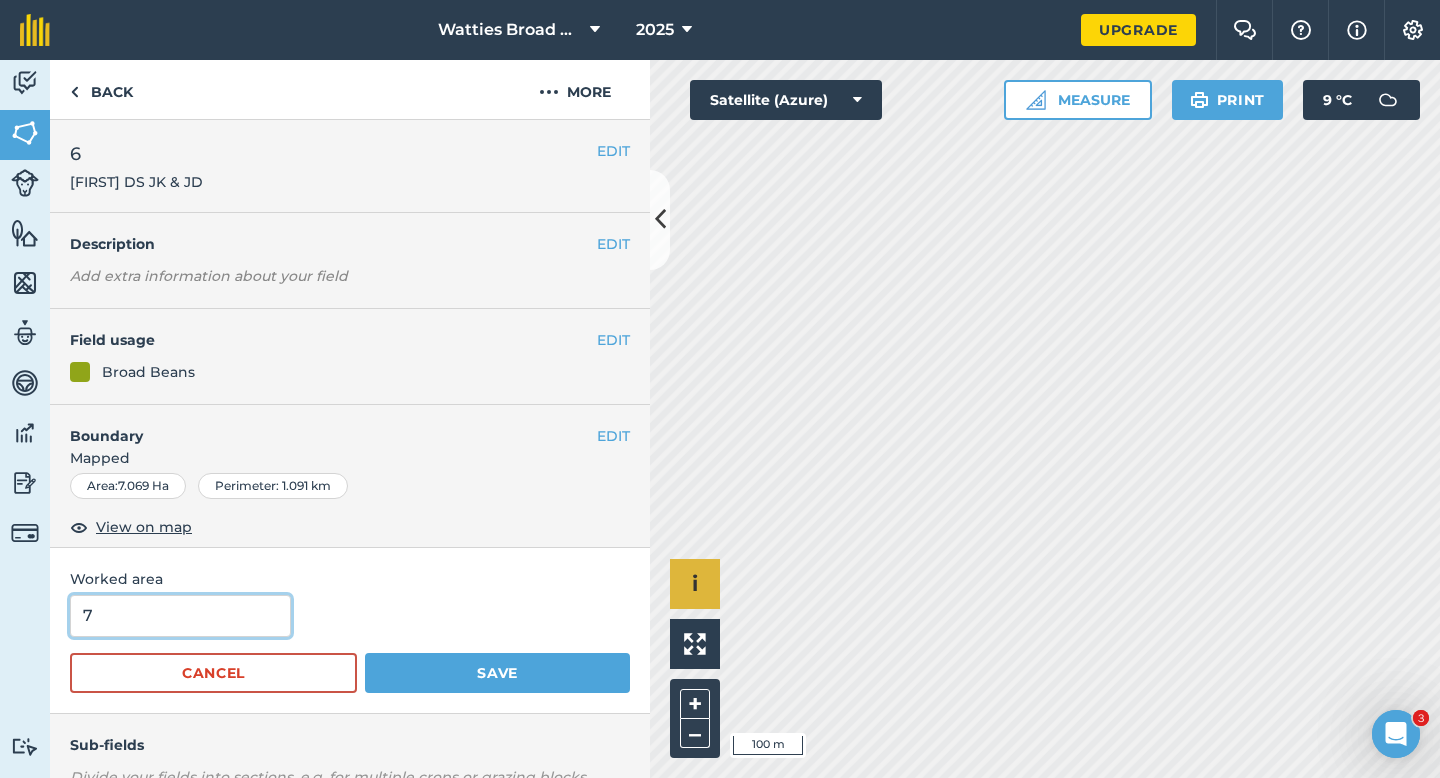 click on "Save" at bounding box center (497, 673) 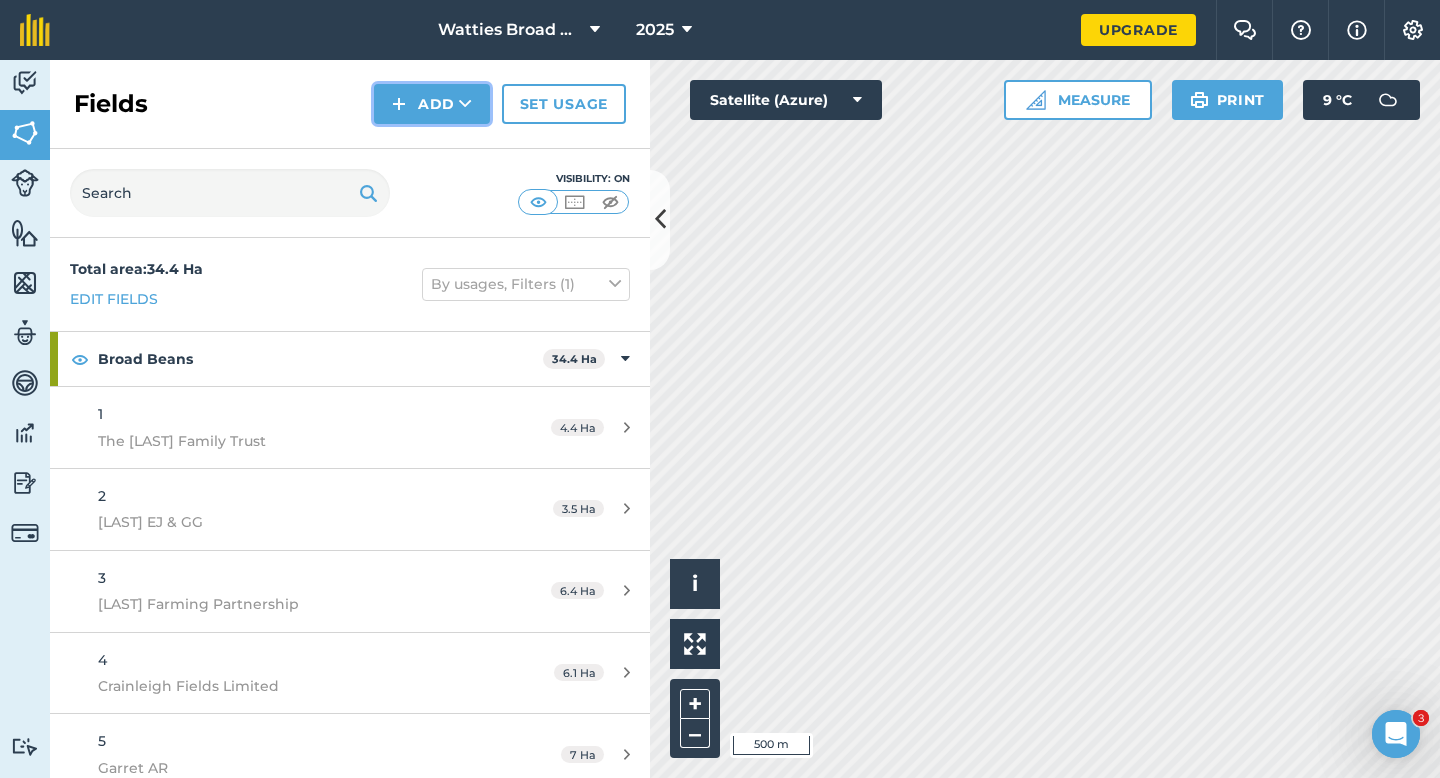 click on "Add" at bounding box center (432, 104) 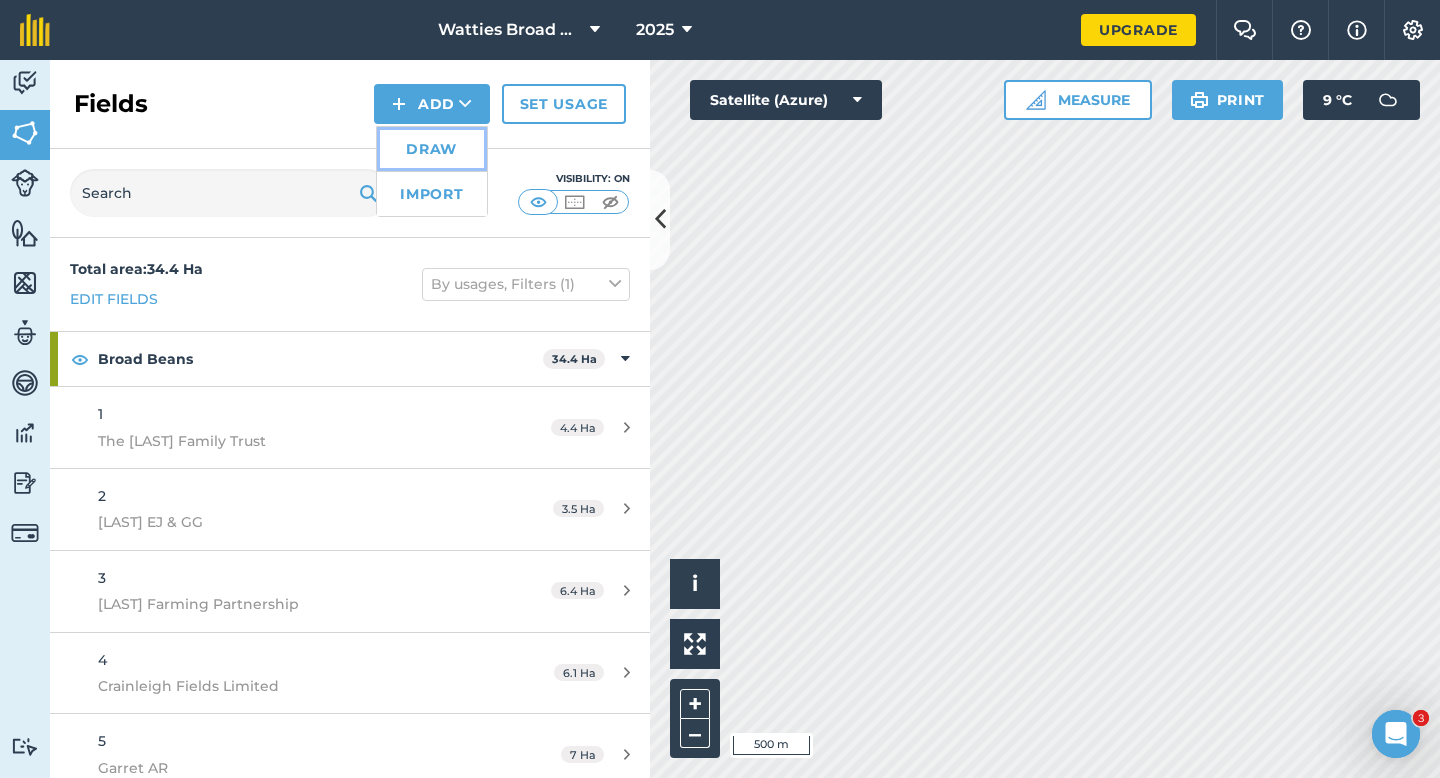 click on "Draw" at bounding box center [432, 149] 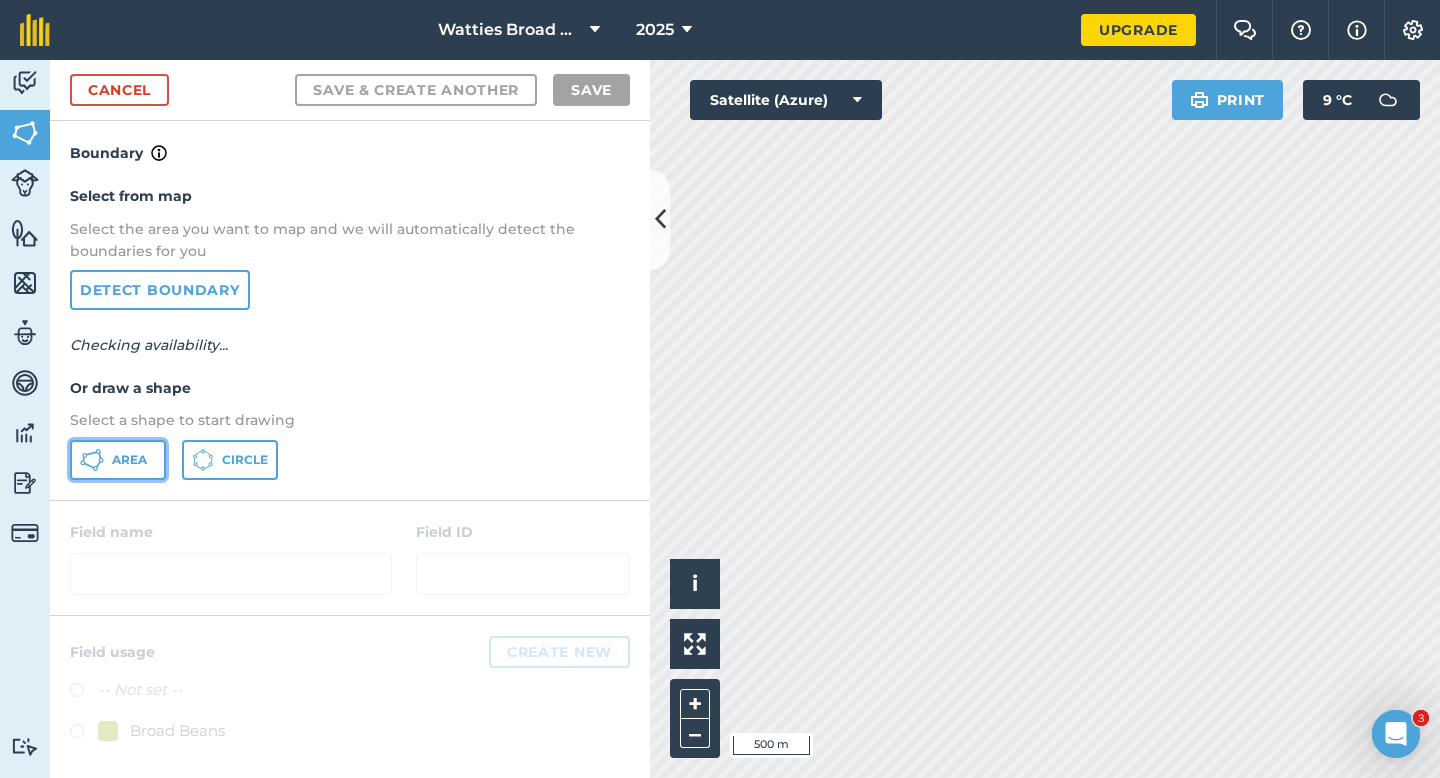 click on "Area" at bounding box center (129, 460) 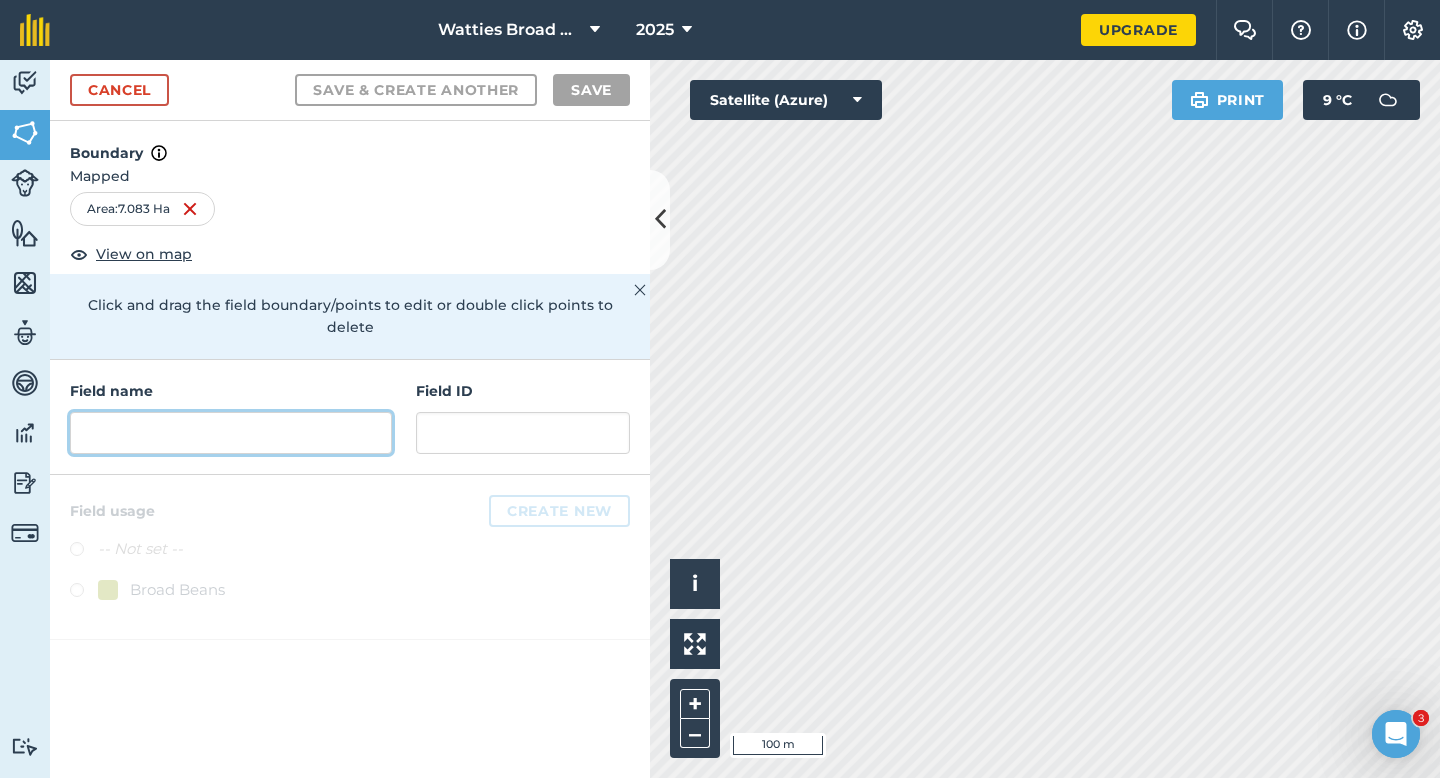 click at bounding box center (231, 433) 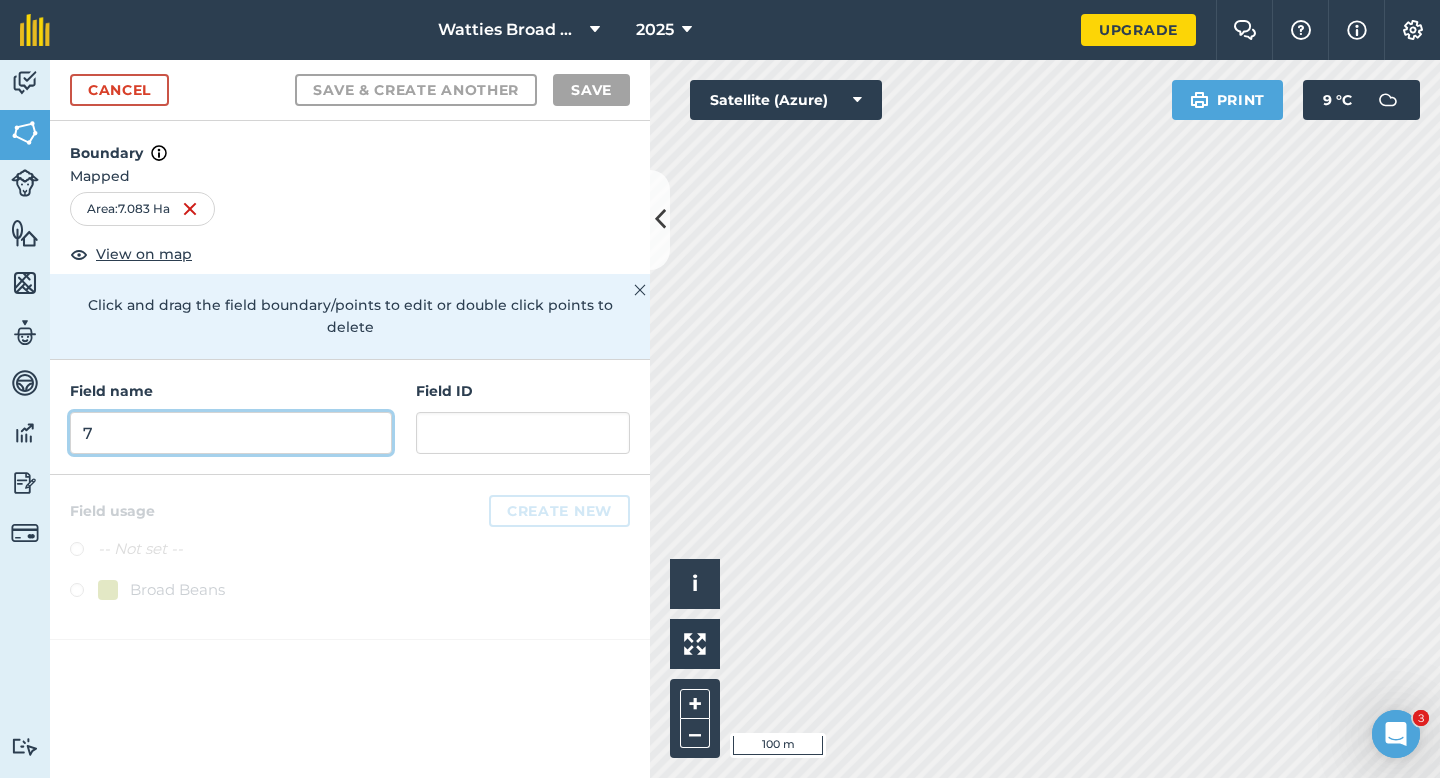 type on "7" 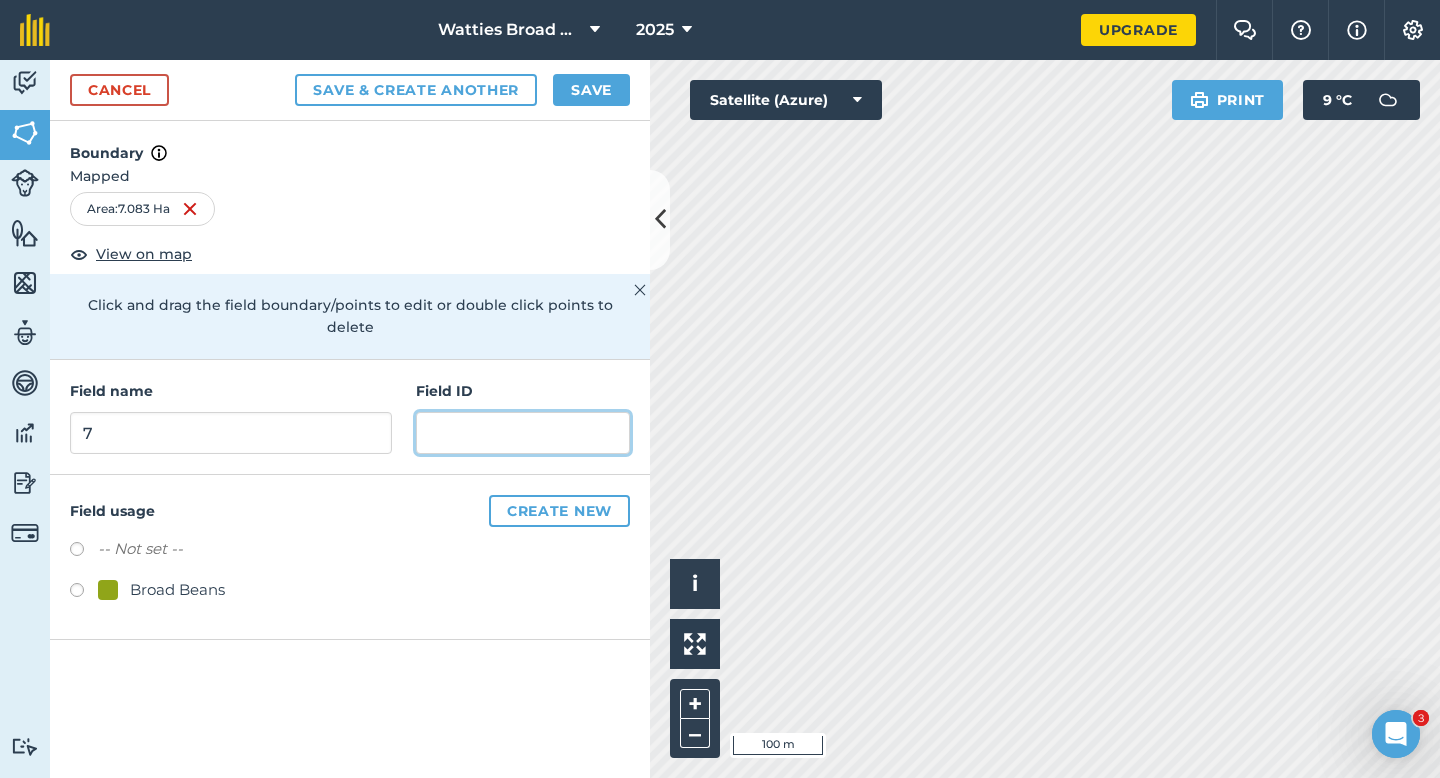 click at bounding box center (523, 433) 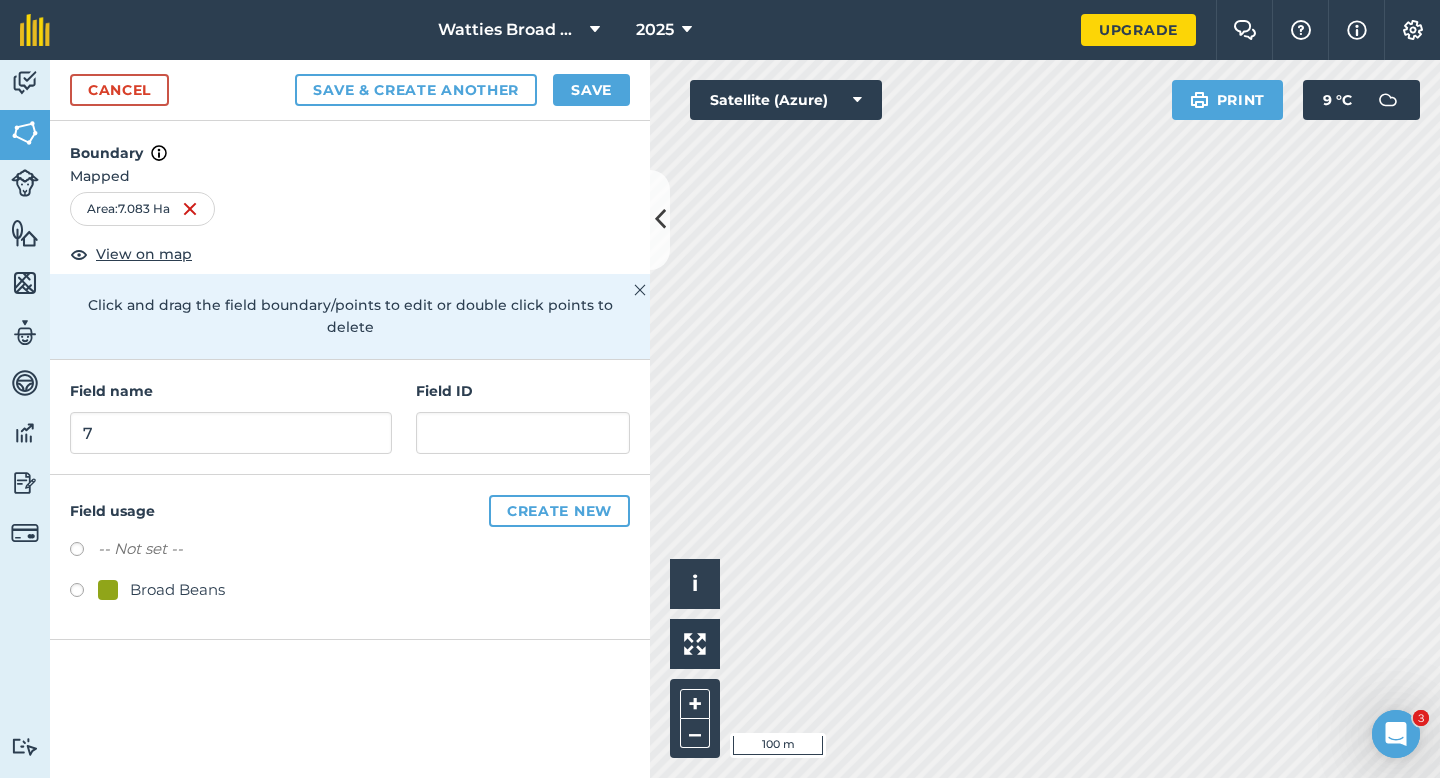 click on "Broad Beans" at bounding box center (177, 590) 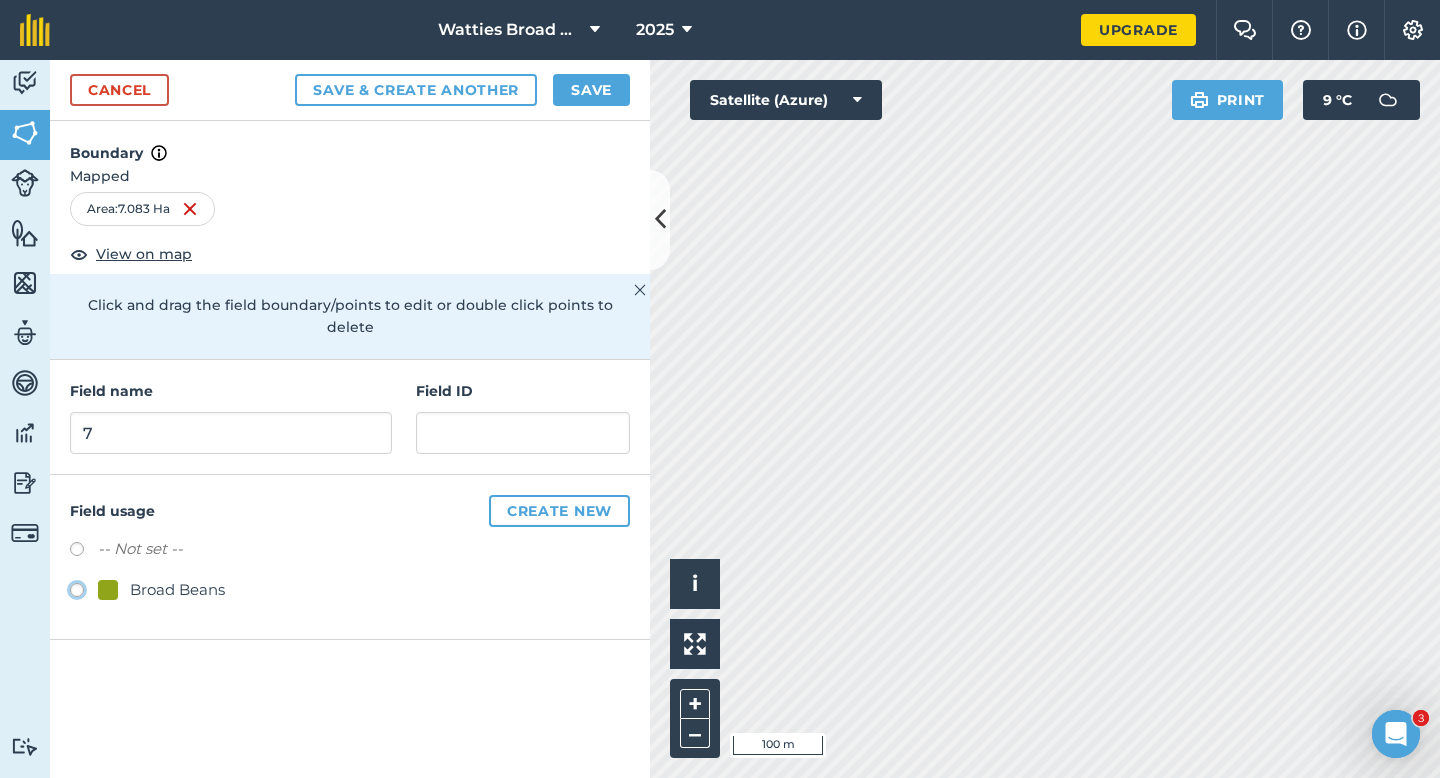 radio on "true" 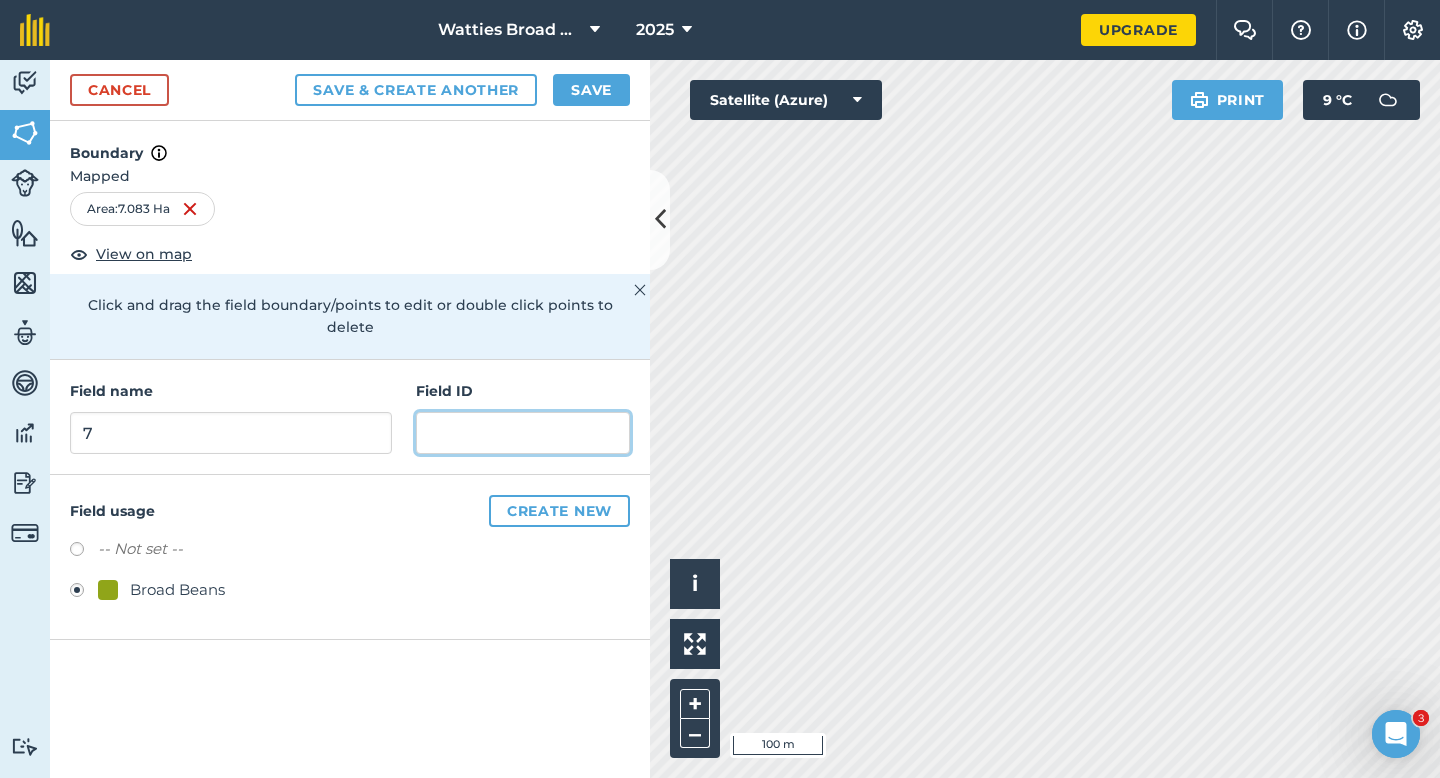 click at bounding box center (523, 433) 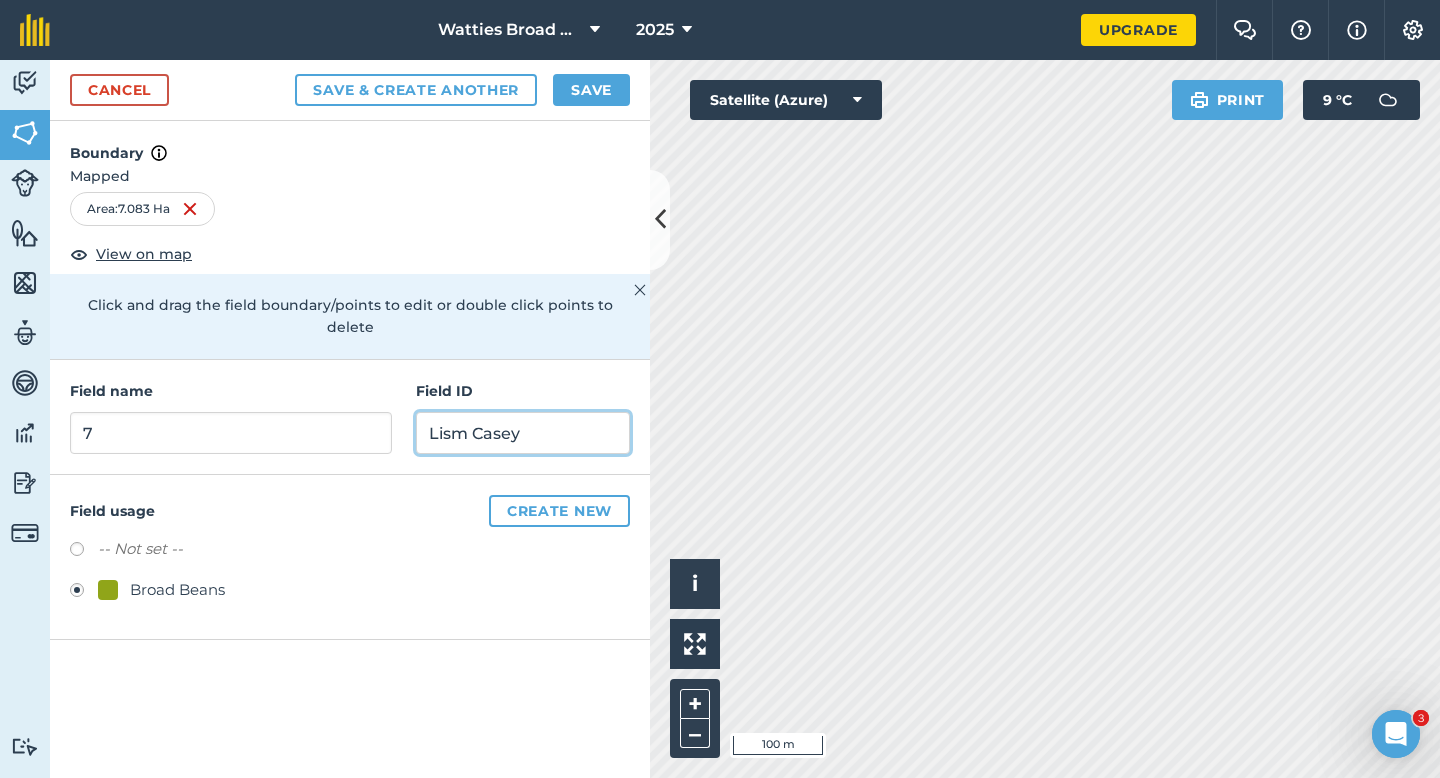 type on "Lism Casey" 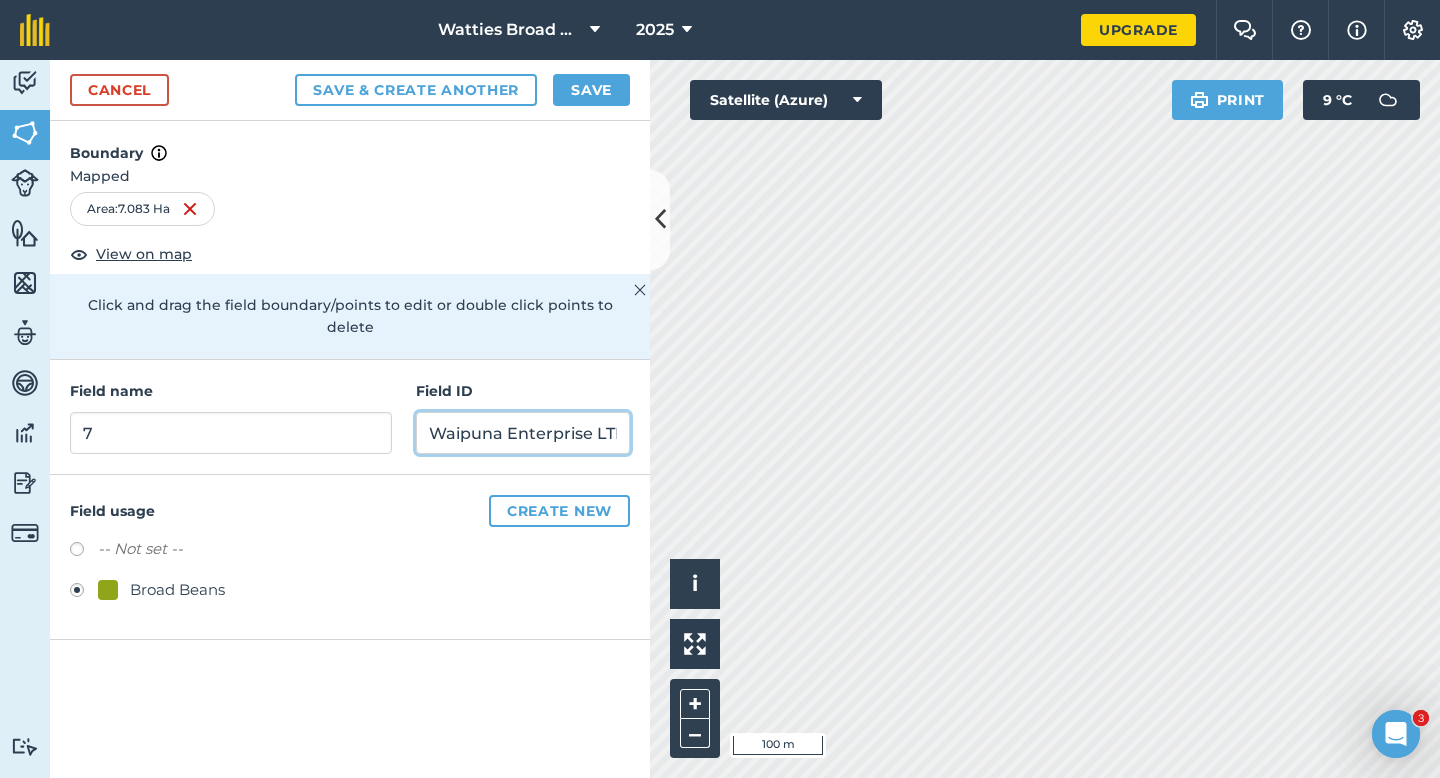 scroll, scrollTop: 0, scrollLeft: 8, axis: horizontal 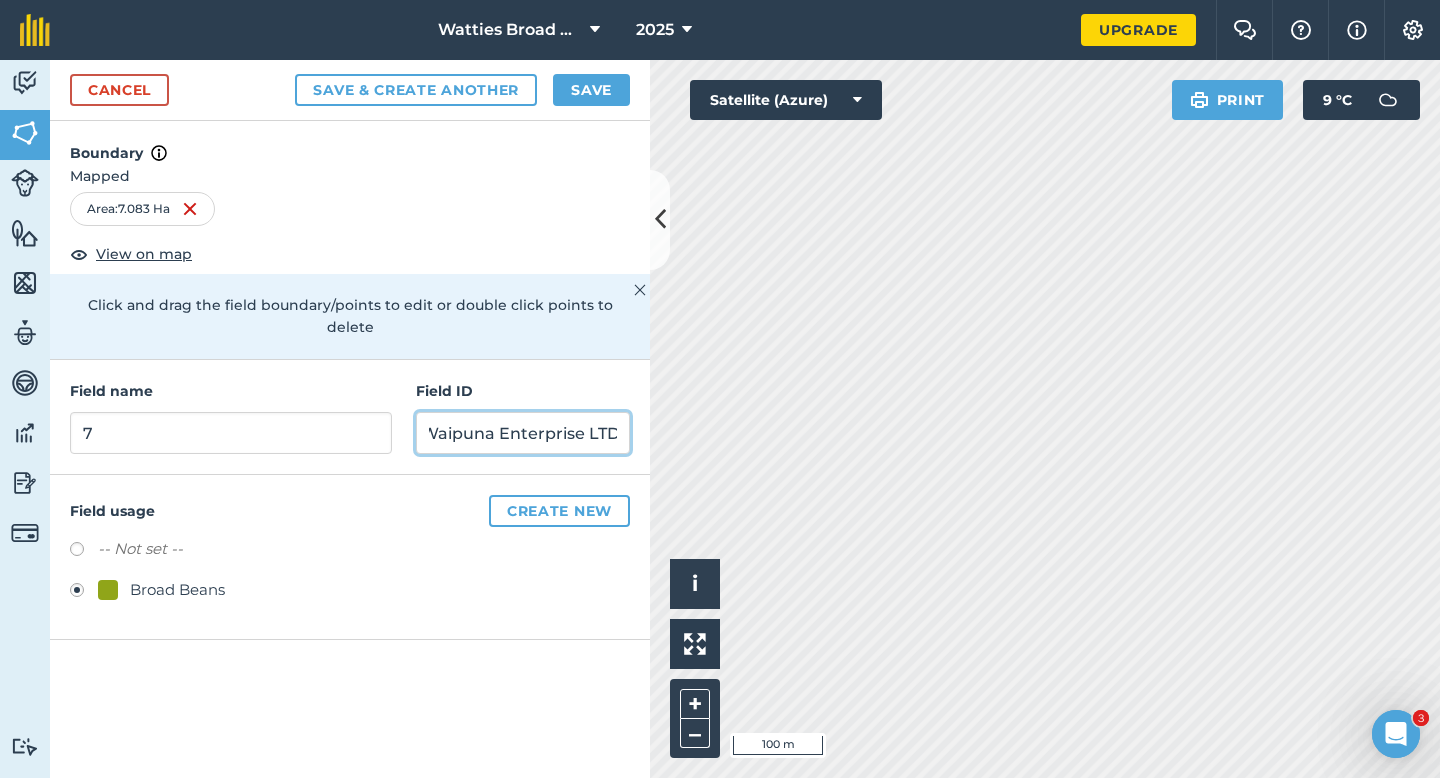 type on "Waipuna Enterprise LTD" 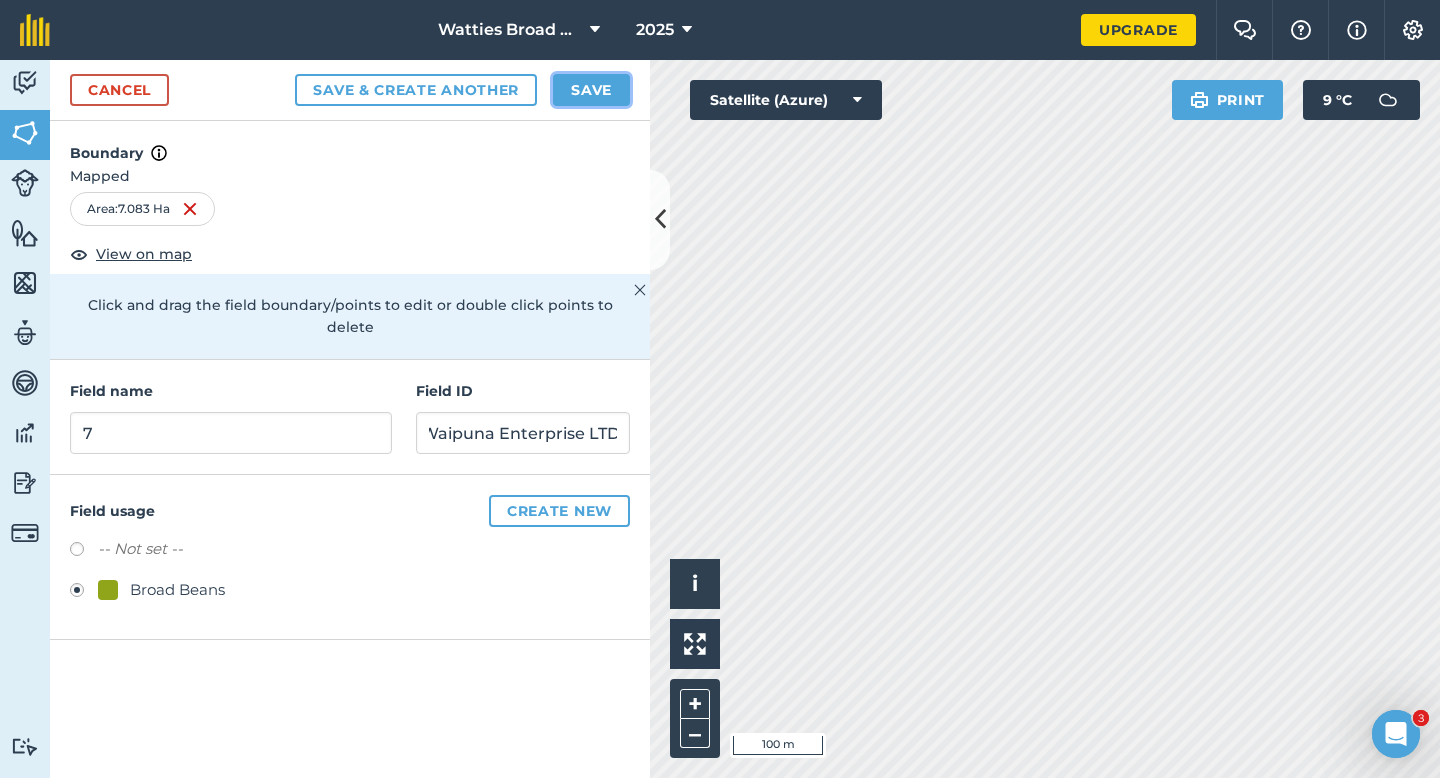click on "Save" at bounding box center [591, 90] 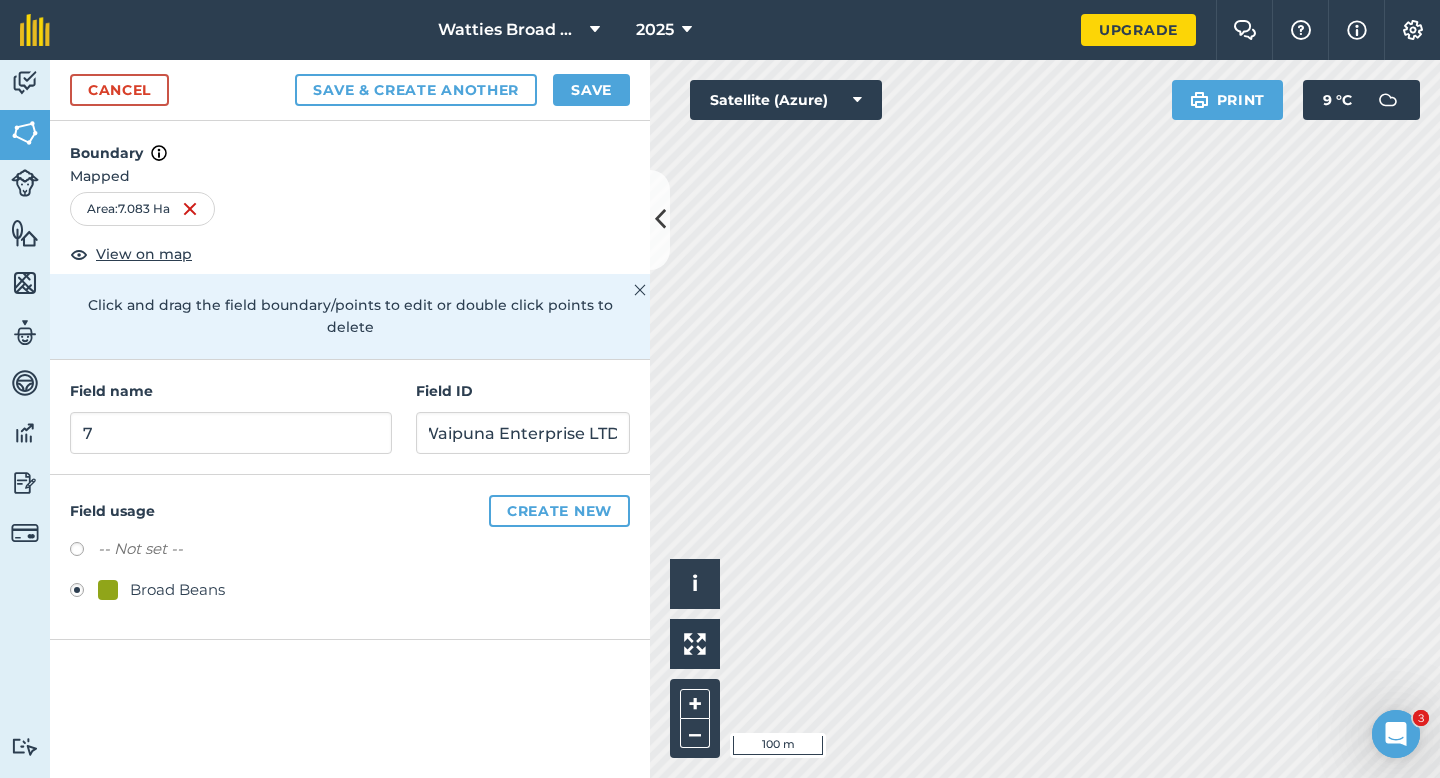 scroll, scrollTop: 0, scrollLeft: 0, axis: both 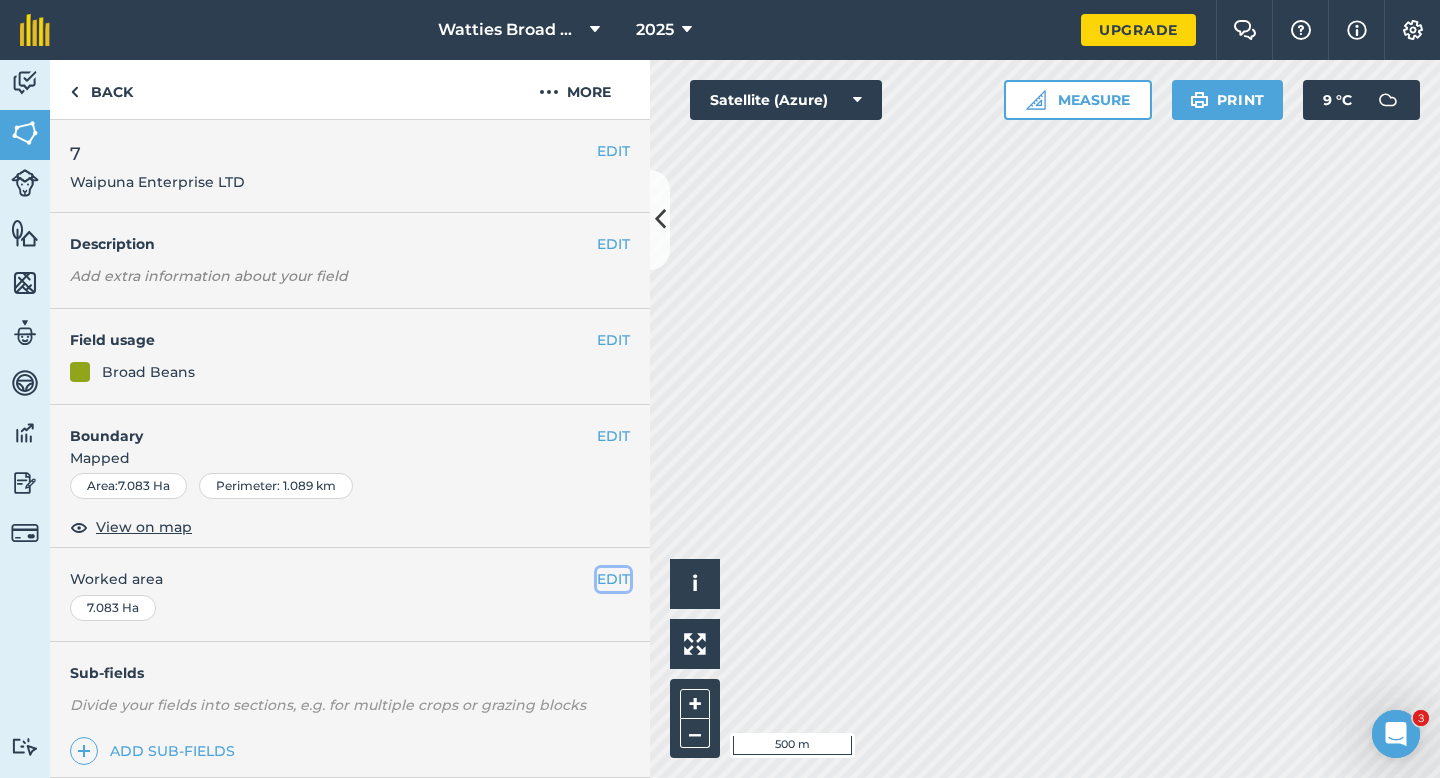 click on "EDIT" at bounding box center (613, 579) 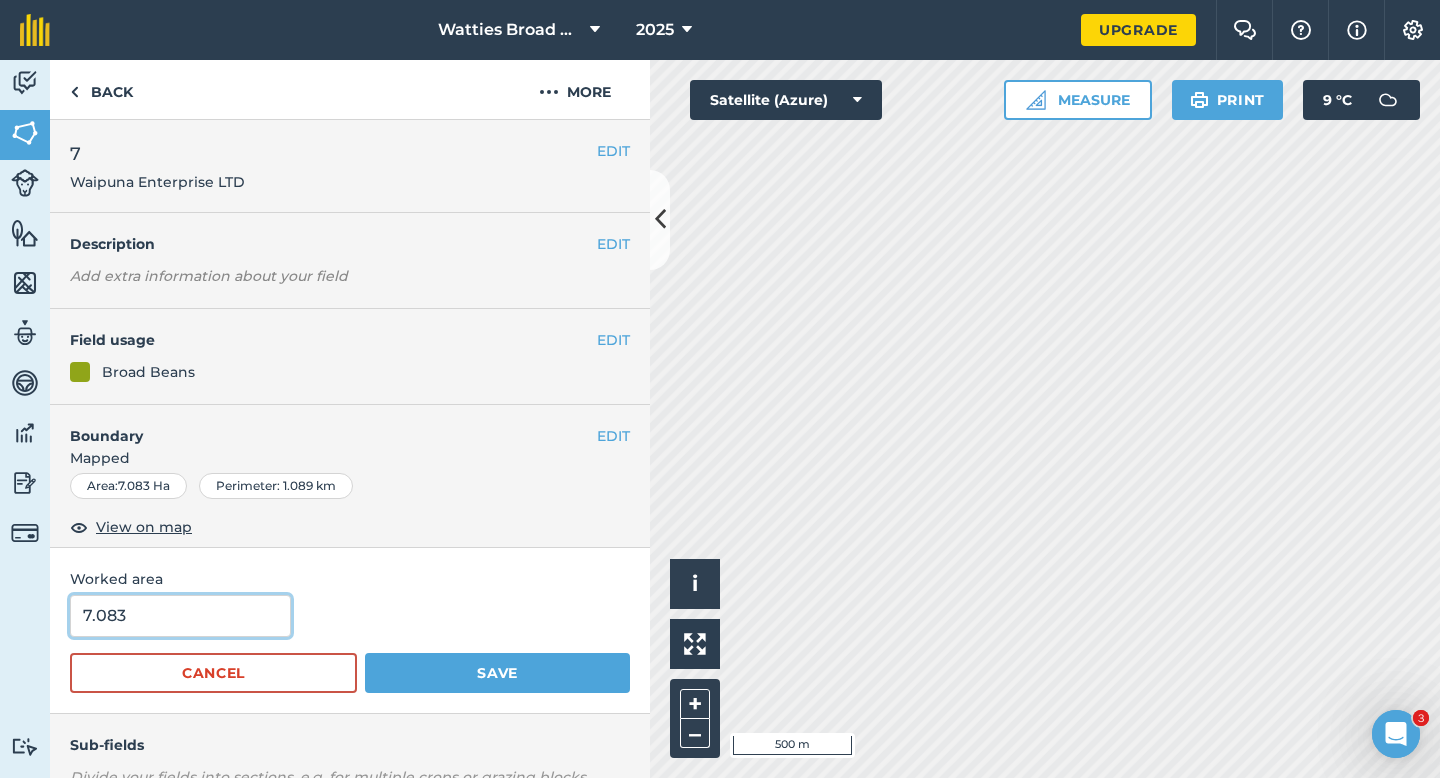 click on "7.083" at bounding box center (180, 616) 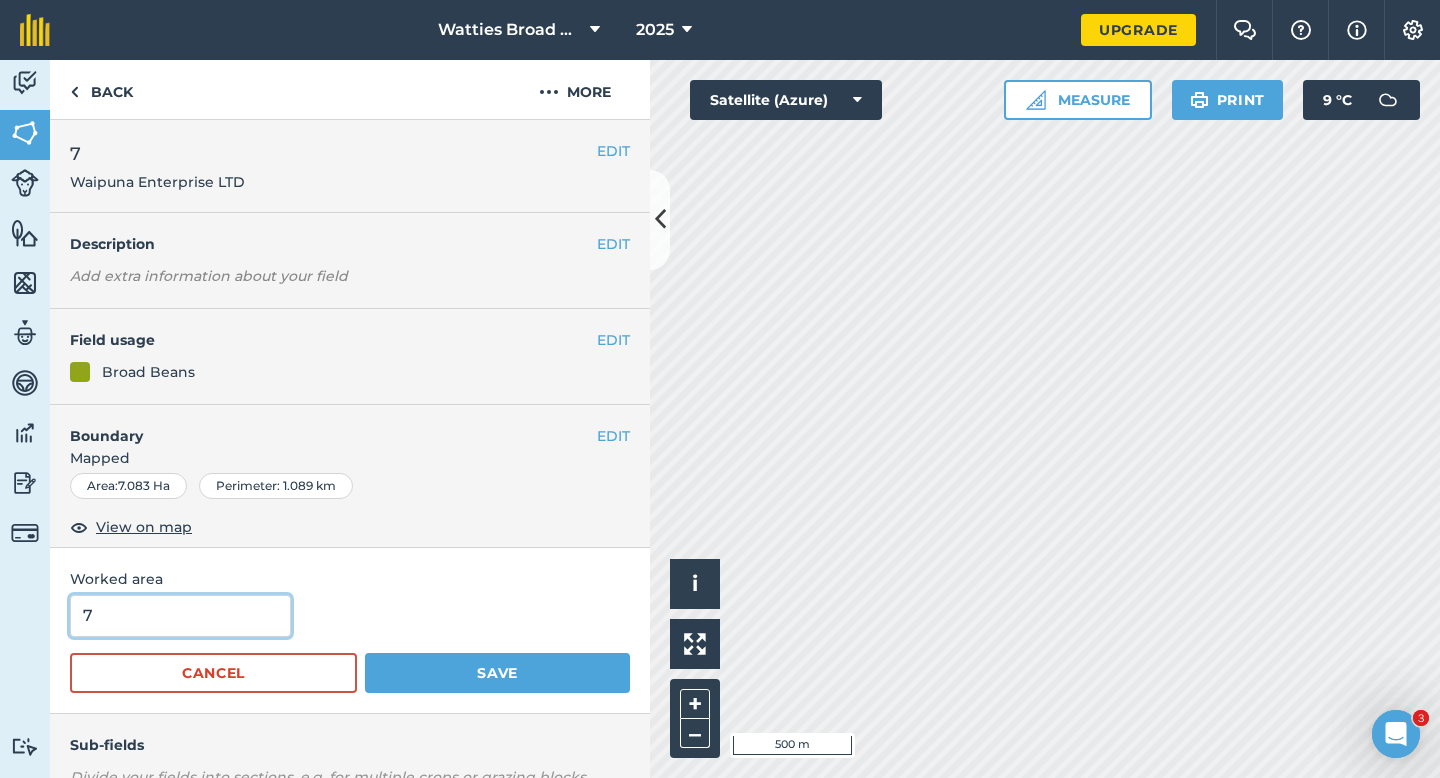 click on "Save" at bounding box center [497, 673] 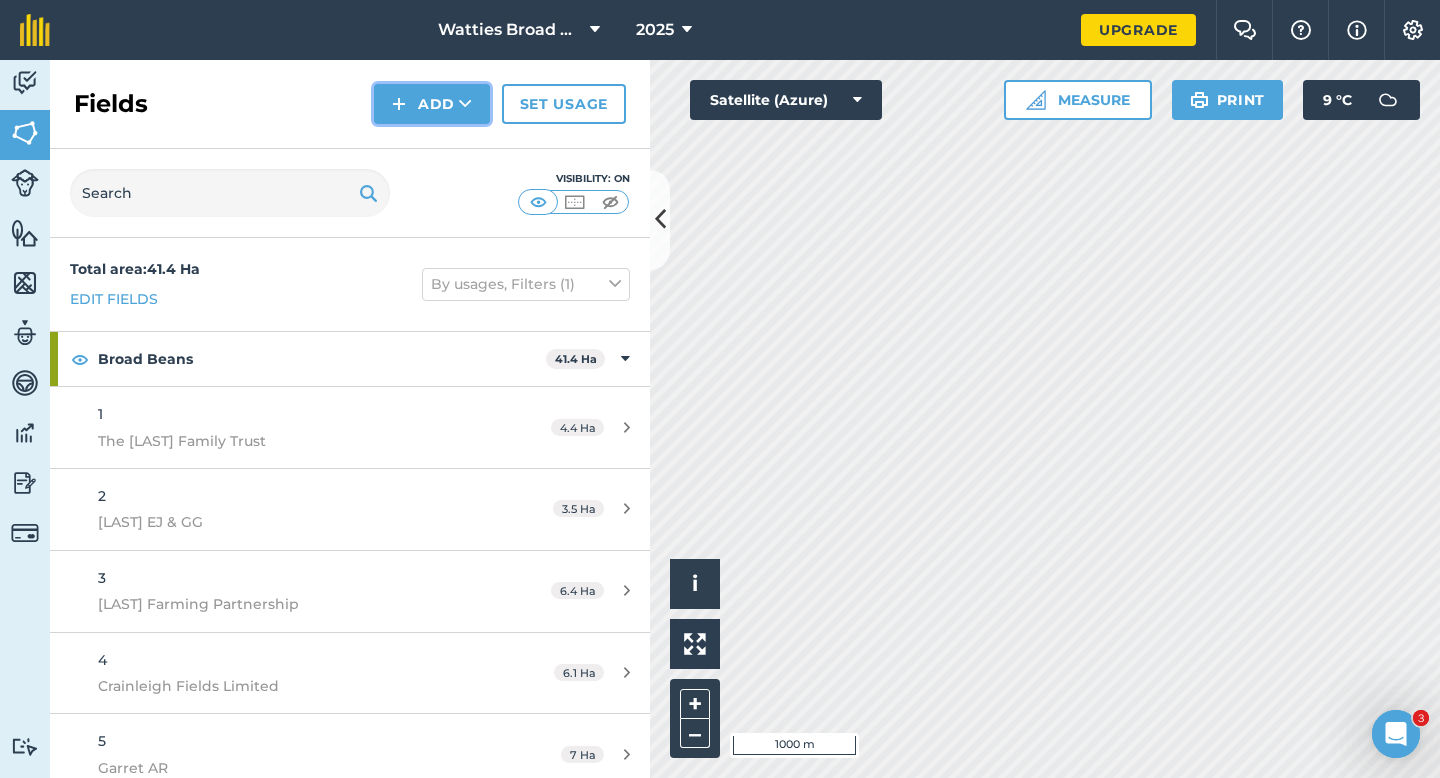 click on "Add" at bounding box center (432, 104) 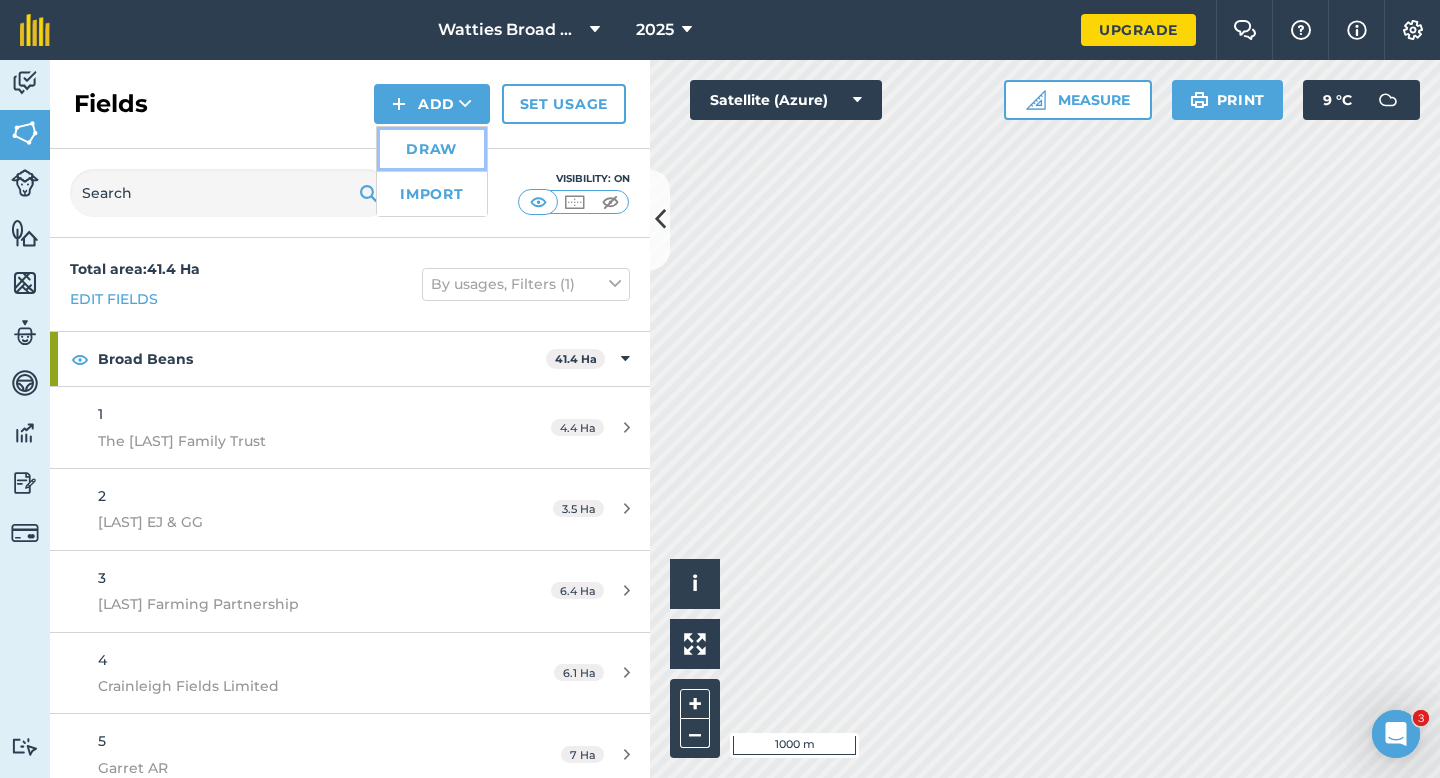 click on "Draw" at bounding box center [432, 149] 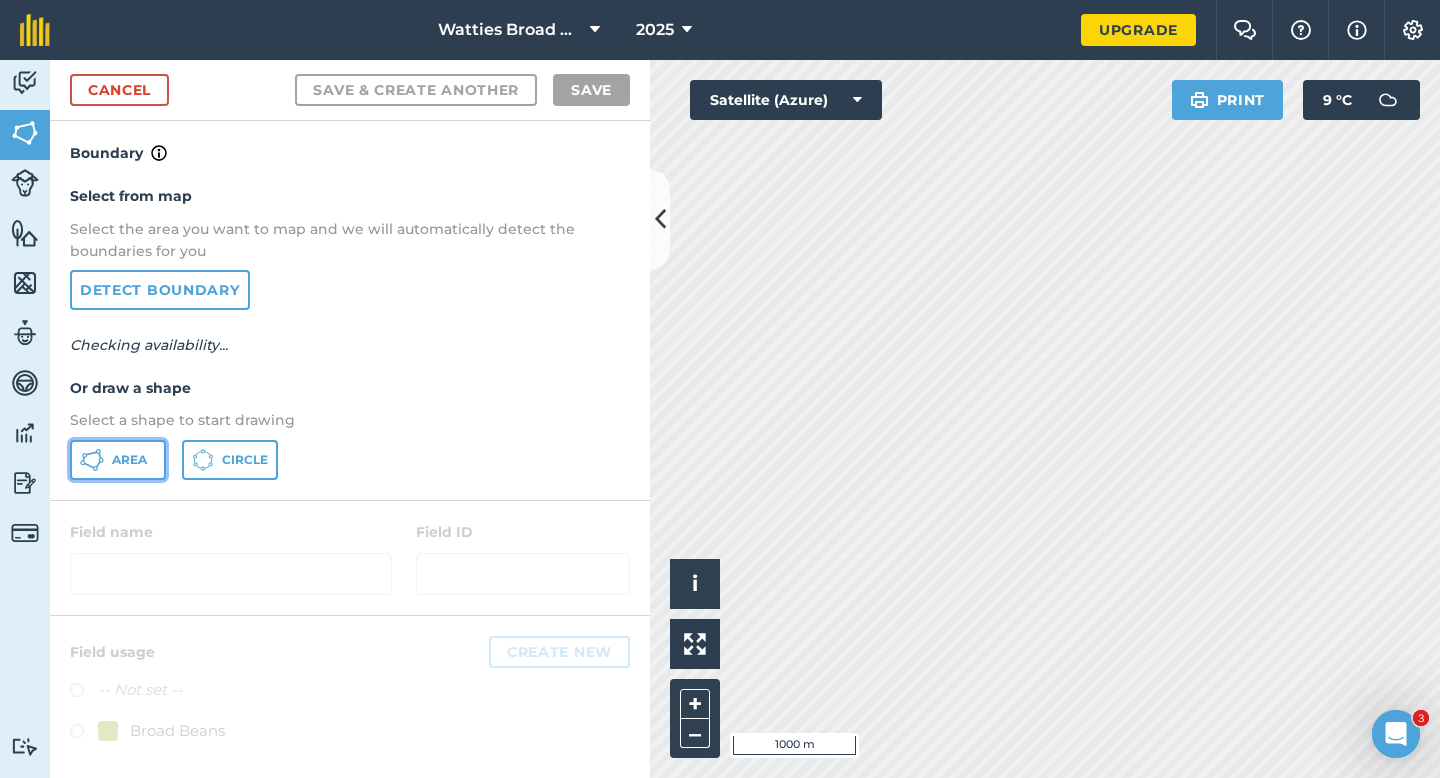 click on "Area" at bounding box center [118, 460] 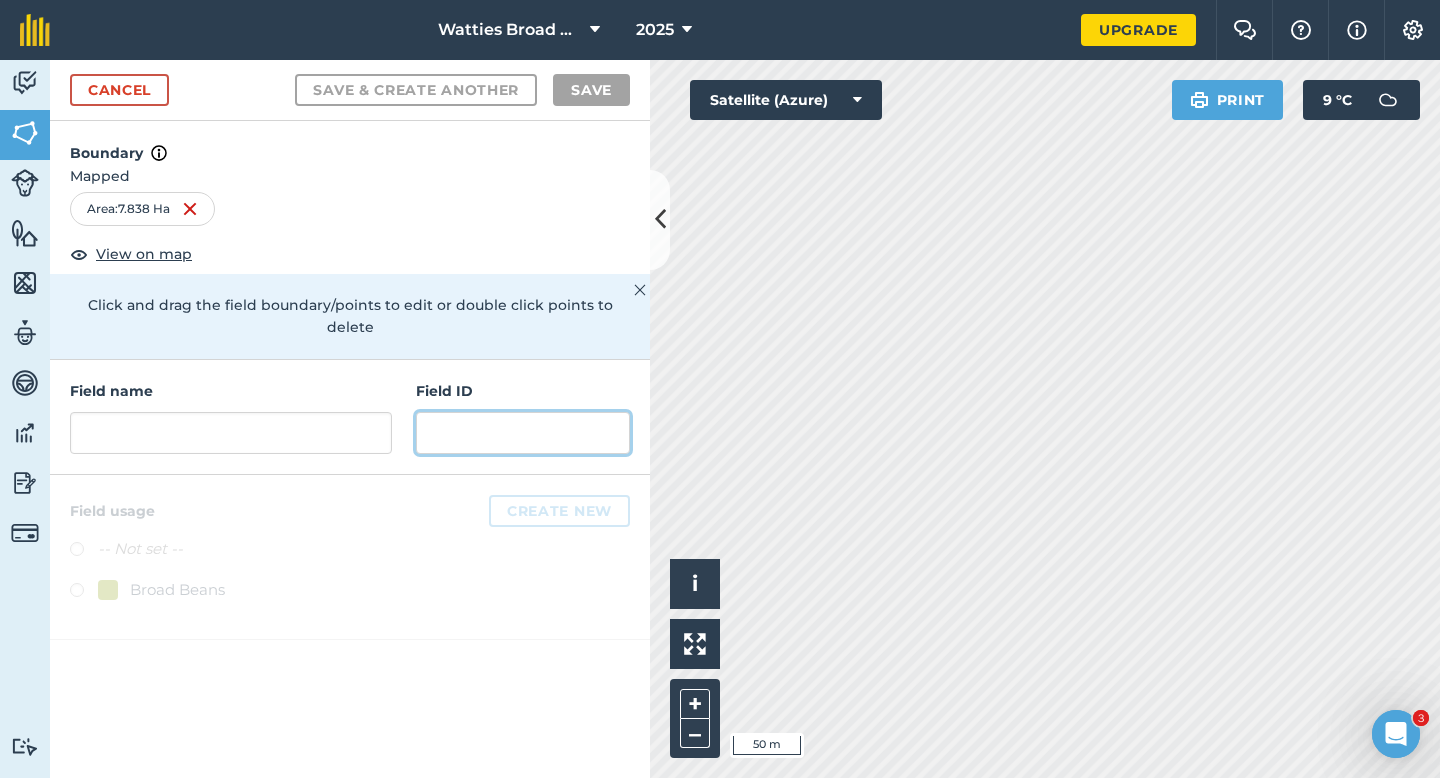 click at bounding box center (523, 433) 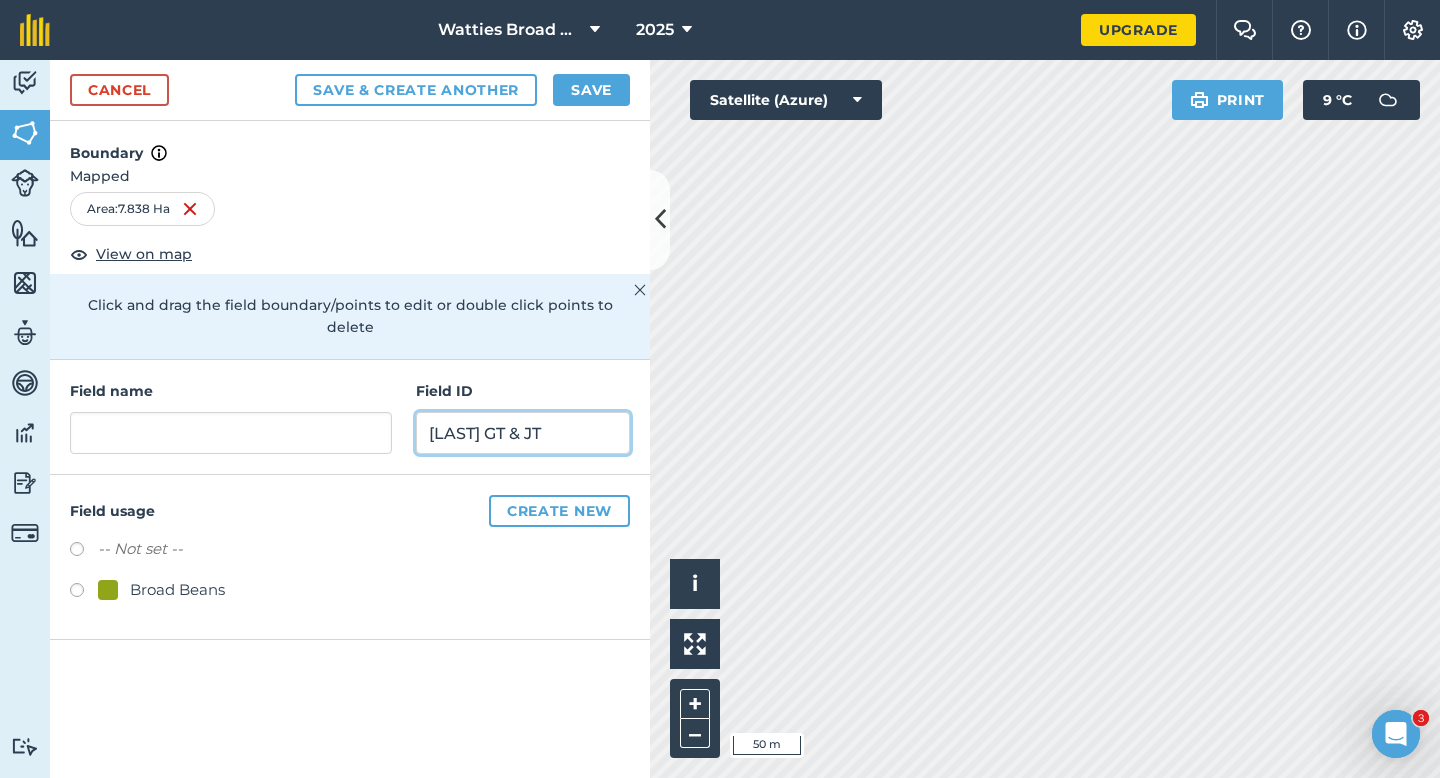 type on "[LAST] GT & JT" 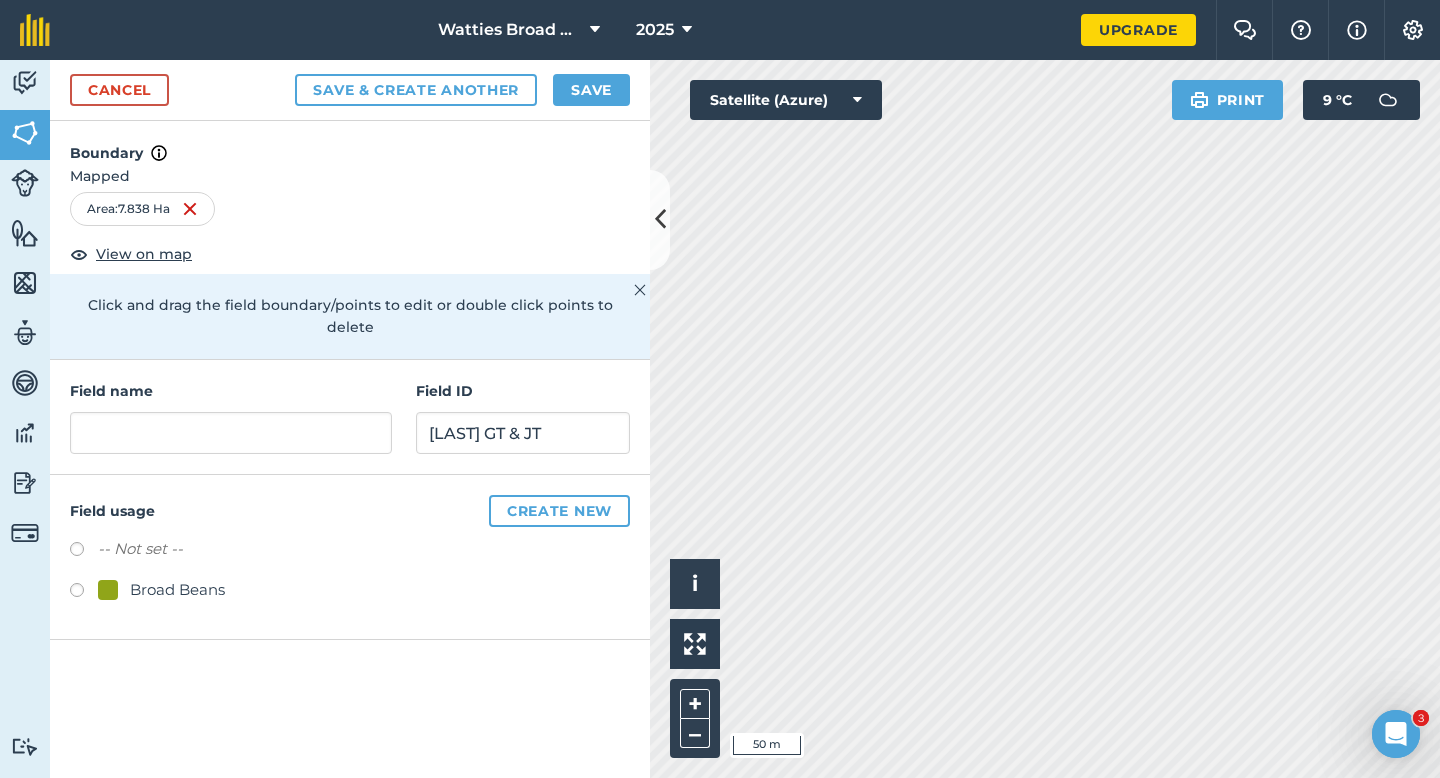 click on "Broad Beans" at bounding box center (177, 590) 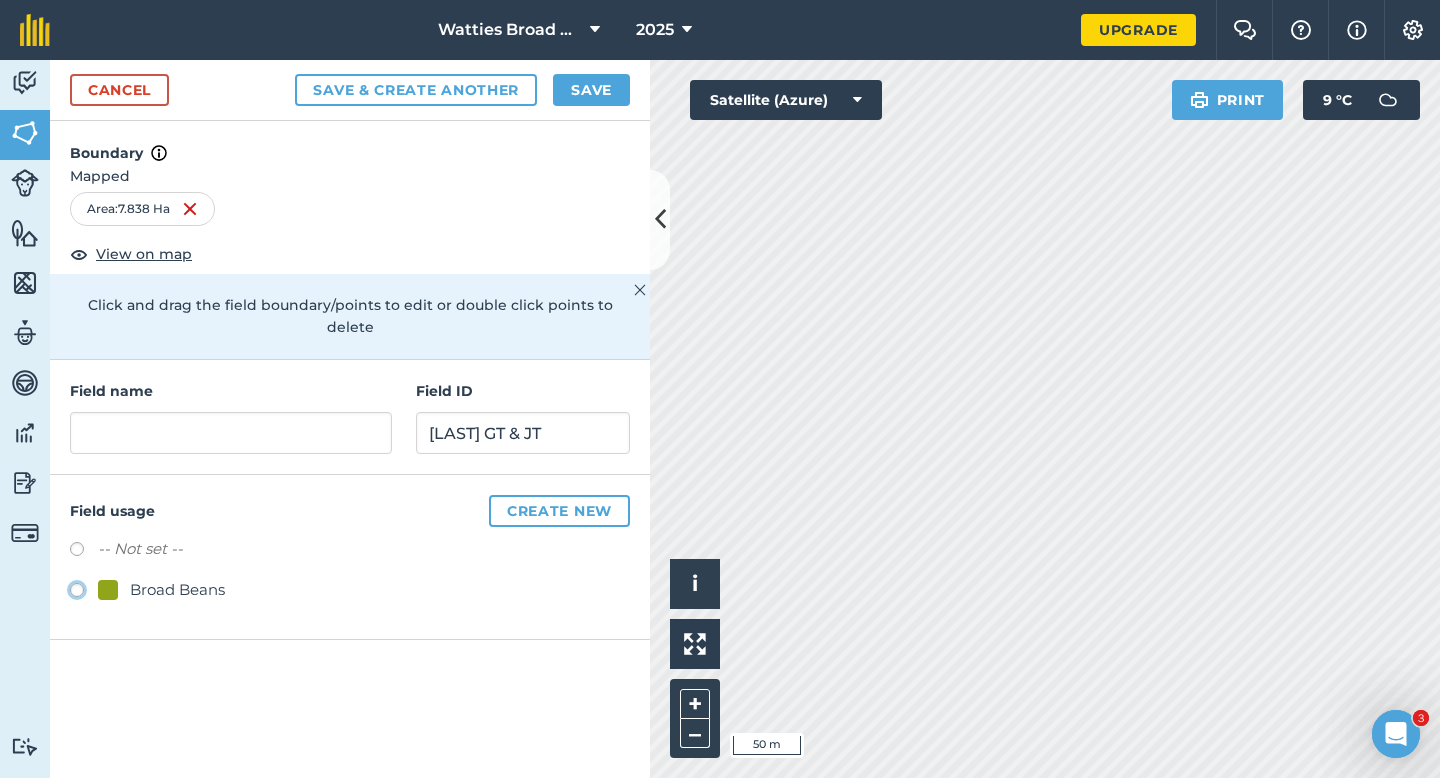 radio on "true" 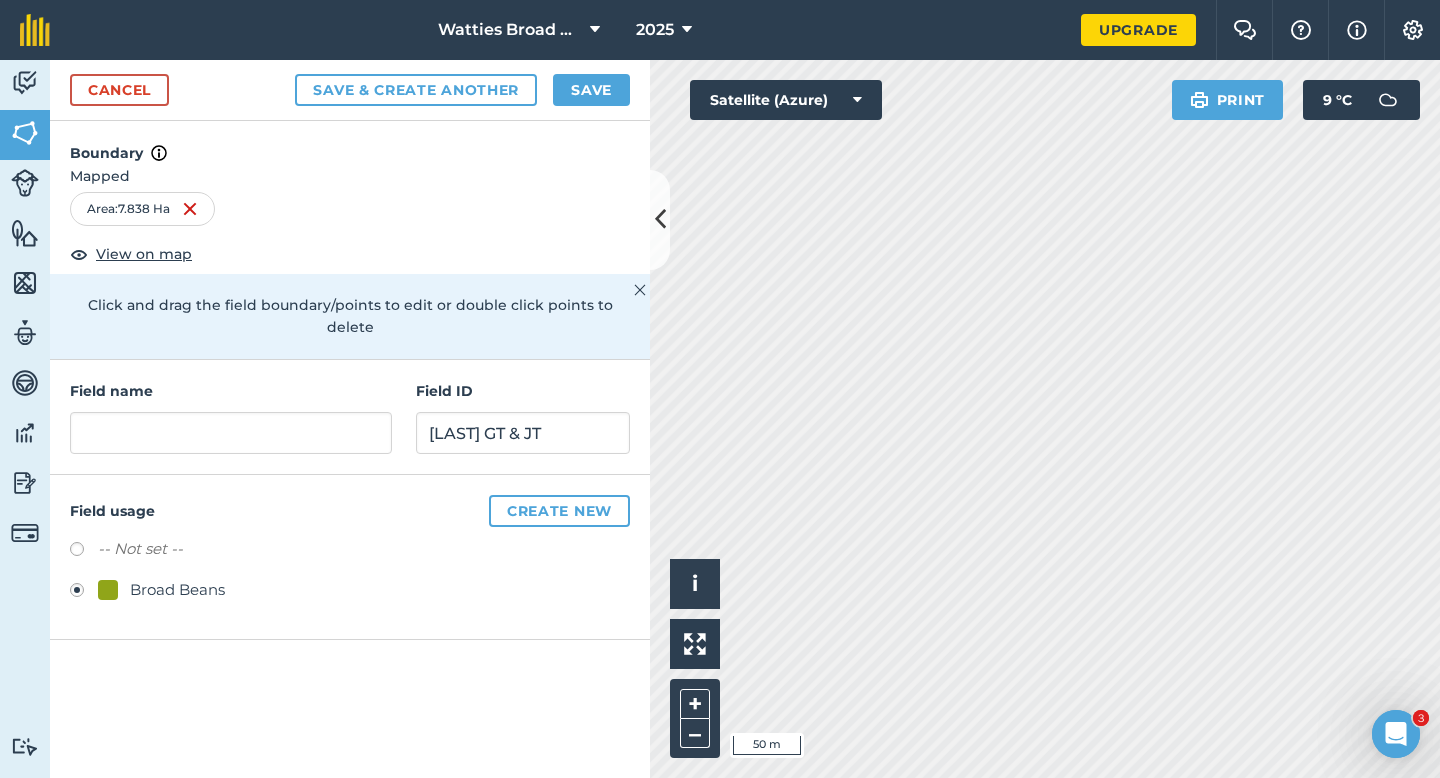 click on "Field name Field ID [LAST] GT & JT" at bounding box center (350, 417) 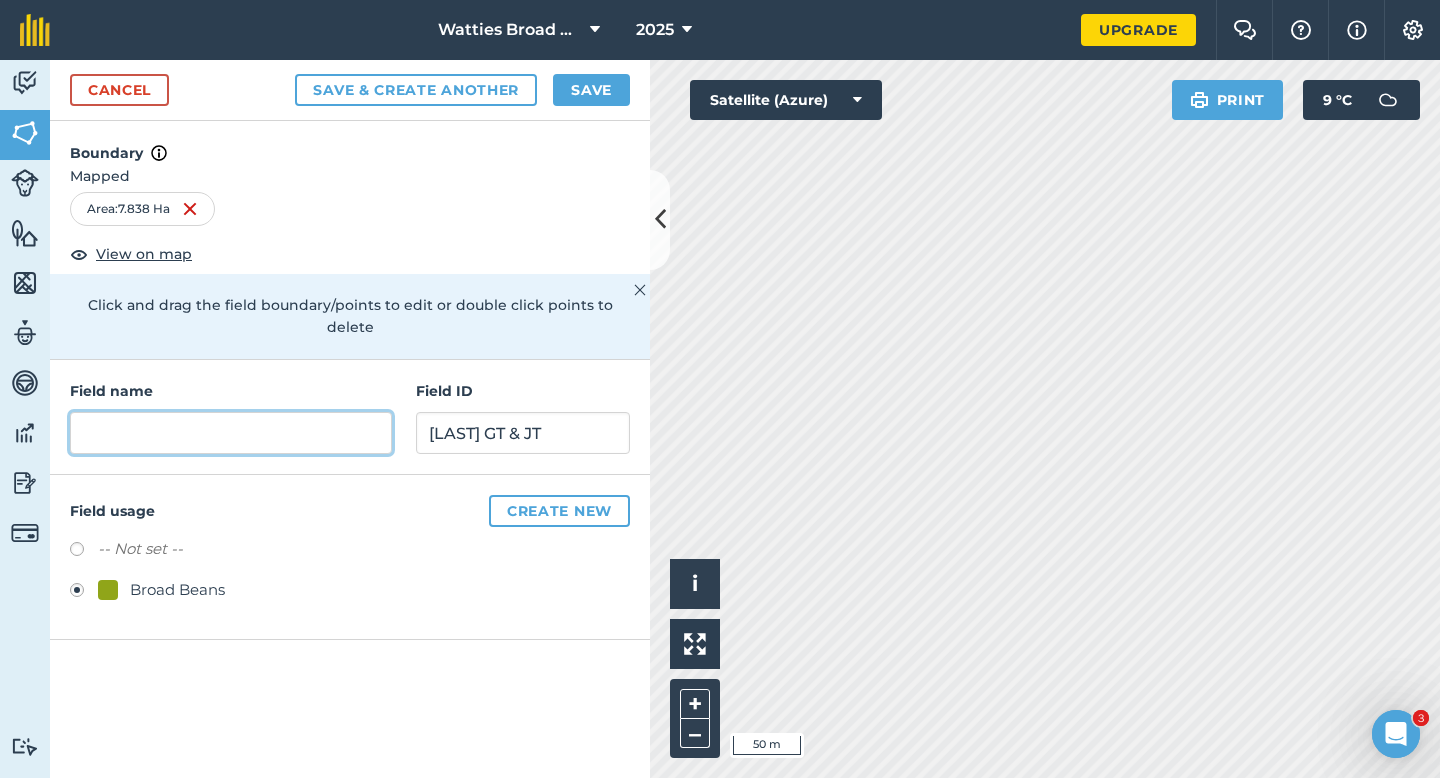 click at bounding box center (231, 433) 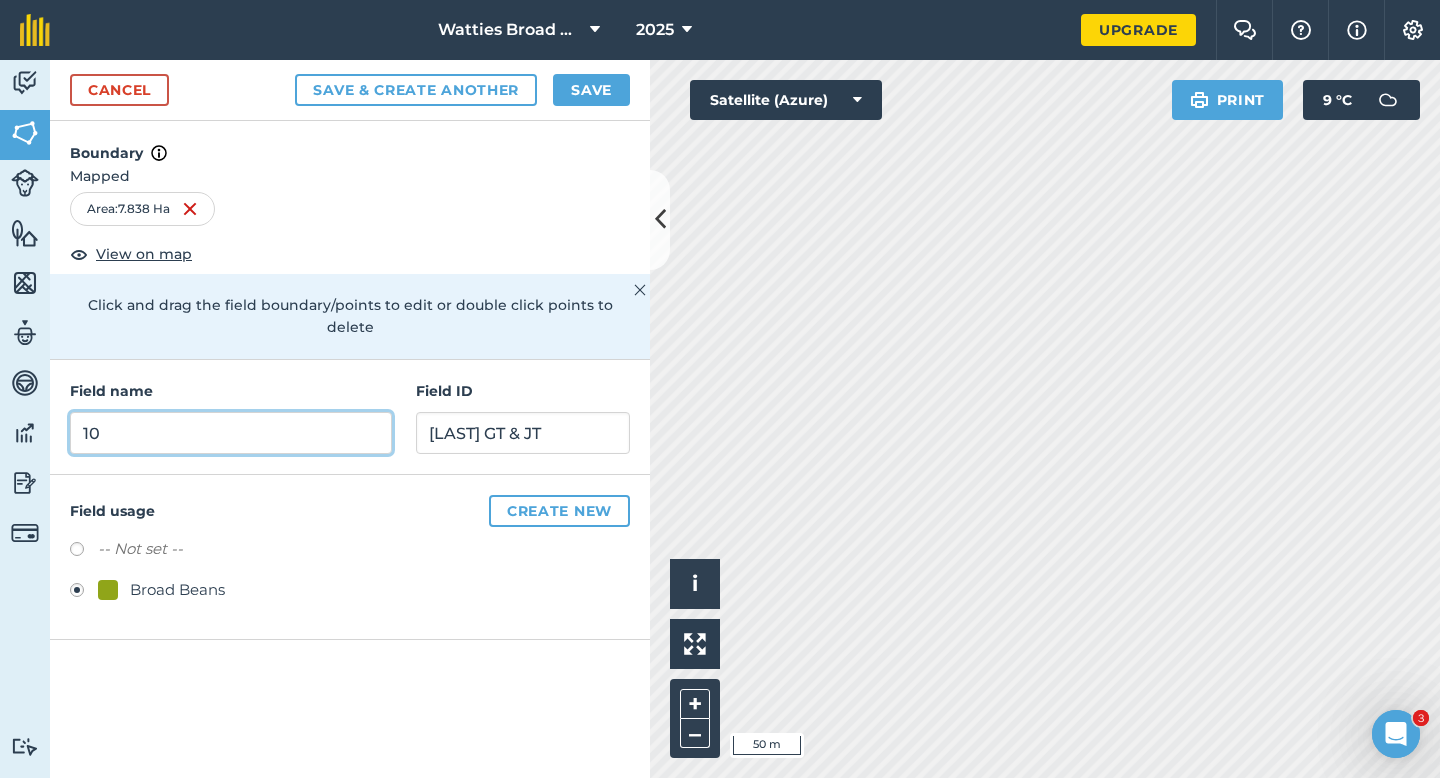 type on "1" 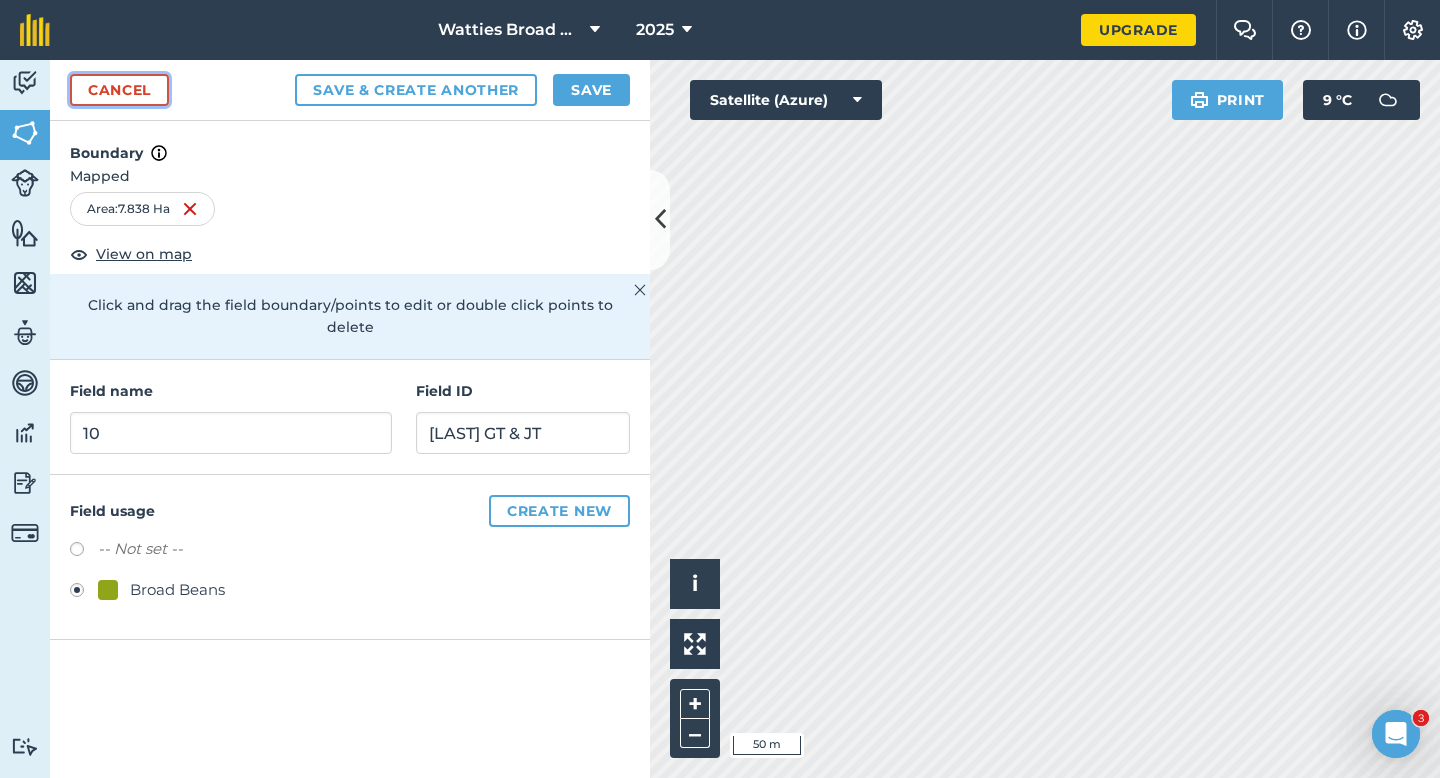 click on "Cancel" at bounding box center (119, 90) 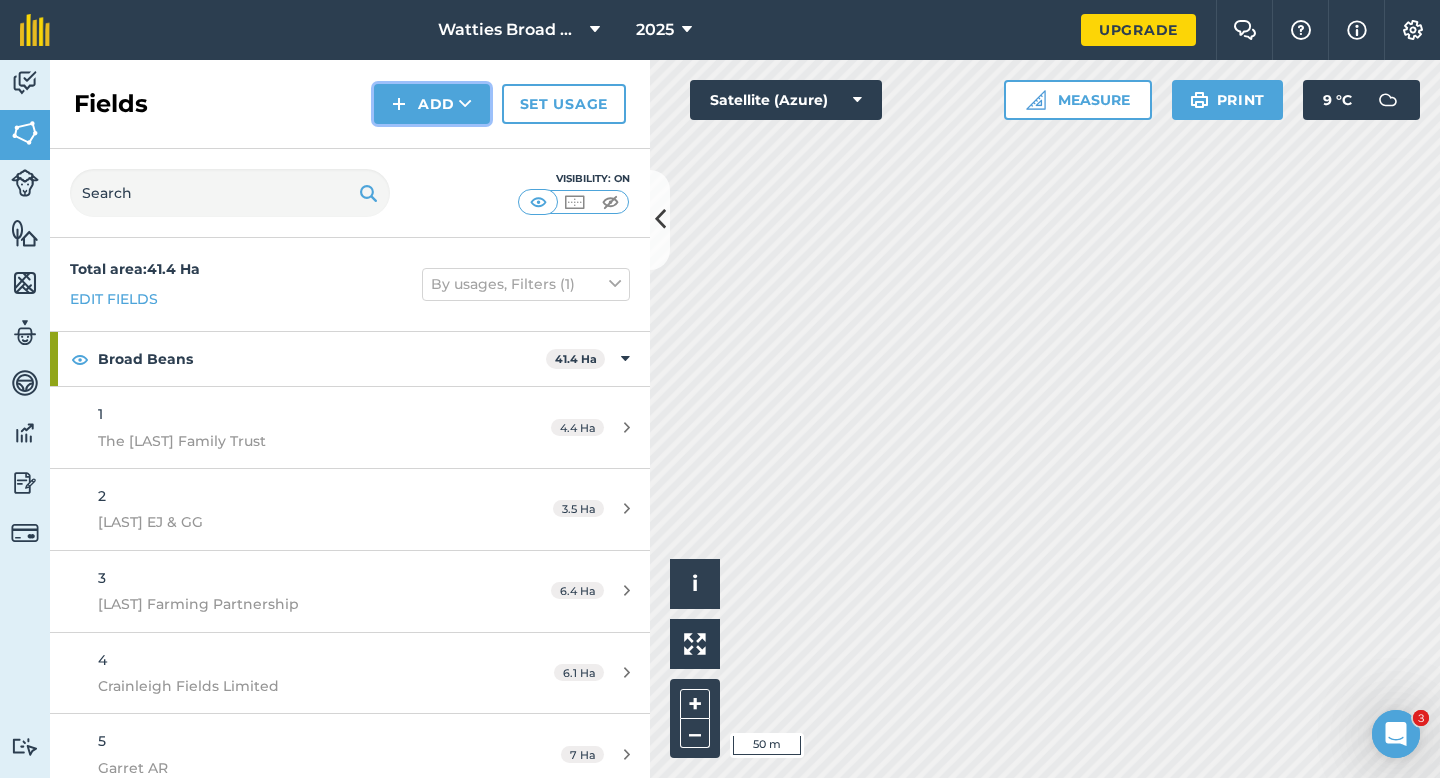 click on "Add" at bounding box center [432, 104] 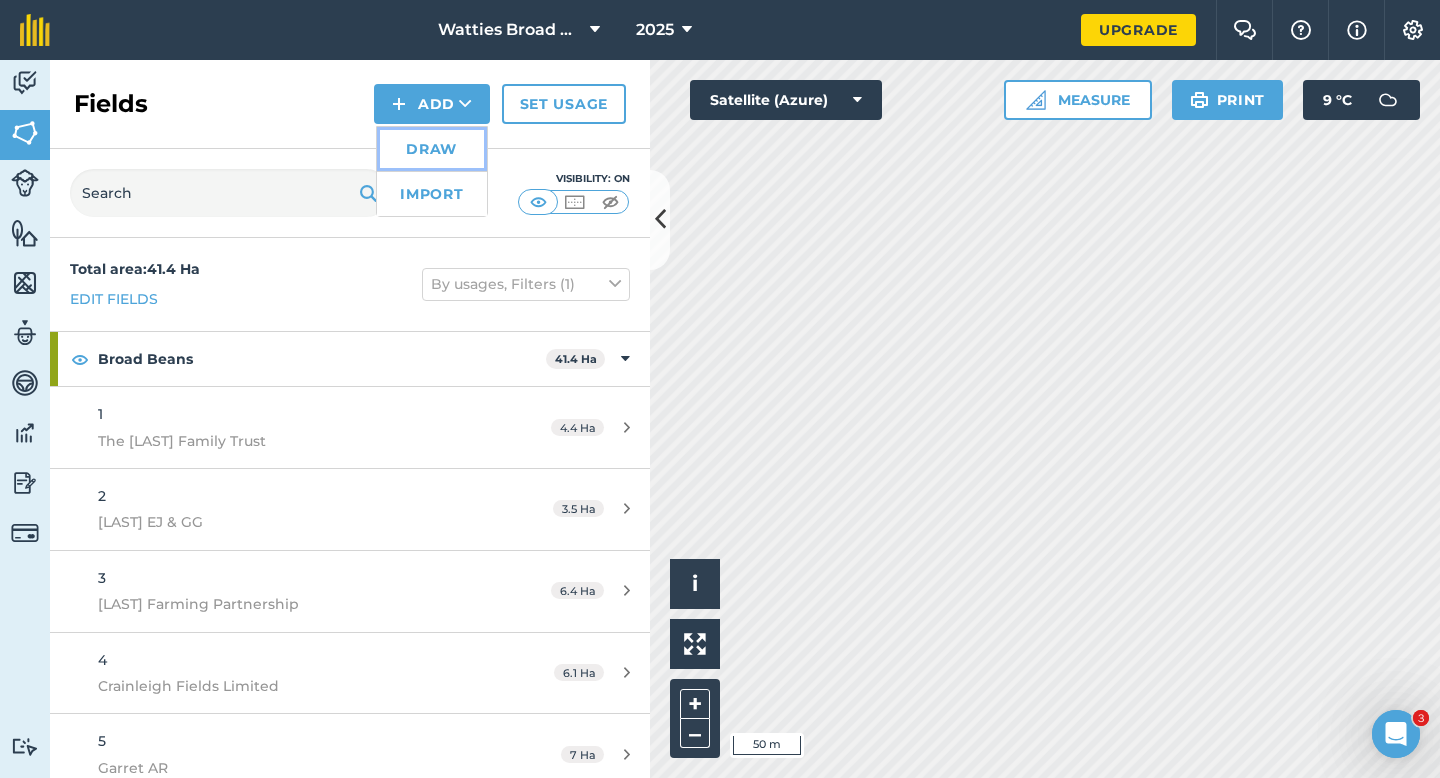 click on "Draw" at bounding box center [432, 149] 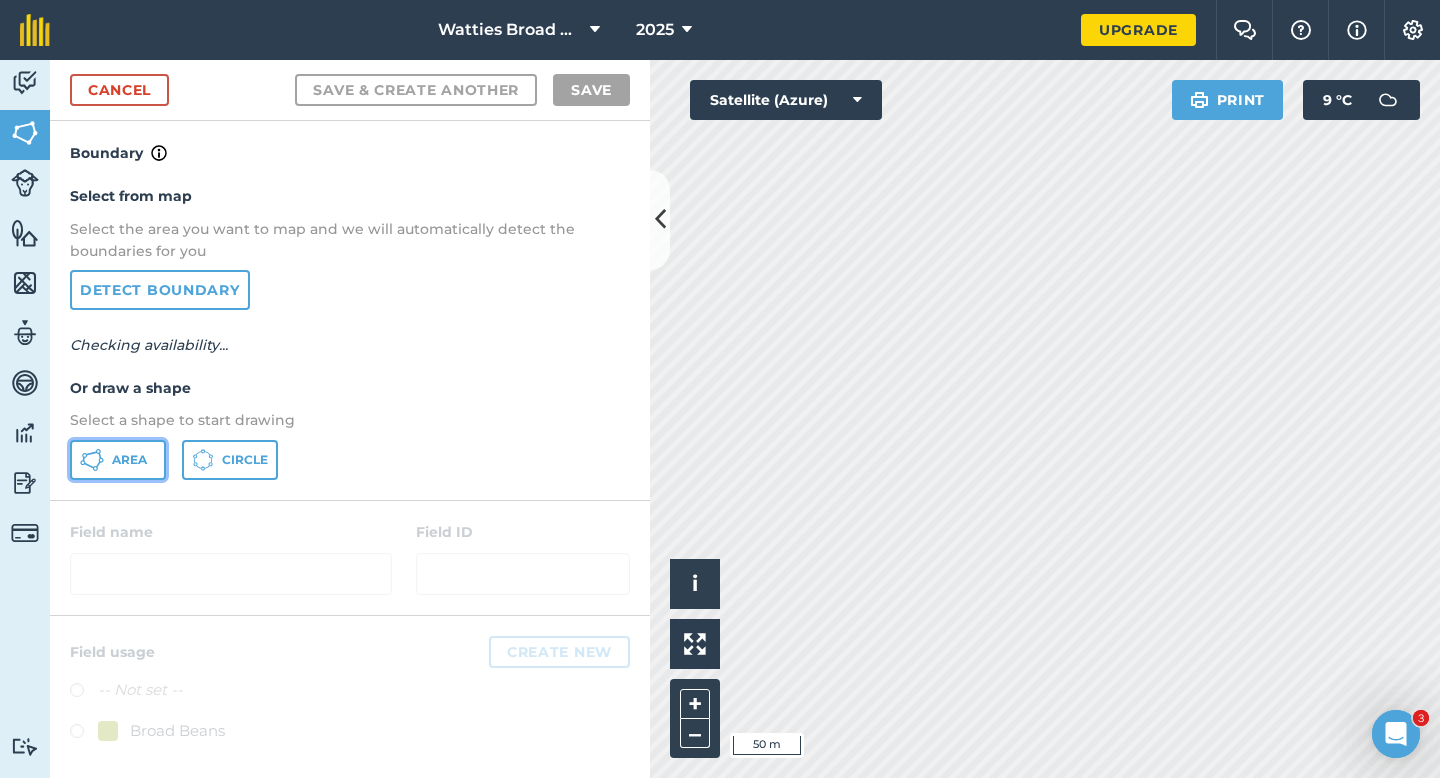 click on "Area" at bounding box center [118, 460] 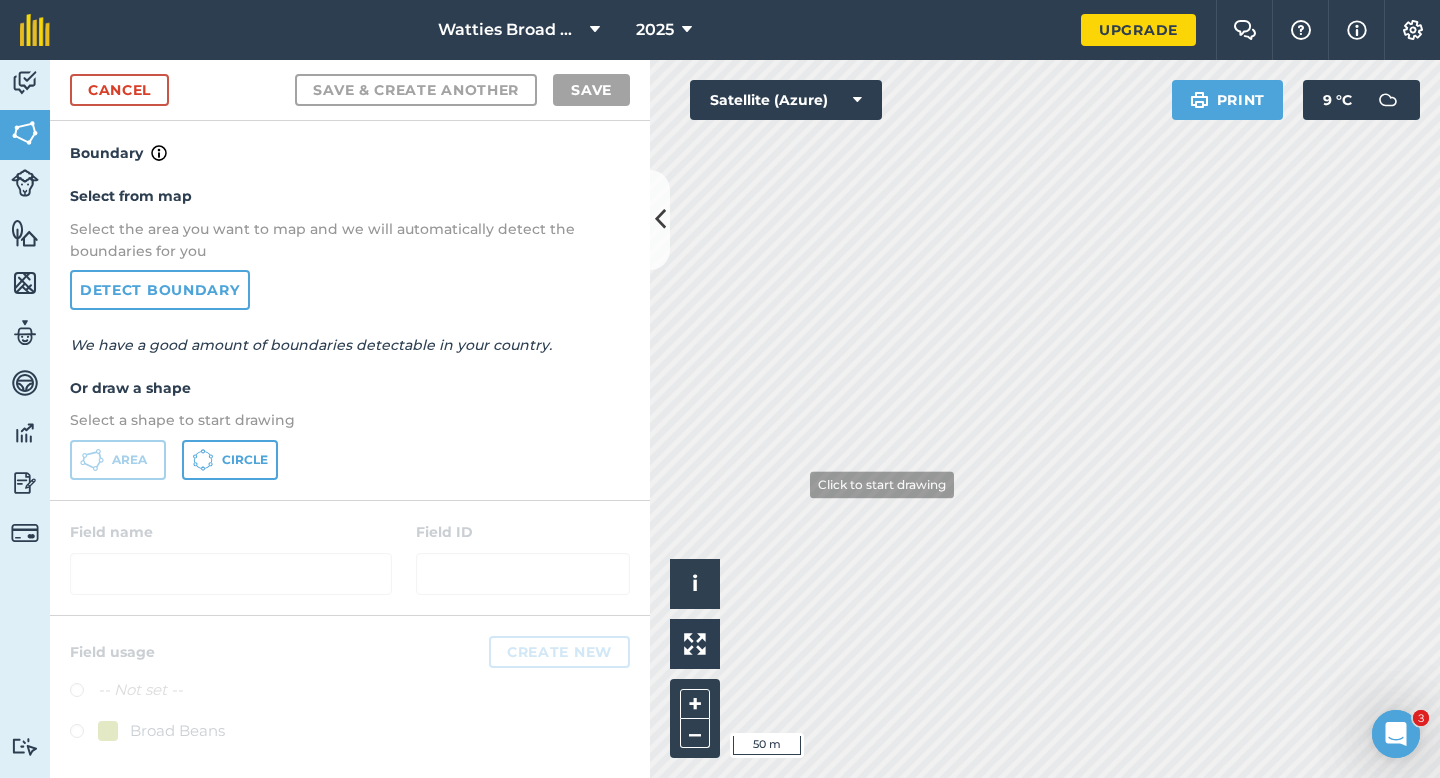 click on "Activity Fields Livestock Features Maps Team Vehicles Data Reporting Billing Tutorials Tutorials Cancel Save & Create Another Save Boundary   Select from map Select the area you want to map and we will automatically detect the boundaries for you Detect boundary We have a good amount of boundaries detectable in your country. Or draw a shape Select a shape to start drawing Area Circle Field name Field ID Field usage   Create new -- Not set -- Broad Beans Click to start drawing i © 2025 TomTom, Microsoft 50 m + – Satellite (Azure) Print 9   ° C" at bounding box center (720, 419) 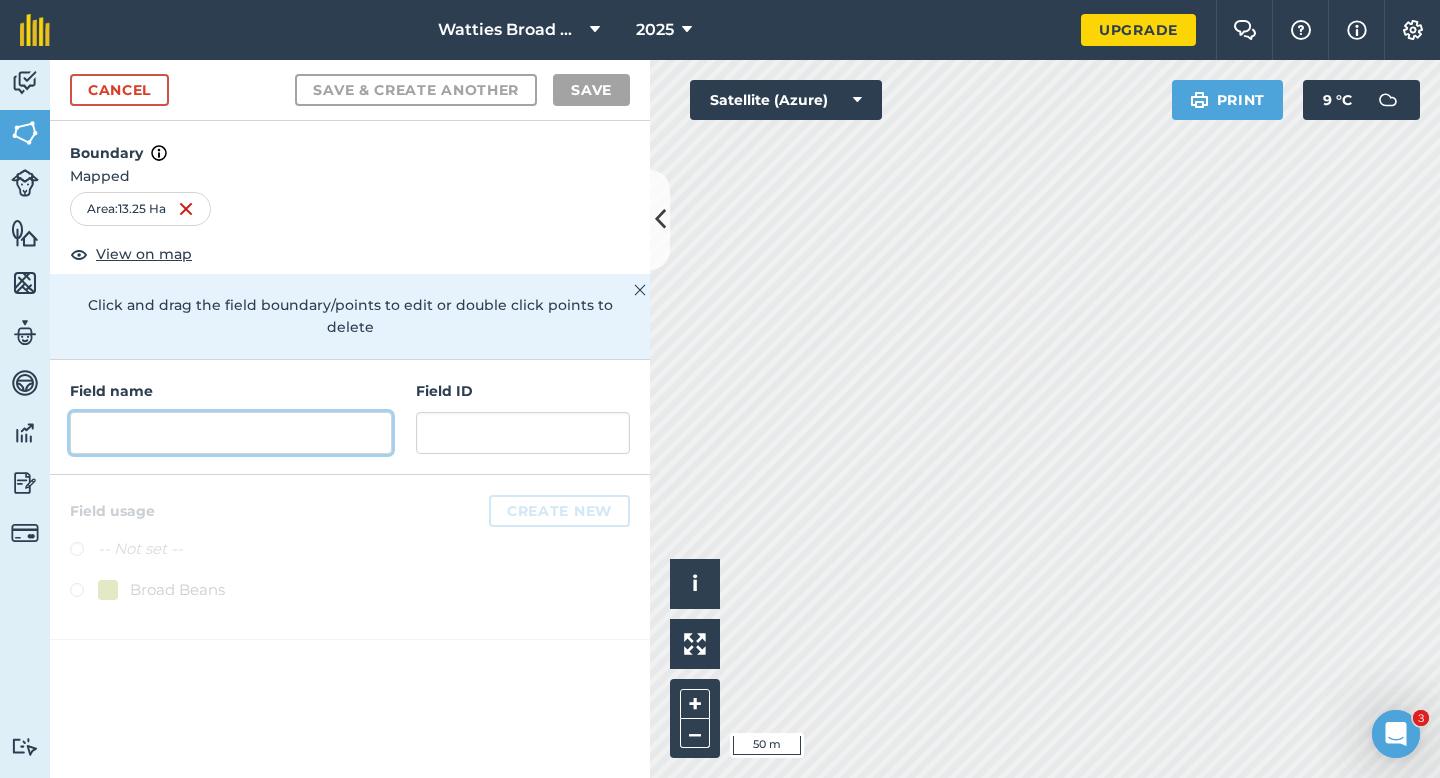 click at bounding box center (231, 433) 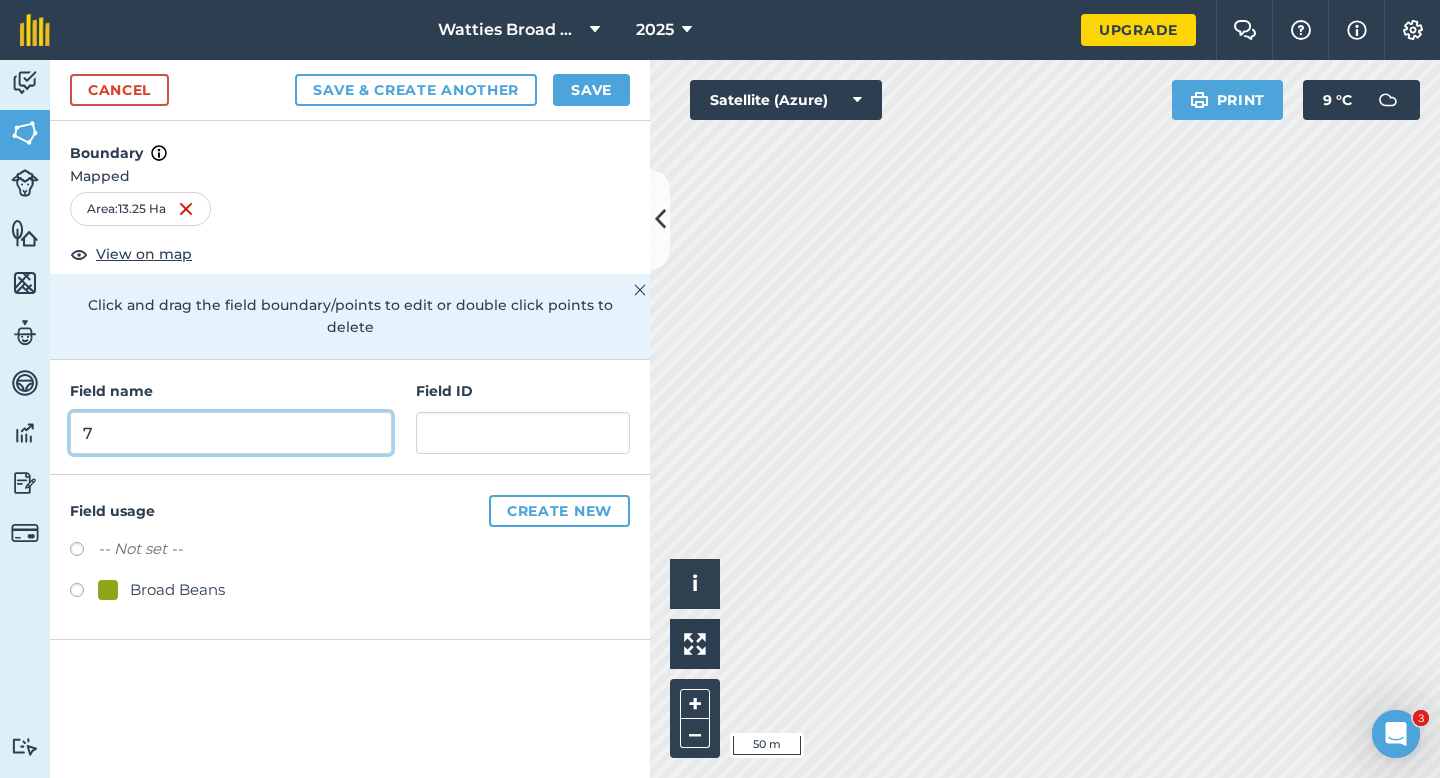 type on "7" 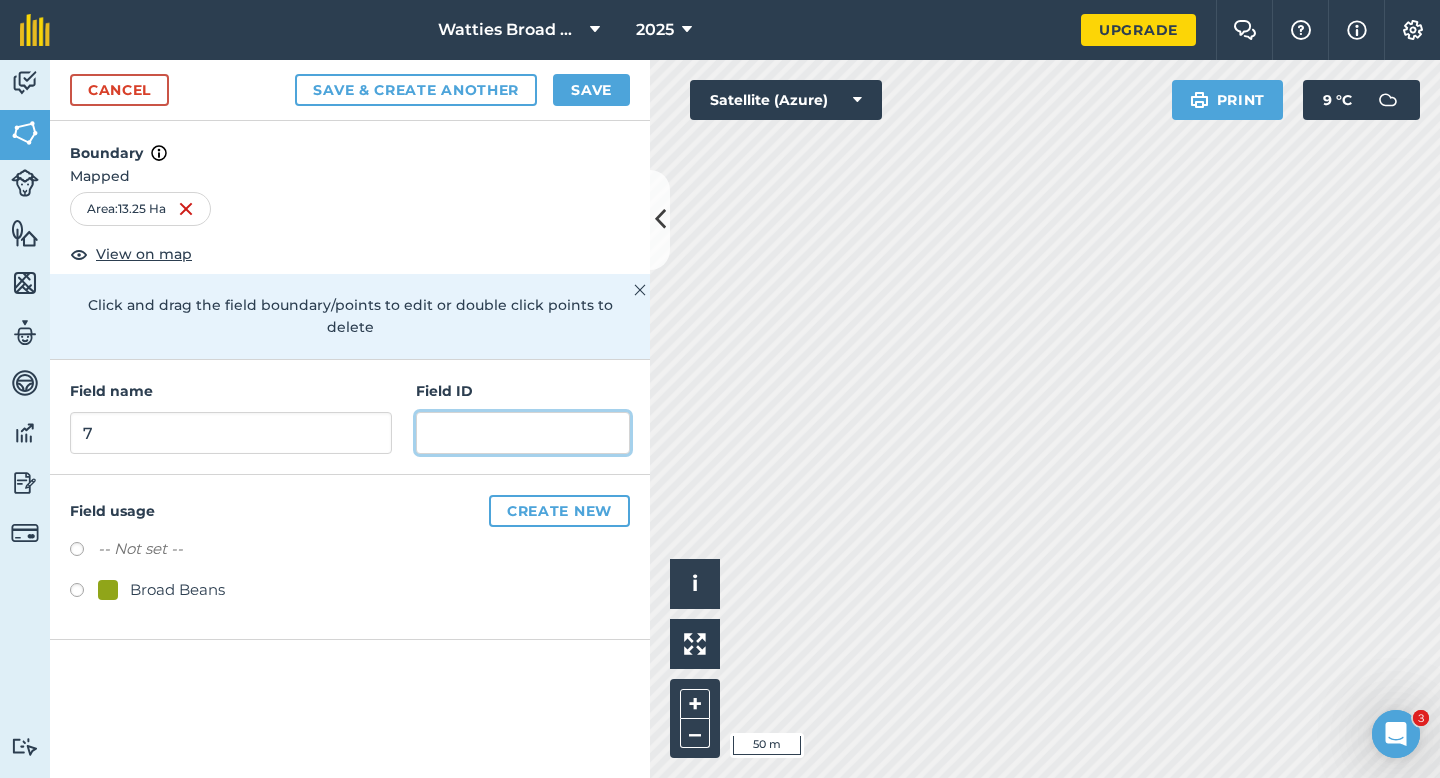 click at bounding box center [523, 433] 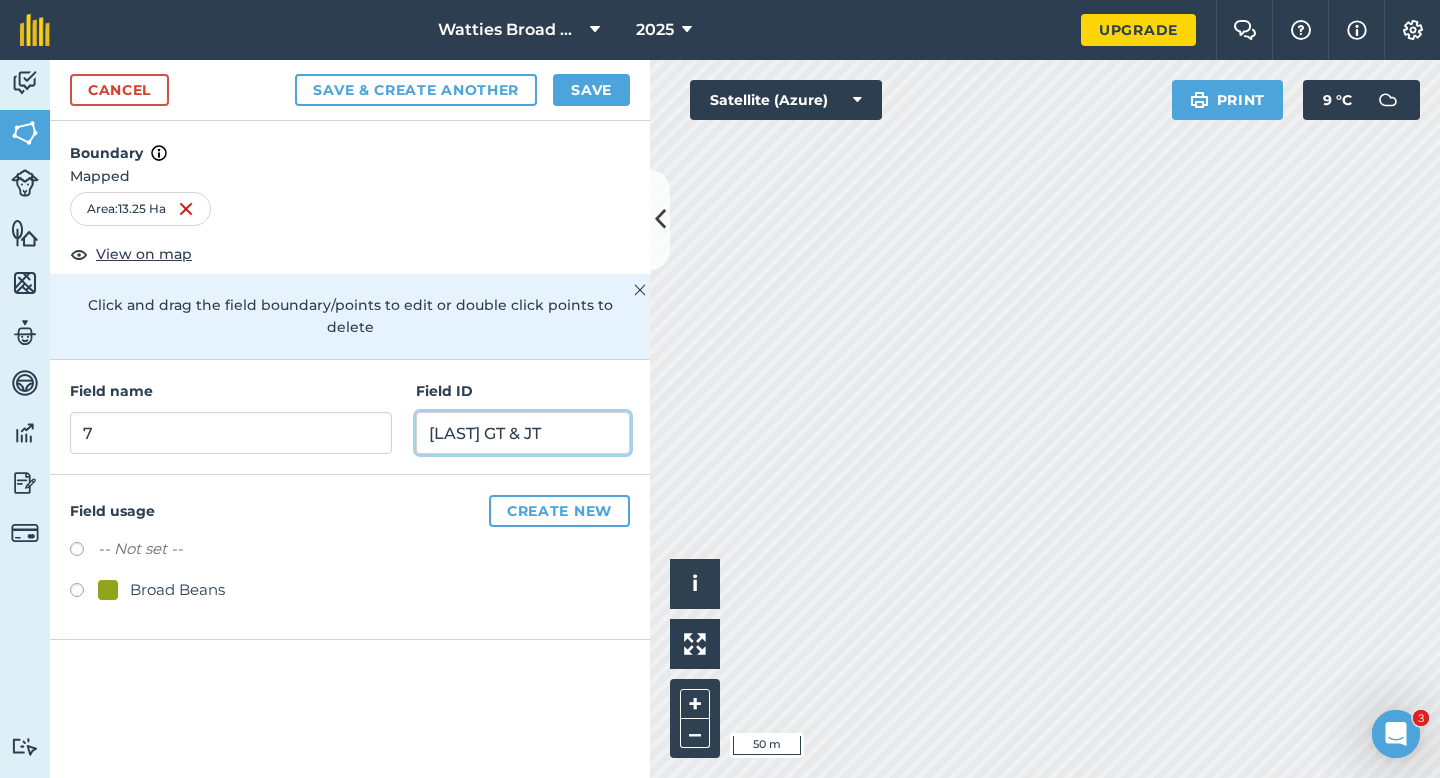 type on "[LAST] GT & JT" 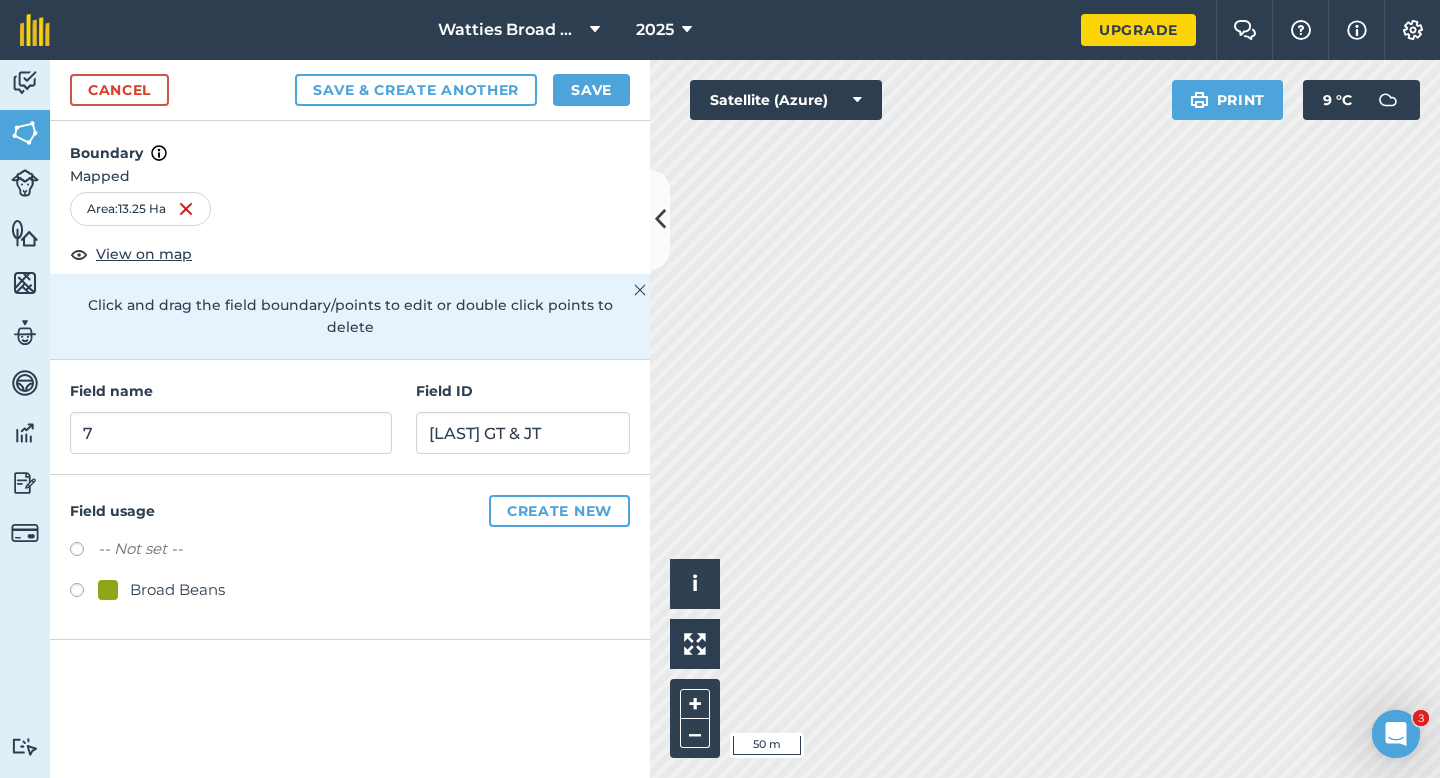click on "Broad Beans" at bounding box center [161, 590] 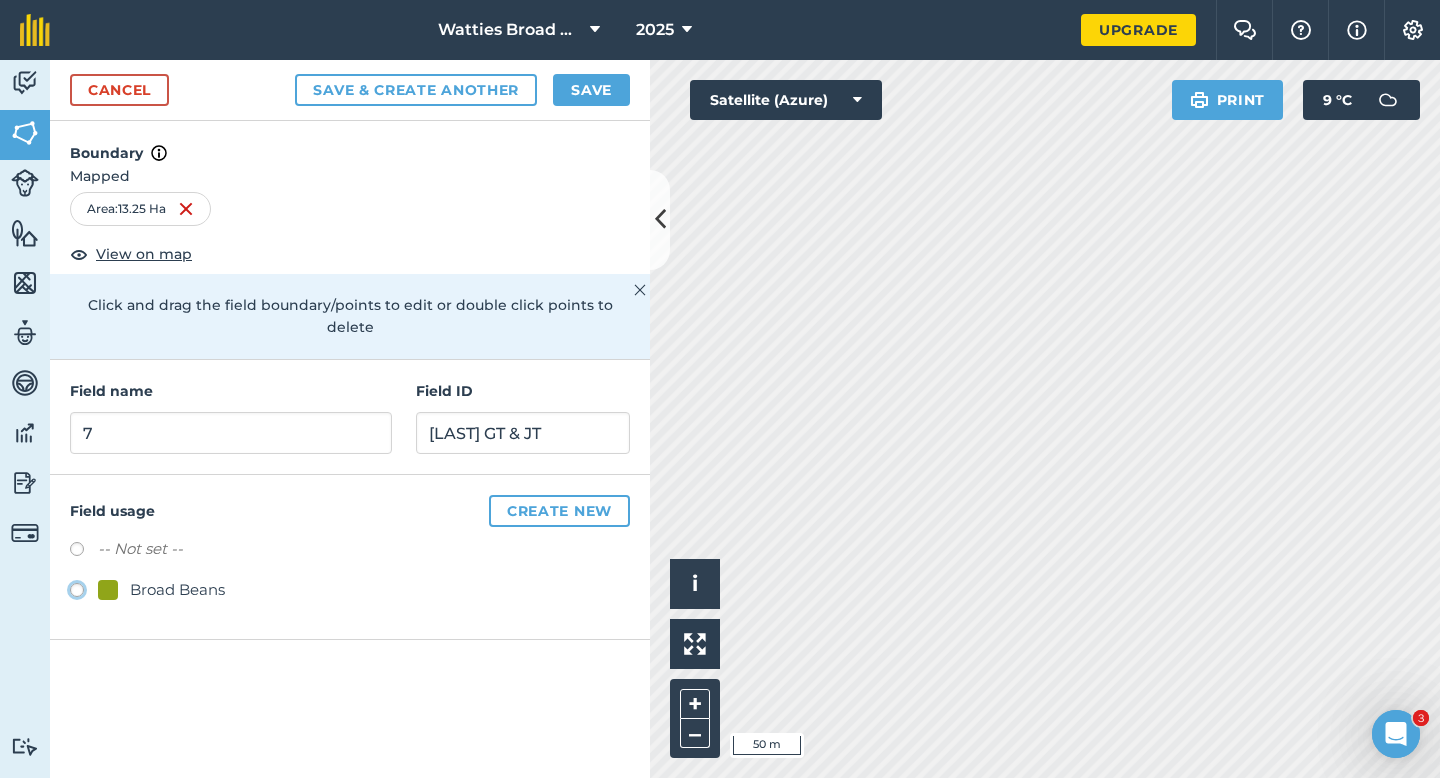 radio on "true" 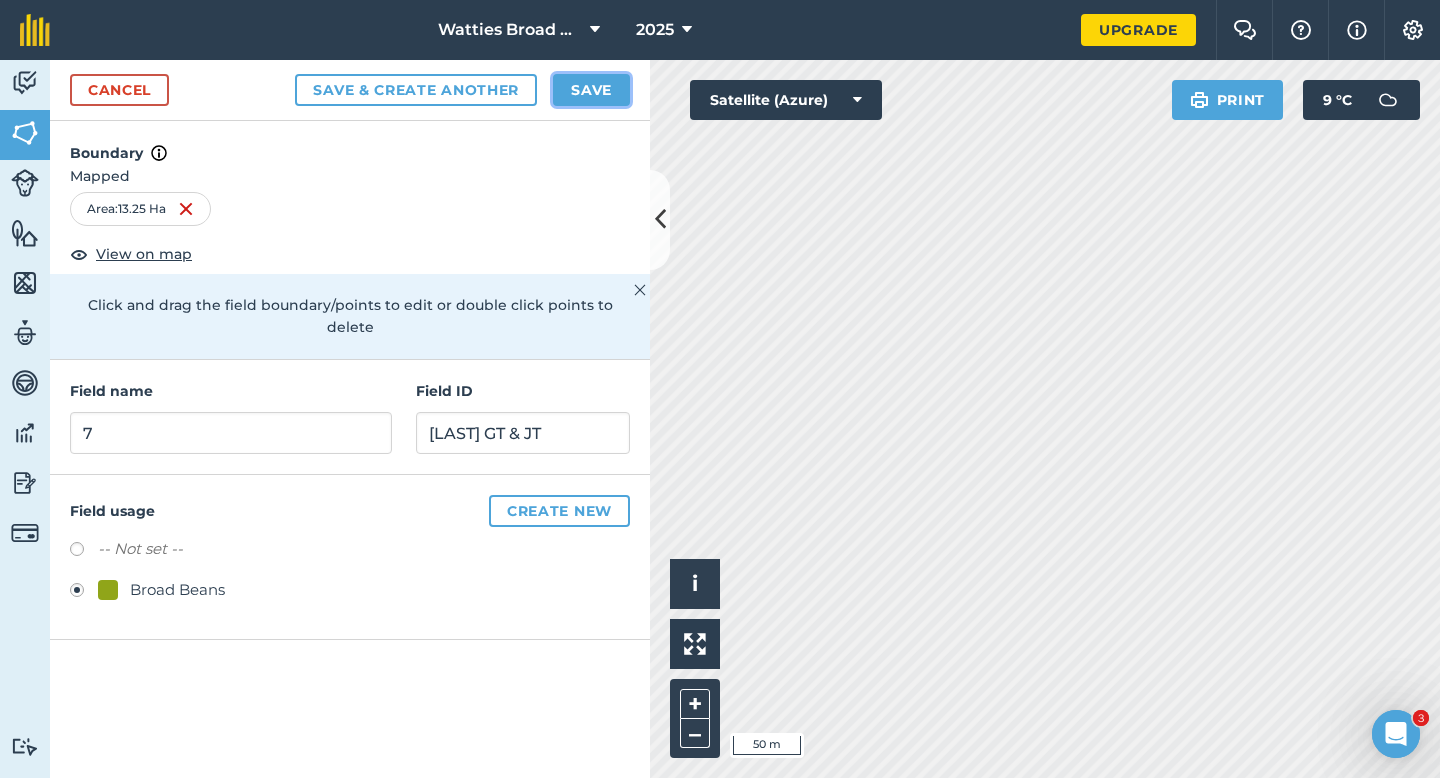 click on "Save" at bounding box center (591, 90) 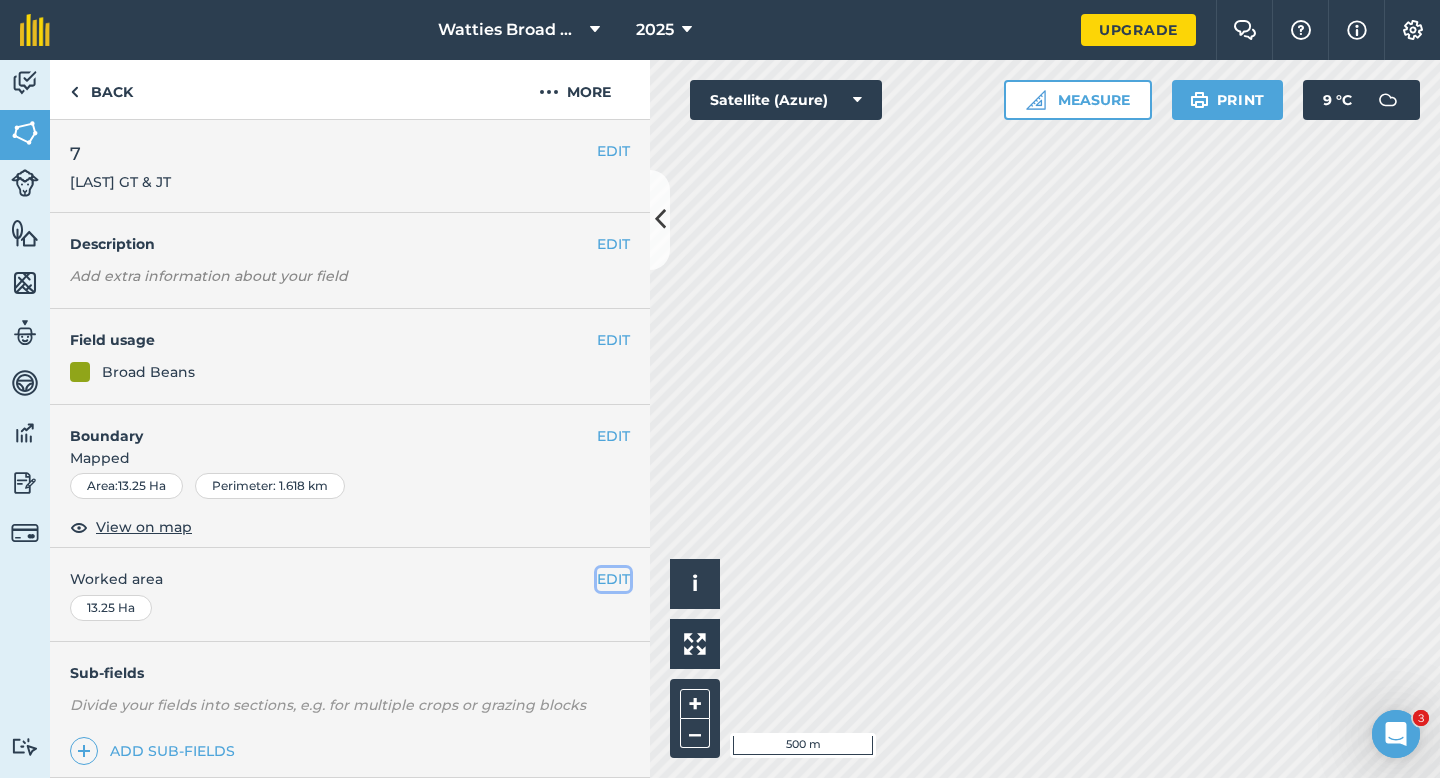 click on "EDIT" at bounding box center (613, 579) 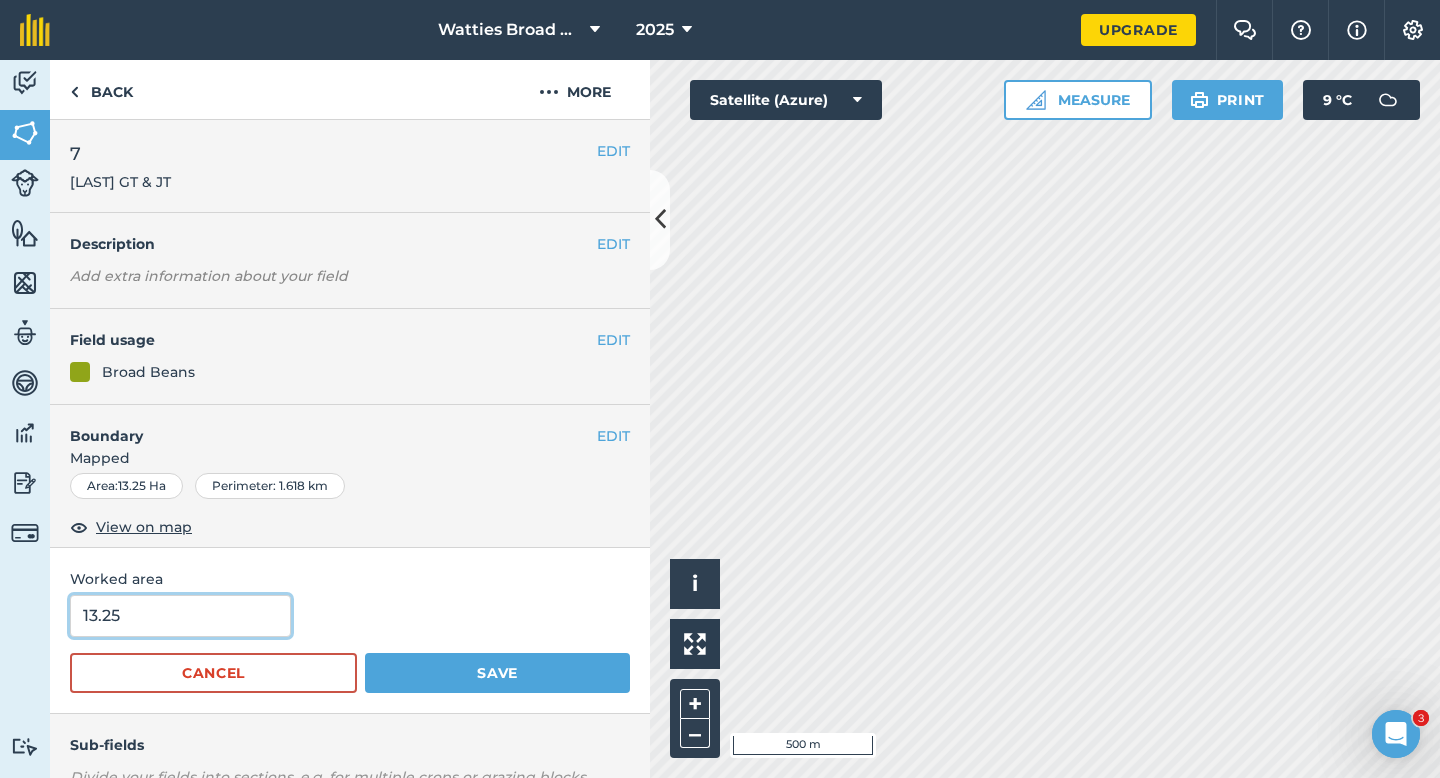 click on "13.25" at bounding box center (180, 616) 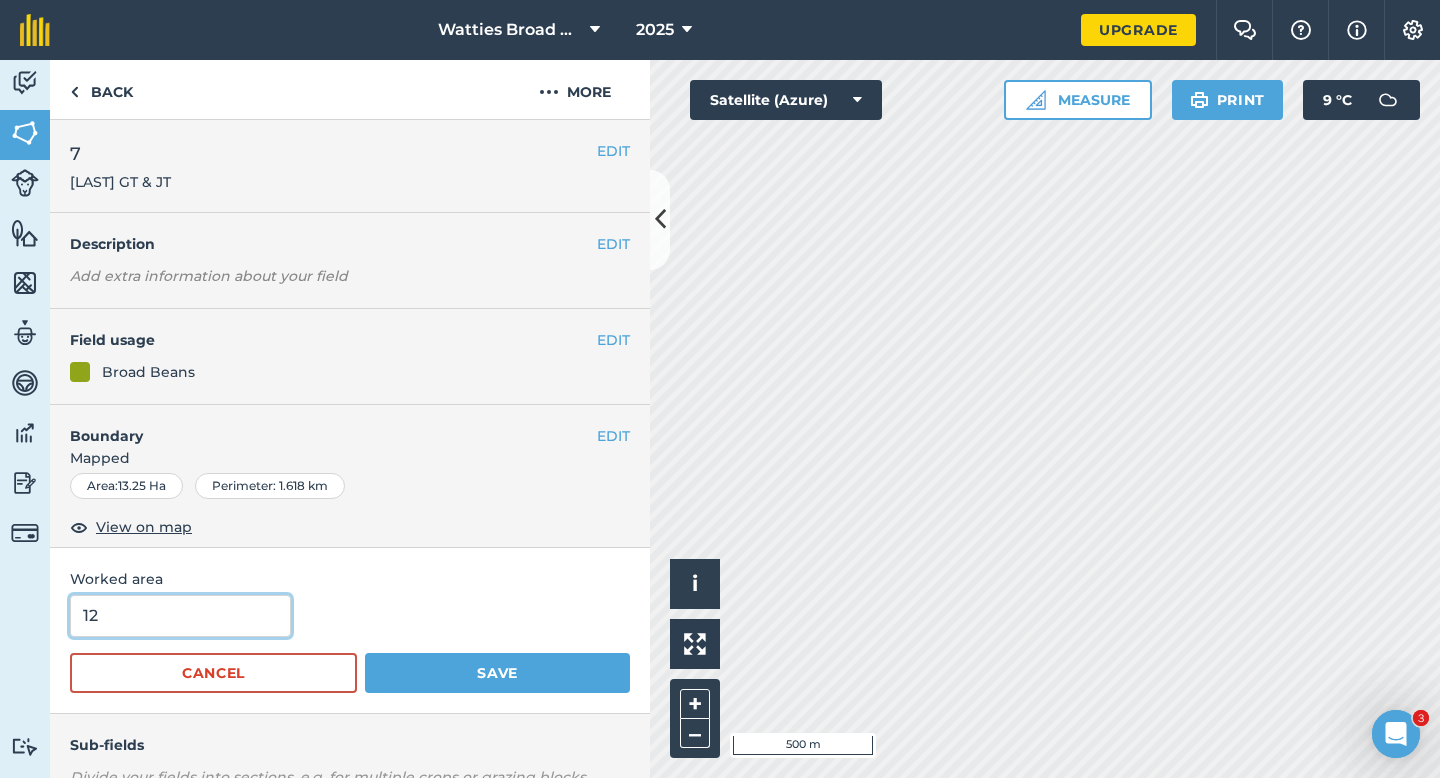 type on "11" 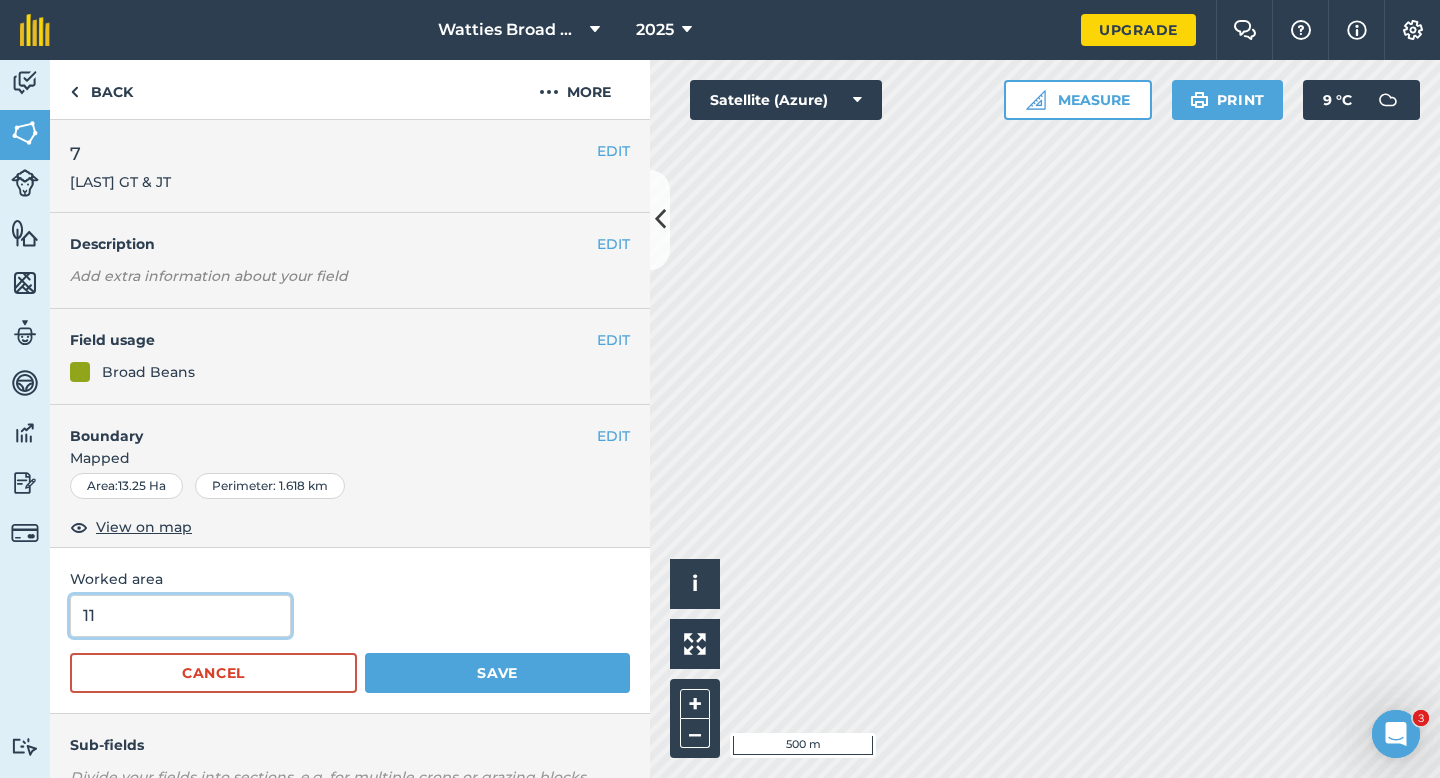 click on "Save" at bounding box center [497, 673] 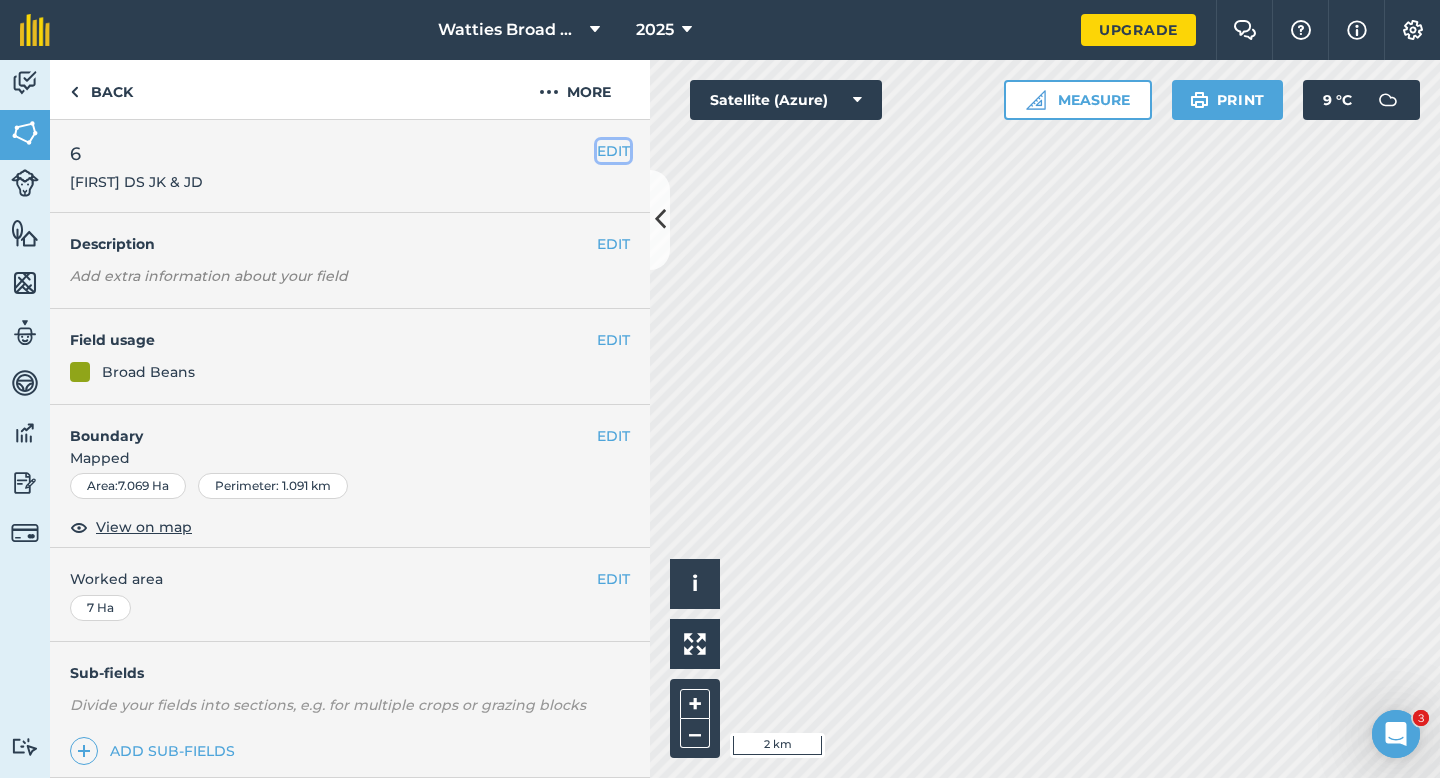 click on "EDIT" at bounding box center [613, 151] 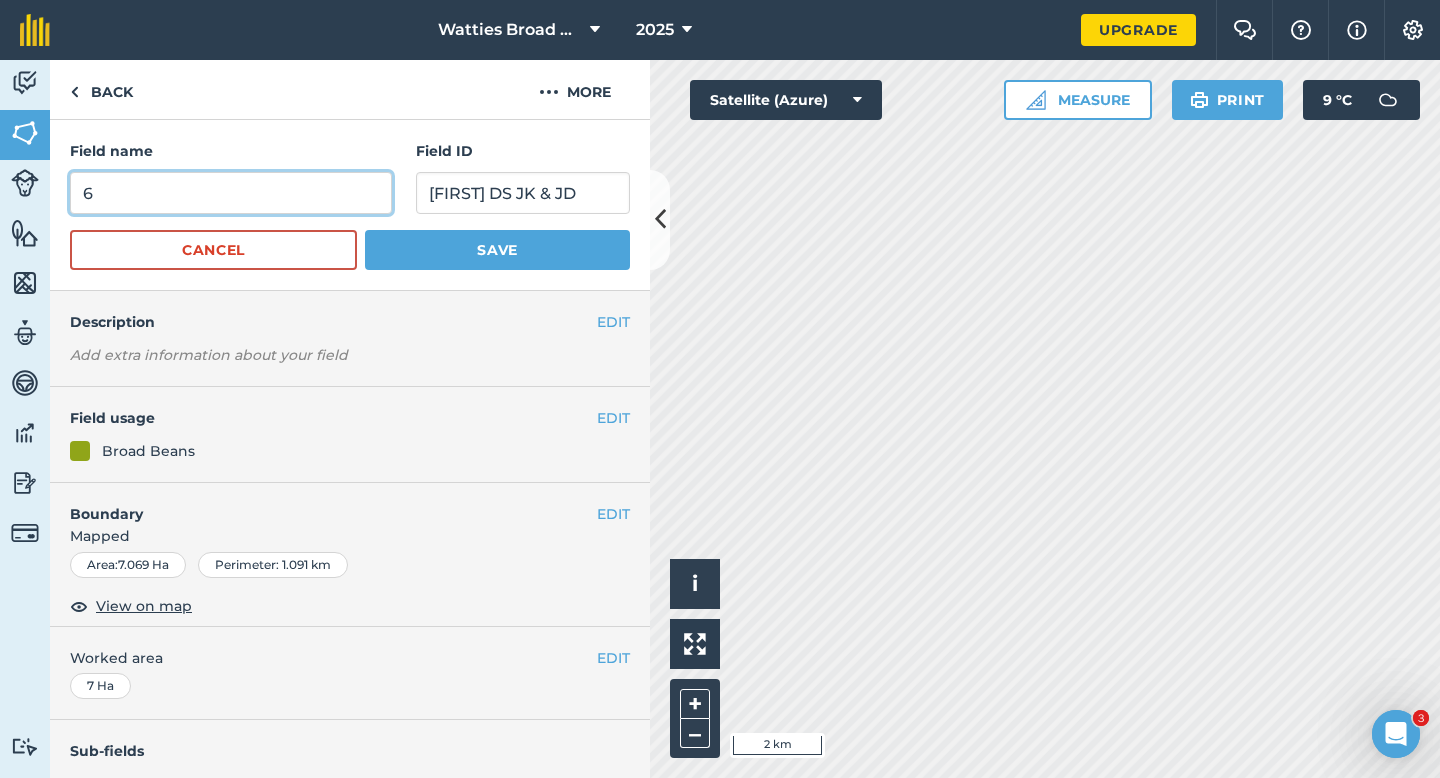 click on "6" at bounding box center (231, 193) 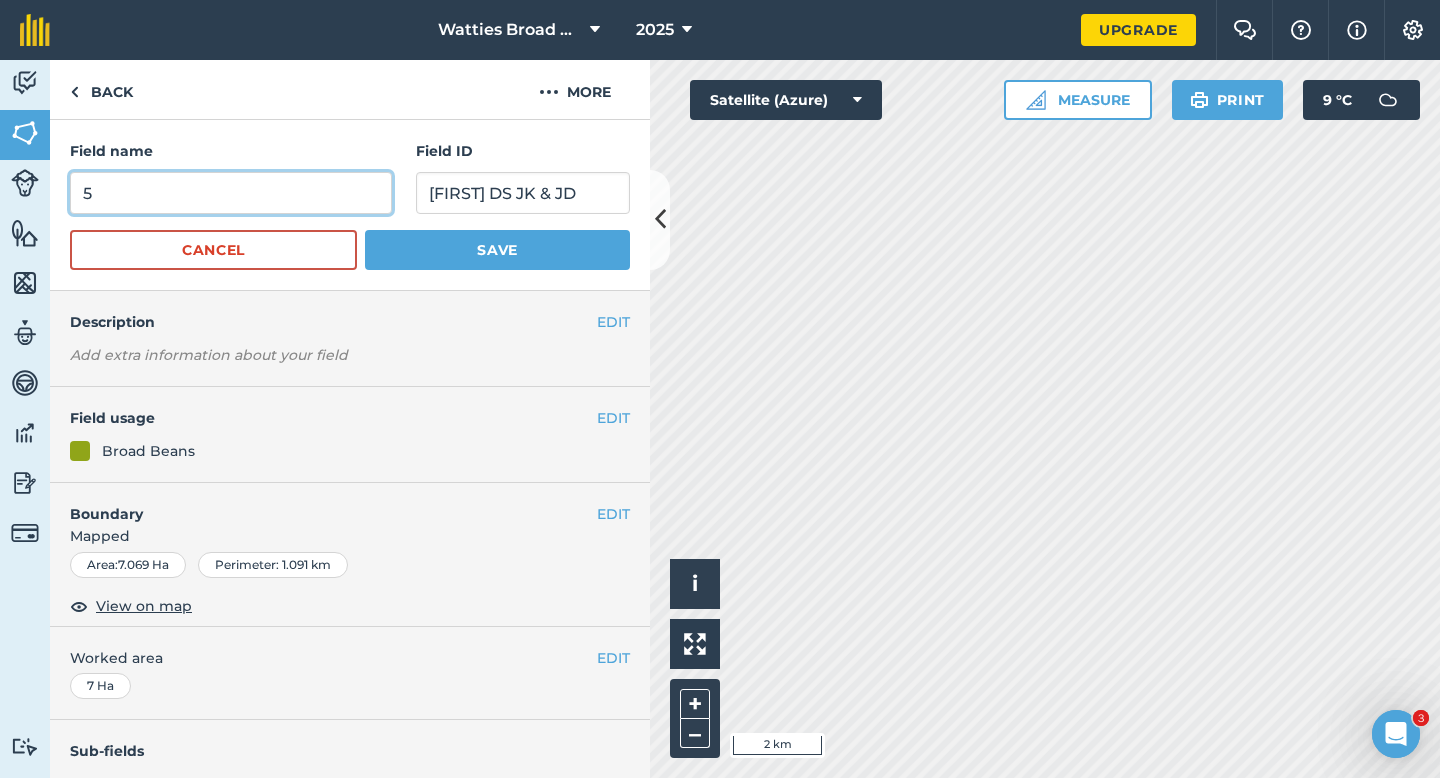 type on "5" 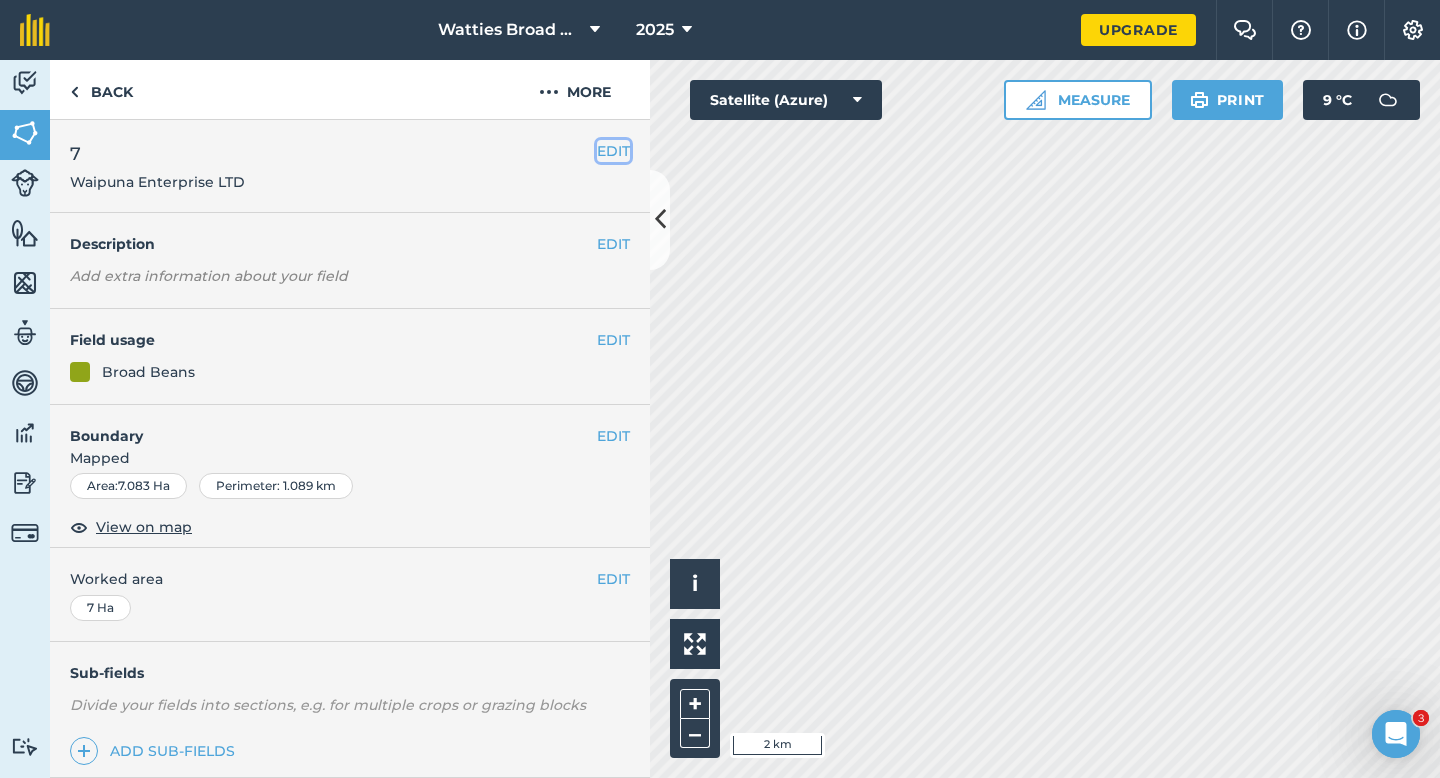 click on "EDIT" at bounding box center (613, 151) 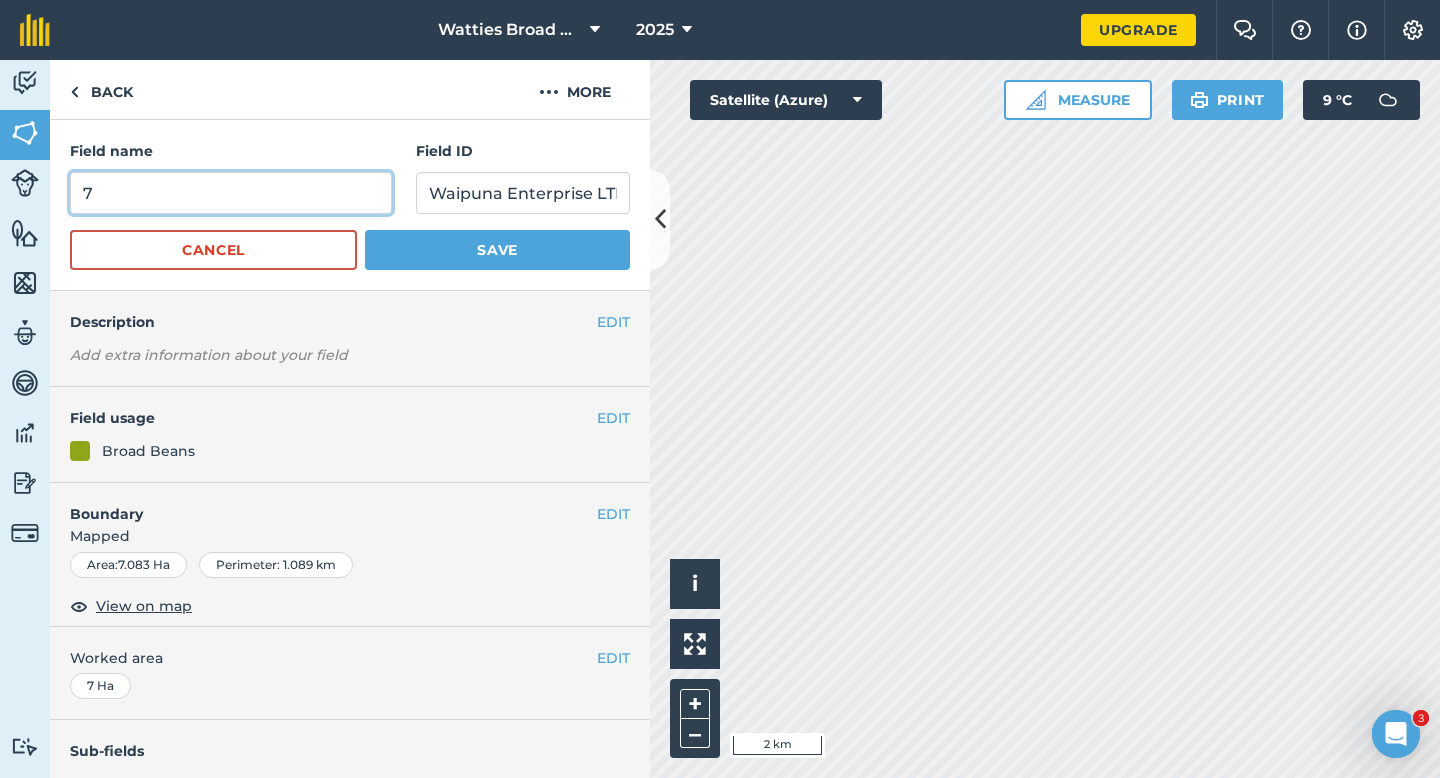 click on "7" at bounding box center [231, 193] 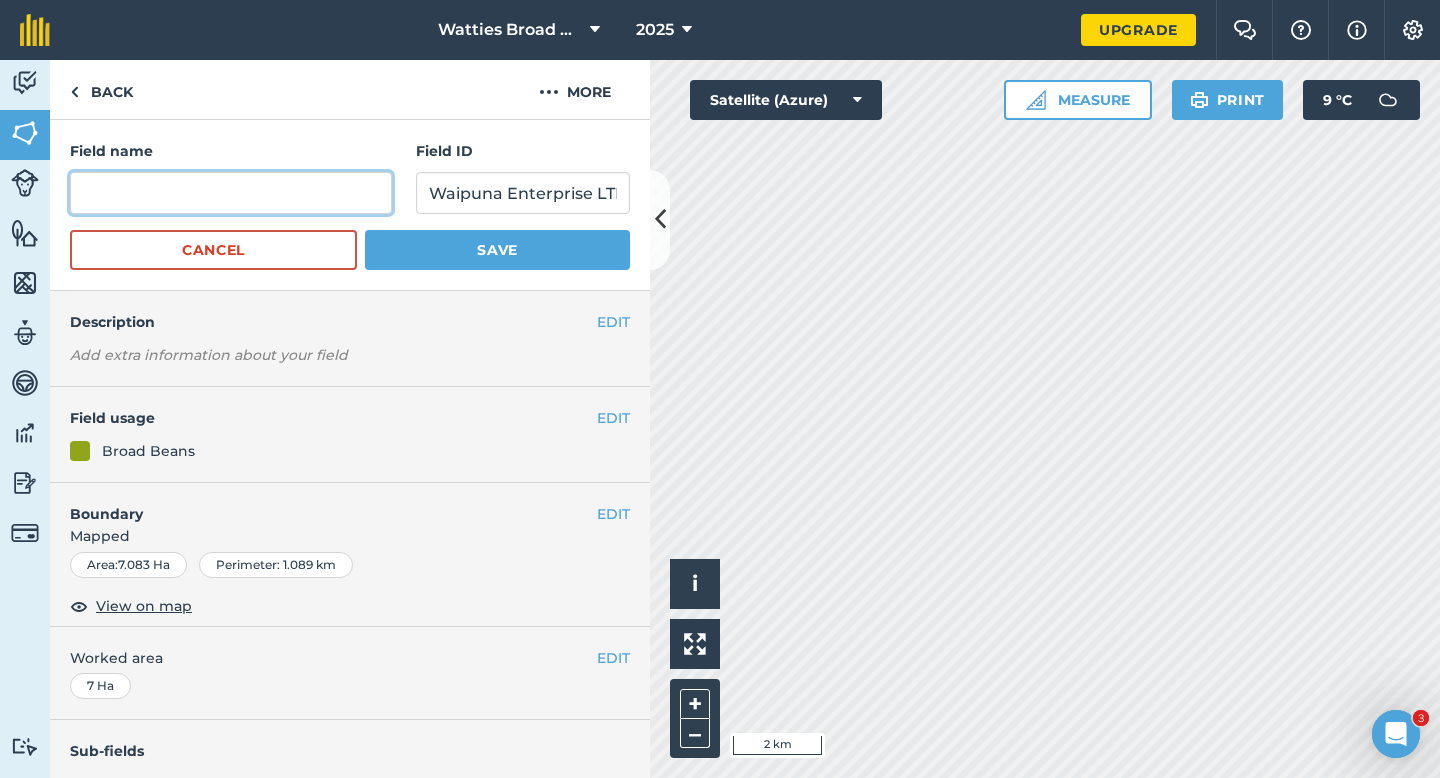 type on "5" 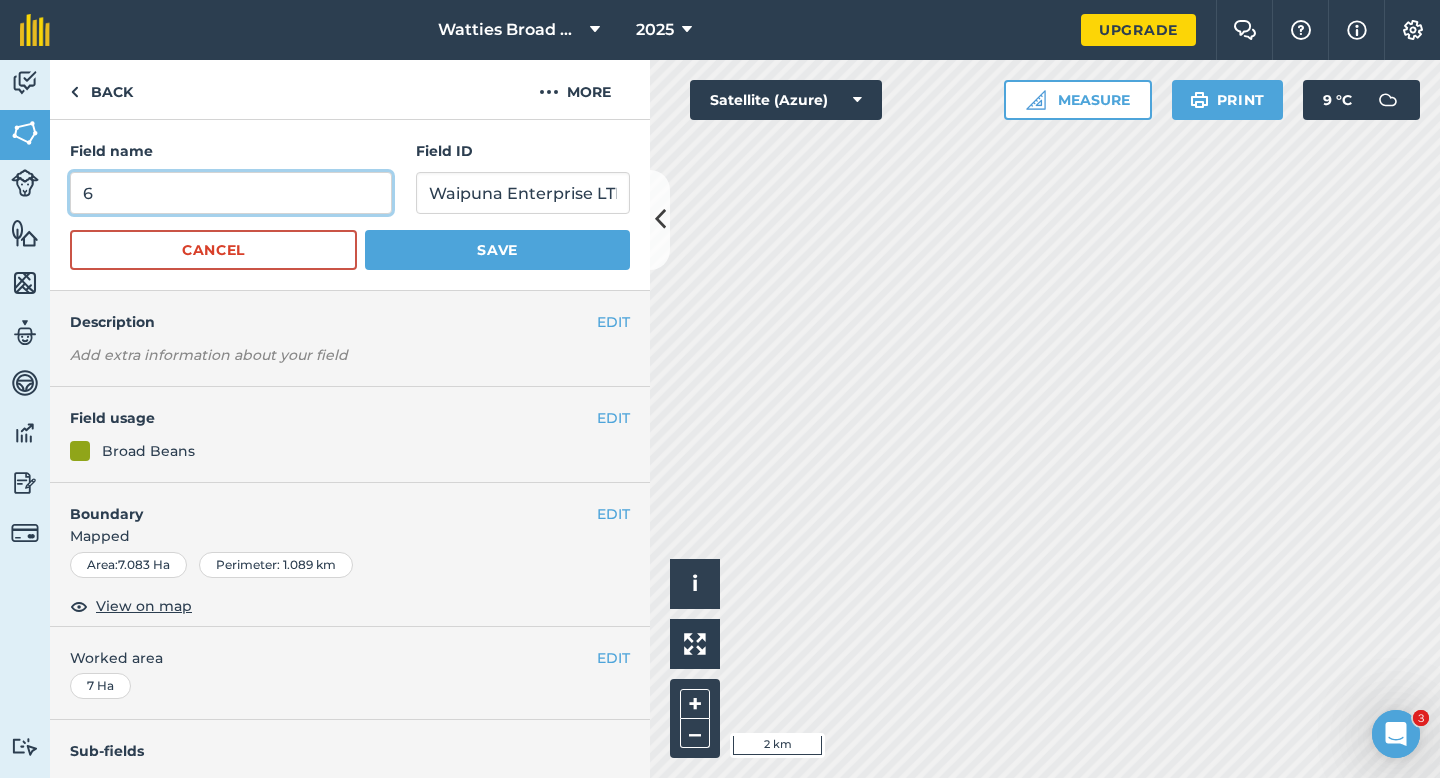 type on "6" 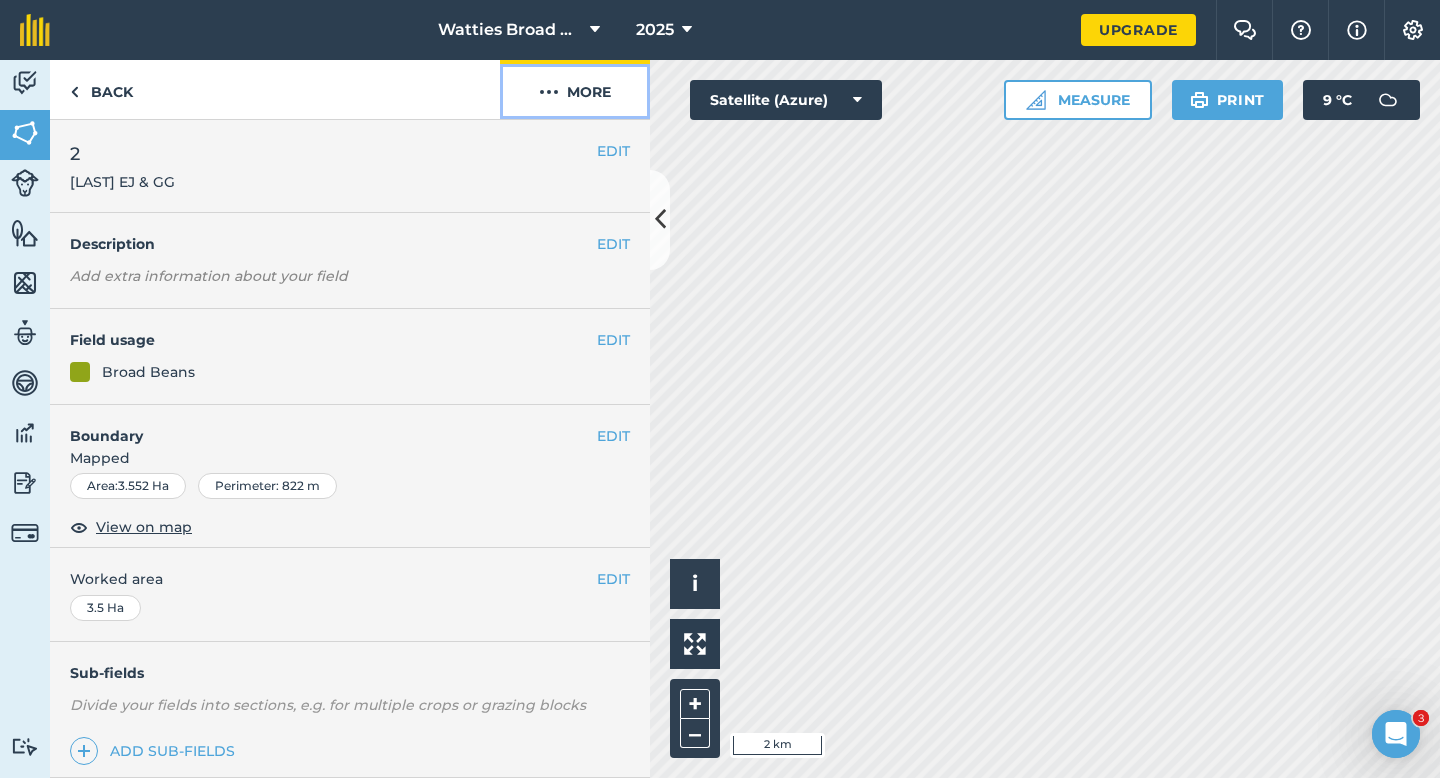 click on "More" at bounding box center (575, 89) 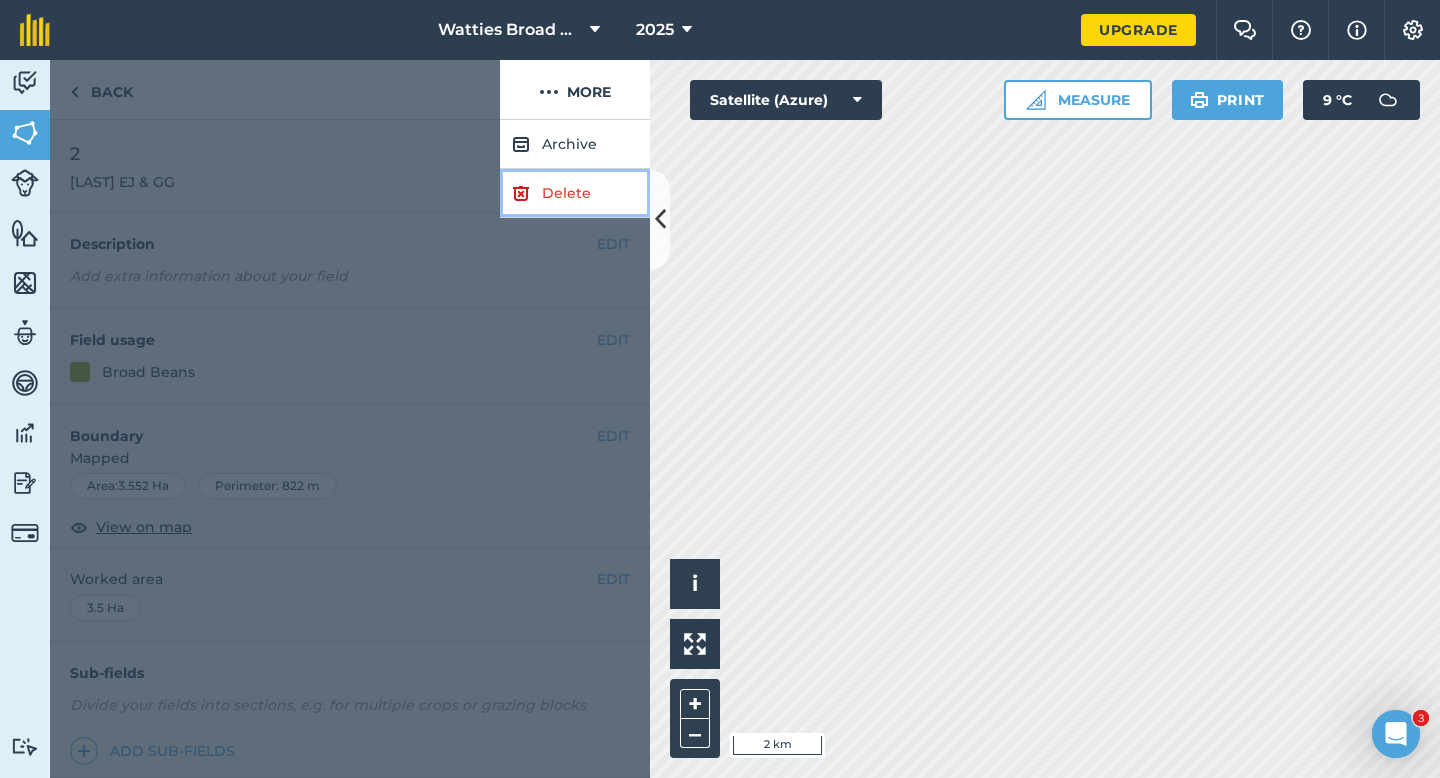 click on "Delete" at bounding box center [575, 193] 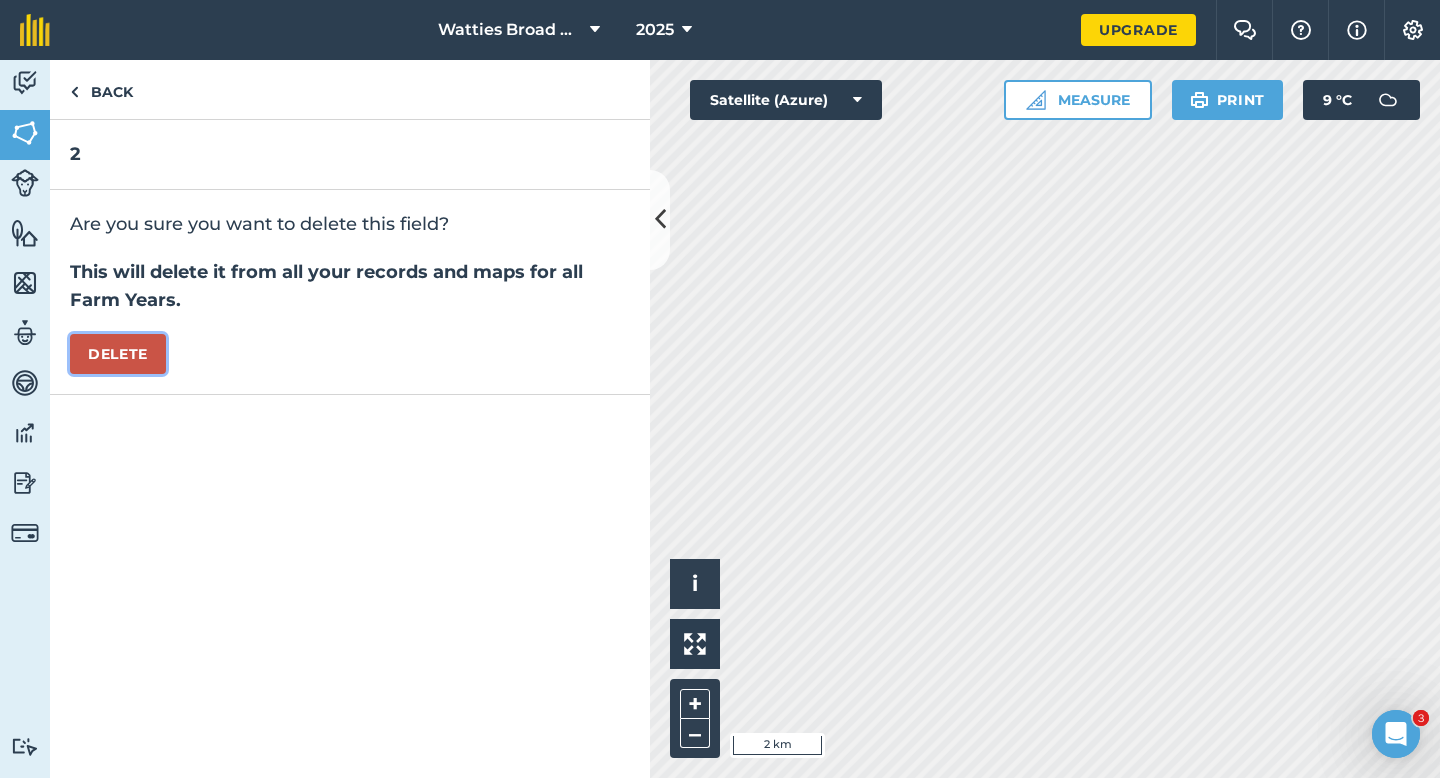 click on "Delete" at bounding box center [118, 354] 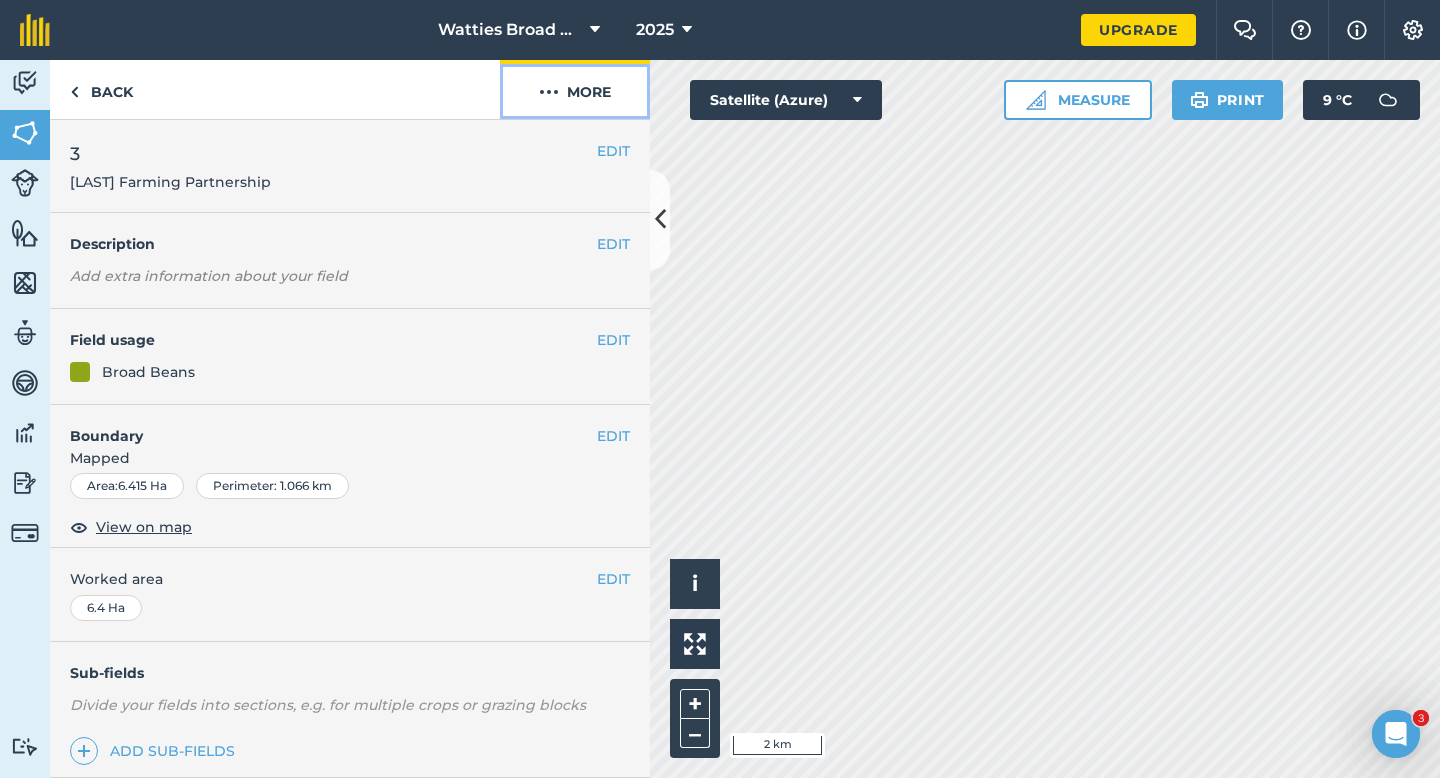click on "More" at bounding box center (575, 89) 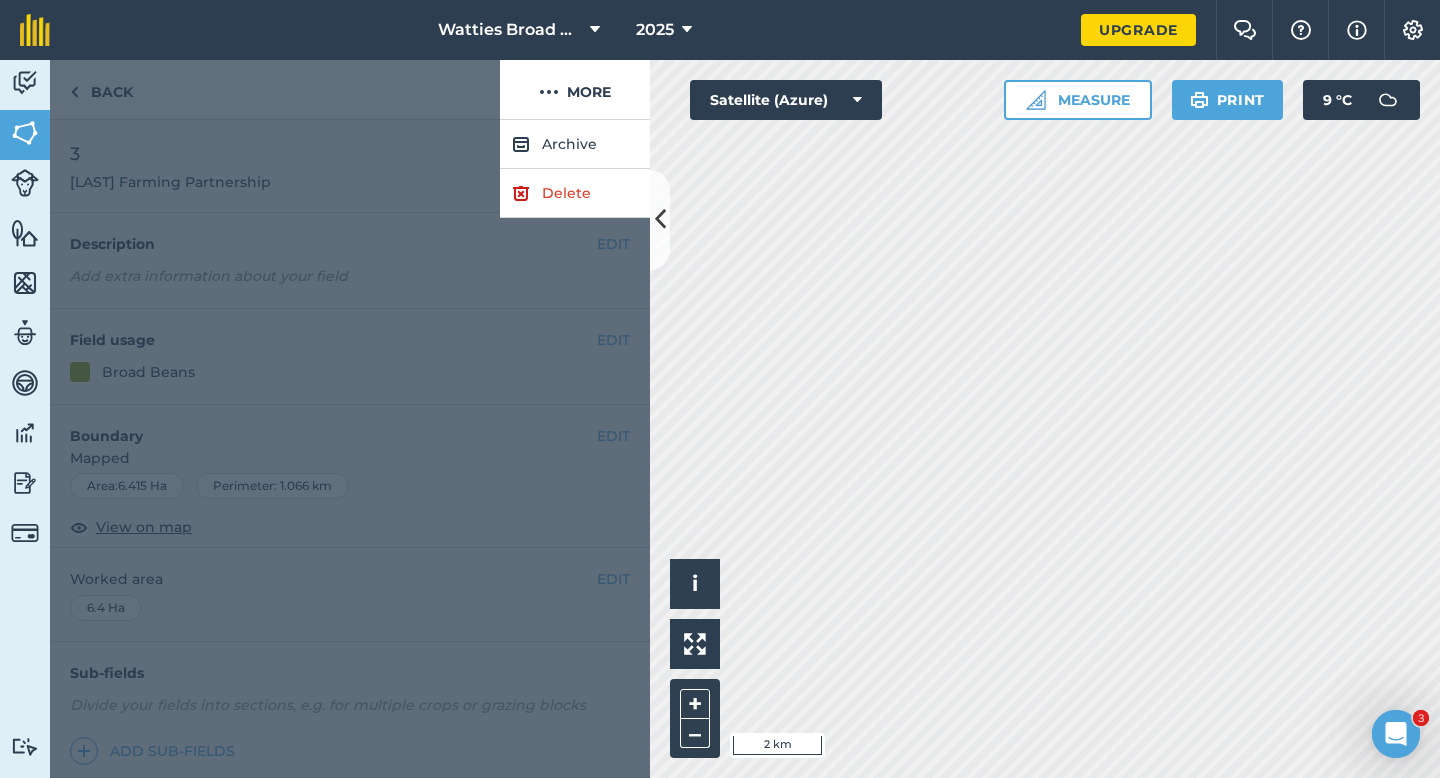 click at bounding box center (350, 449) 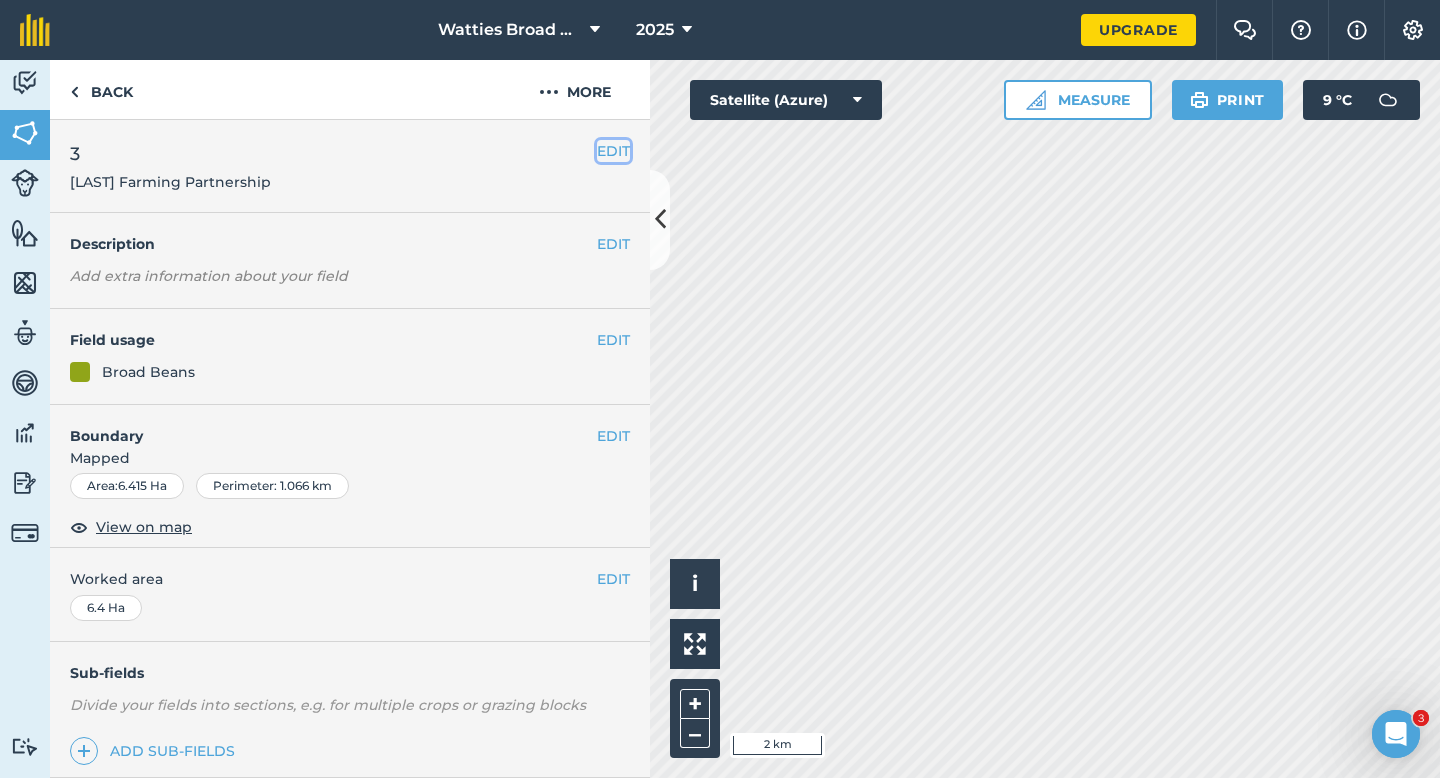 click on "EDIT" at bounding box center [613, 151] 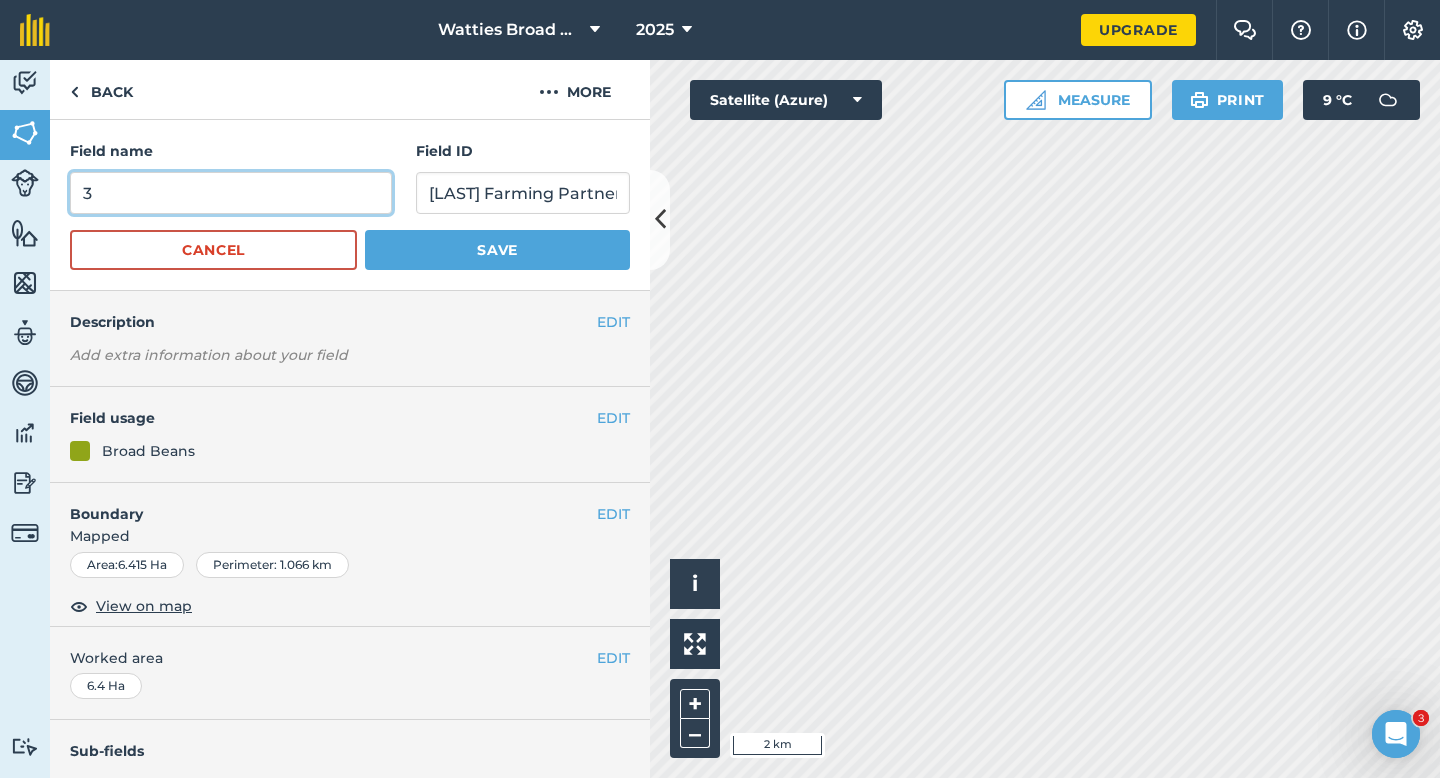 click on "3" at bounding box center [231, 193] 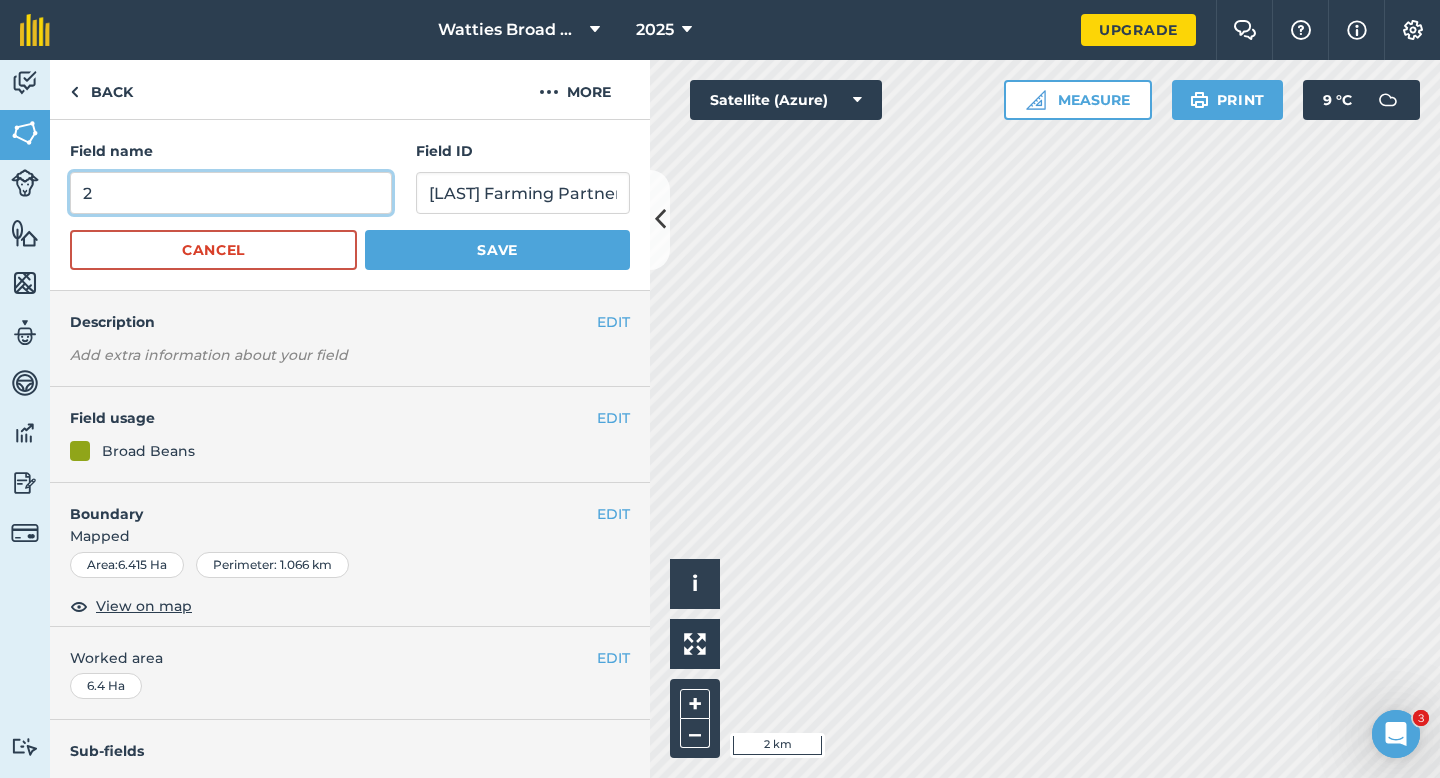 type on "2" 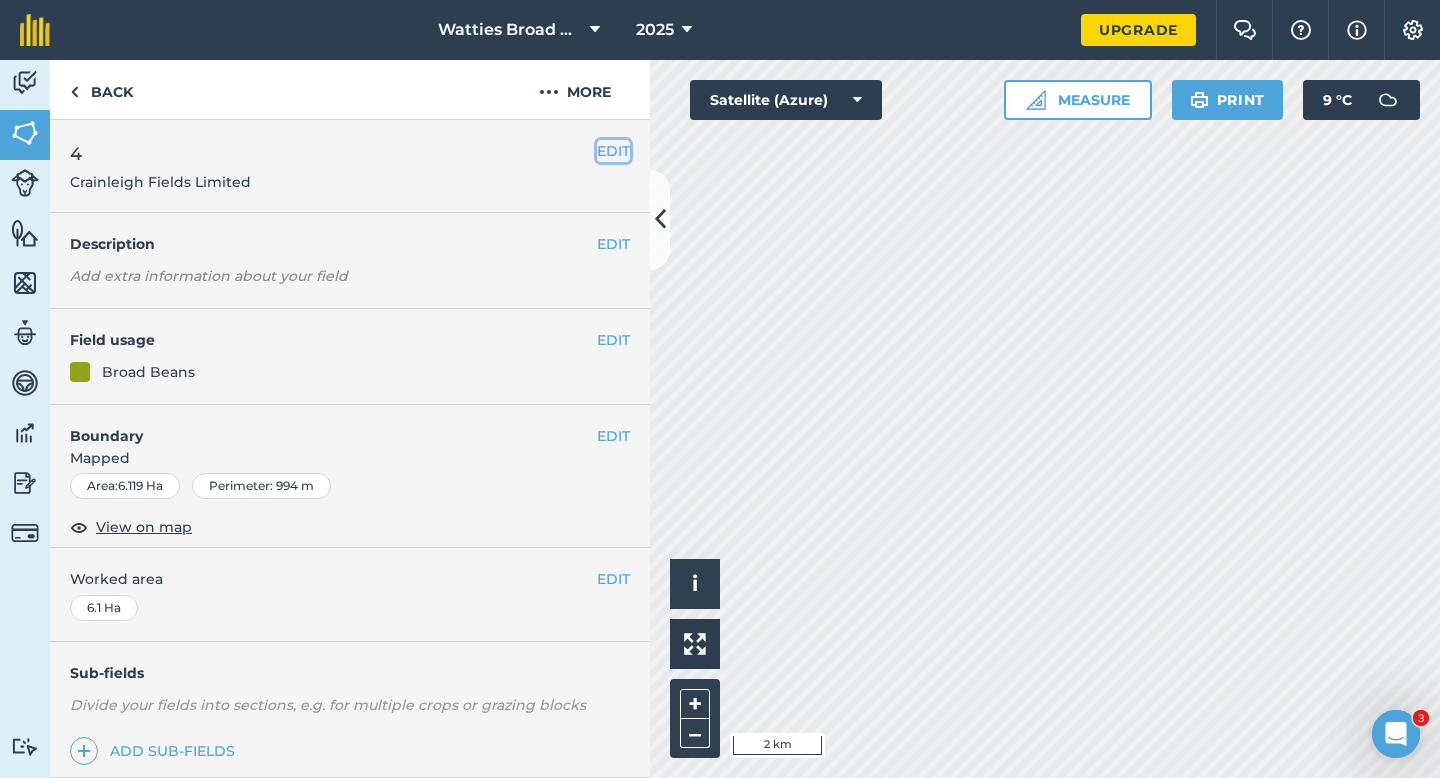 click on "EDIT" at bounding box center [613, 151] 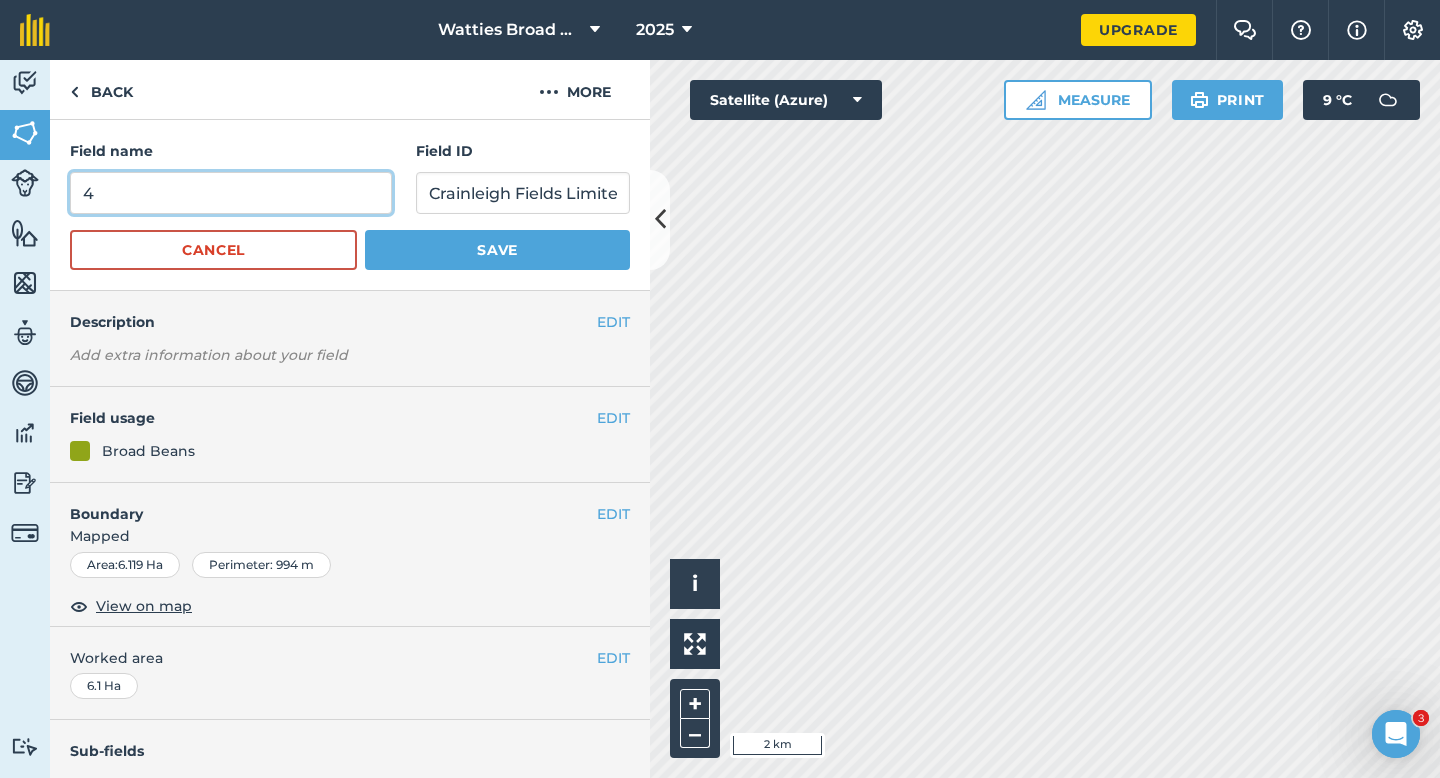 click on "4" at bounding box center [231, 193] 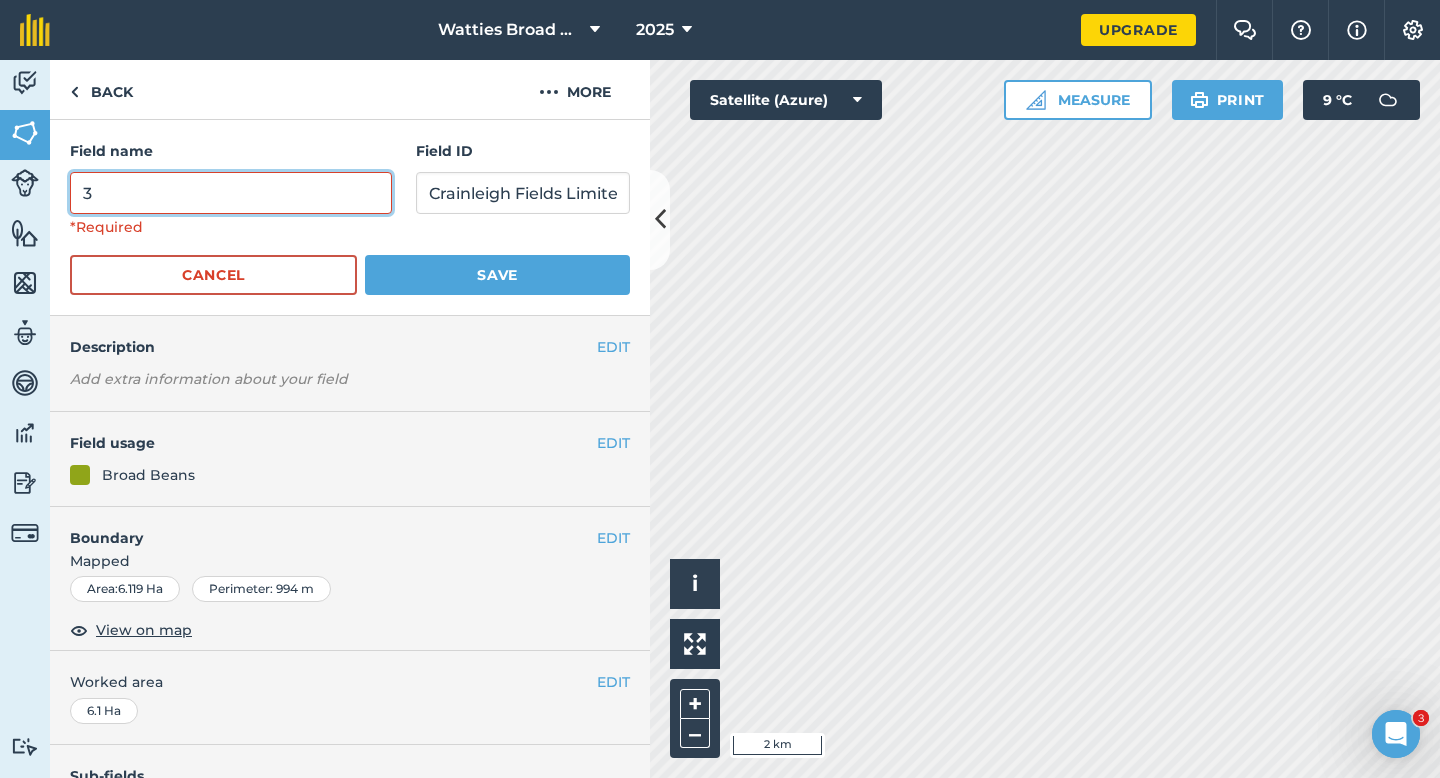 type on "3" 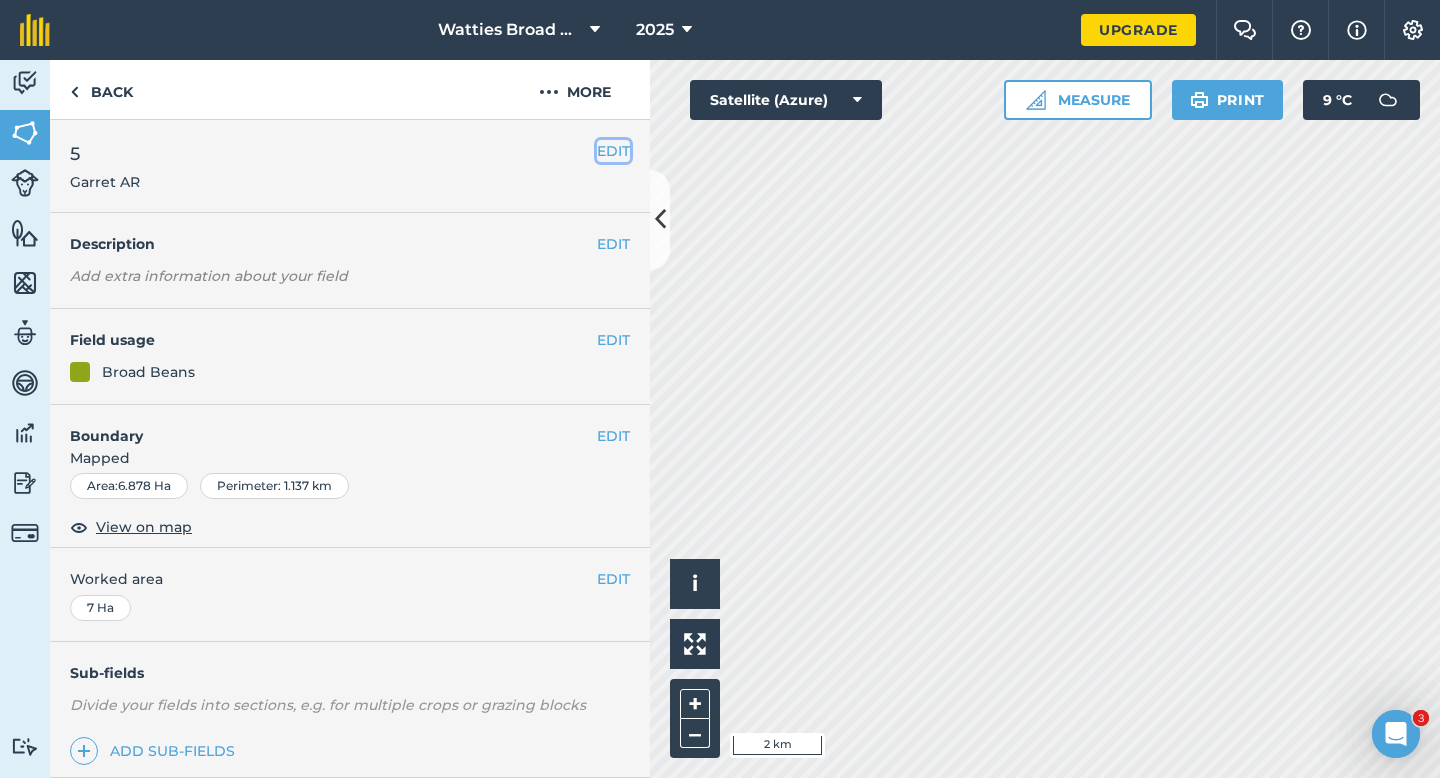 click on "EDIT" at bounding box center (613, 151) 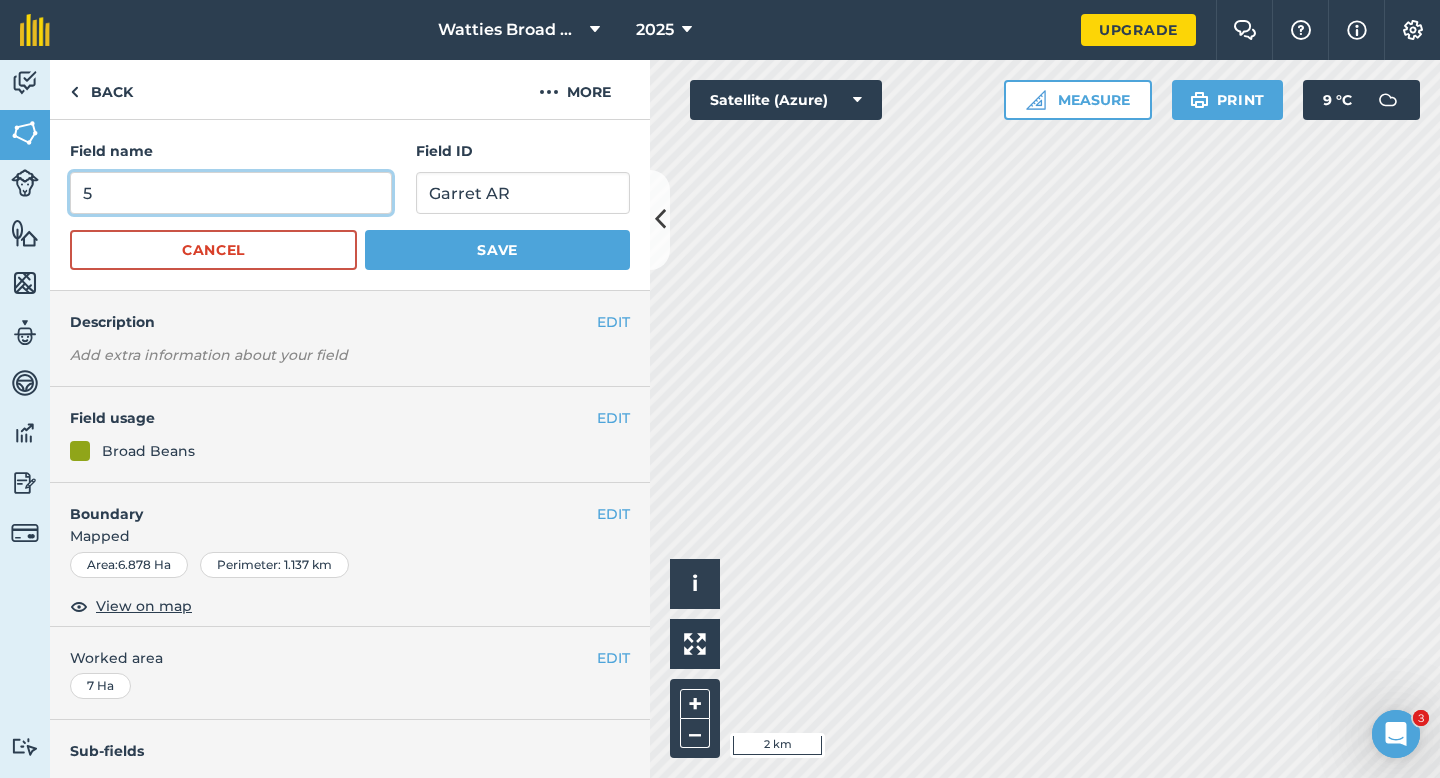click on "5" at bounding box center [231, 193] 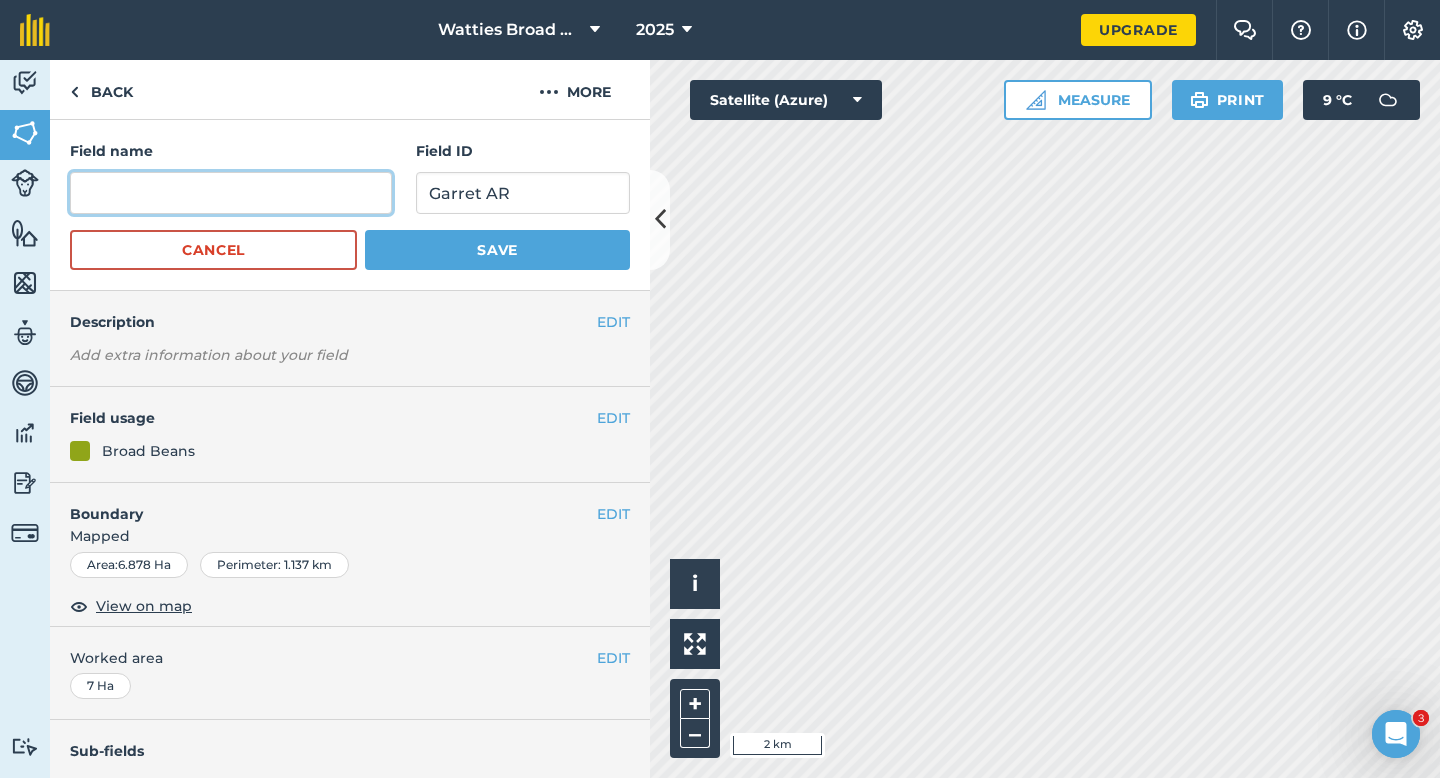 click at bounding box center [231, 193] 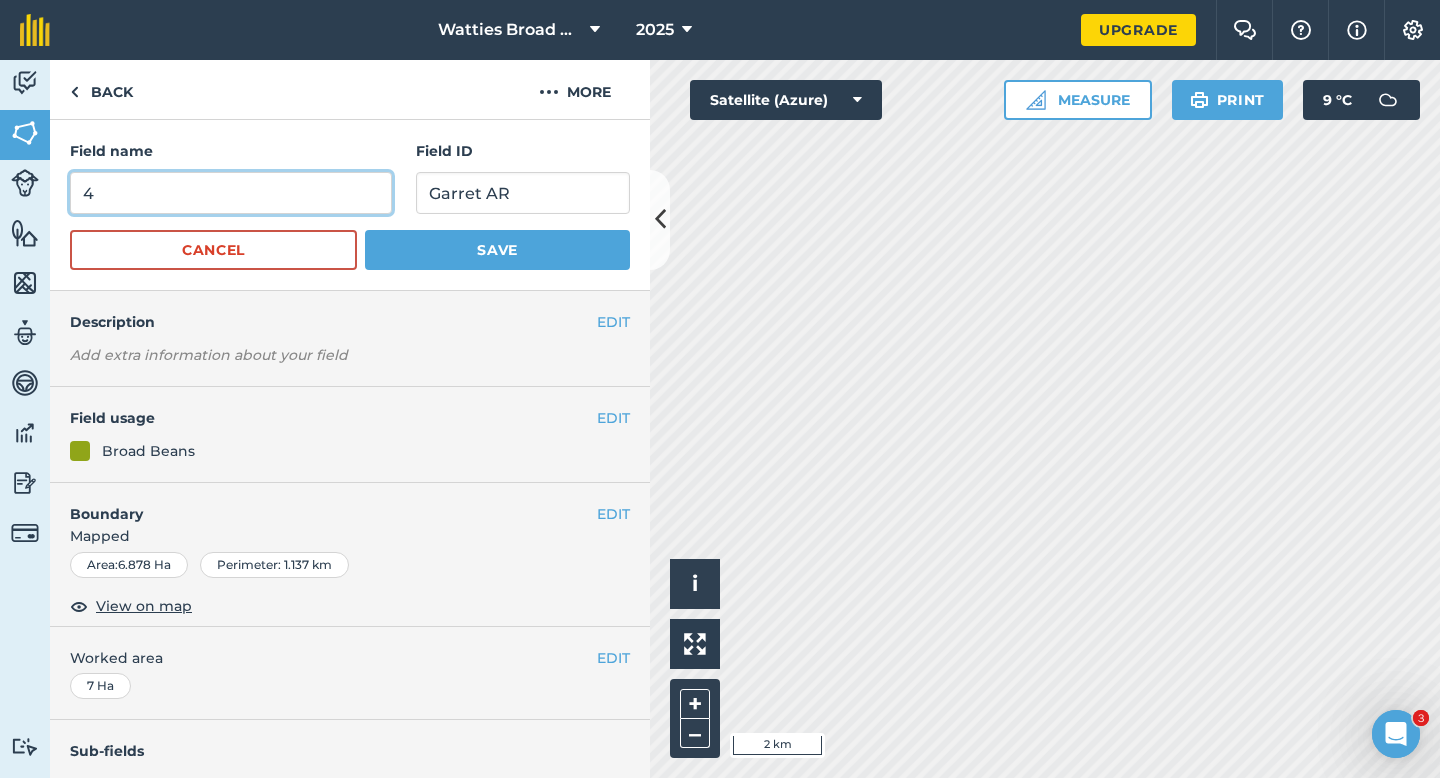 type on "4" 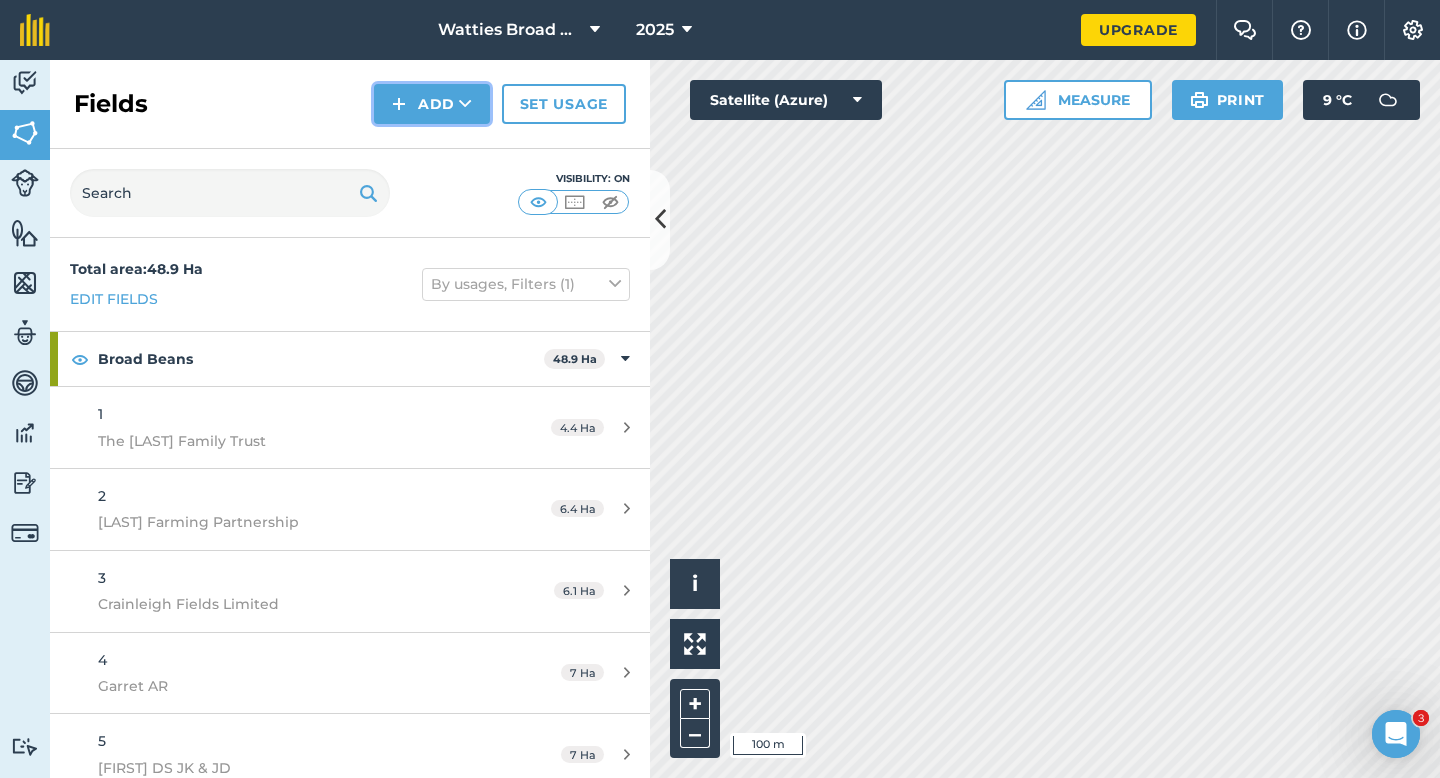 click on "Add" at bounding box center [432, 104] 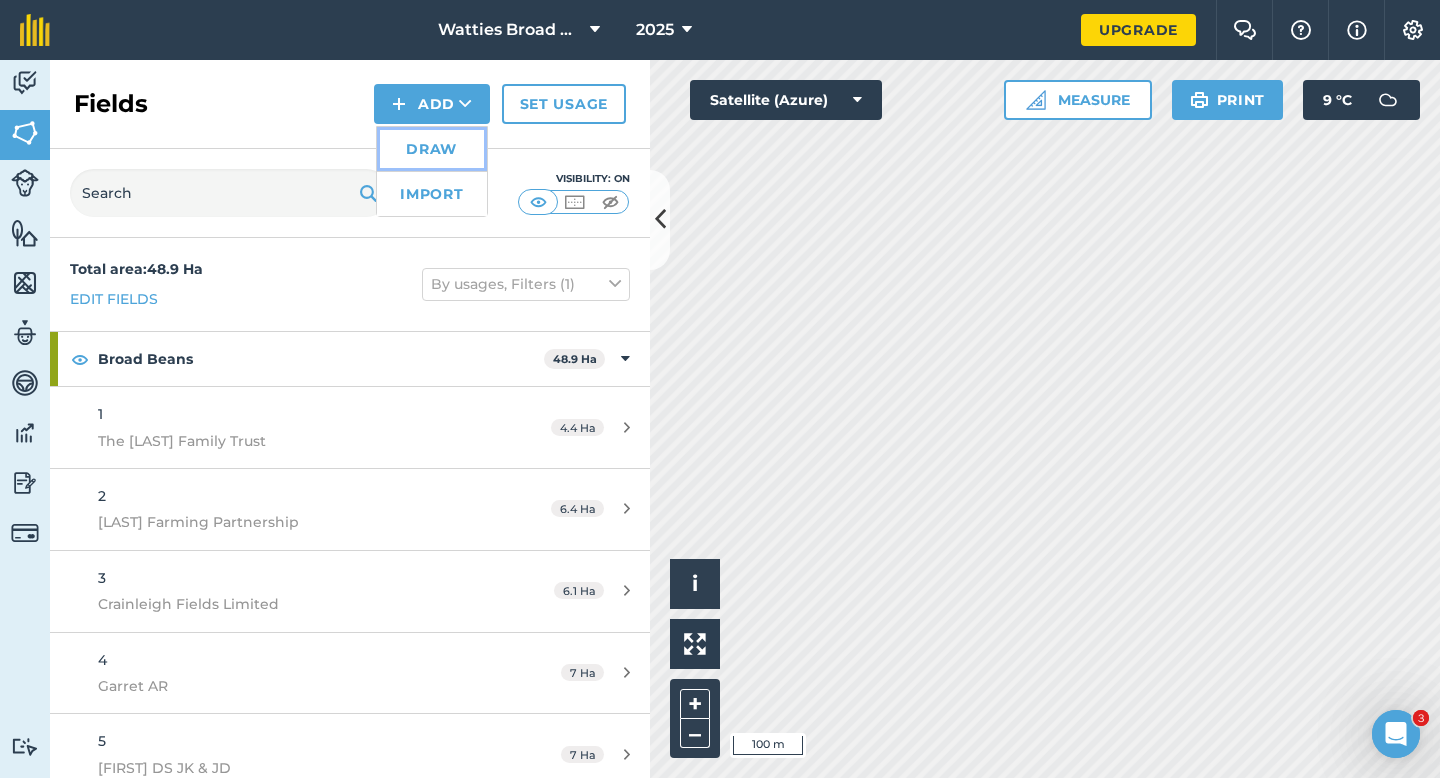 click on "Draw" at bounding box center [432, 149] 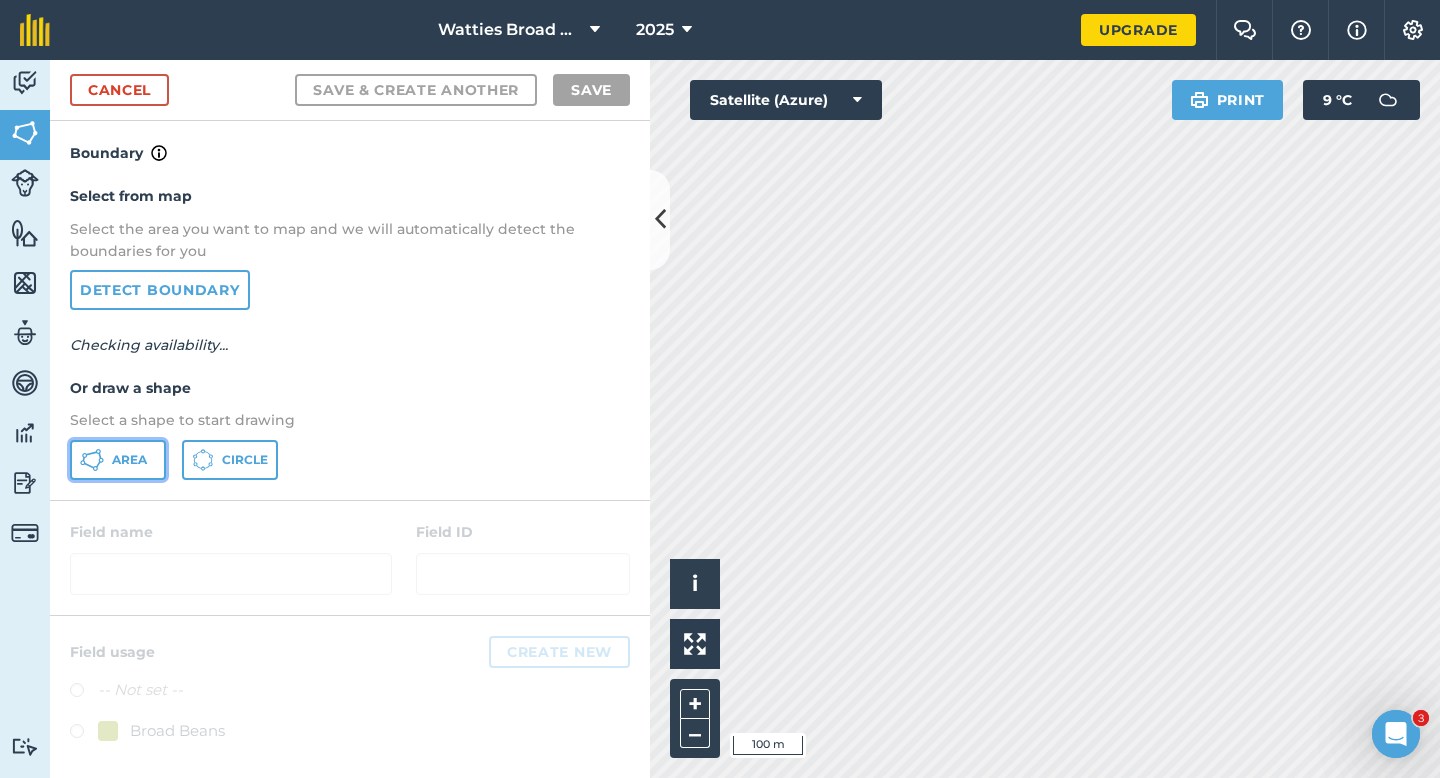 click on "Area" at bounding box center [129, 460] 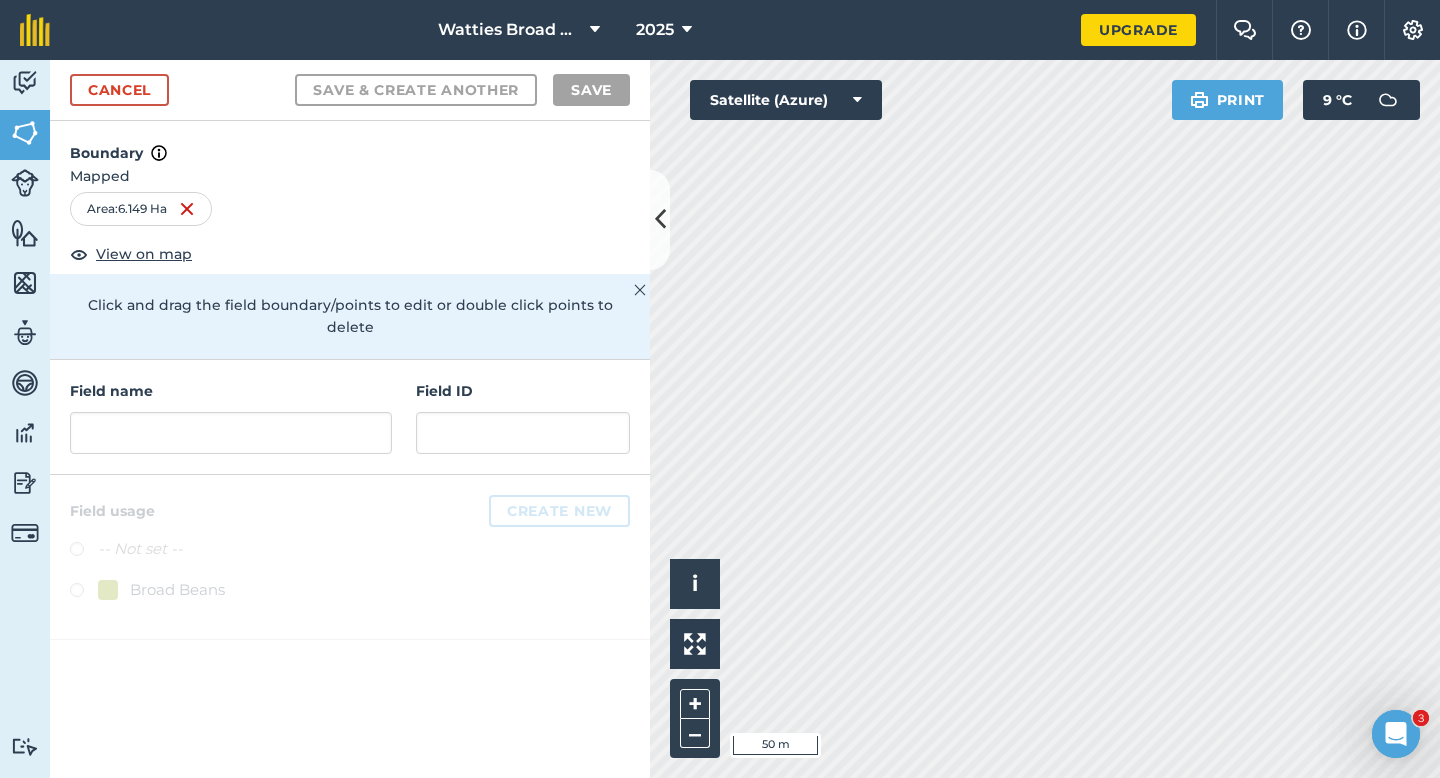 click on "Field name Field ID" at bounding box center [350, 417] 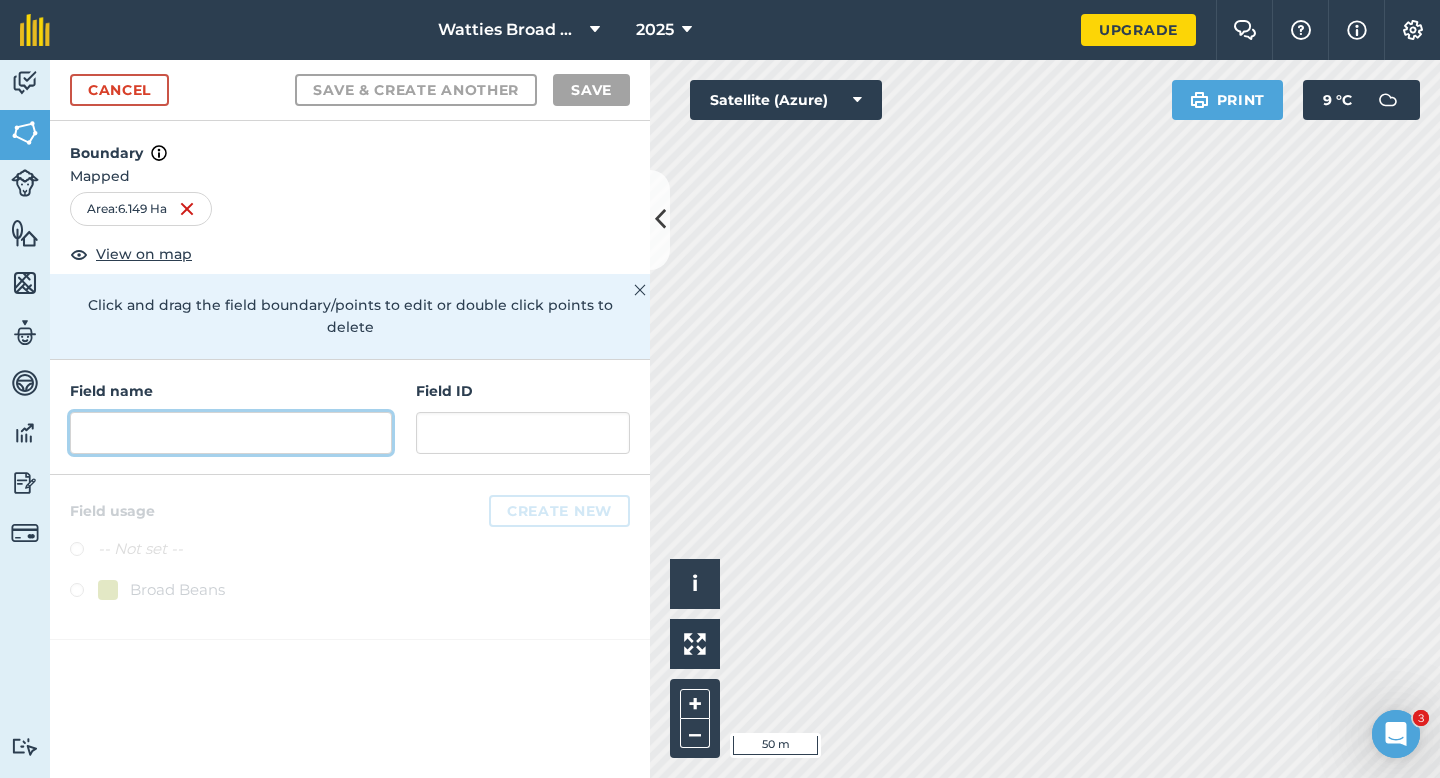click at bounding box center [231, 433] 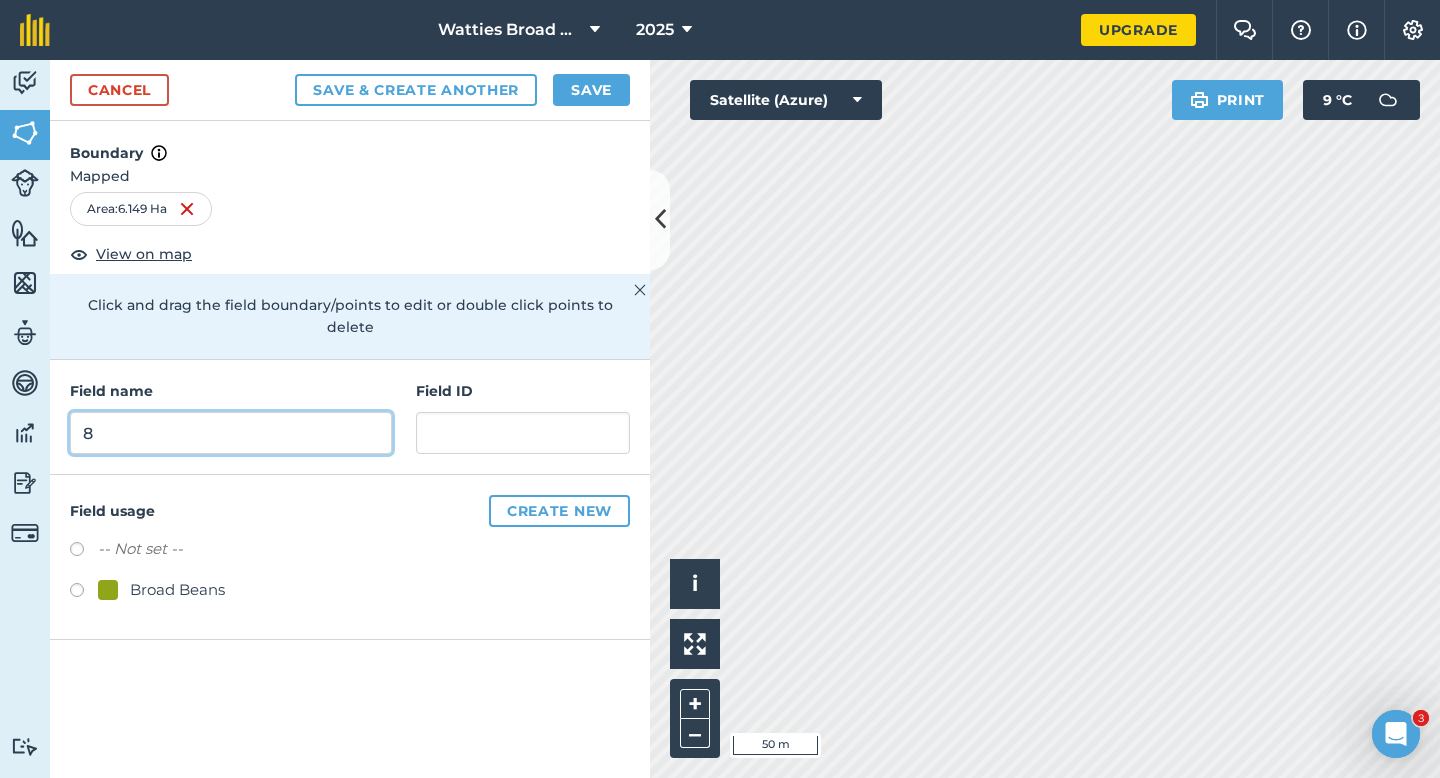 type on "8" 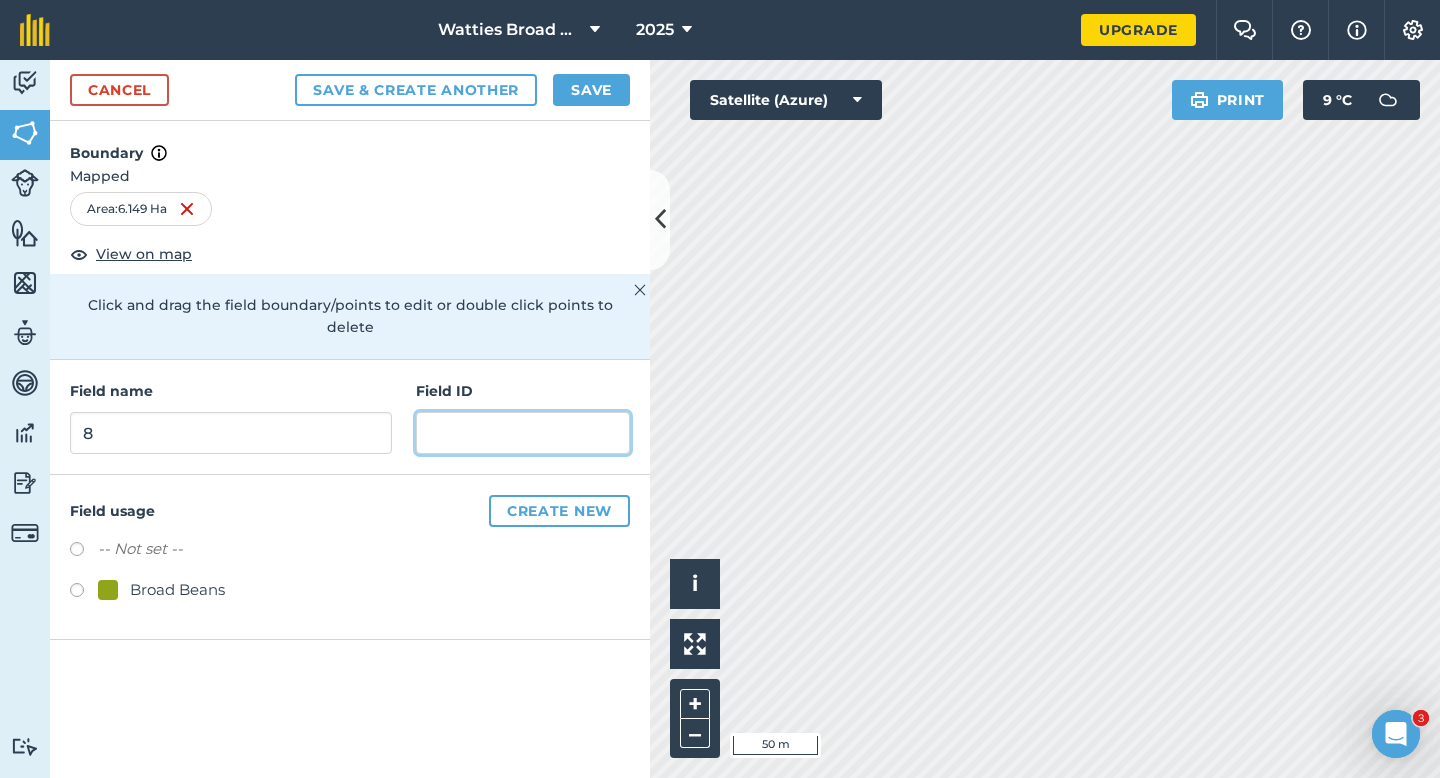 click at bounding box center (523, 433) 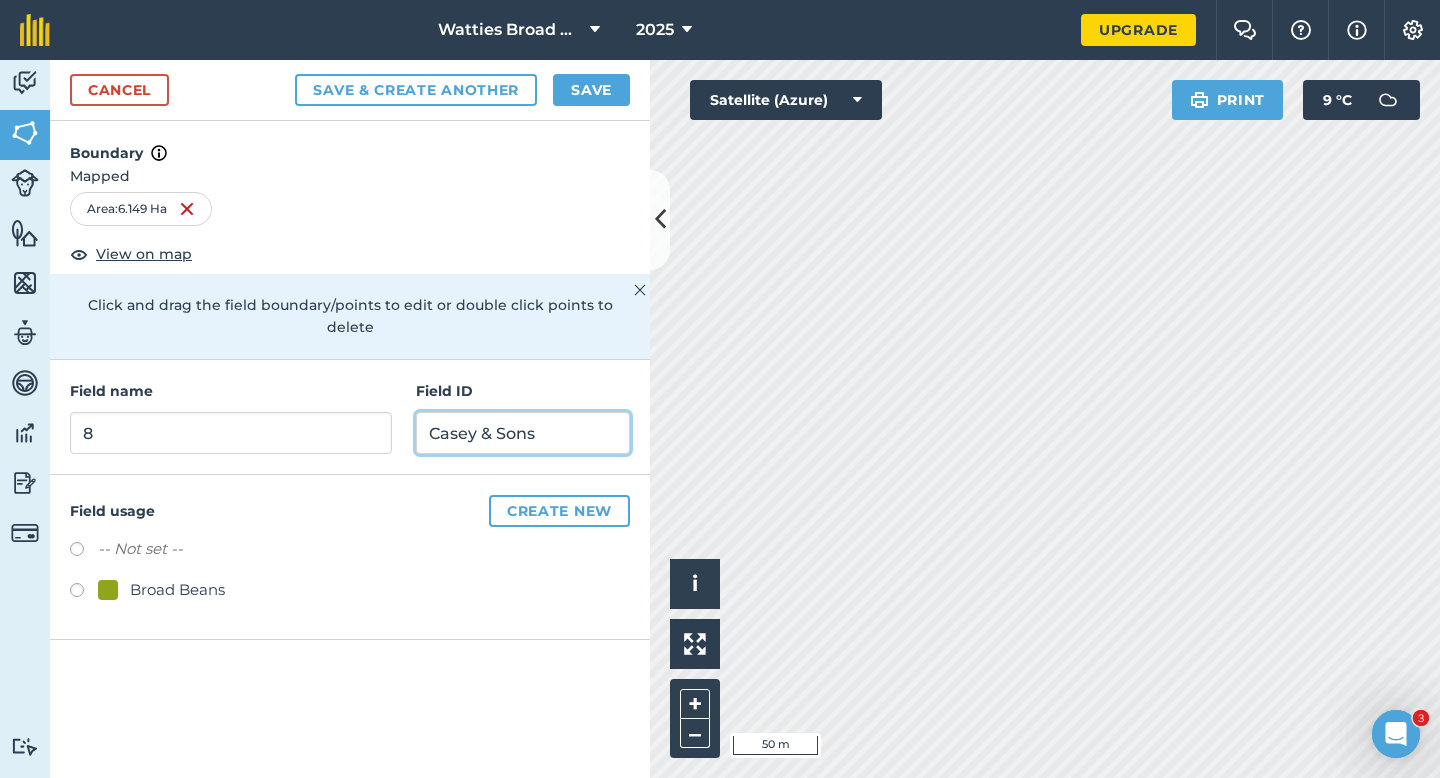 type on "Casey & Sons" 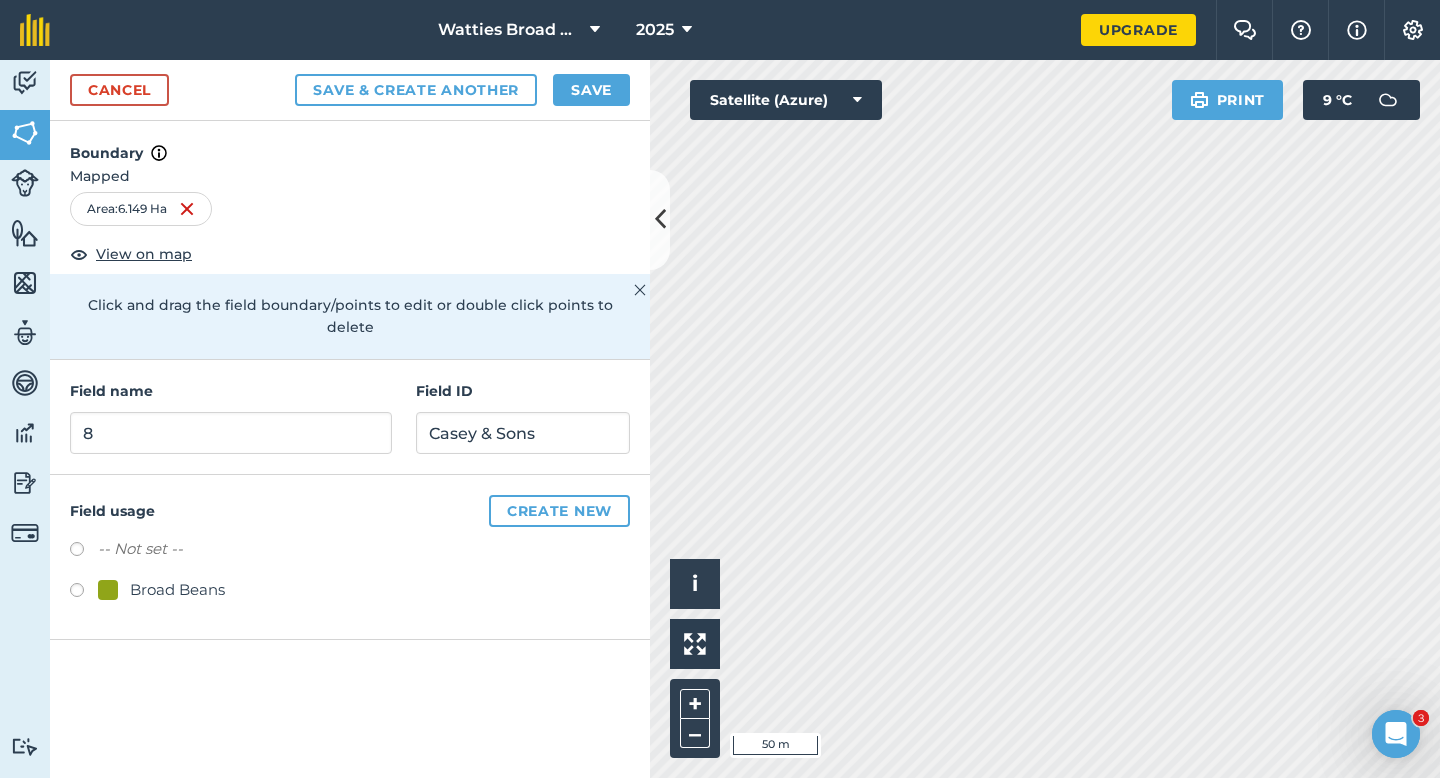 click on "Broad Beans" at bounding box center (177, 590) 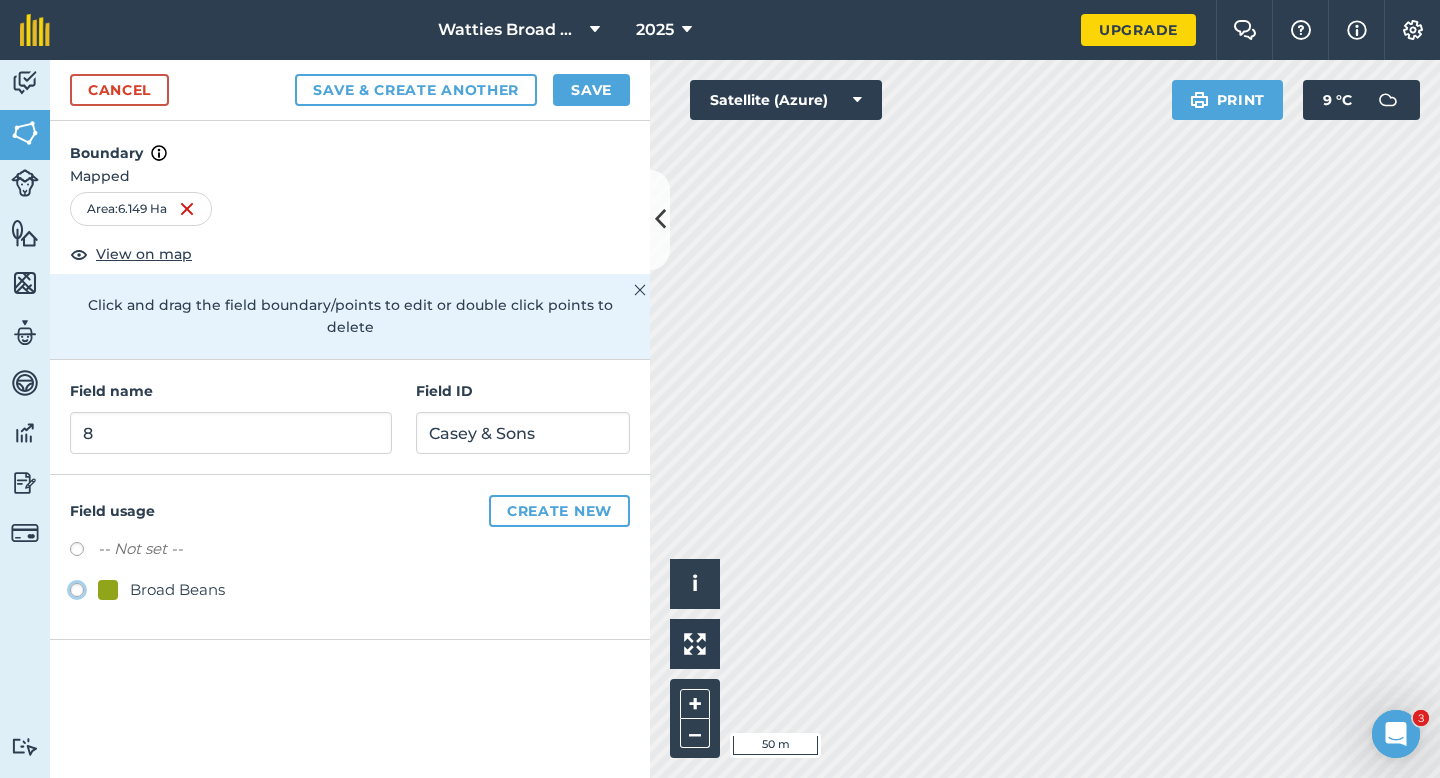 radio on "true" 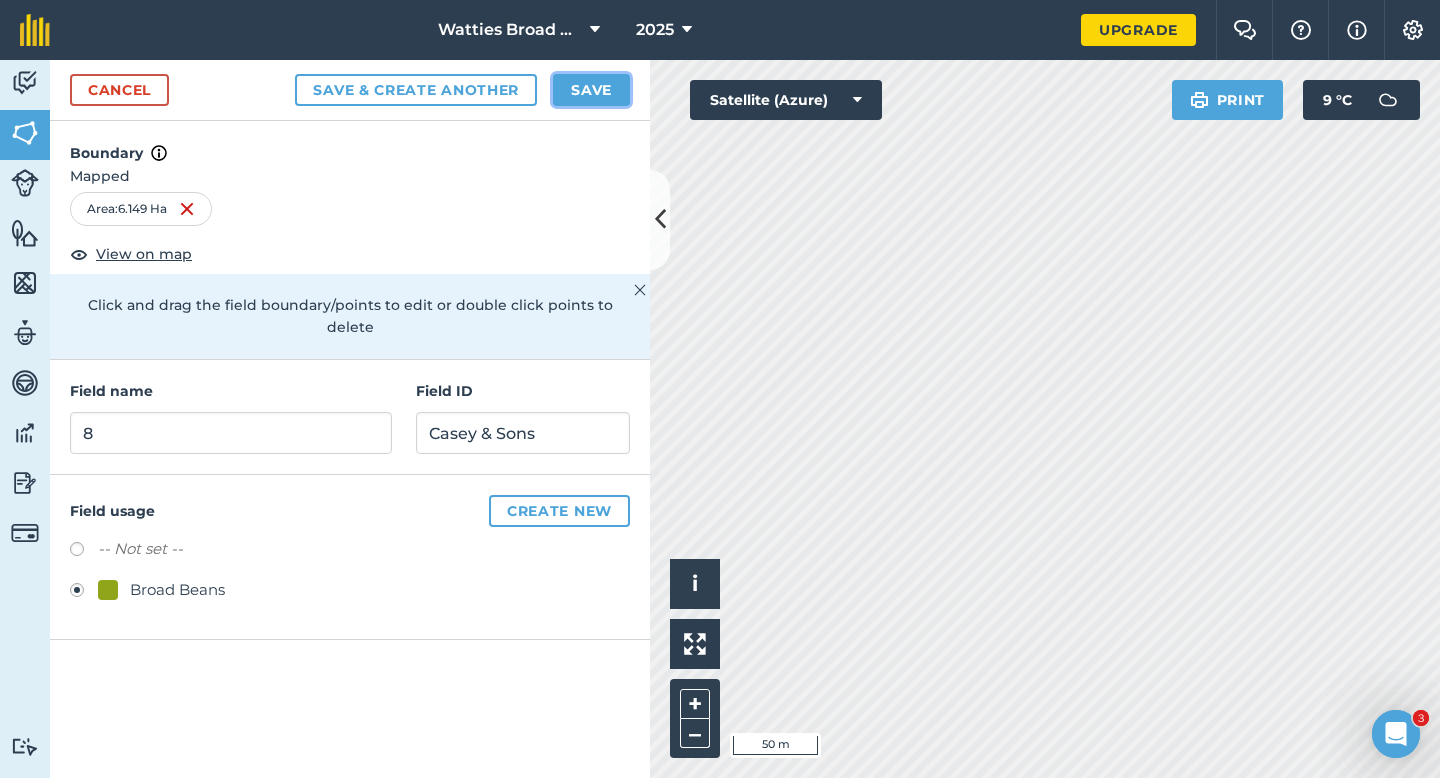 click on "Save" at bounding box center (591, 90) 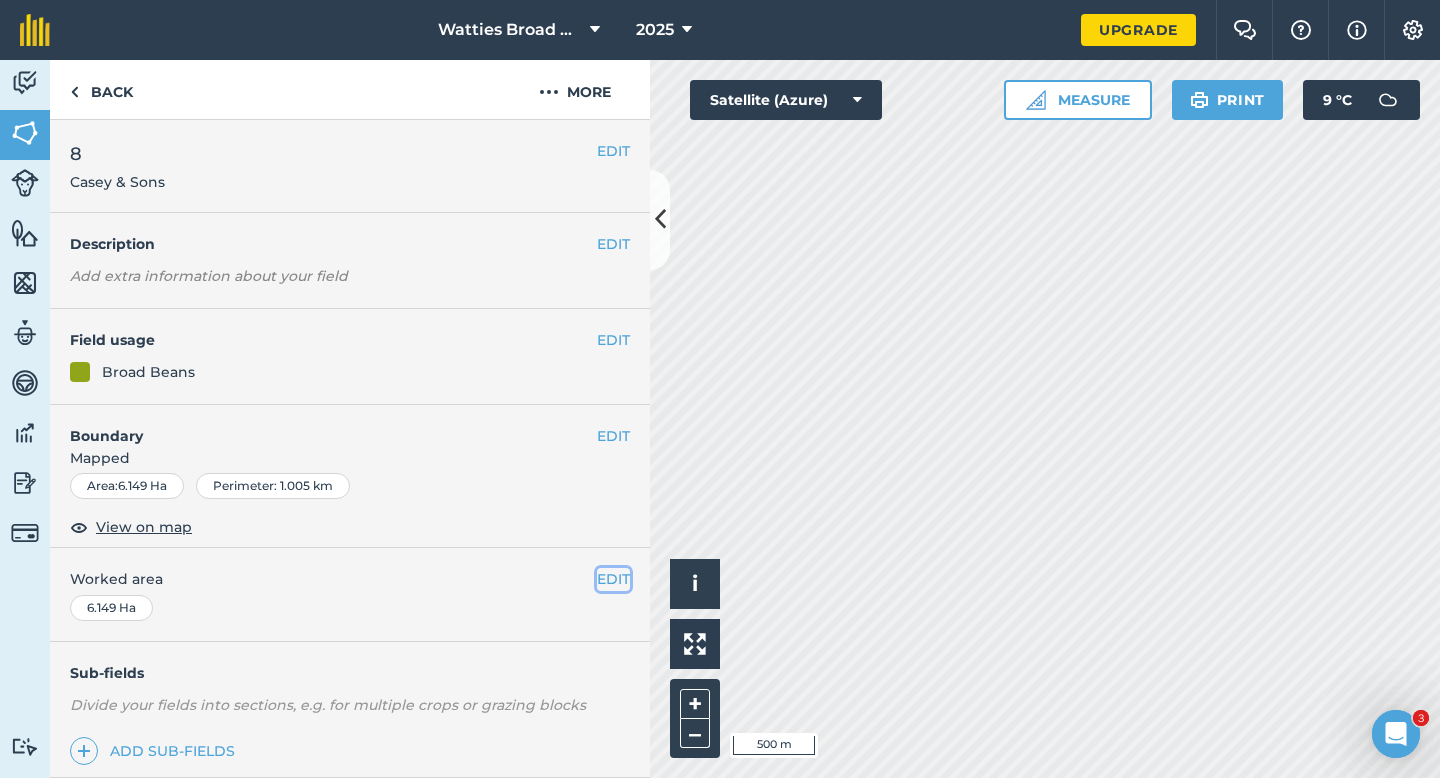 click on "EDIT" at bounding box center [613, 579] 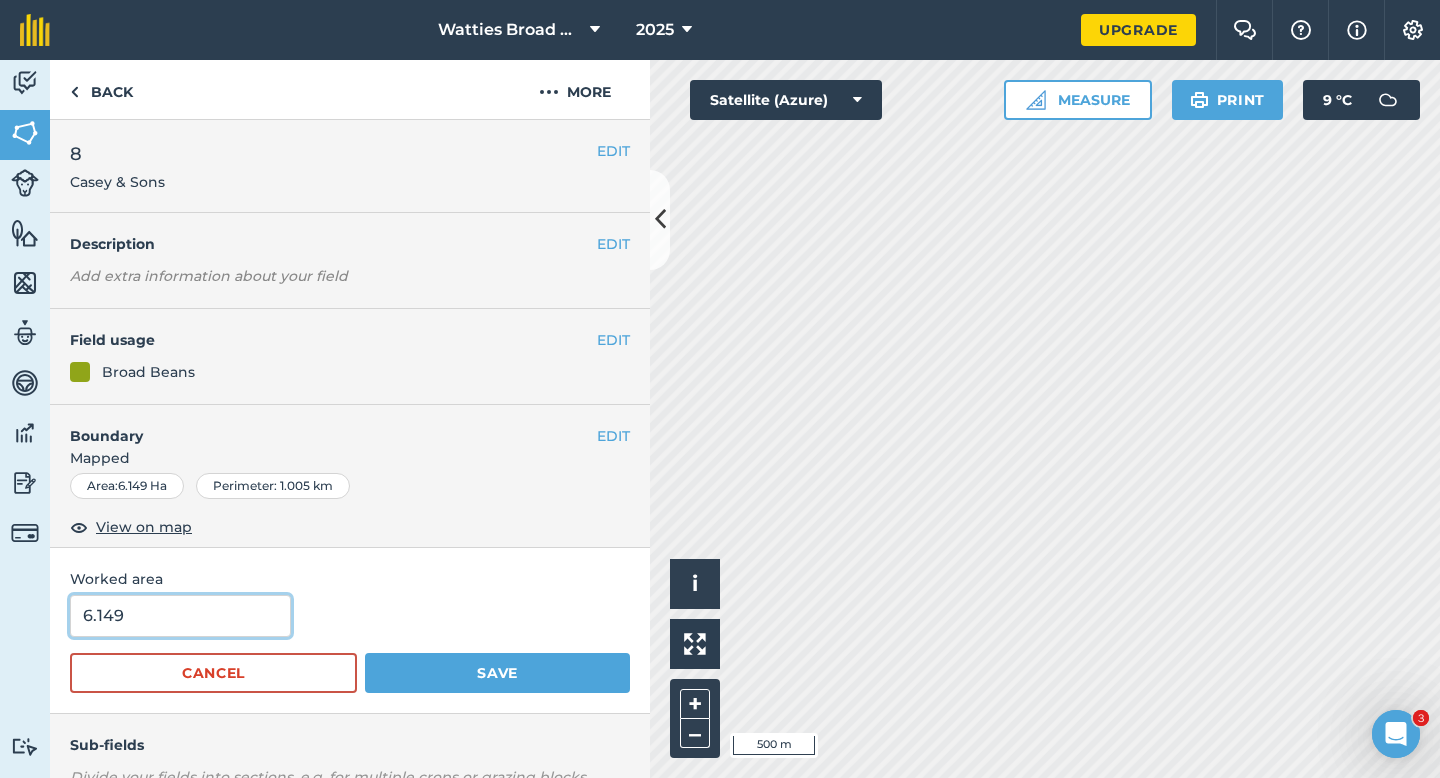 click on "6.149" at bounding box center (180, 616) 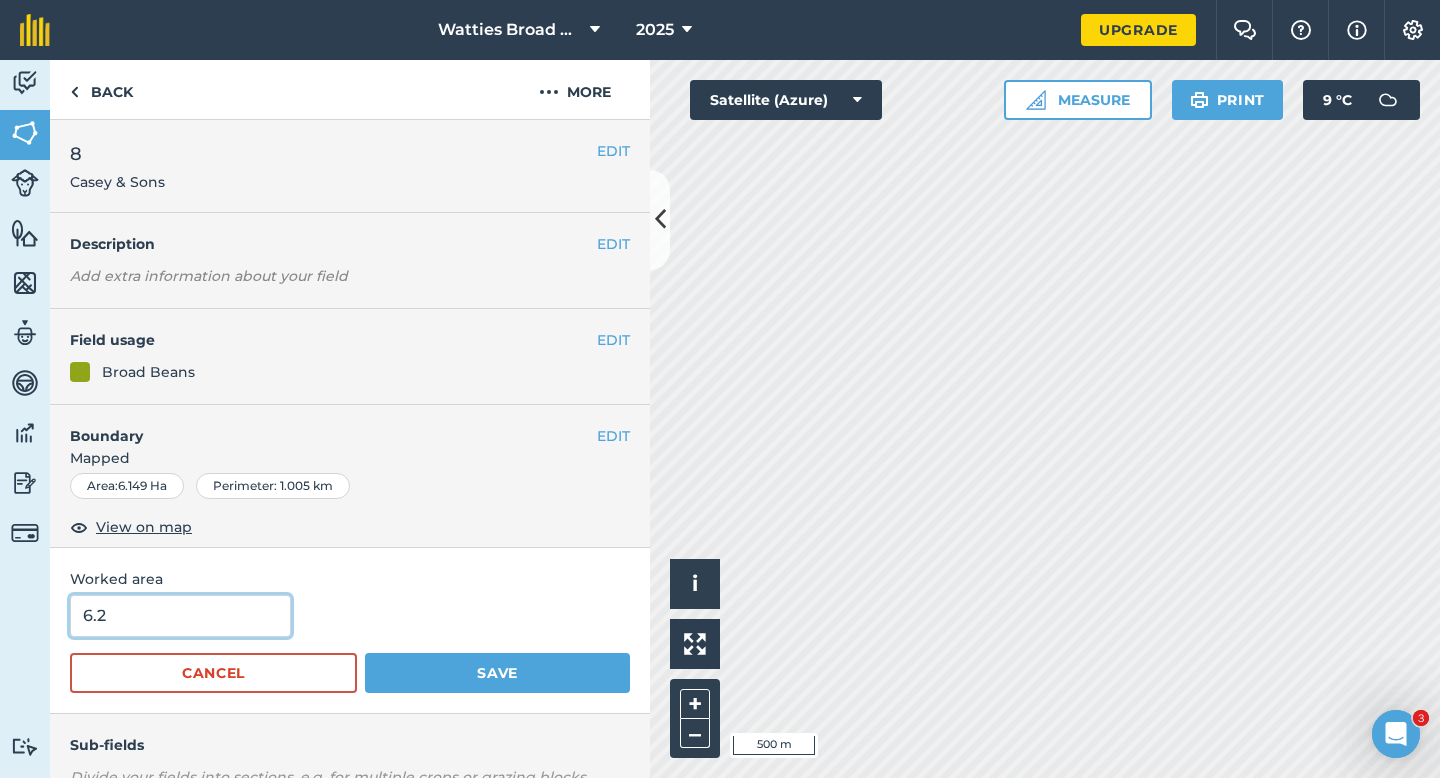 type on "6.2" 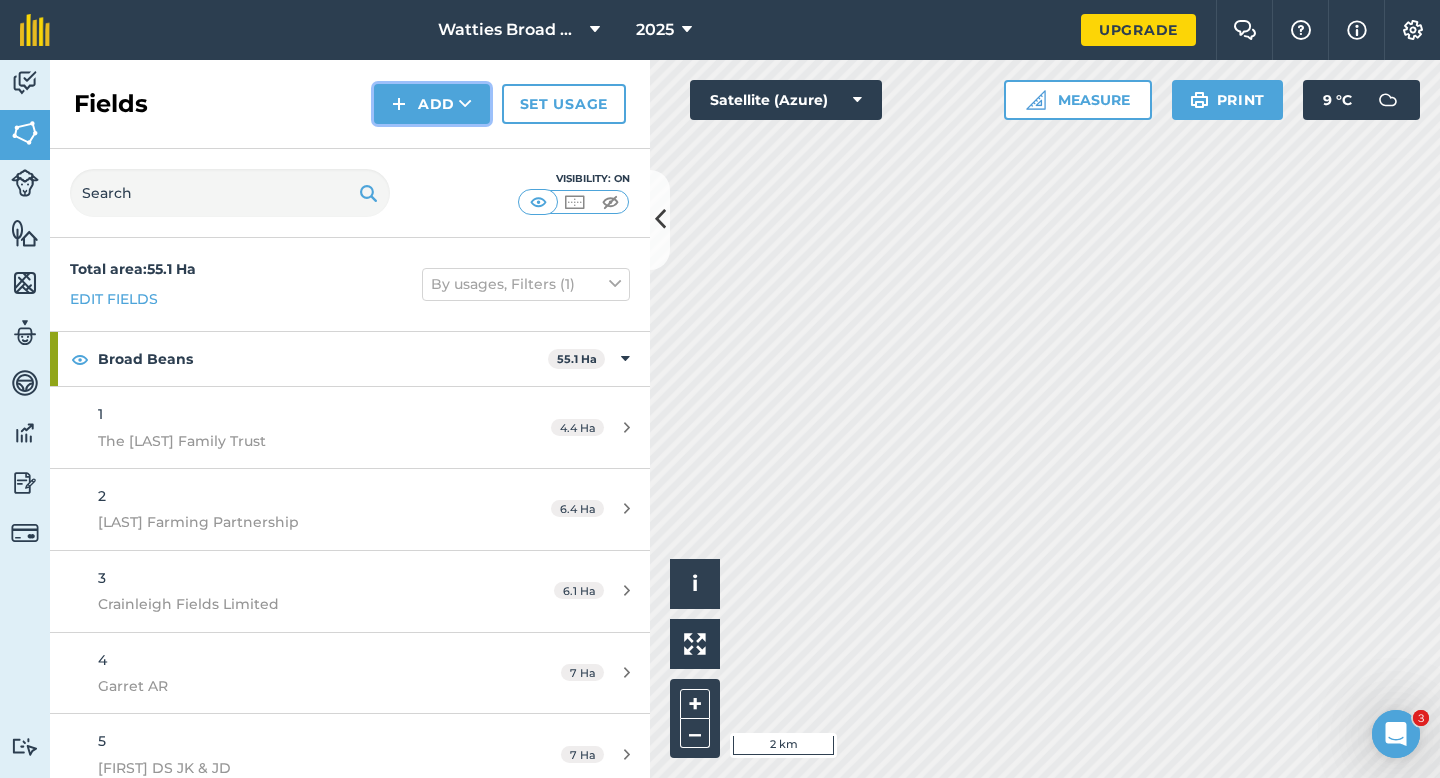 click on "Add" at bounding box center (432, 104) 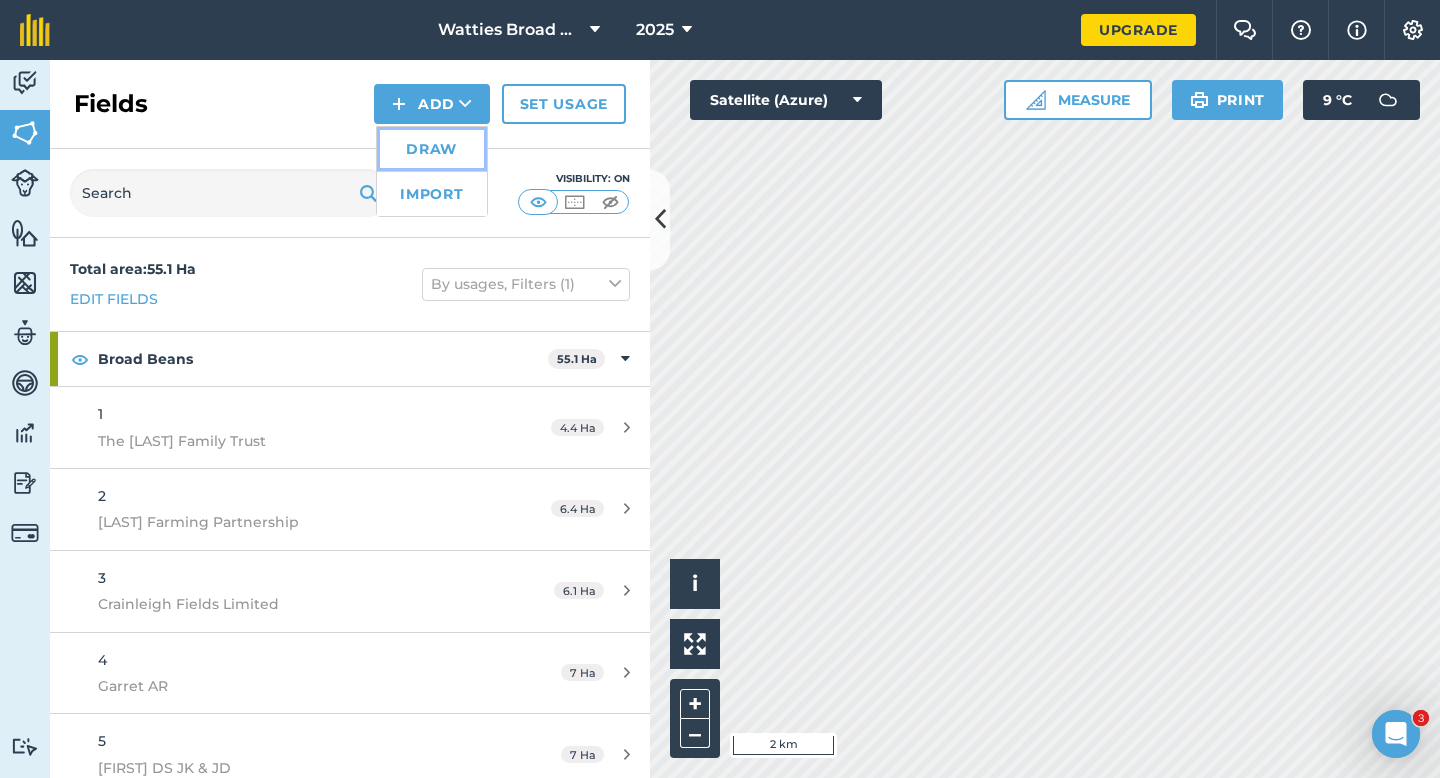click on "Draw" at bounding box center (432, 149) 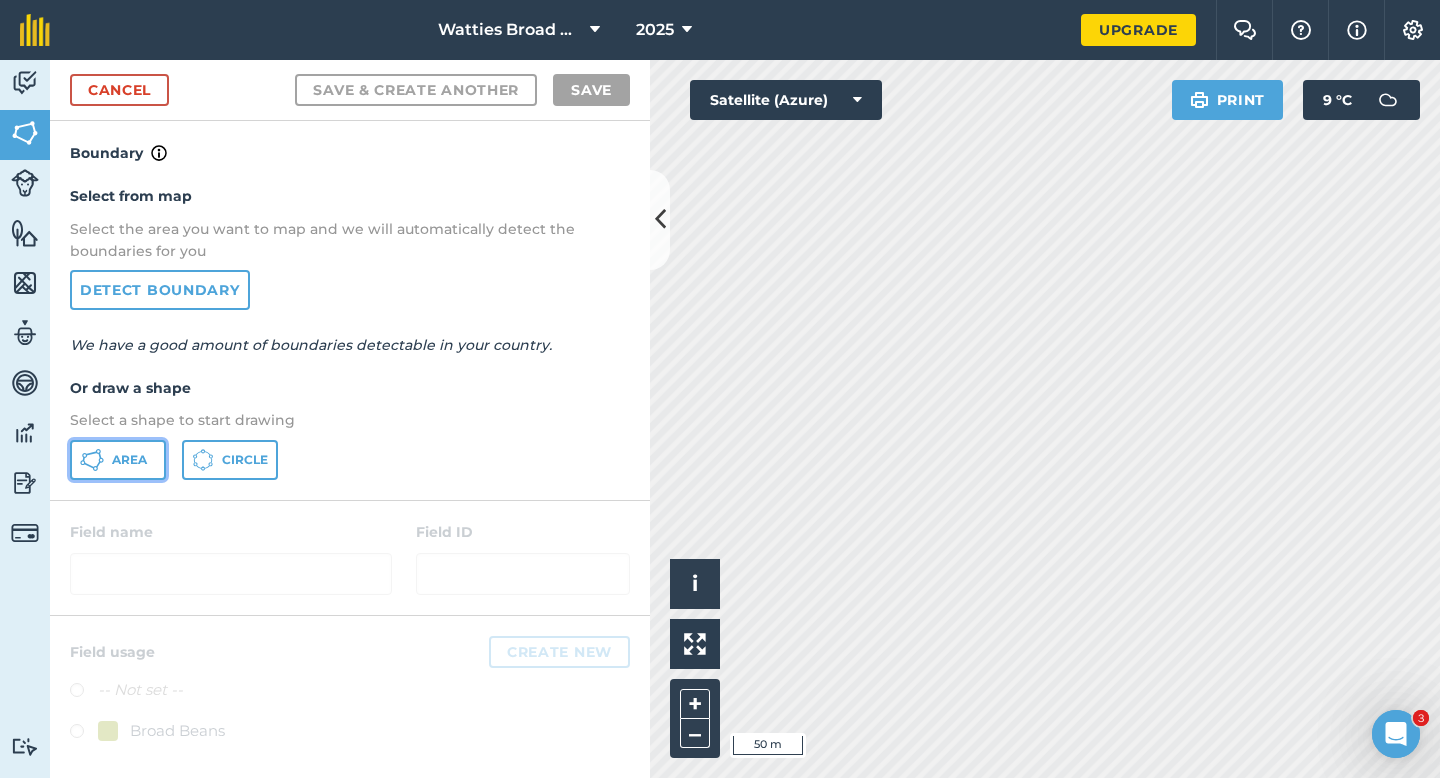 click on "Area" at bounding box center [118, 460] 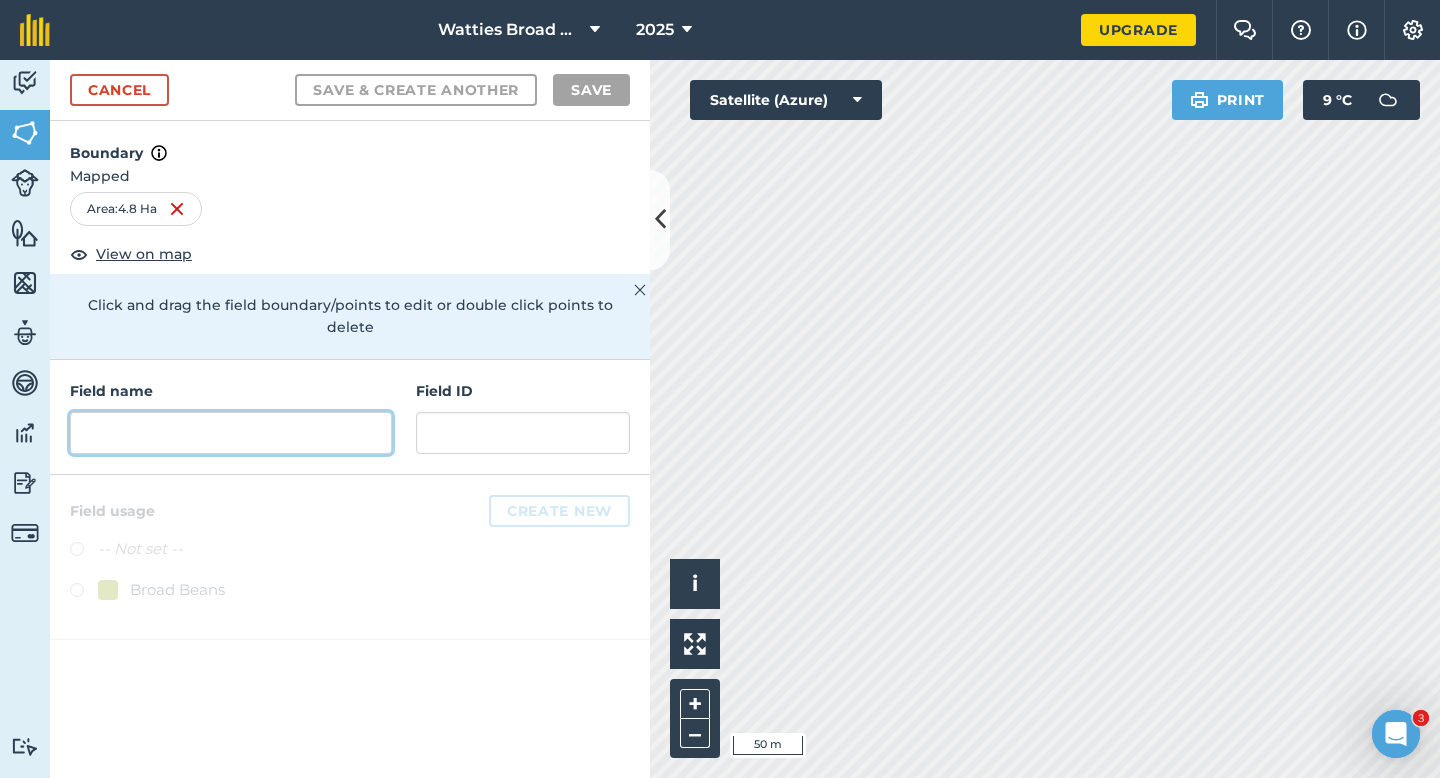 click at bounding box center [231, 433] 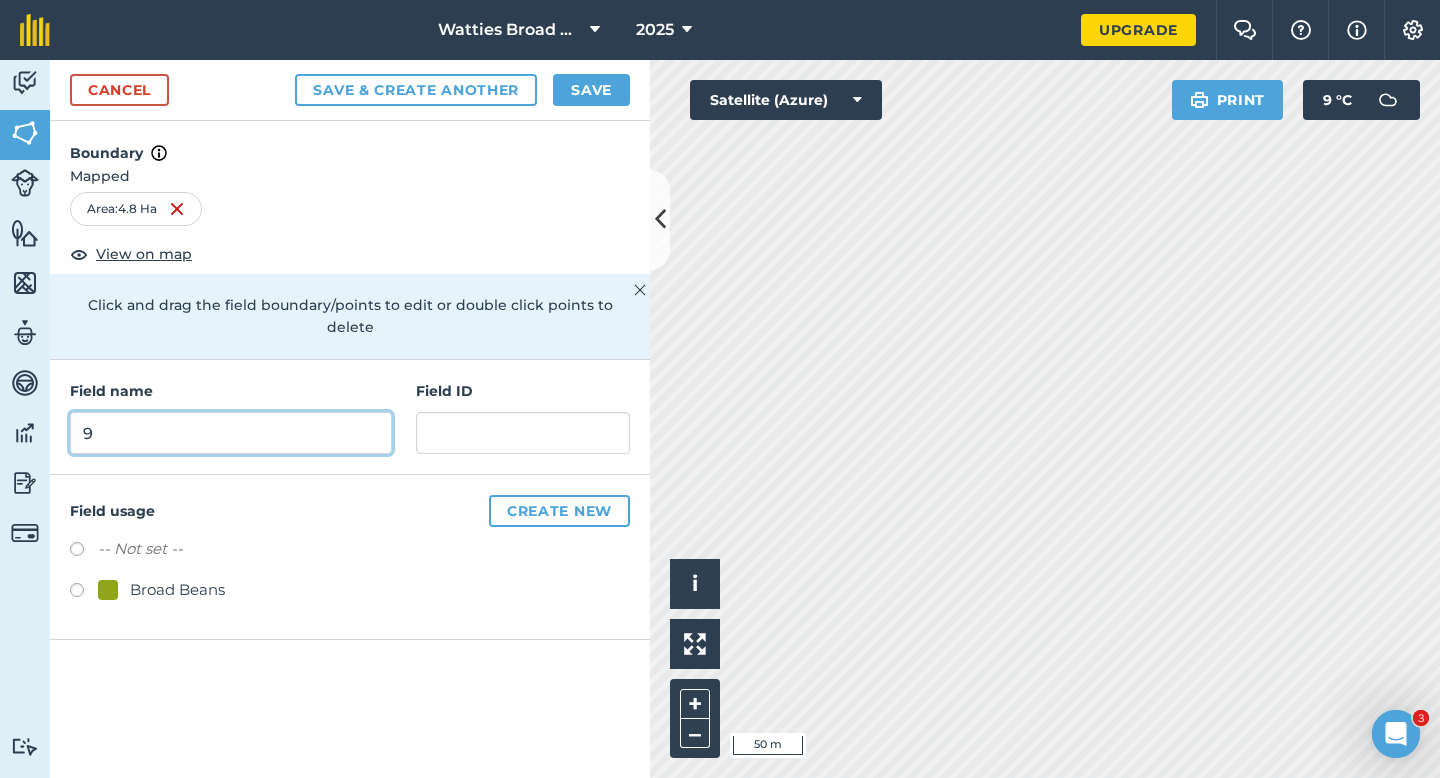 type on "9" 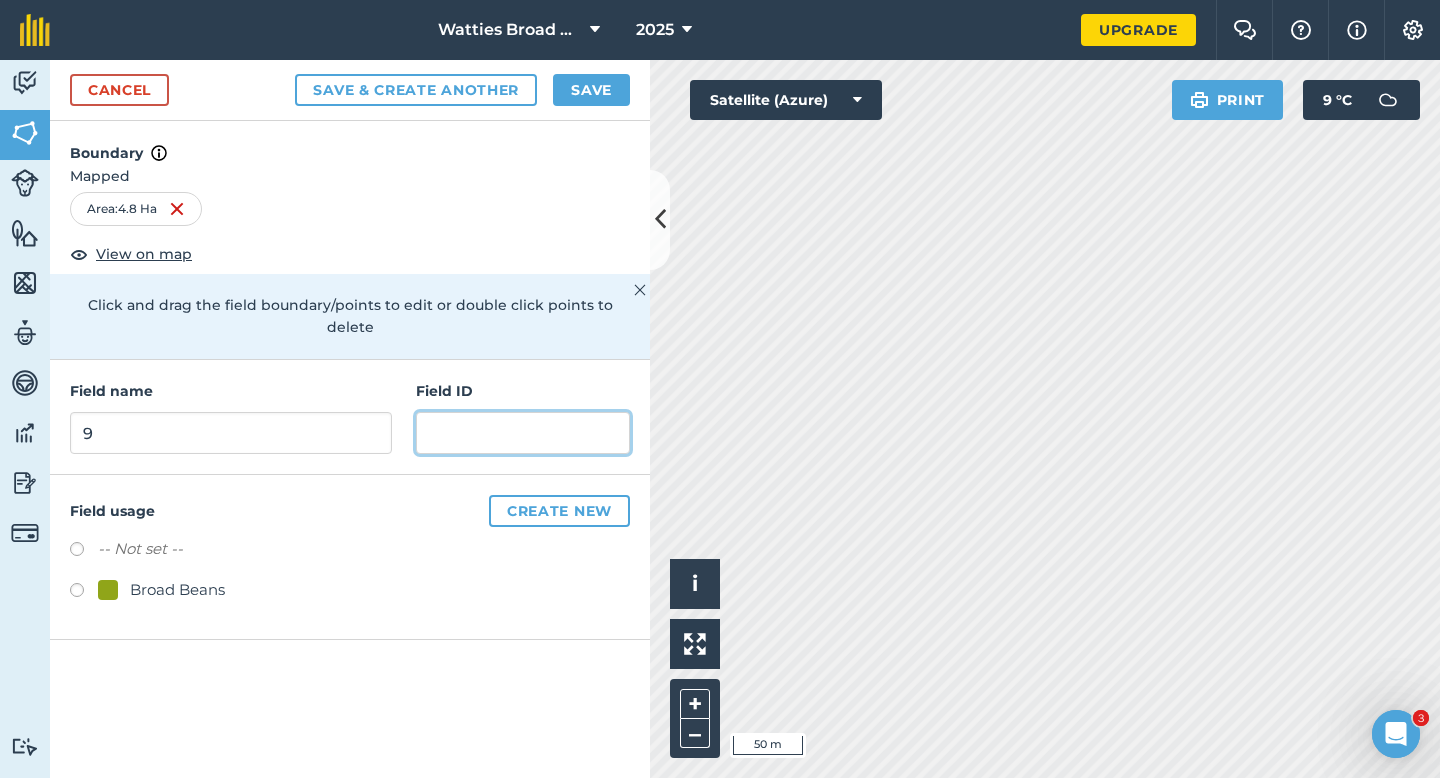 click at bounding box center [523, 433] 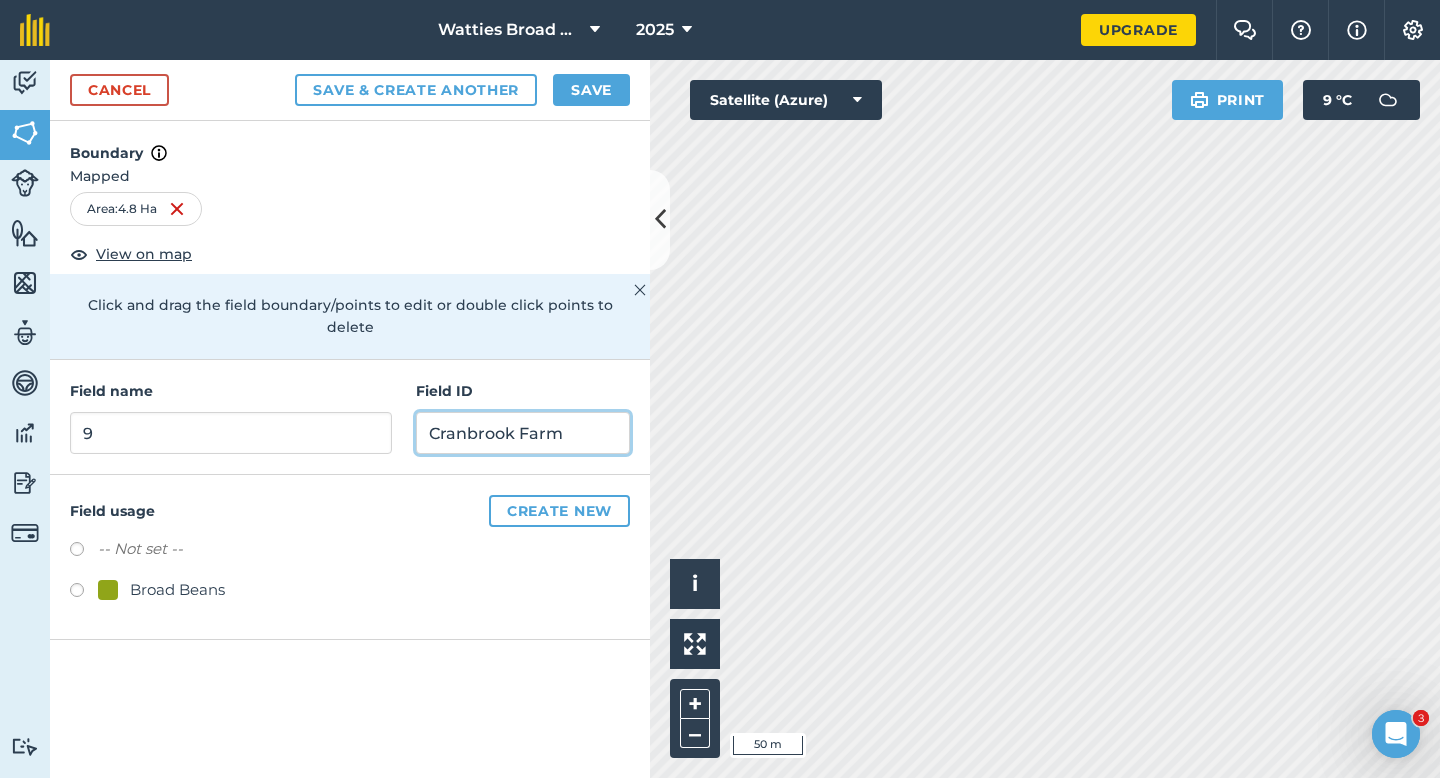 type on "Cranbrook Farm" 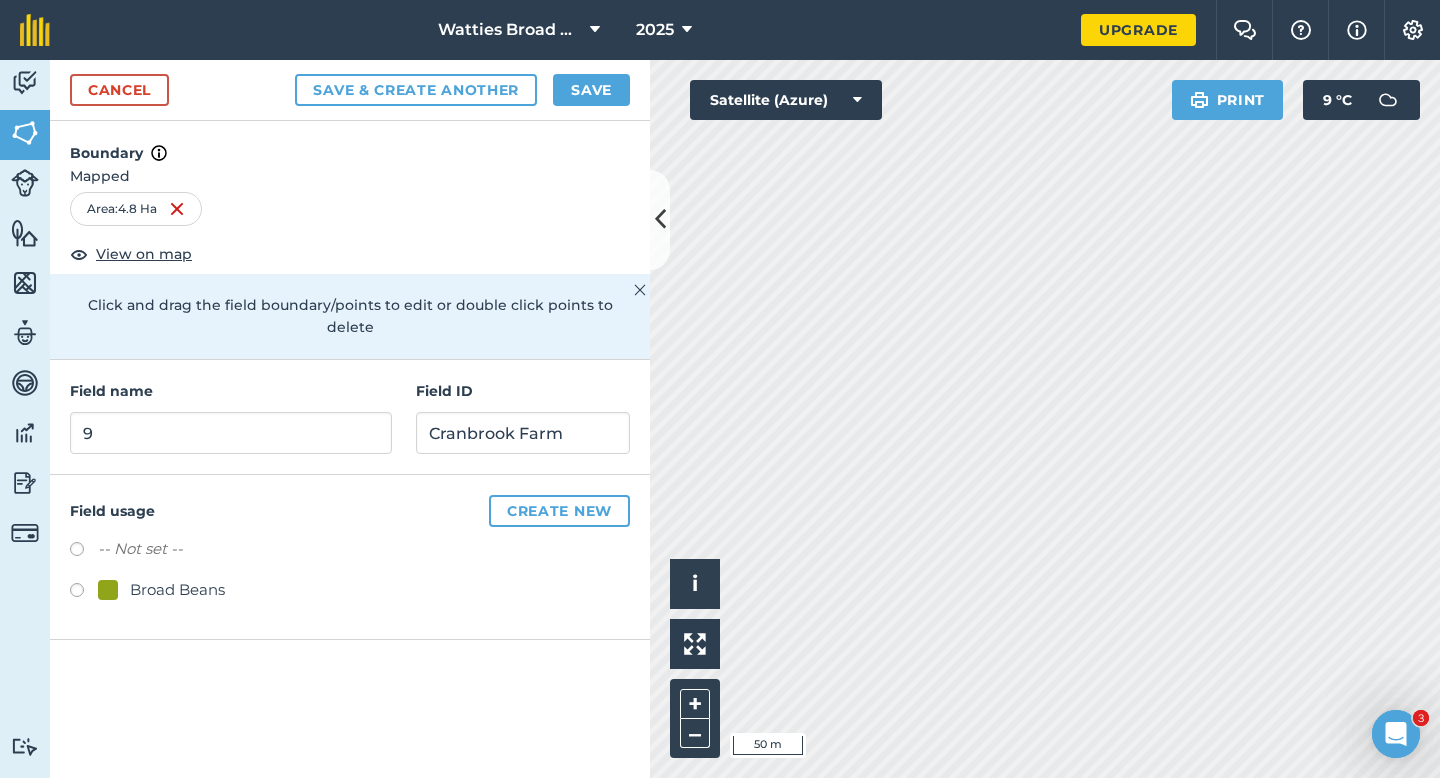 click on "-- Not set -- Broad Beans" at bounding box center (350, 572) 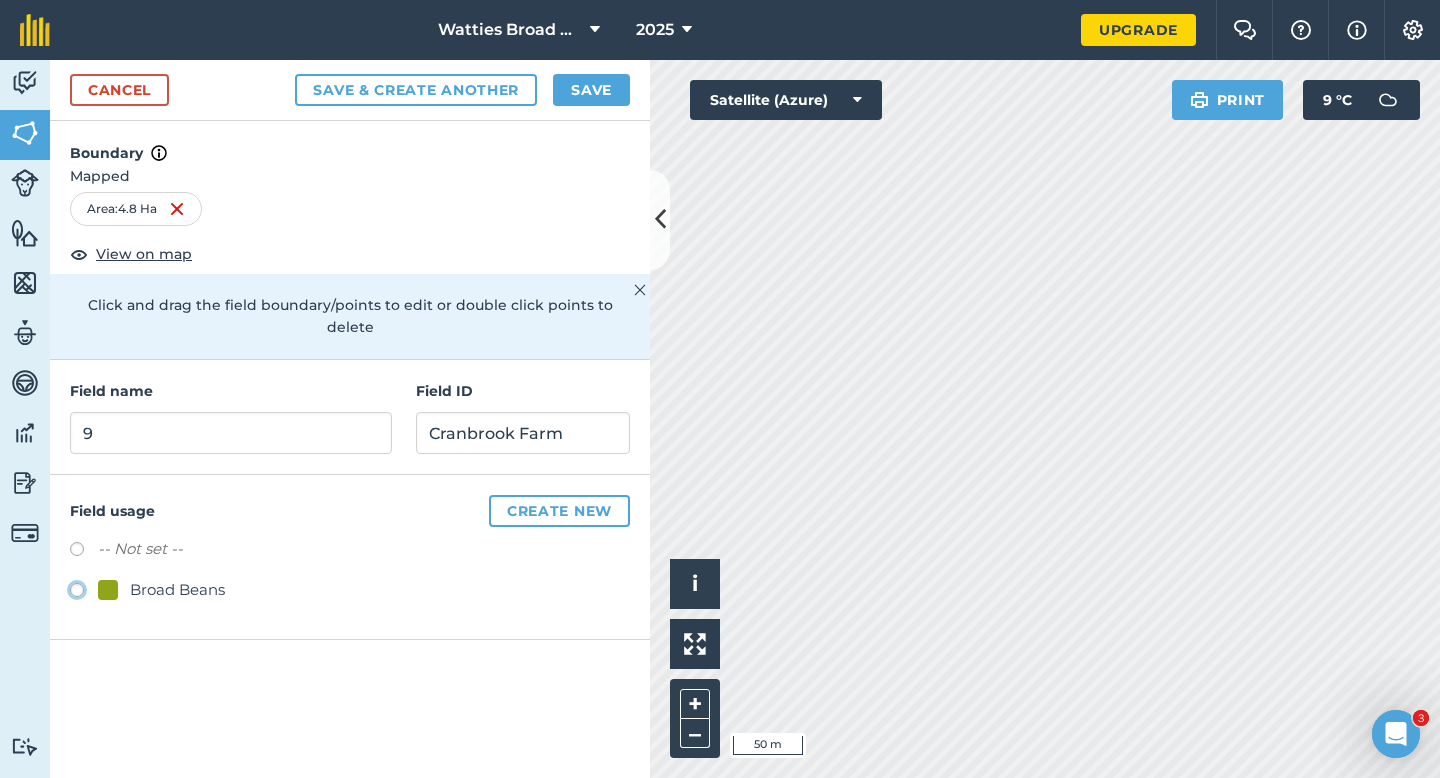 radio on "true" 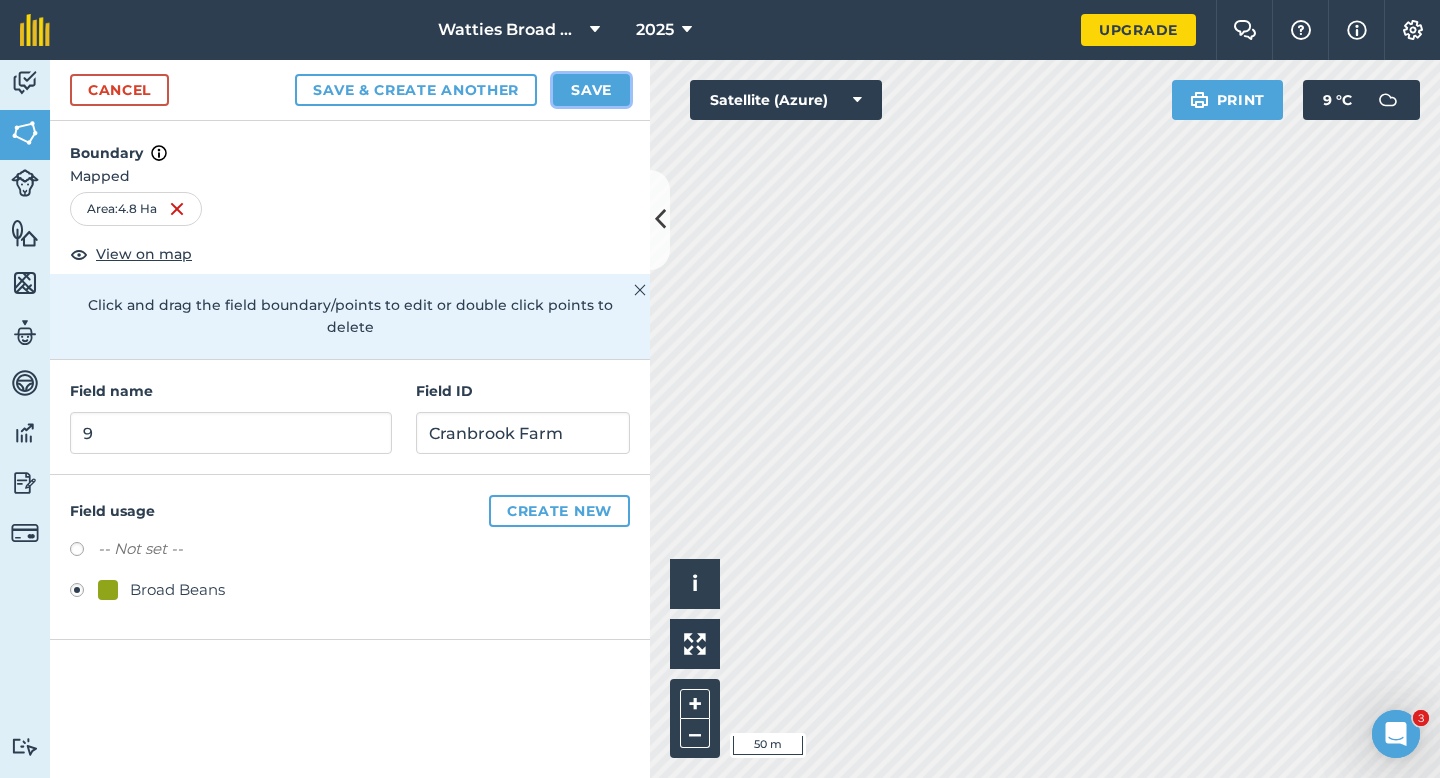 click on "Save" at bounding box center [591, 90] 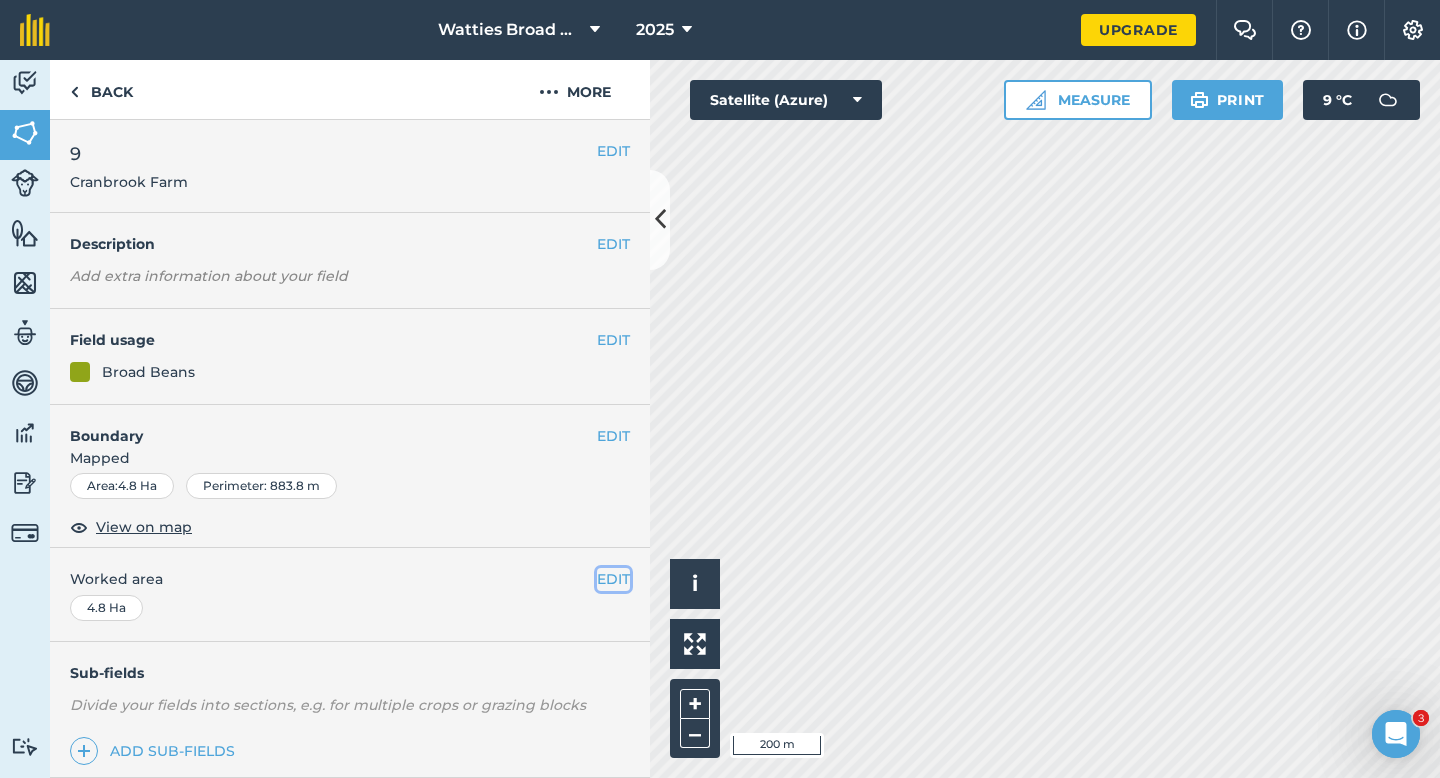 click on "EDIT" at bounding box center [613, 579] 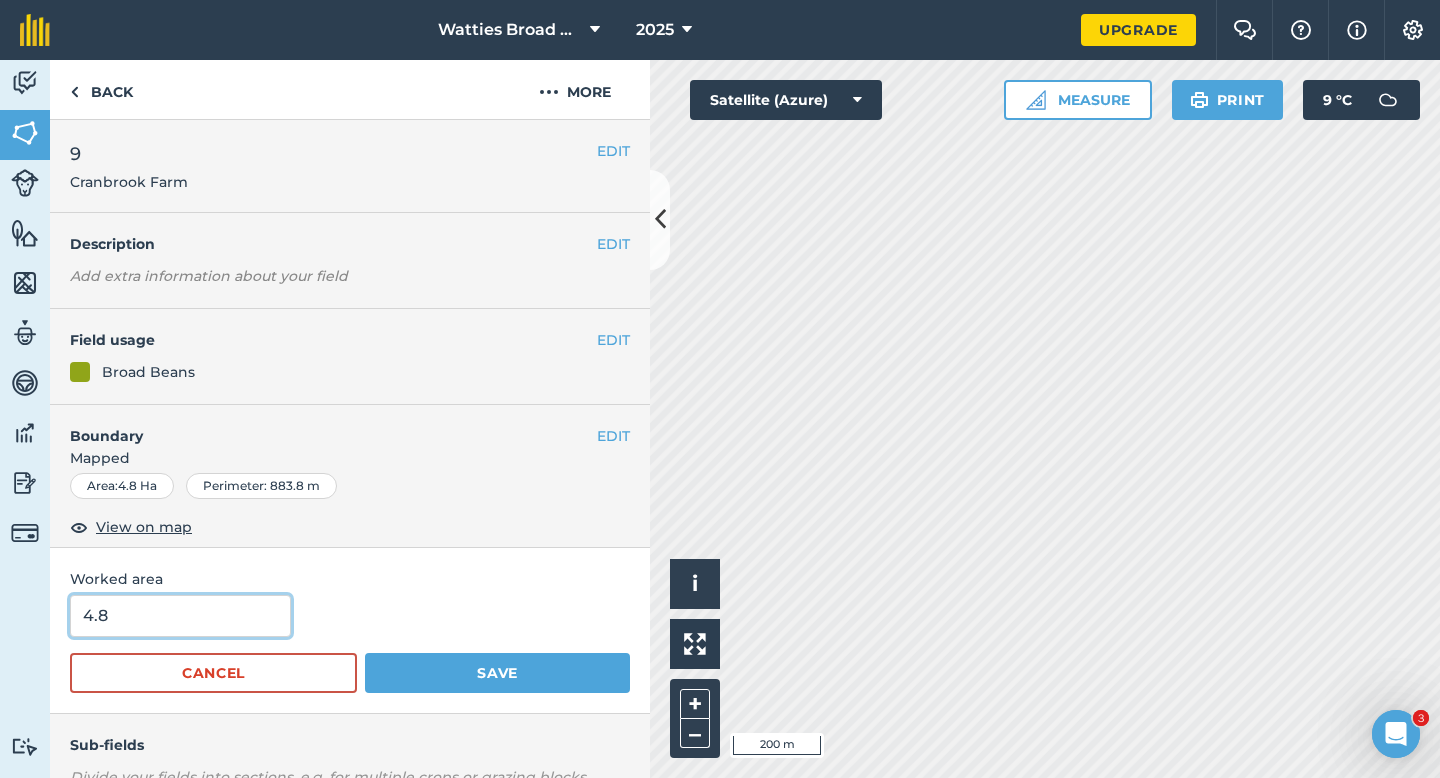 click on "4.8" at bounding box center [180, 616] 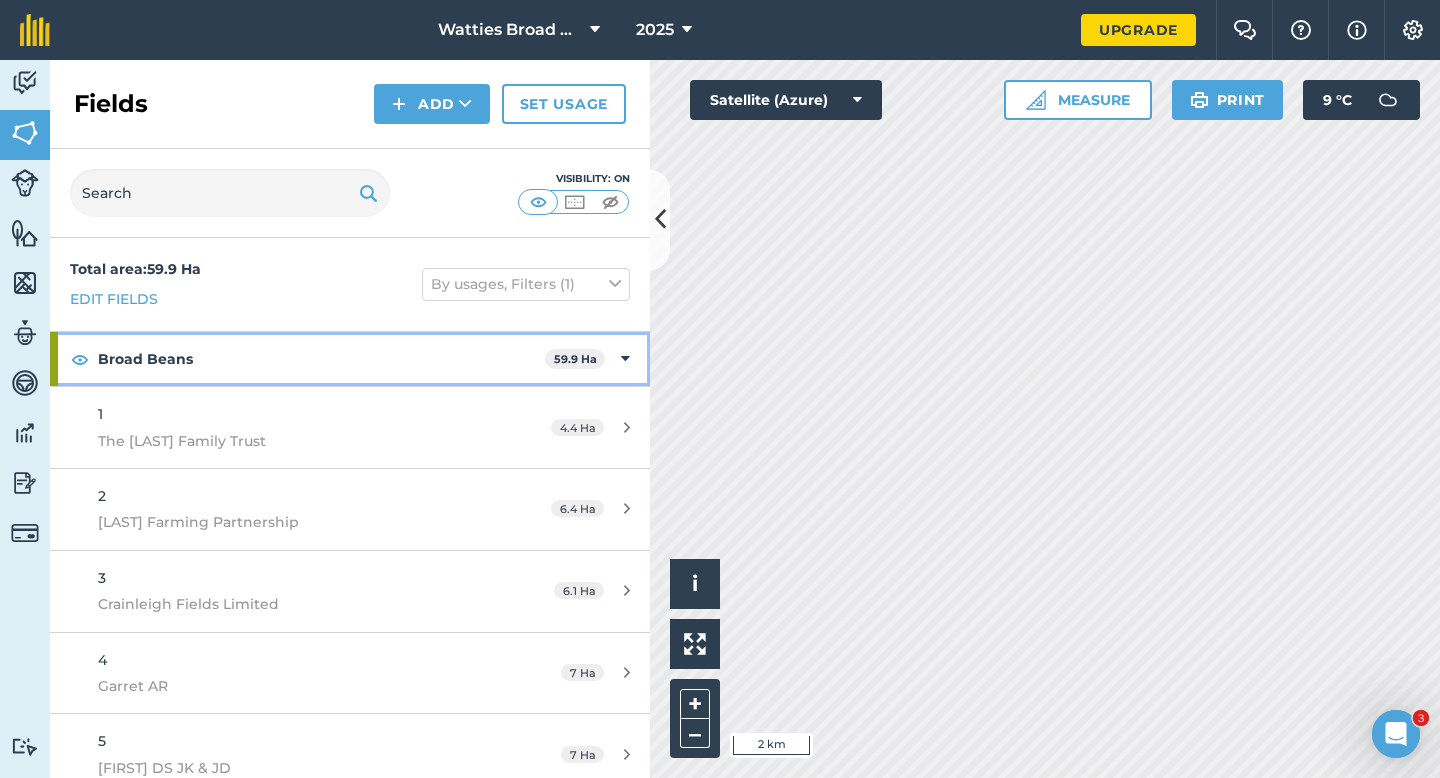 click on "Broad Beans 59.9   Ha" at bounding box center (350, 359) 